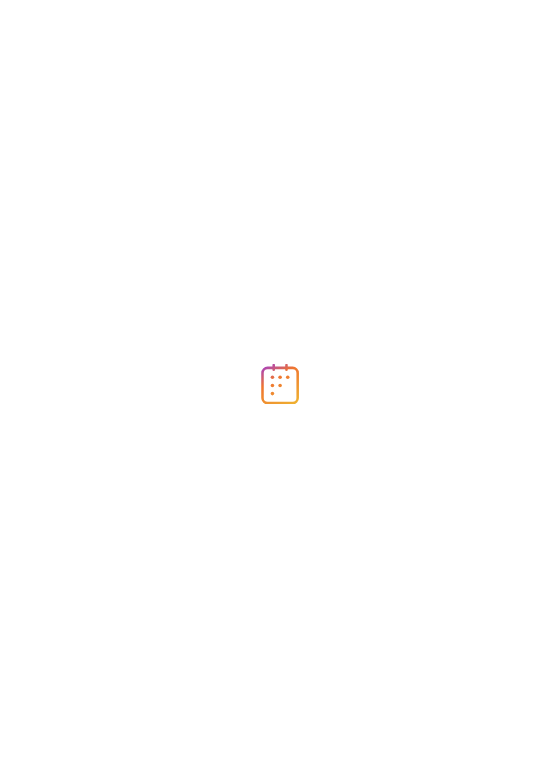 scroll, scrollTop: 0, scrollLeft: 0, axis: both 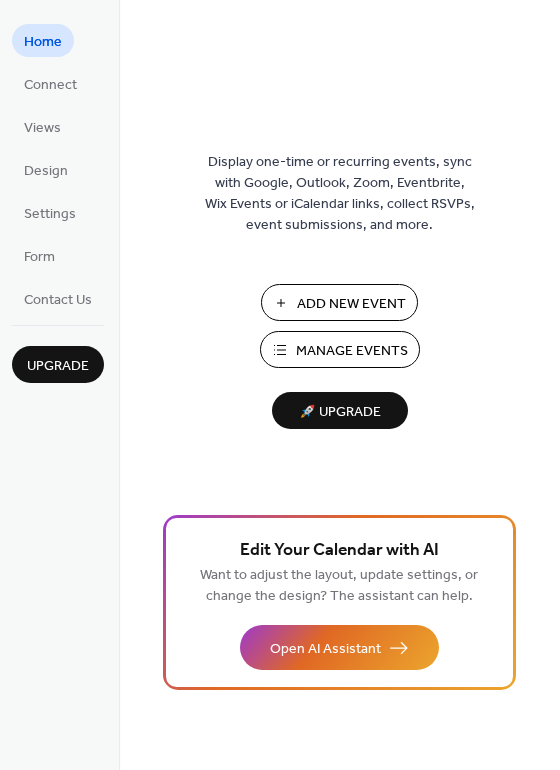 click on "Add New Event" at bounding box center (351, 304) 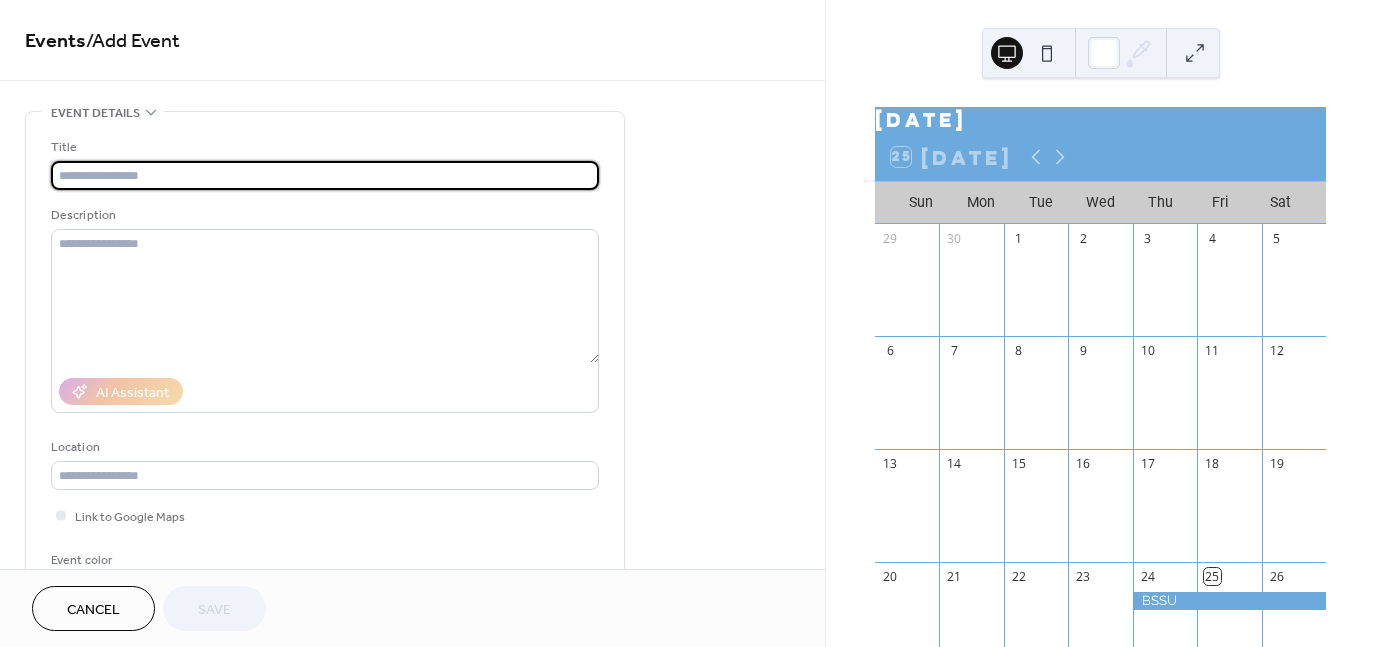 scroll, scrollTop: 0, scrollLeft: 0, axis: both 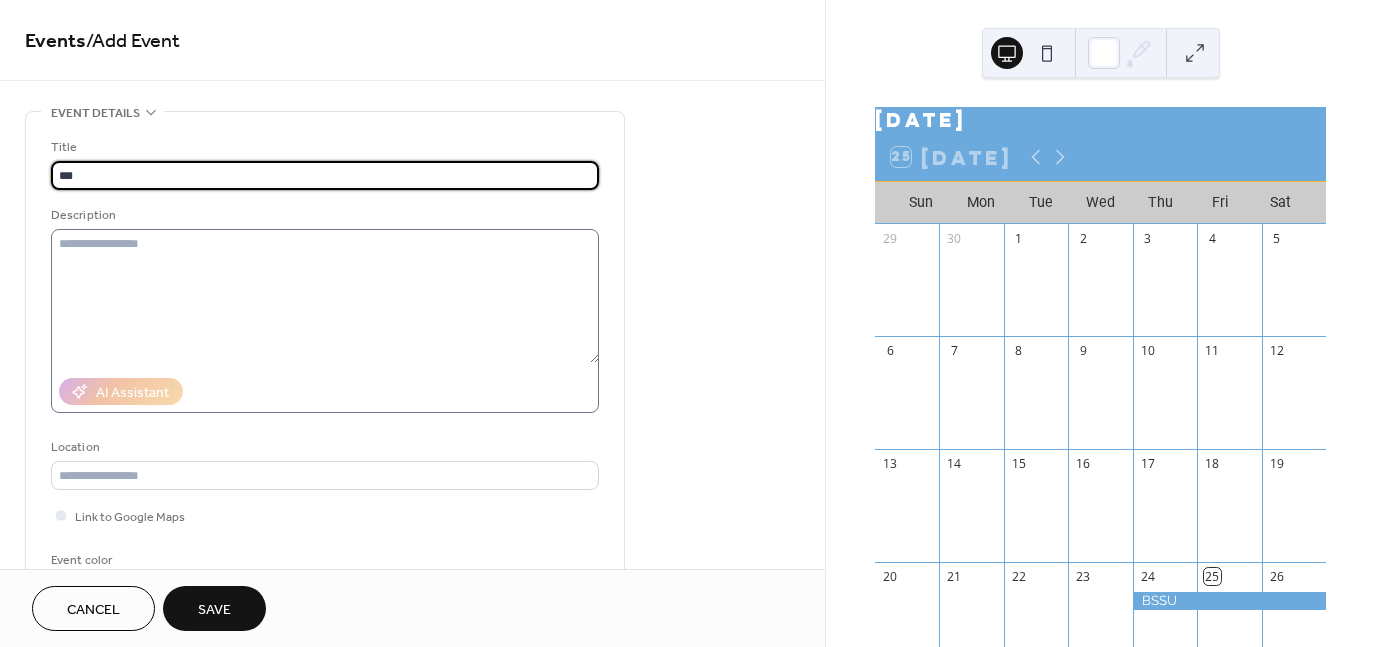 type on "*********" 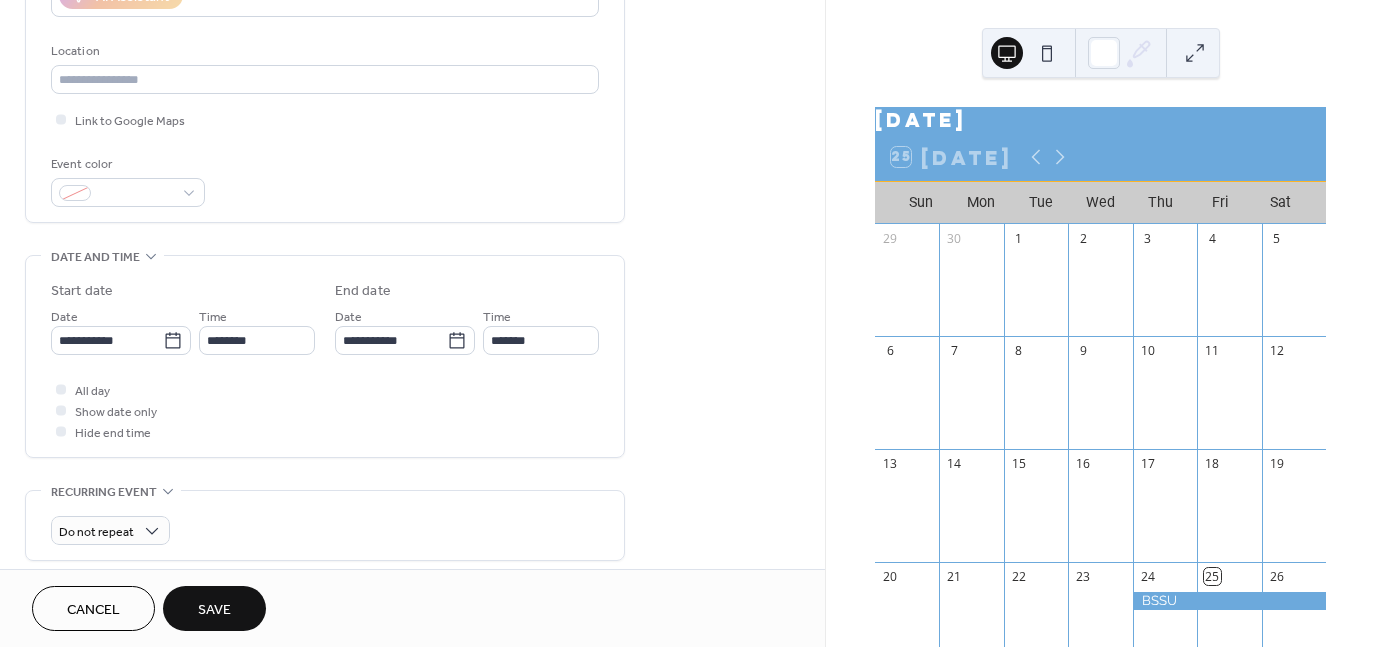 scroll, scrollTop: 400, scrollLeft: 0, axis: vertical 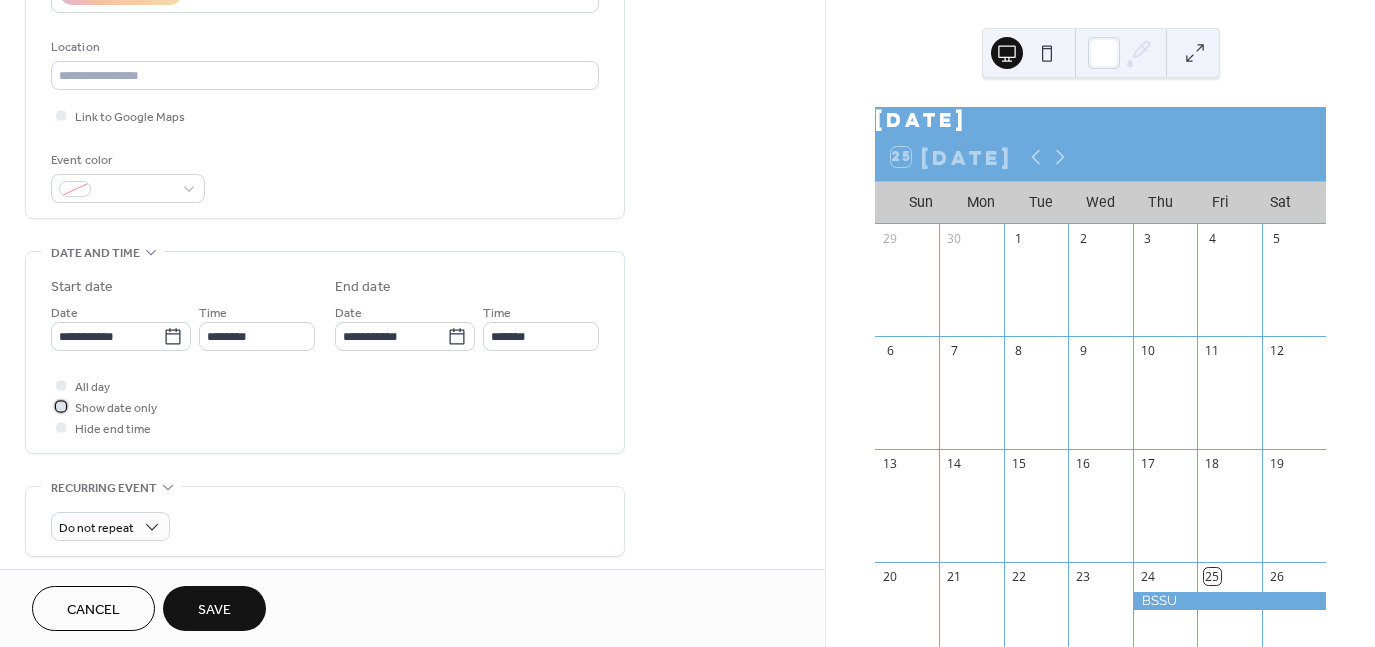 click at bounding box center (61, 406) 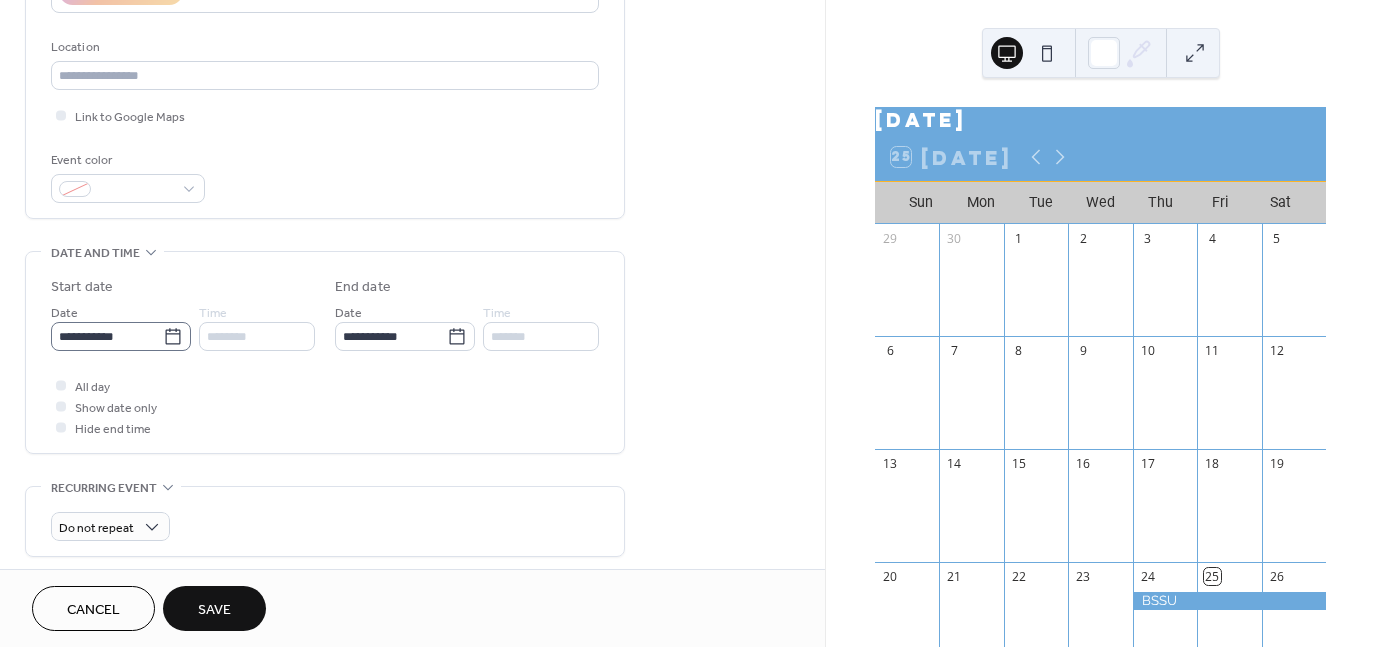 click 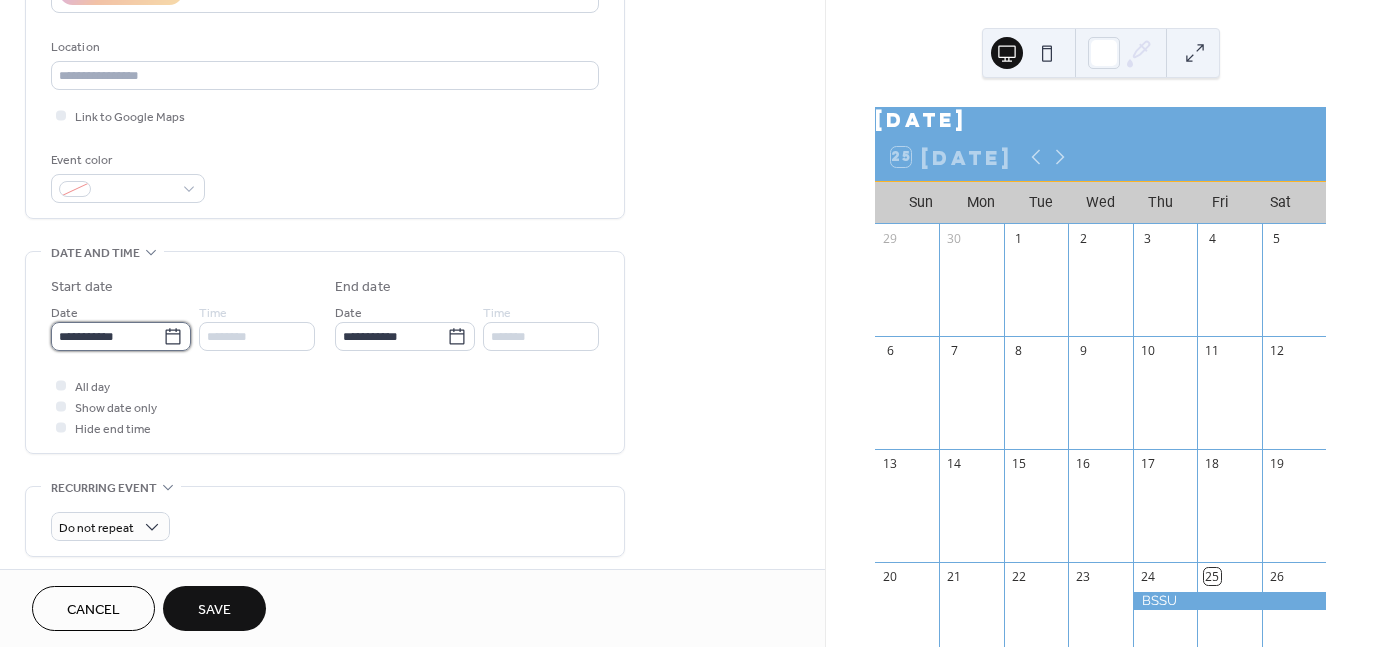 click on "**********" at bounding box center [107, 336] 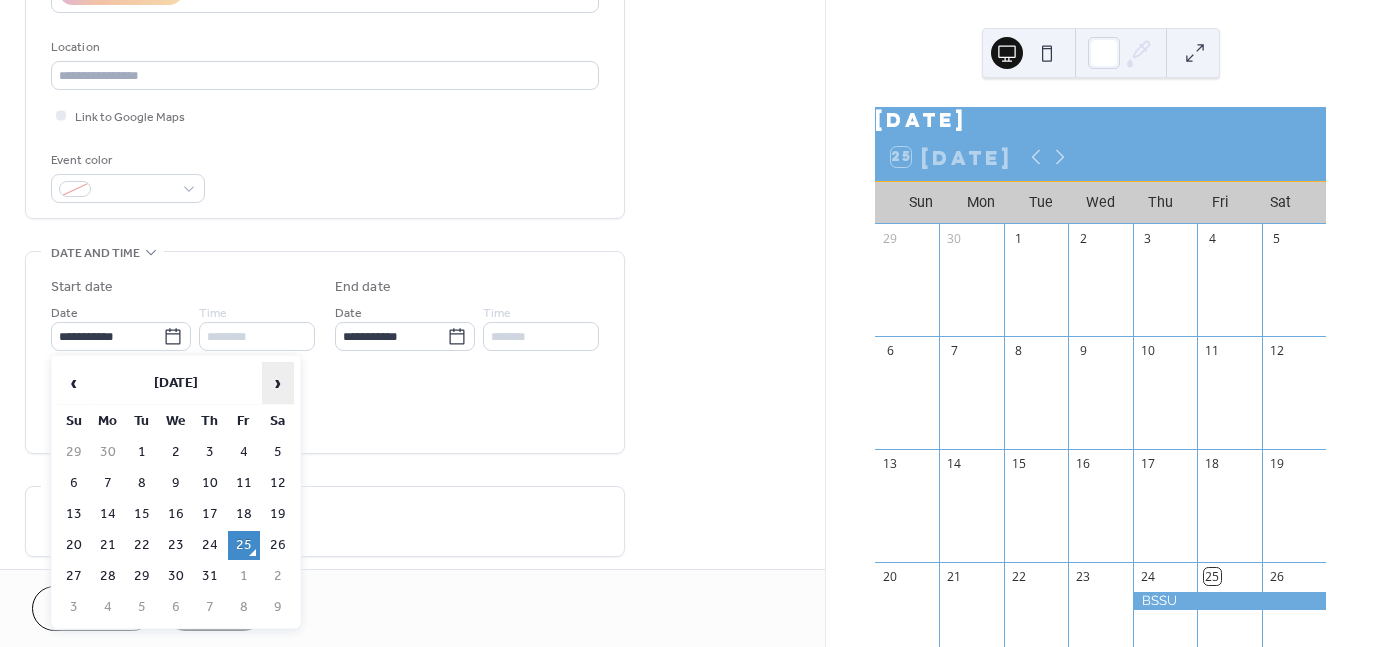 click on "›" at bounding box center (278, 383) 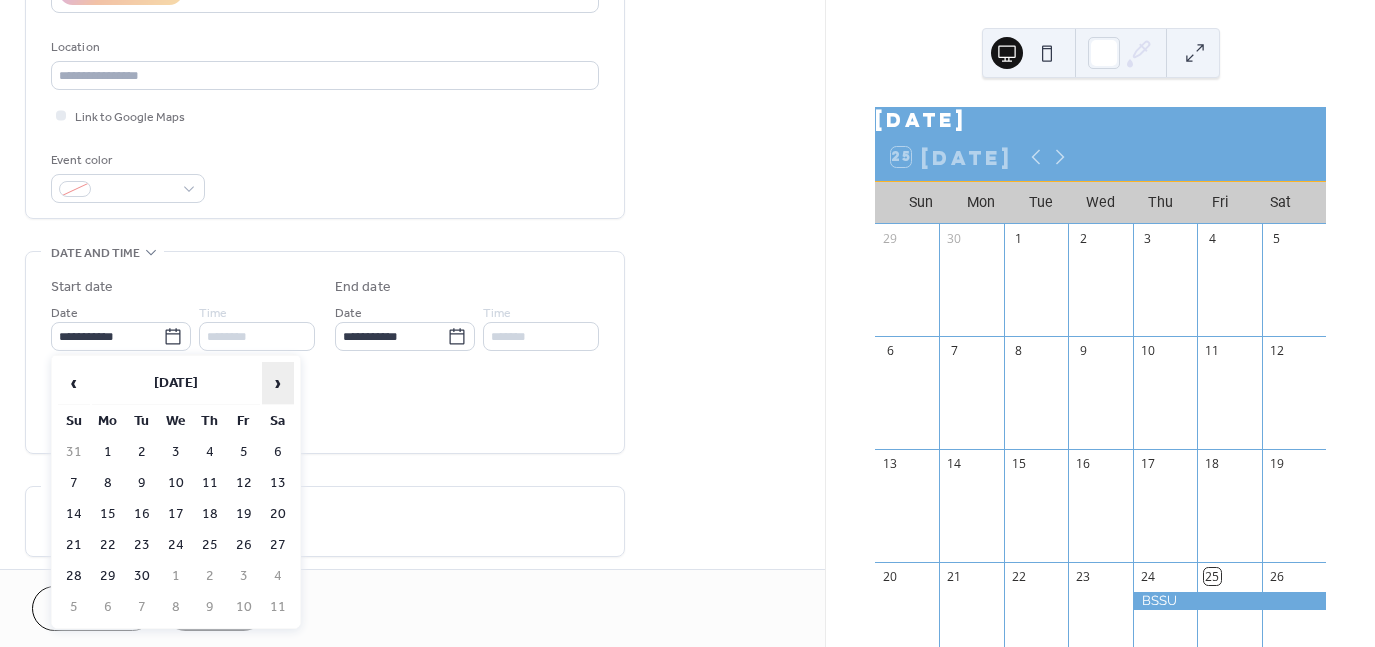 click on "›" at bounding box center [278, 383] 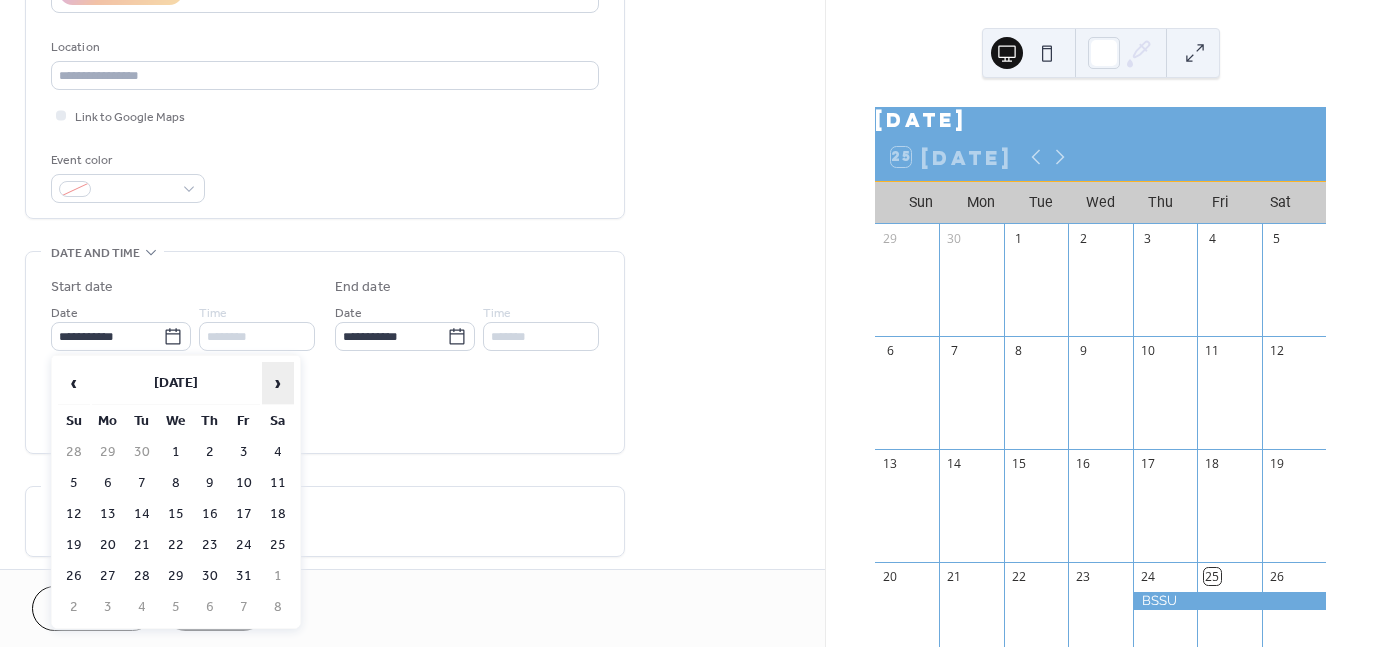 click on "›" at bounding box center (278, 383) 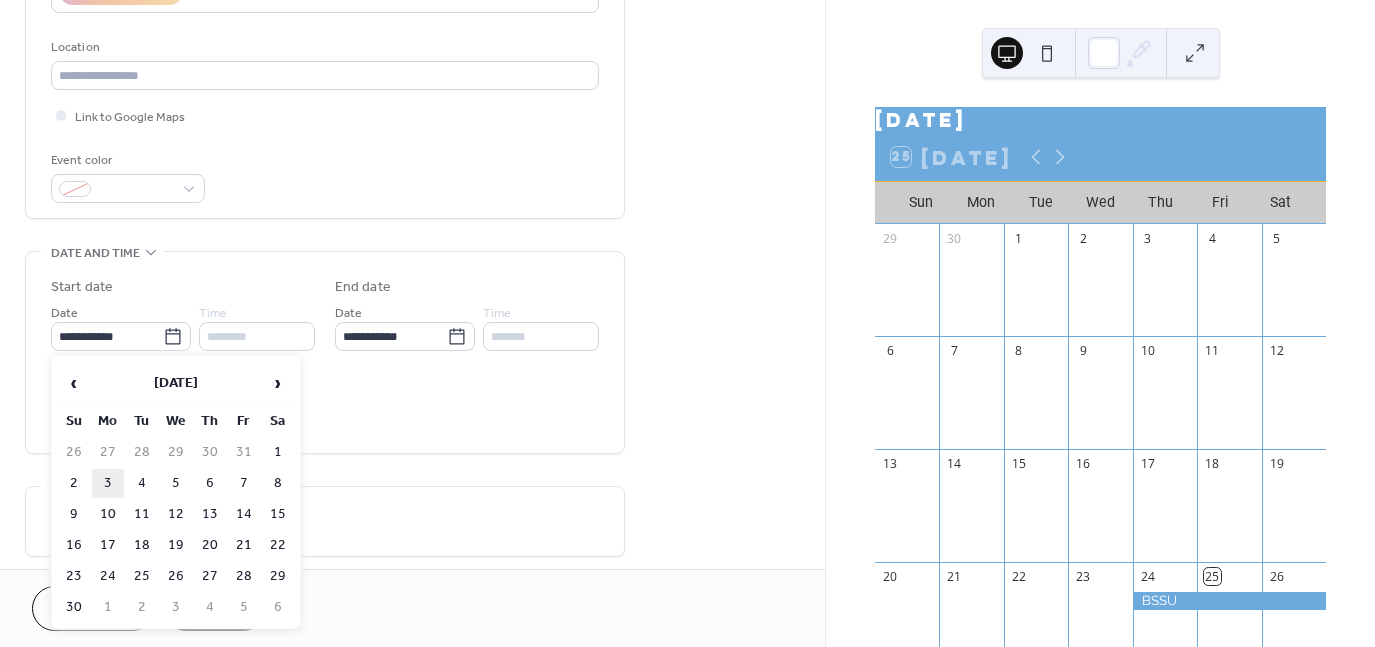 click on "3" at bounding box center (108, 483) 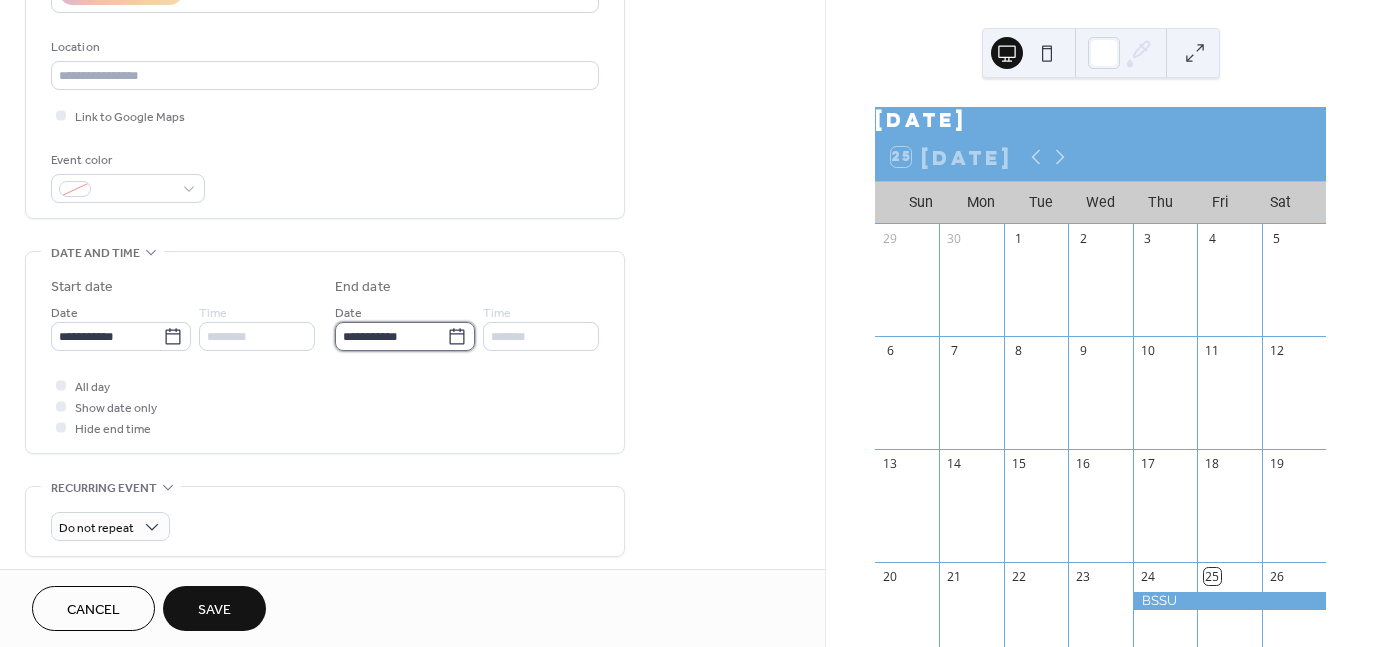 click on "**********" at bounding box center (391, 336) 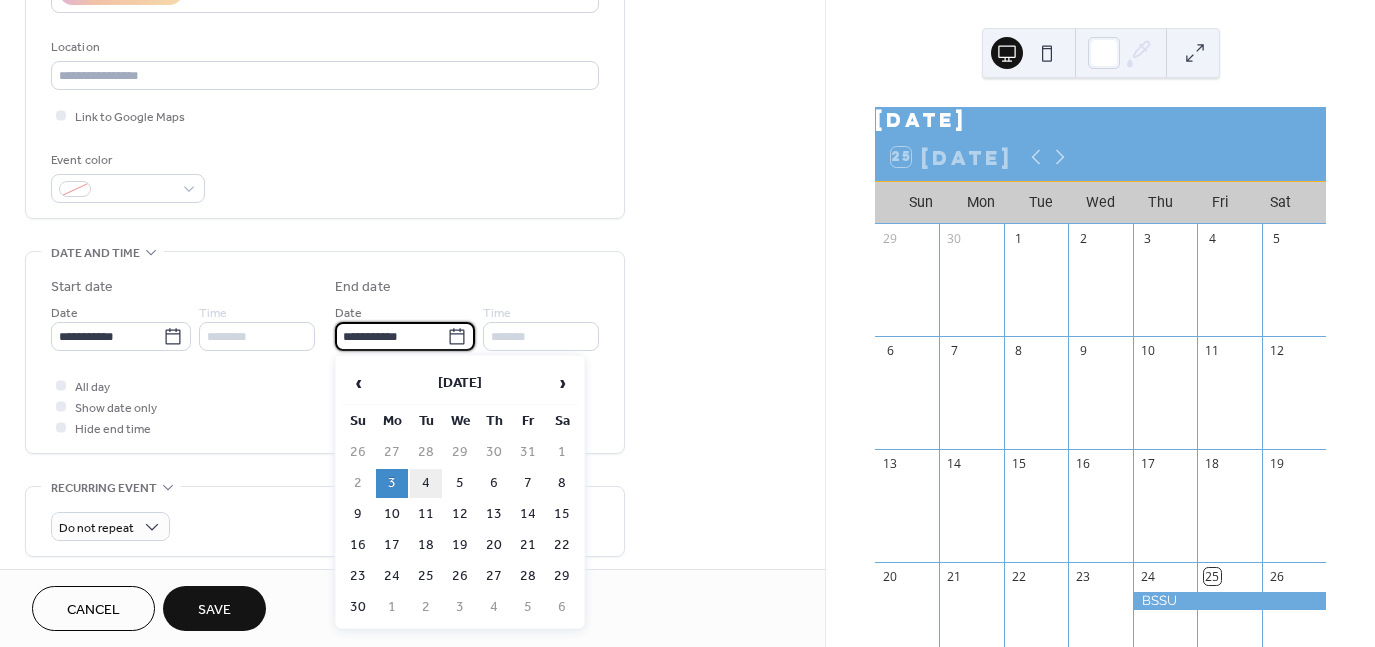 click on "4" at bounding box center [426, 483] 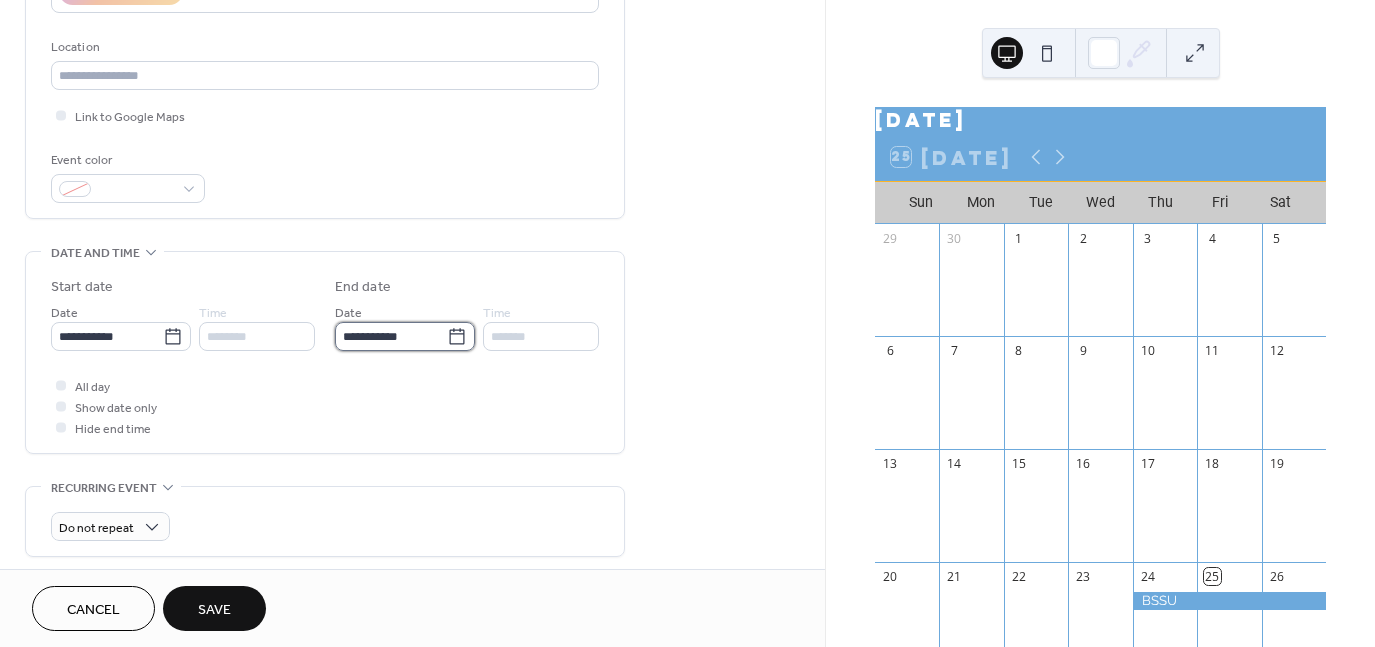 click on "**********" at bounding box center (391, 336) 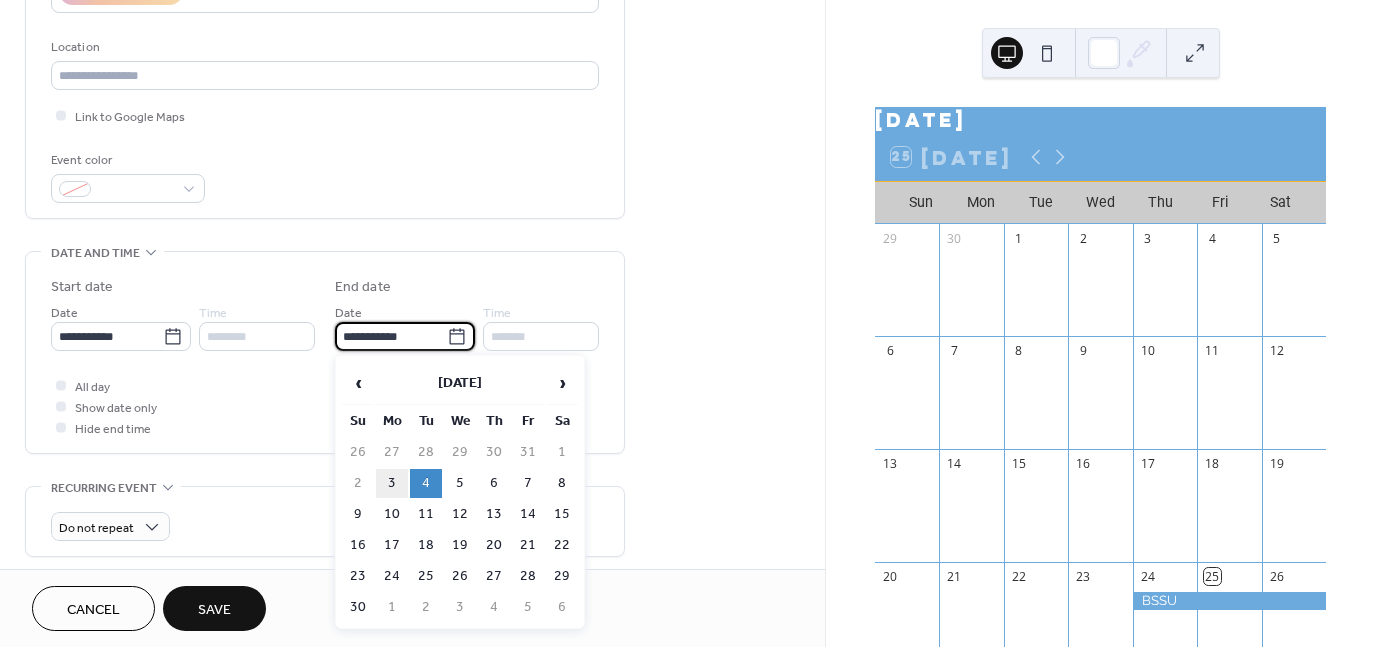 click on "3" at bounding box center [392, 483] 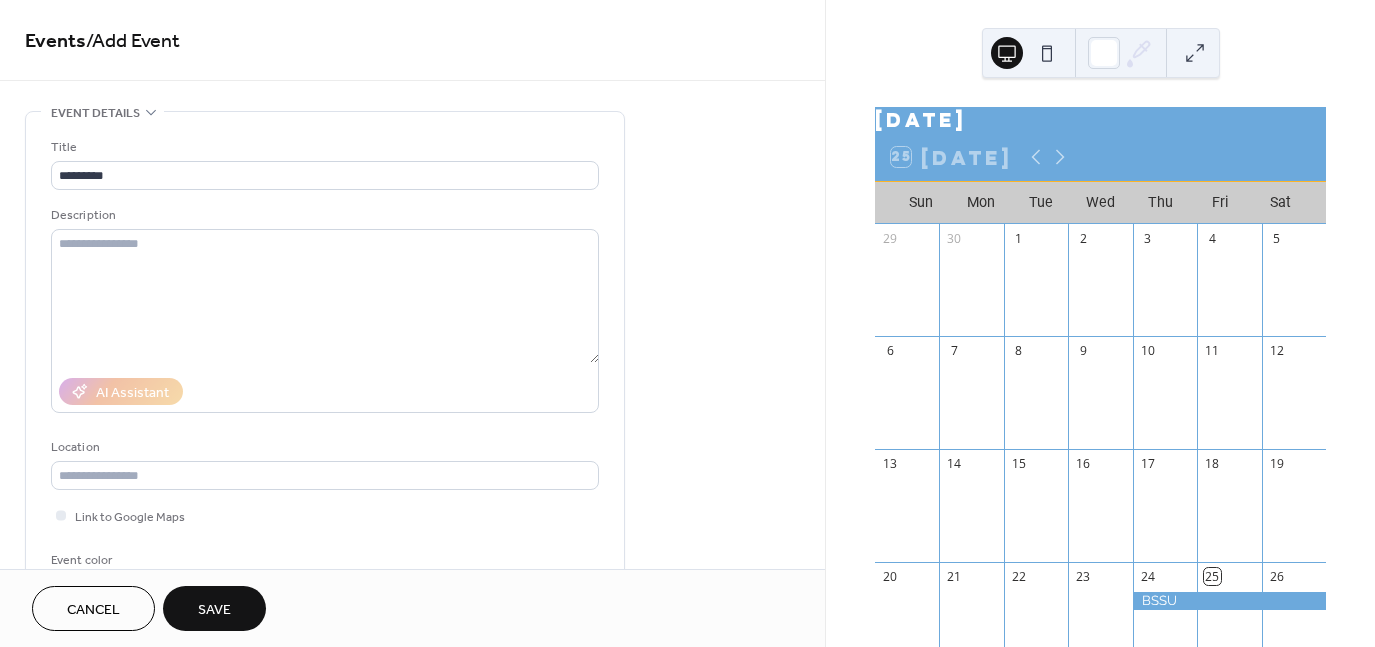 scroll, scrollTop: 0, scrollLeft: 0, axis: both 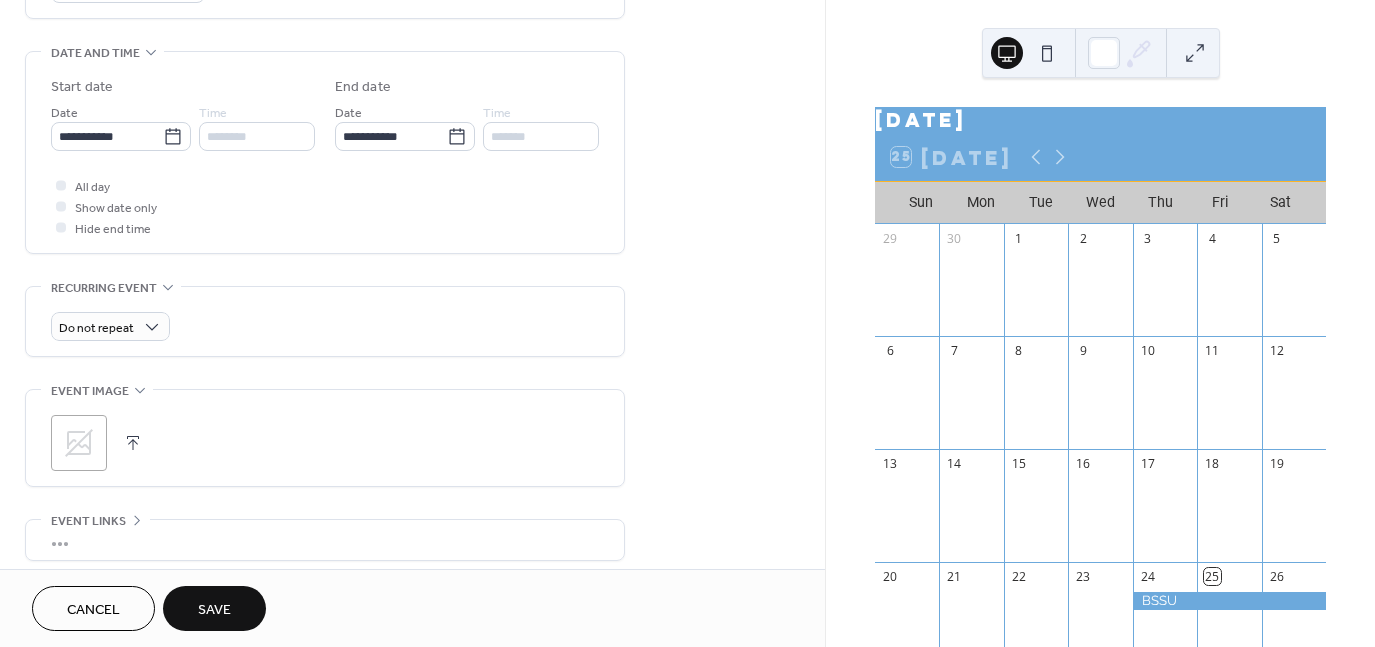 click on "Save" at bounding box center (214, 608) 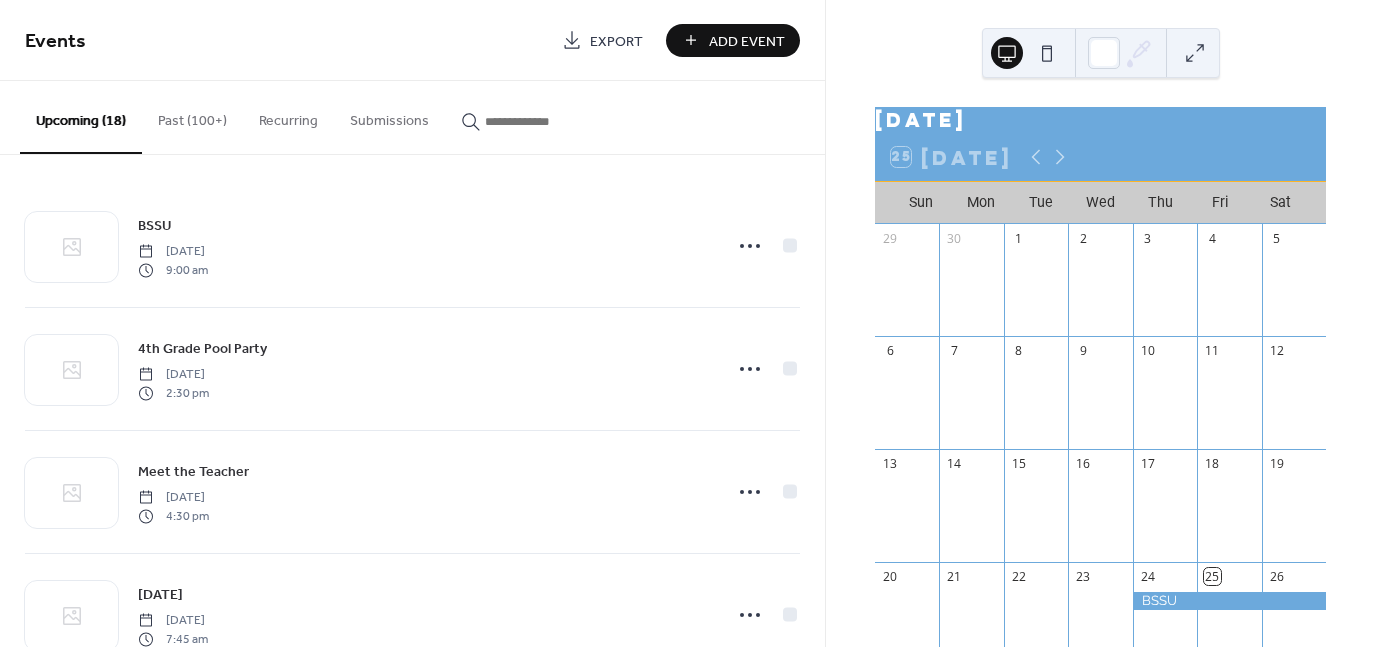 click on "Add Event" at bounding box center [747, 41] 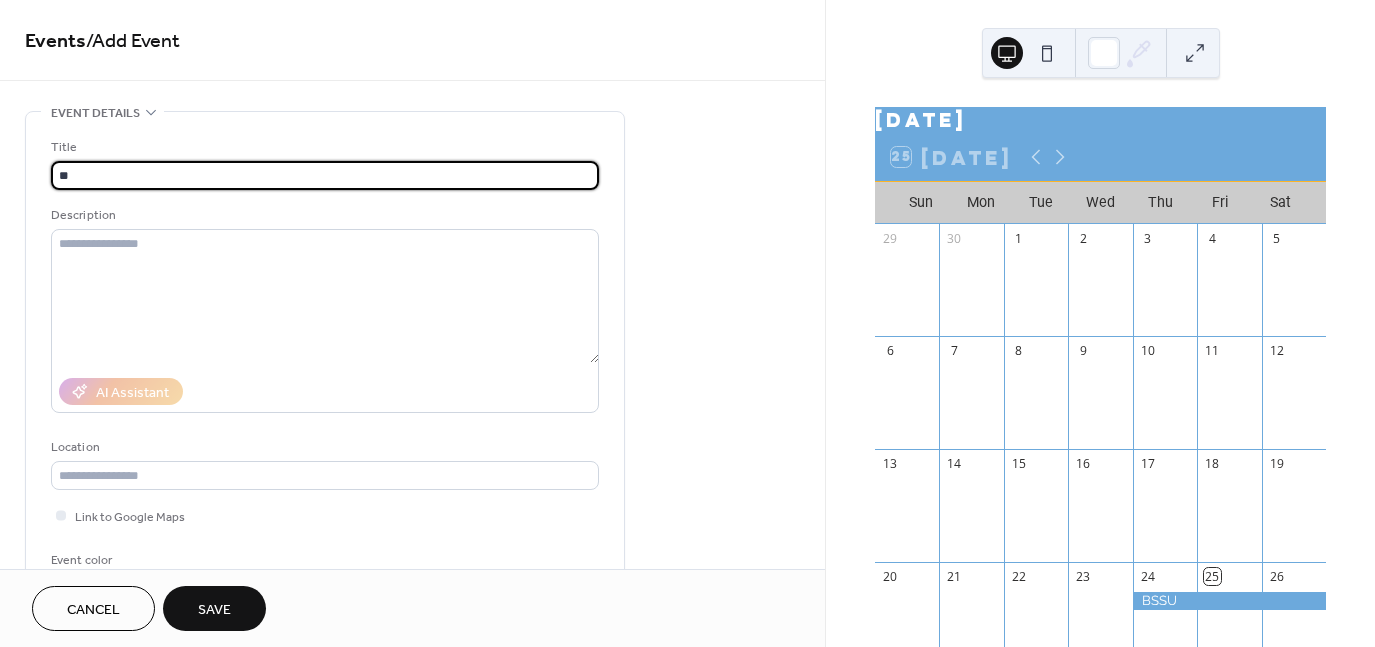type on "*********" 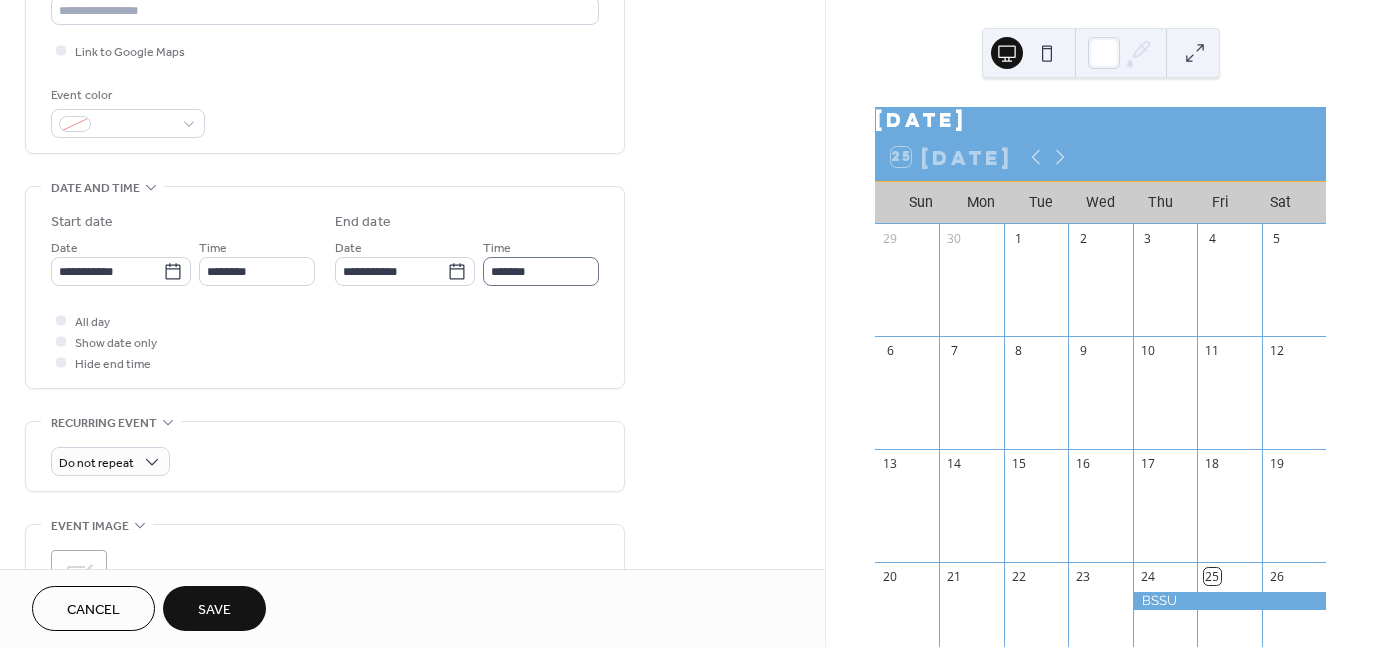 scroll, scrollTop: 500, scrollLeft: 0, axis: vertical 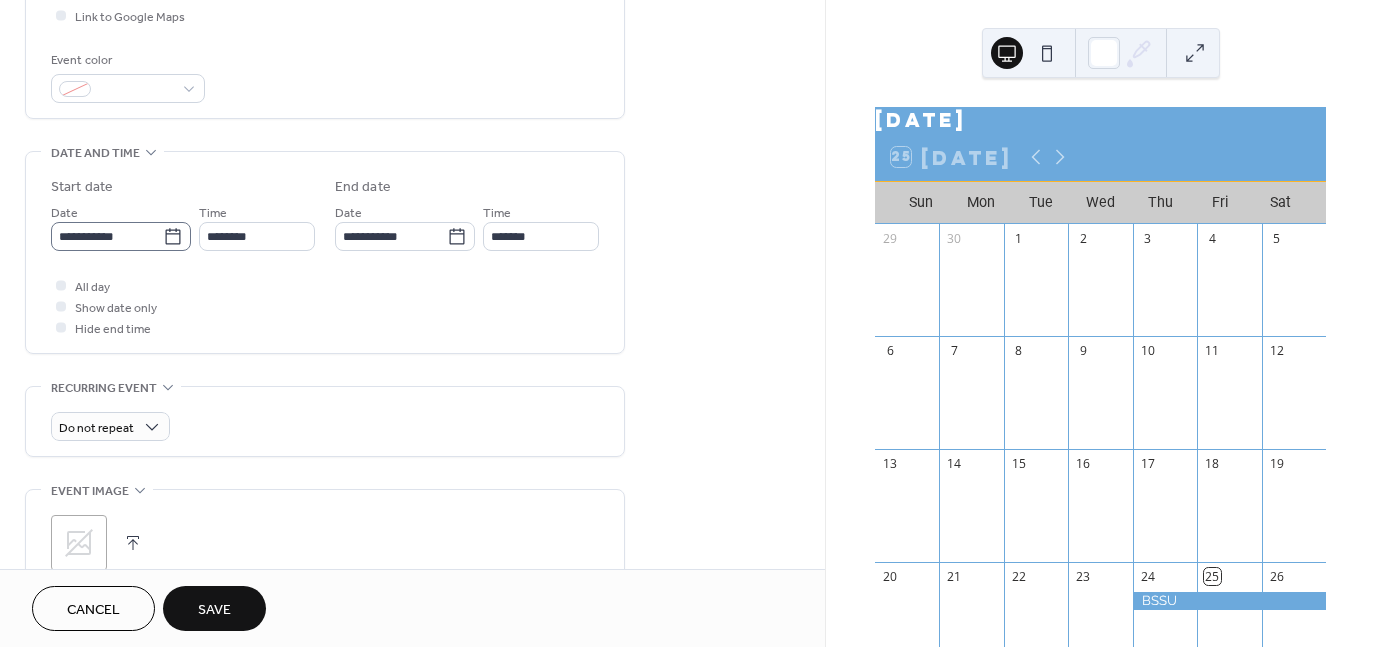 type on "**********" 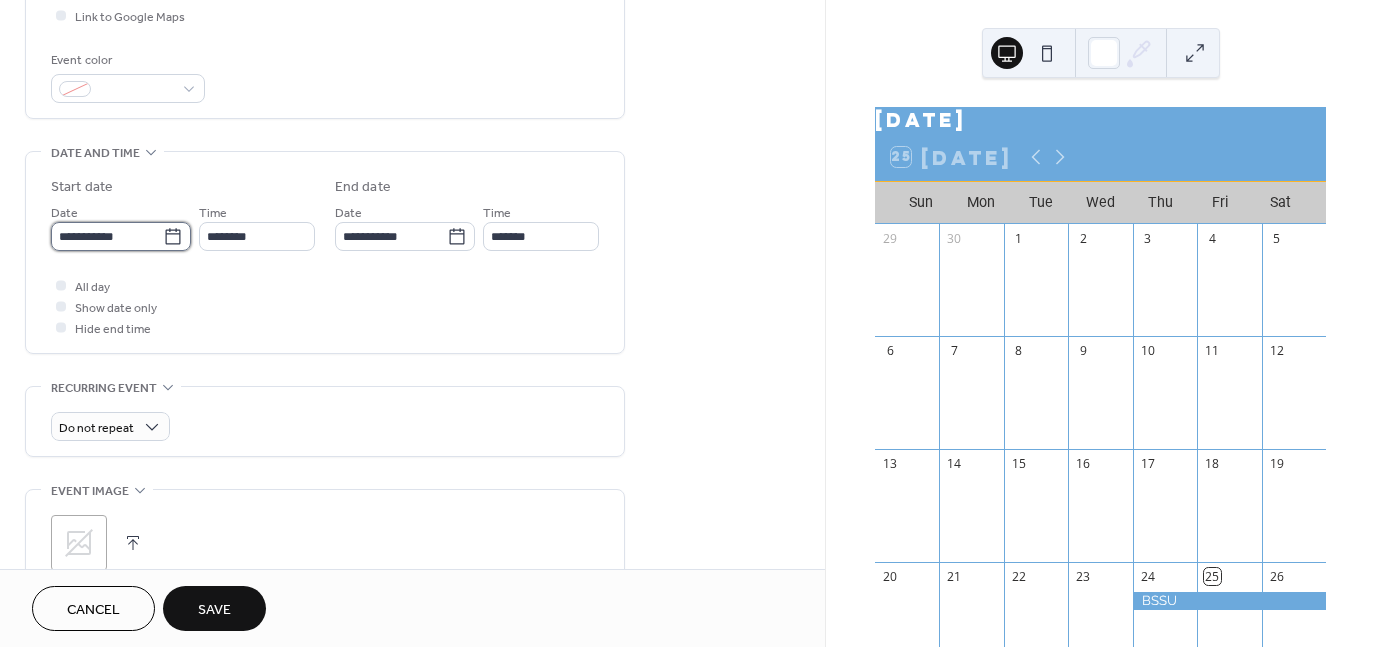 click on "**********" at bounding box center (107, 236) 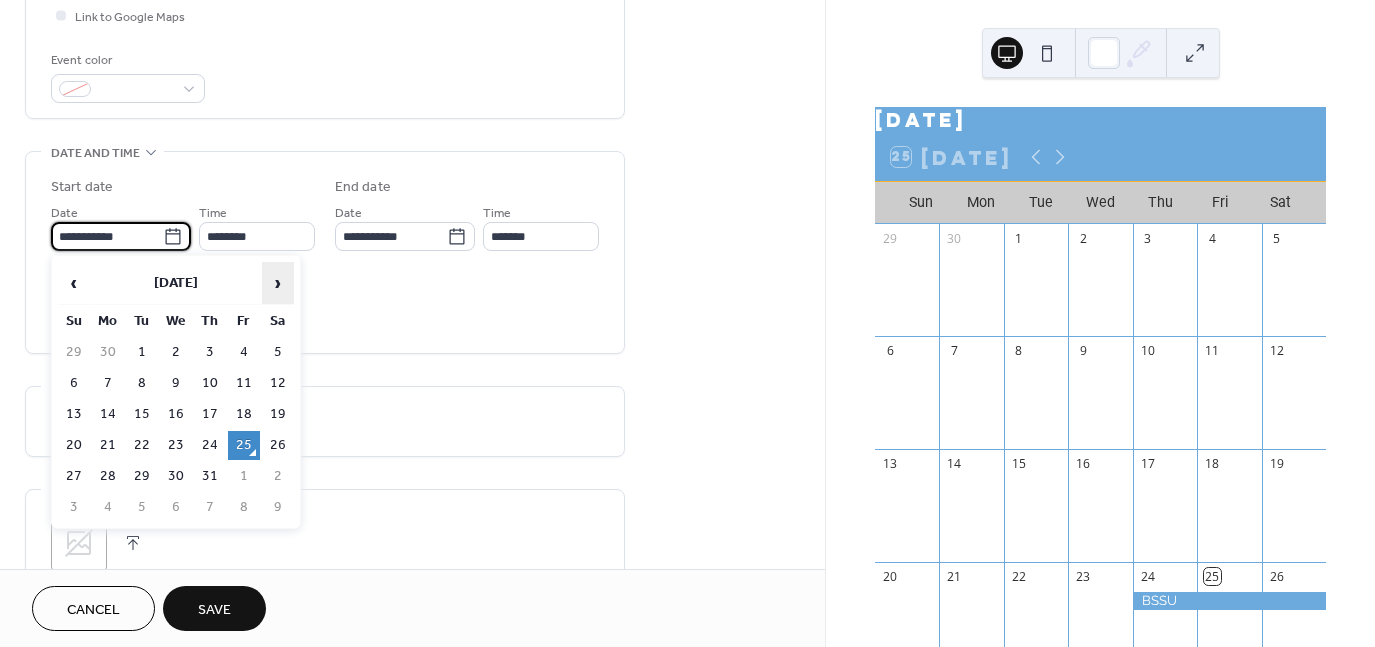 click on "›" at bounding box center [278, 283] 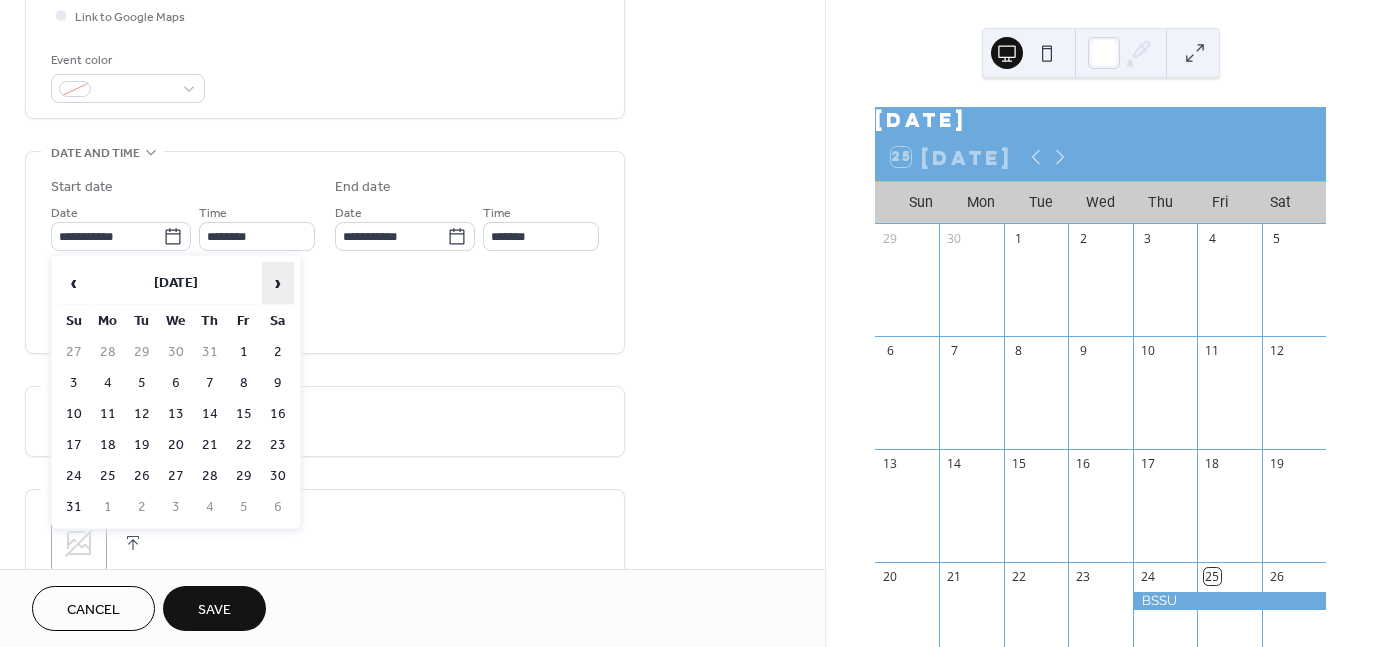 click on "›" at bounding box center (278, 283) 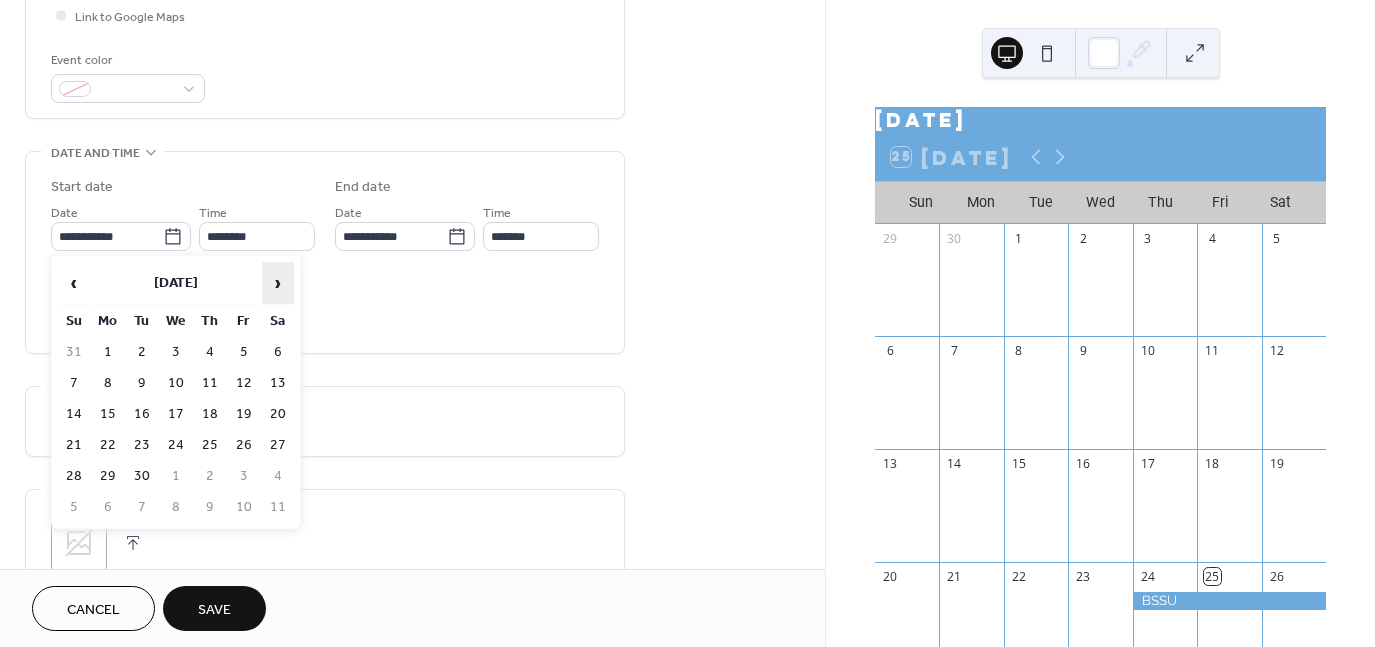 click on "›" at bounding box center (278, 283) 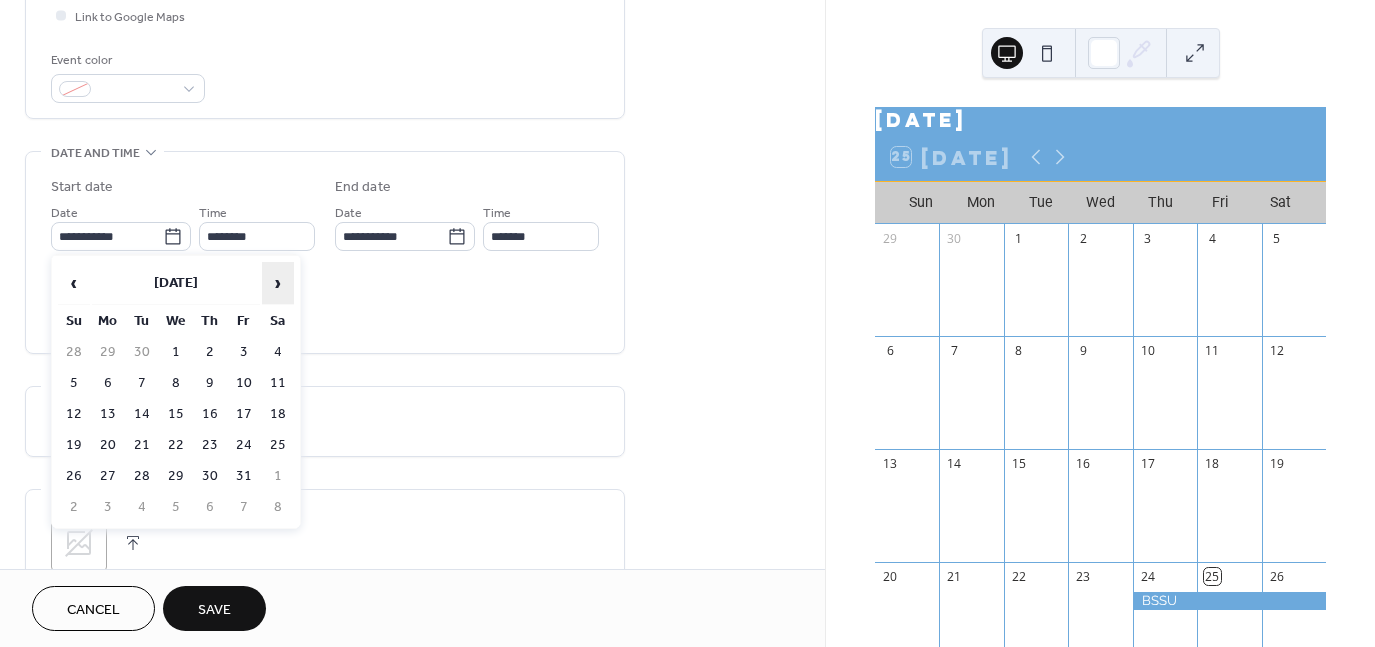 click on "›" at bounding box center (278, 283) 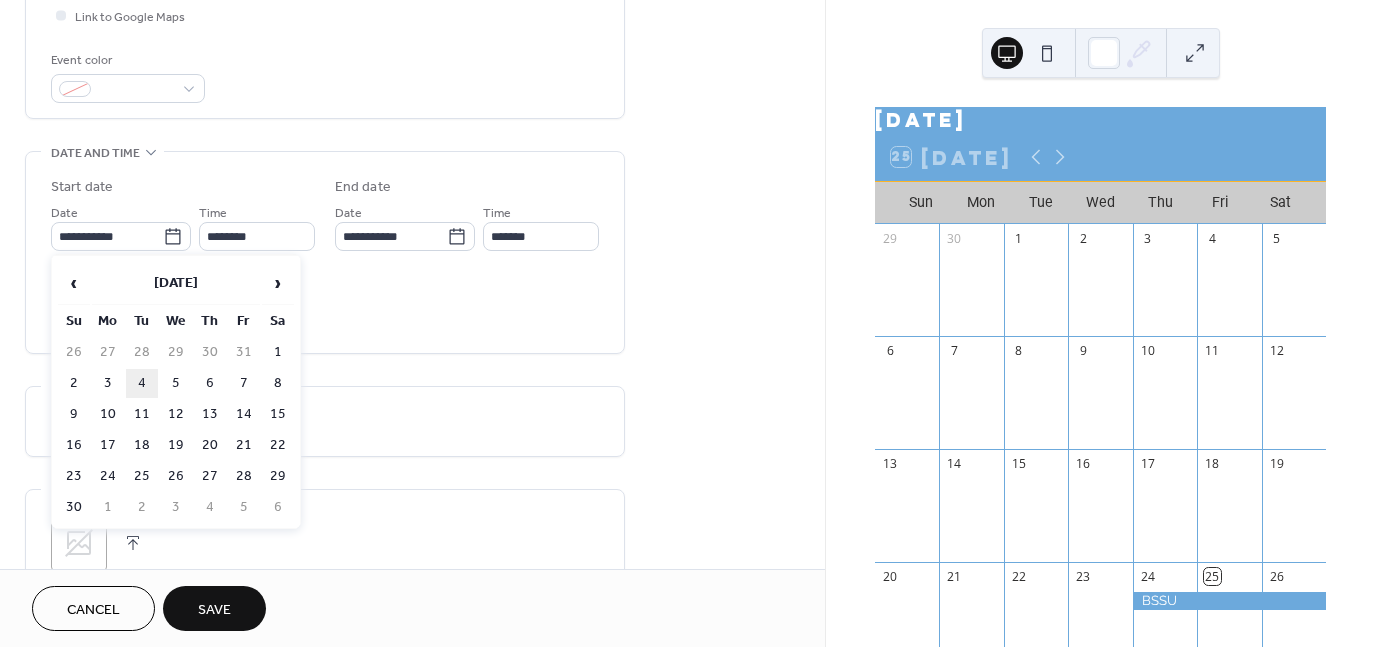 click on "4" at bounding box center [142, 383] 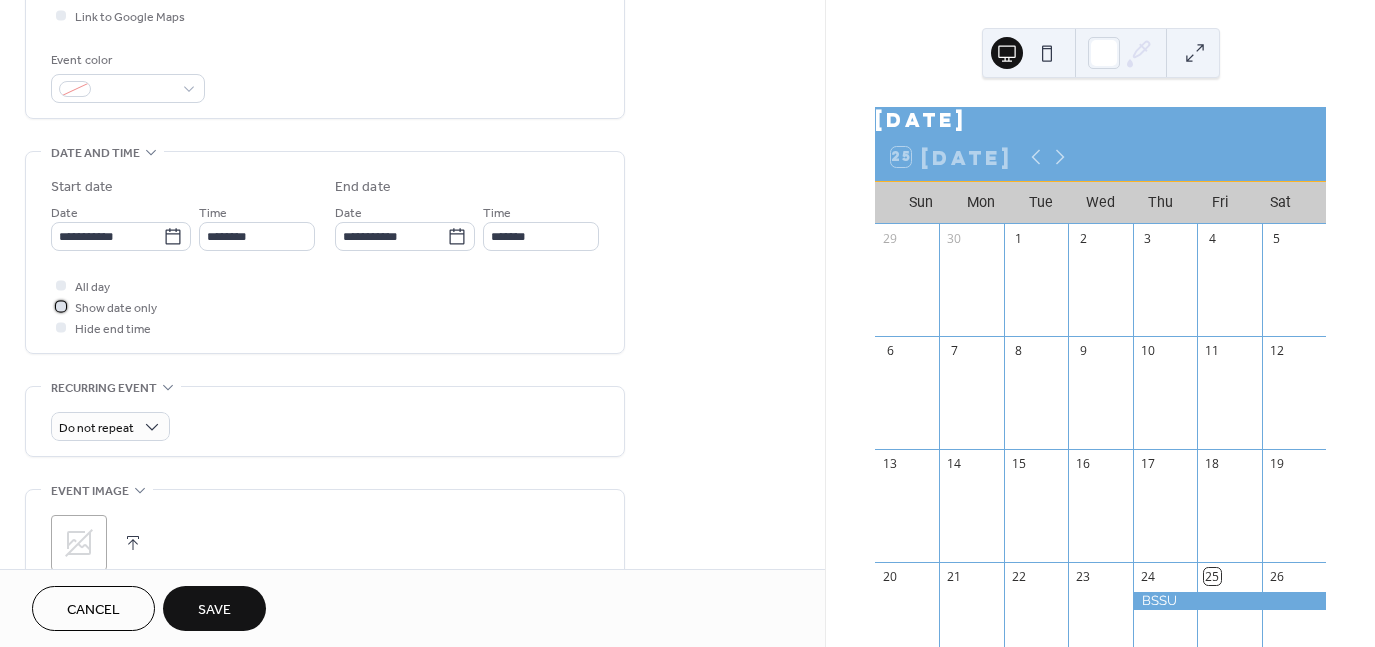 click on "Show date only" at bounding box center [116, 308] 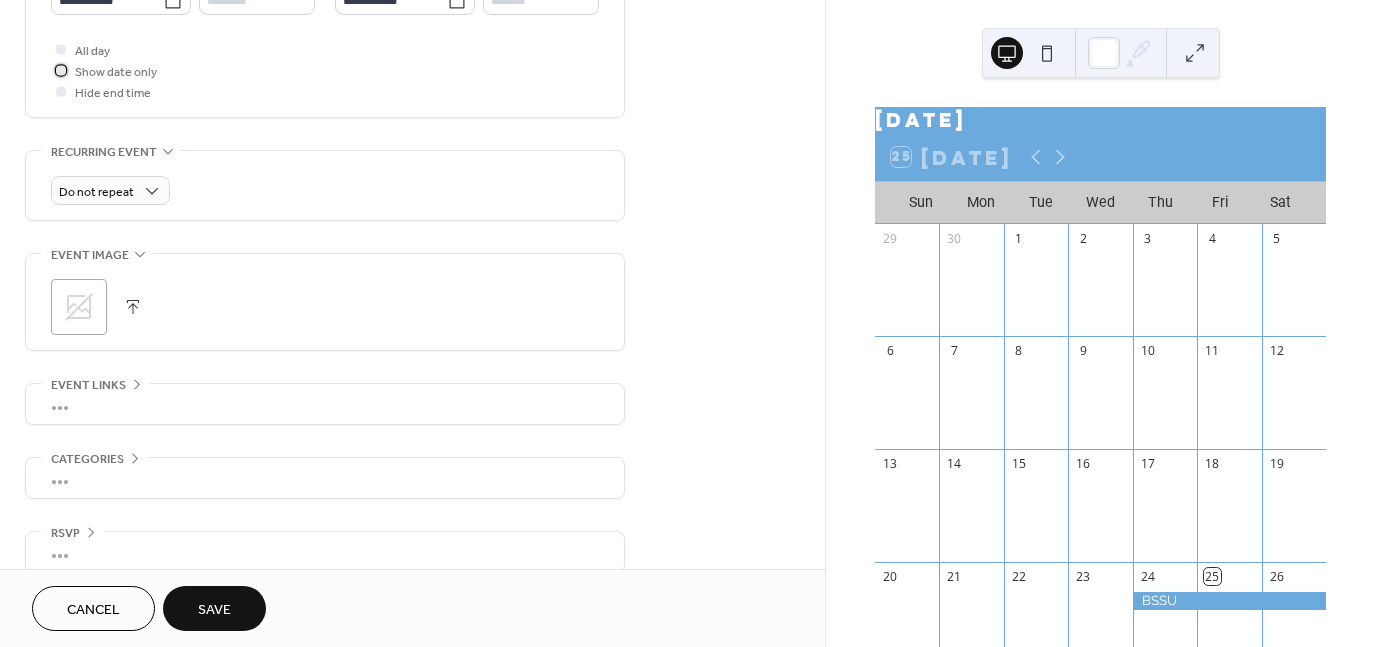scroll, scrollTop: 757, scrollLeft: 0, axis: vertical 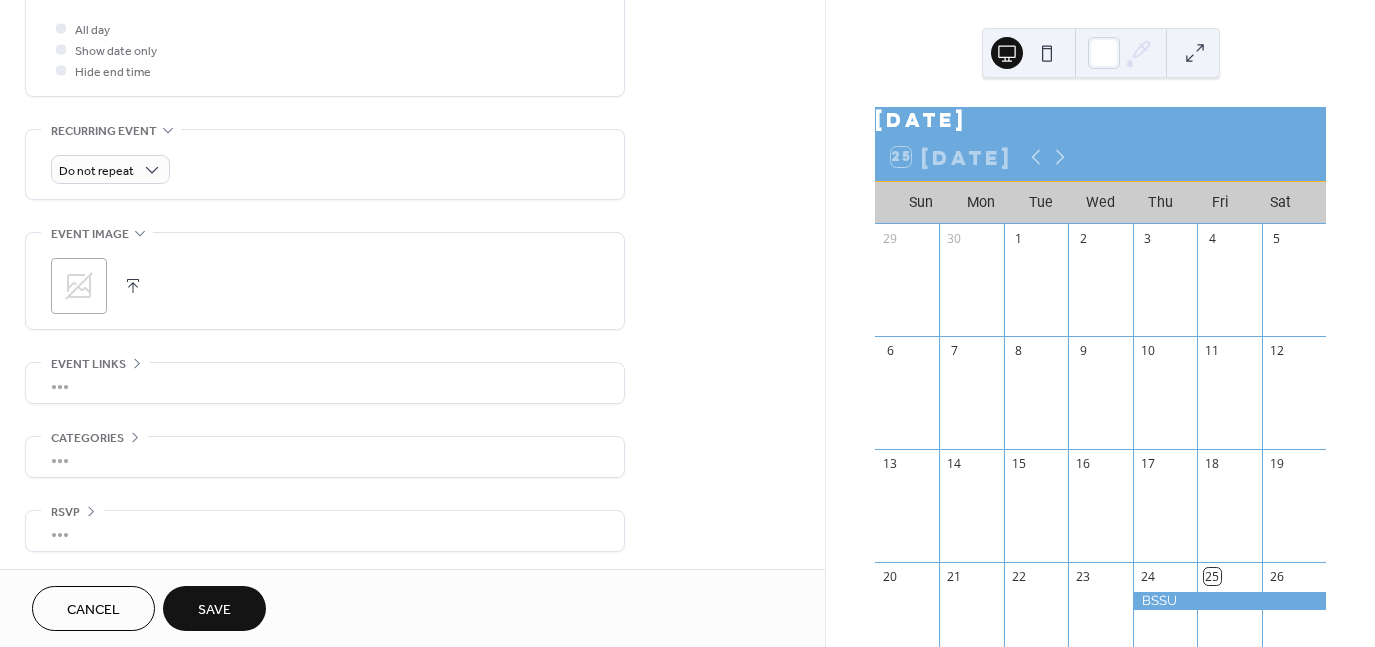 click on "Save" at bounding box center [214, 610] 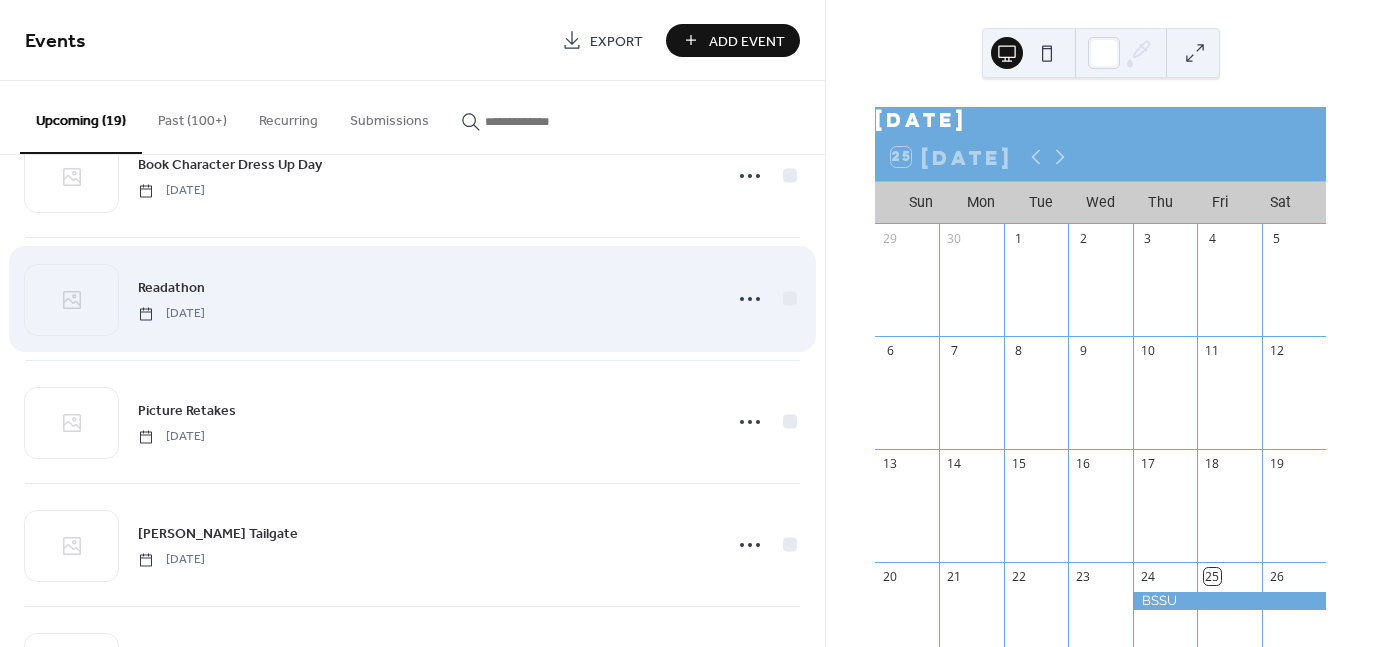 scroll, scrollTop: 1899, scrollLeft: 0, axis: vertical 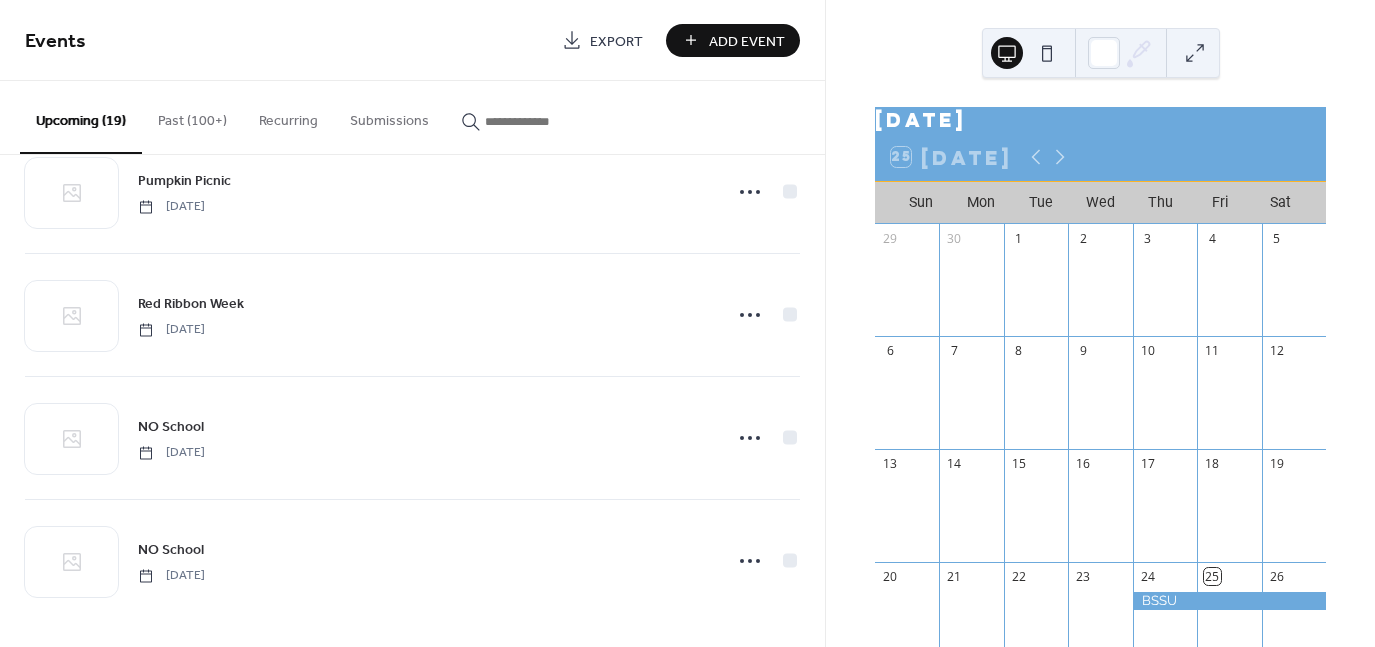 click on "Events" at bounding box center (286, 42) 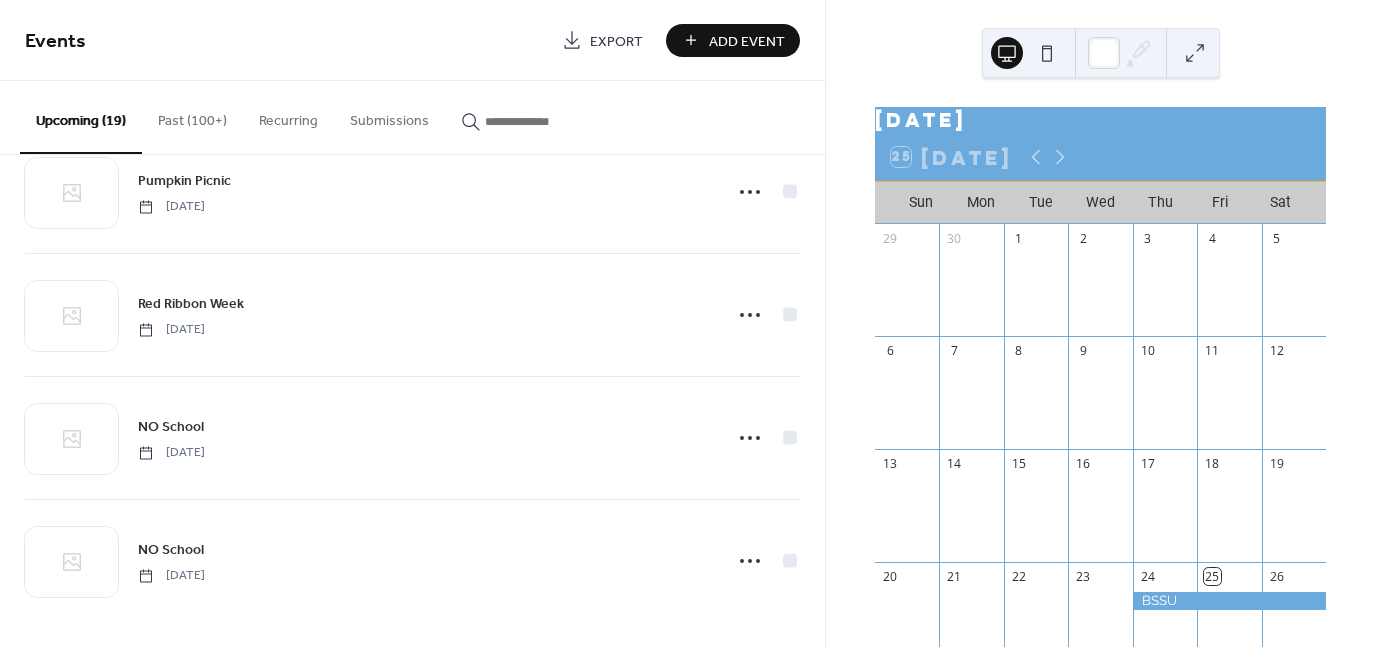 click on "Add Event" at bounding box center [747, 41] 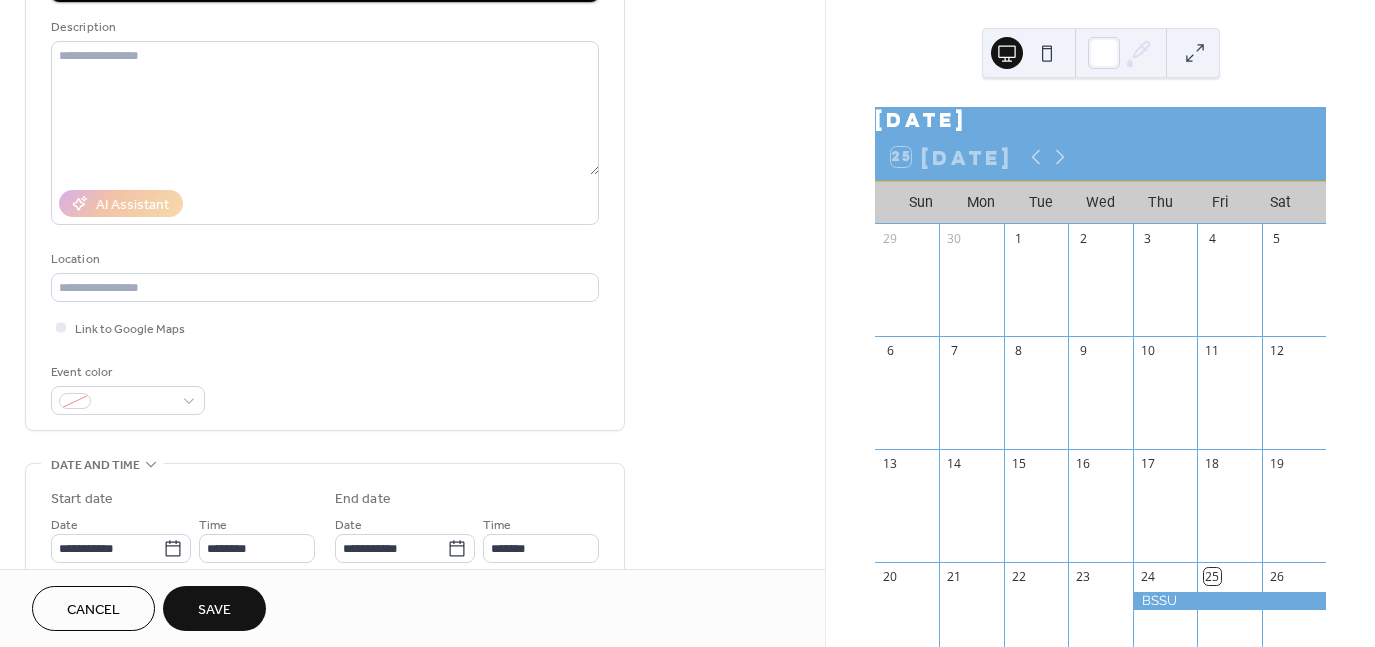 scroll, scrollTop: 200, scrollLeft: 0, axis: vertical 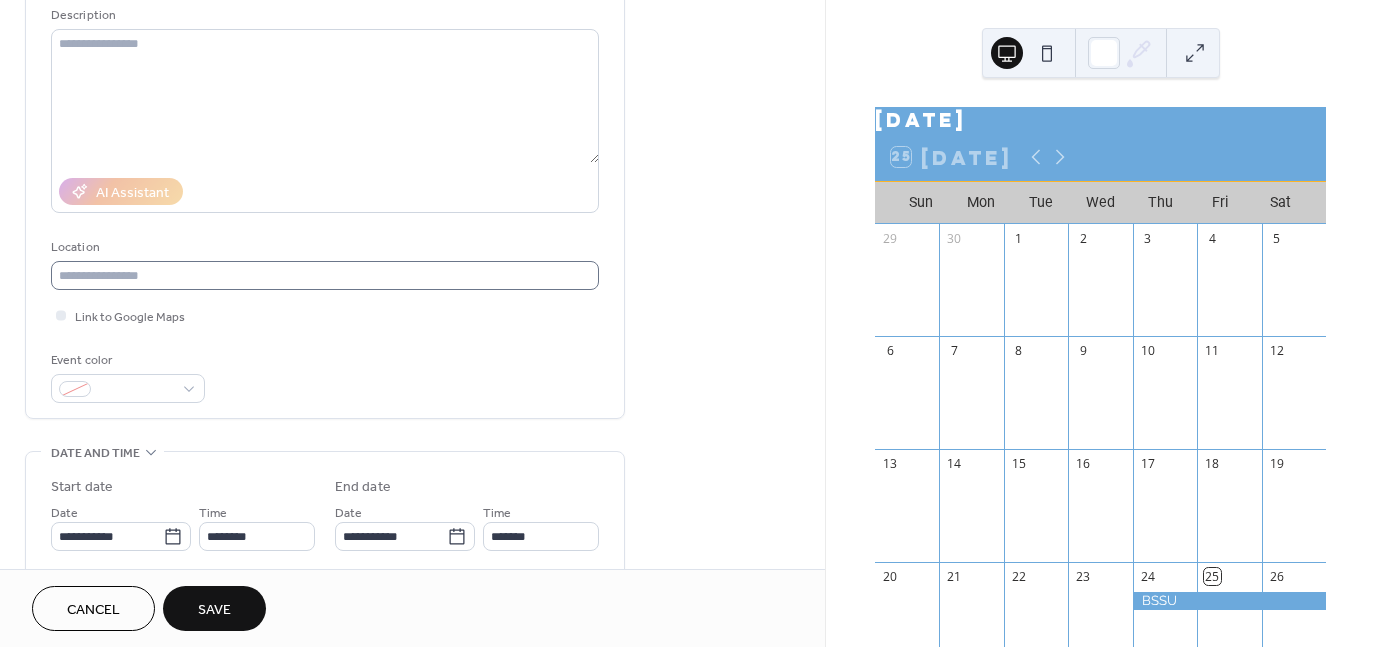 type on "**********" 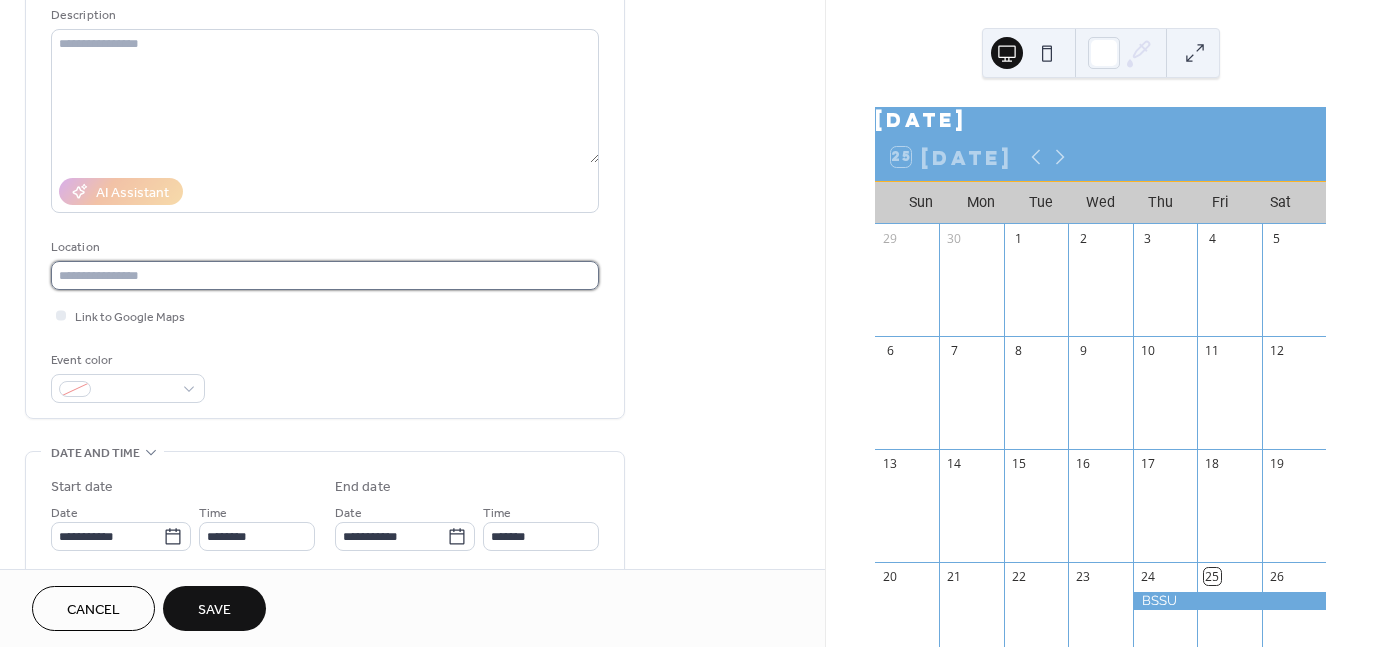 click at bounding box center [325, 275] 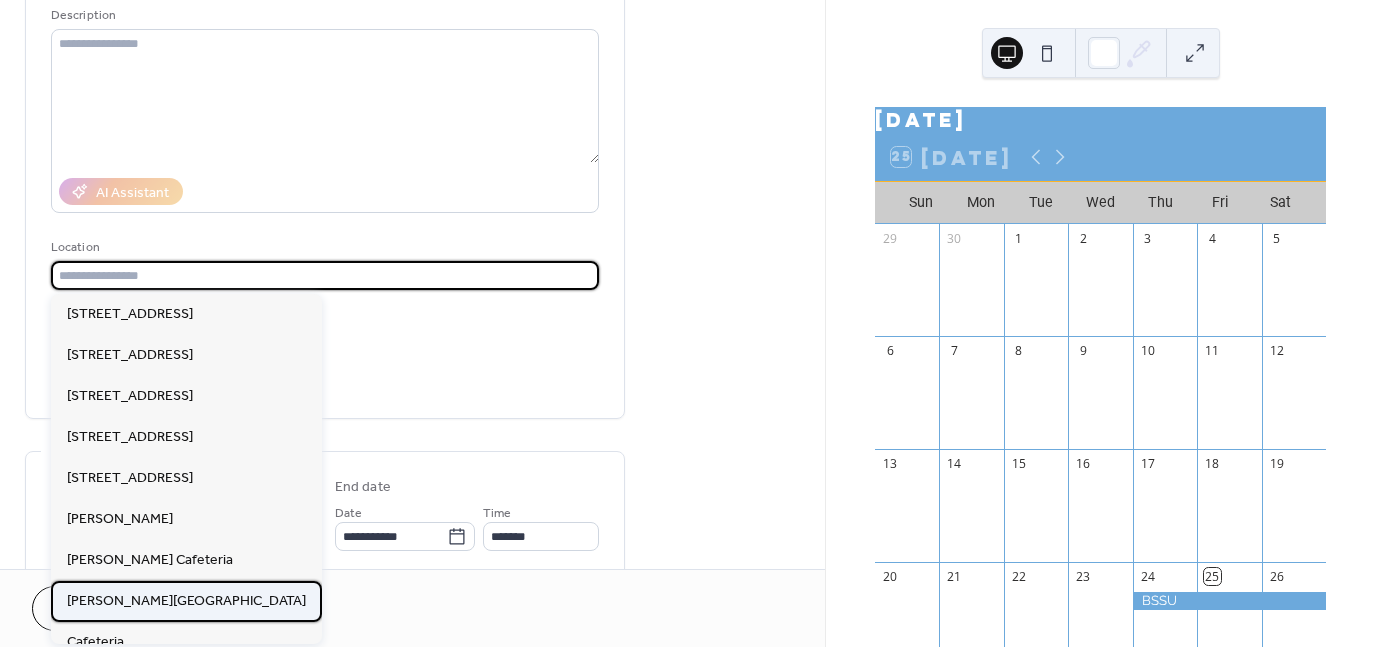 click on "[PERSON_NAME][GEOGRAPHIC_DATA]" at bounding box center [186, 601] 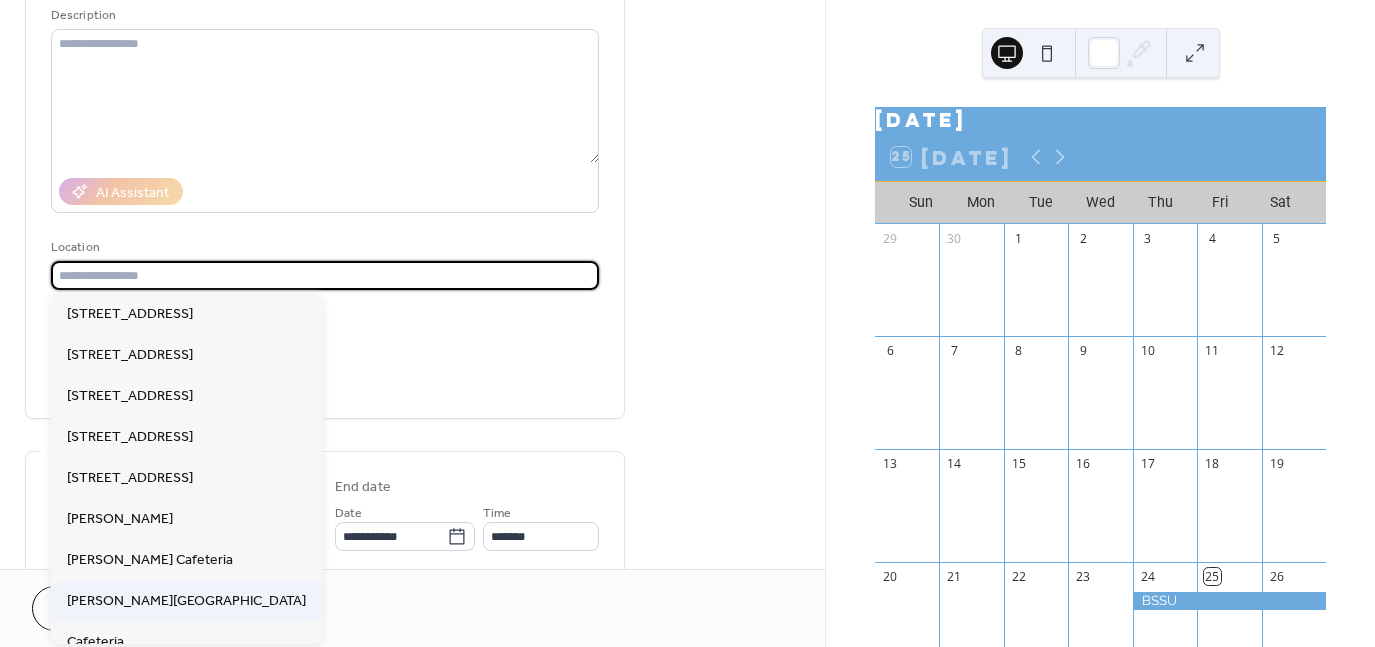 type on "**********" 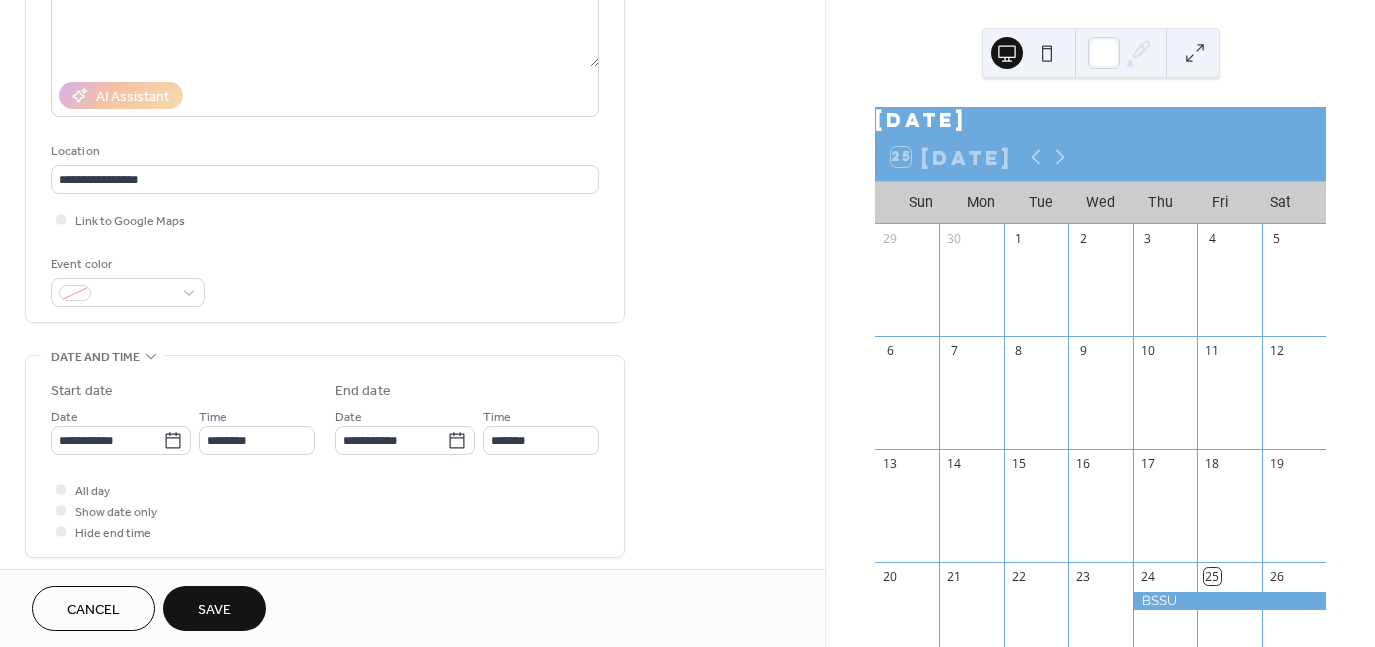 scroll, scrollTop: 300, scrollLeft: 0, axis: vertical 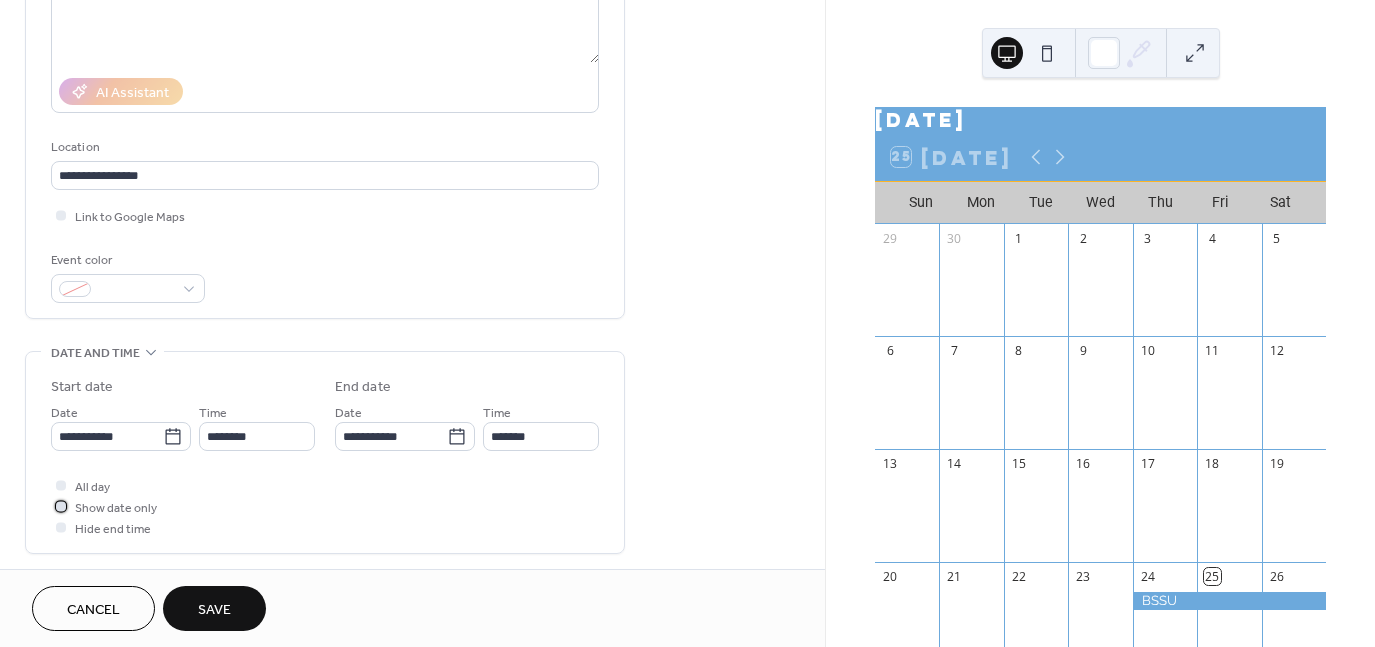 click on "Show date only" at bounding box center (116, 508) 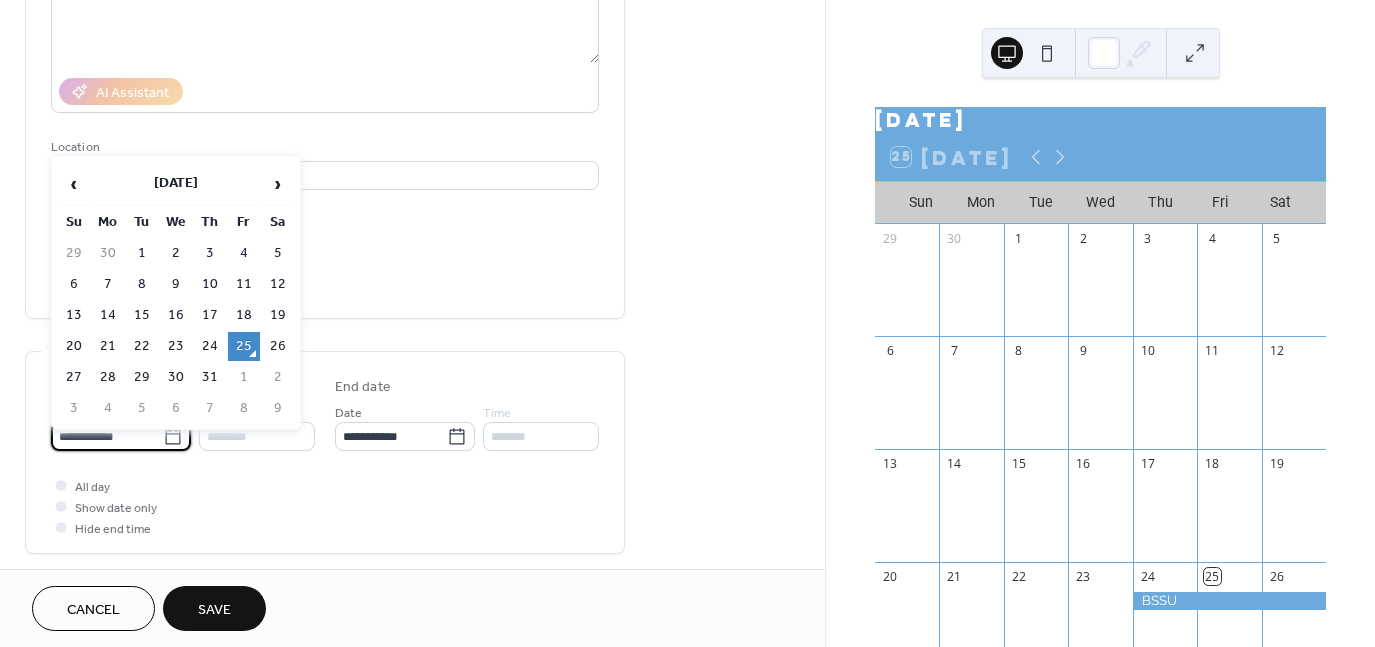 click on "**********" at bounding box center (107, 436) 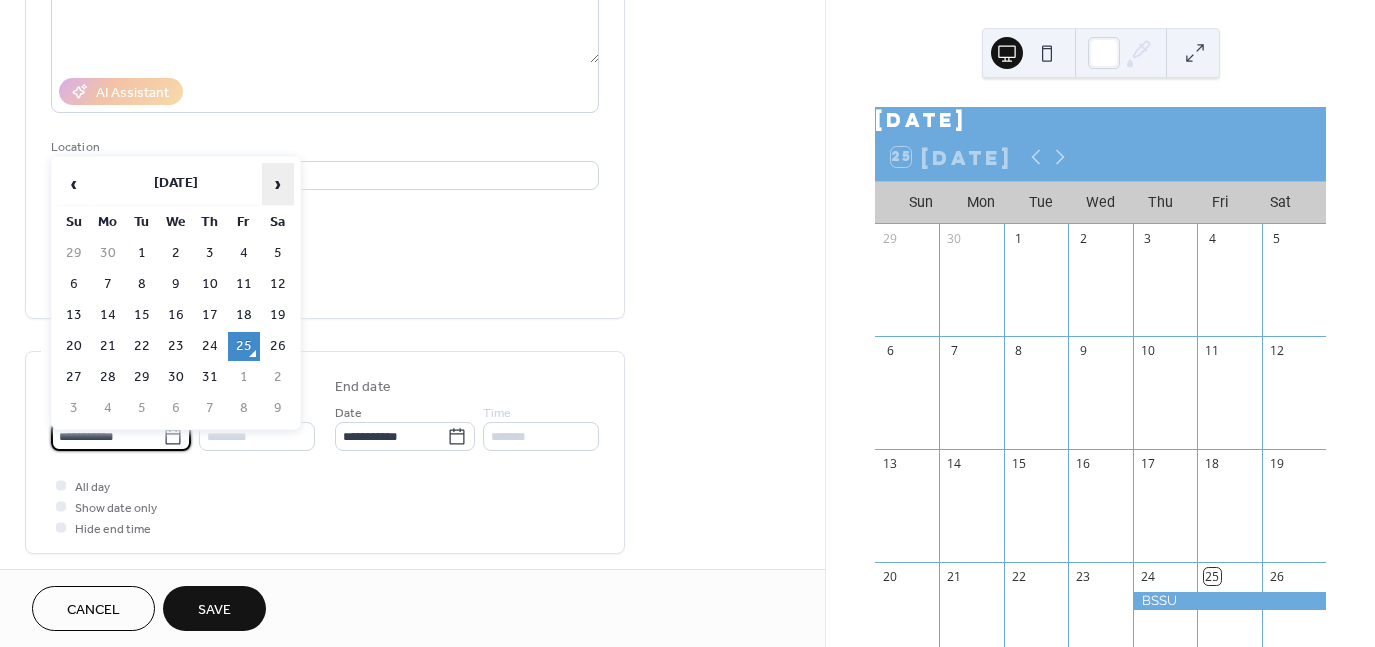 click on "›" at bounding box center (278, 184) 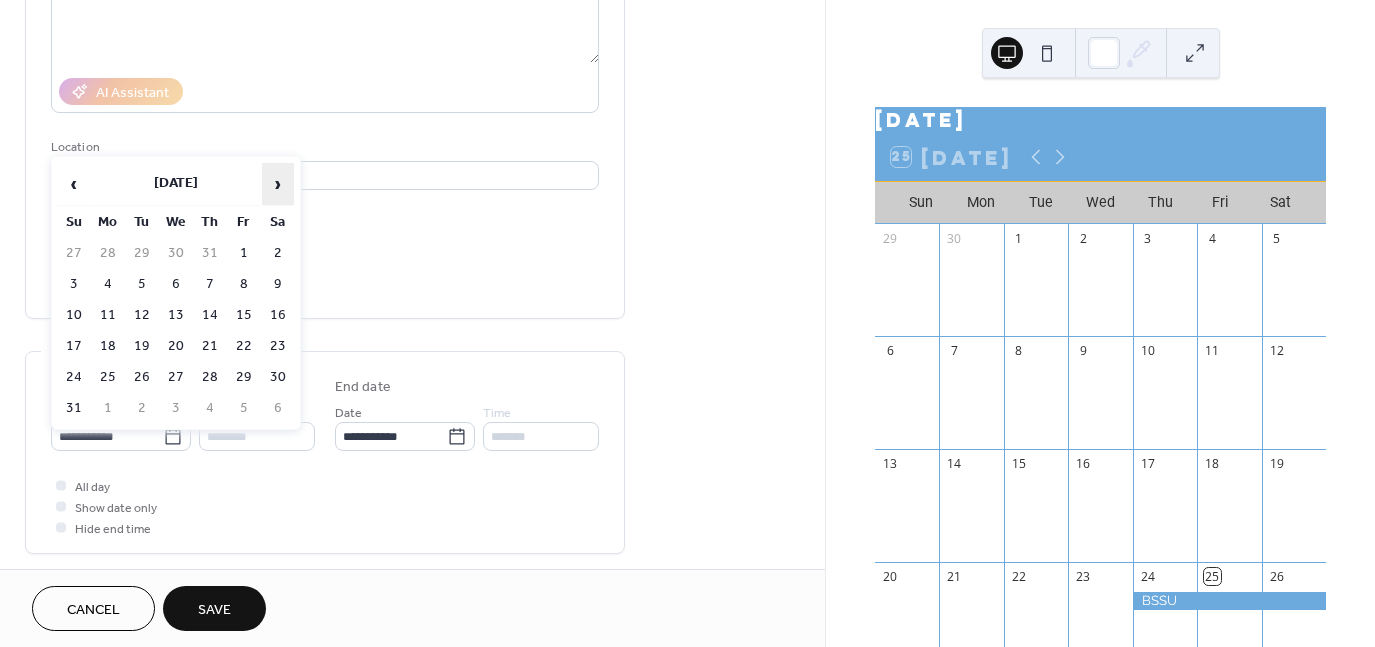 click on "›" at bounding box center [278, 184] 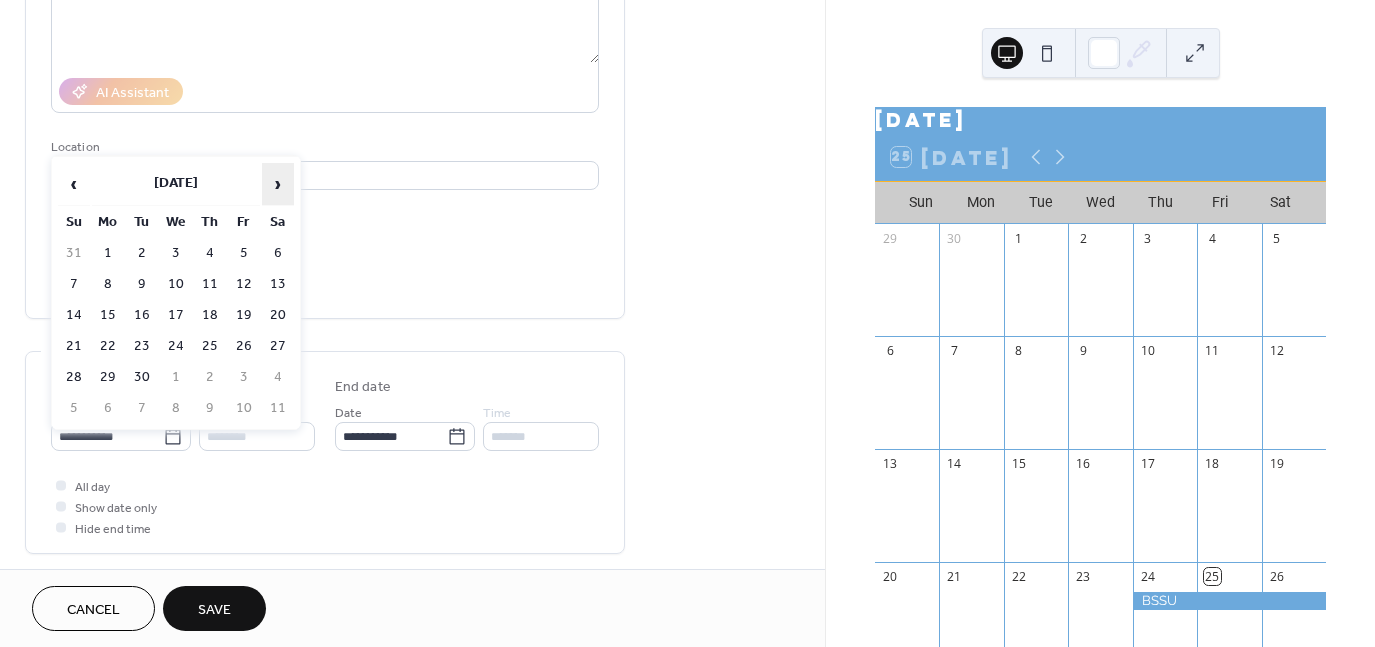click on "›" at bounding box center (278, 184) 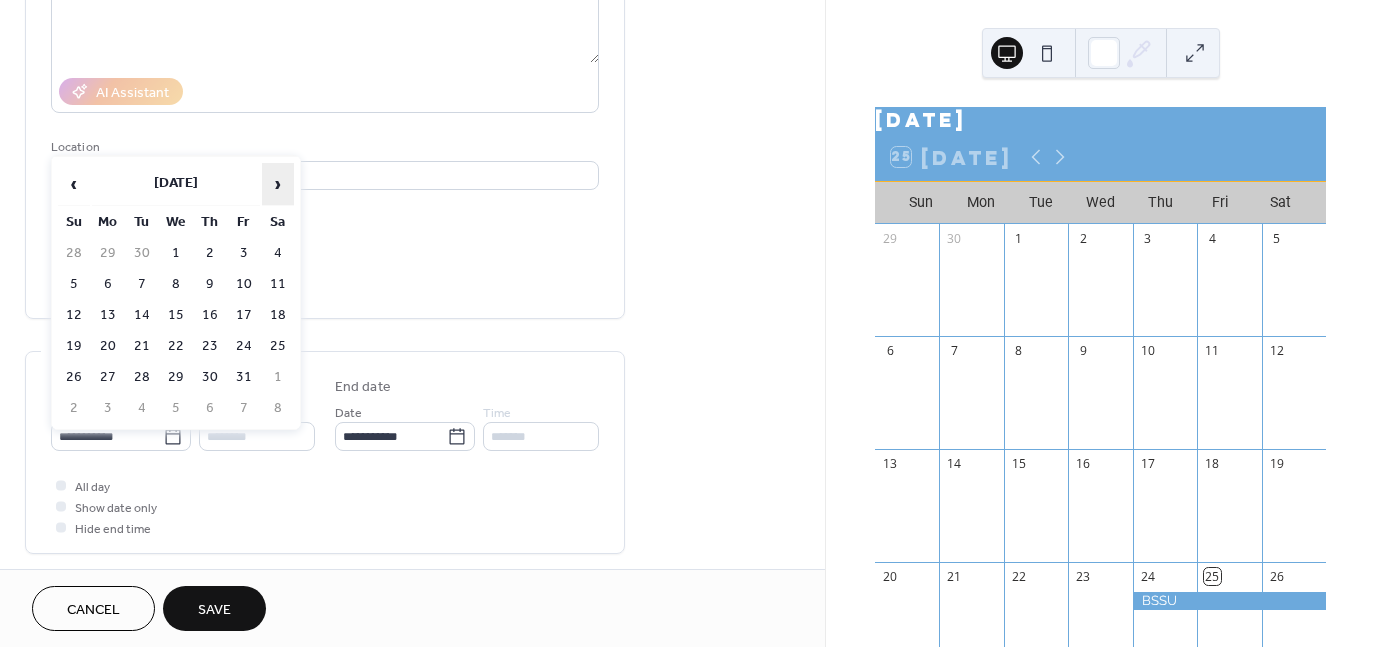 click on "›" at bounding box center [278, 184] 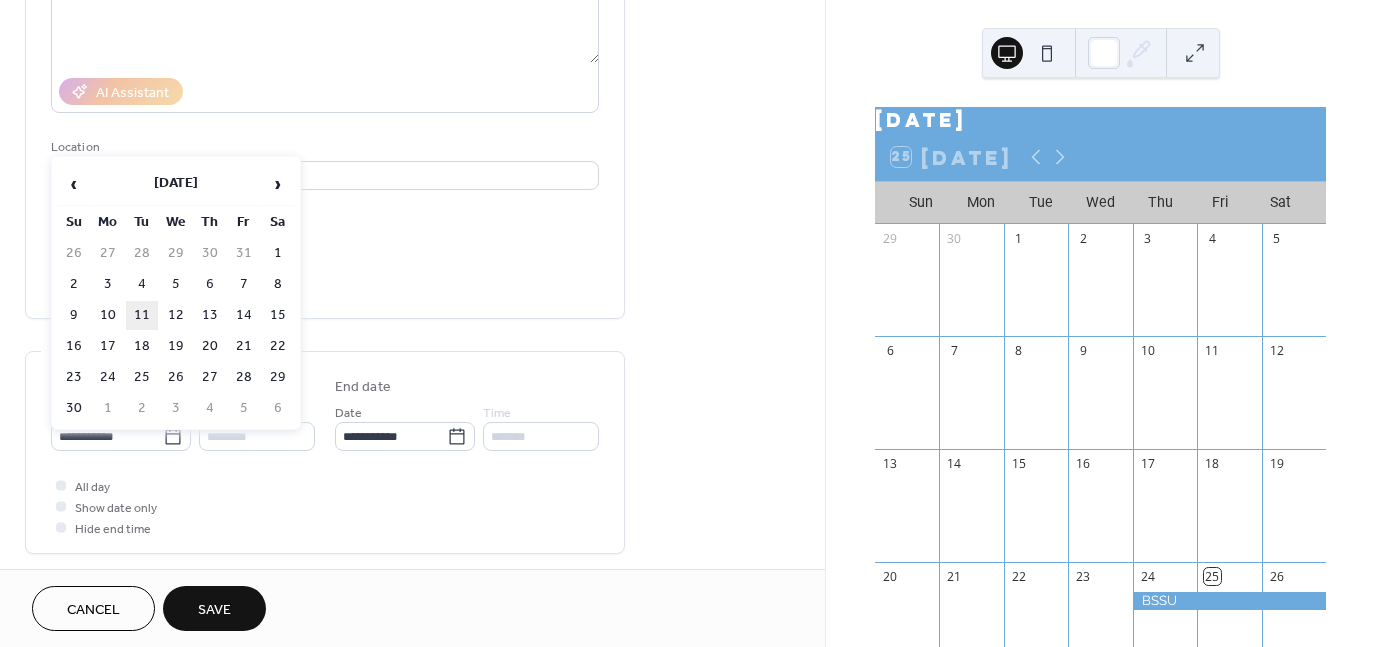 click on "11" at bounding box center [142, 315] 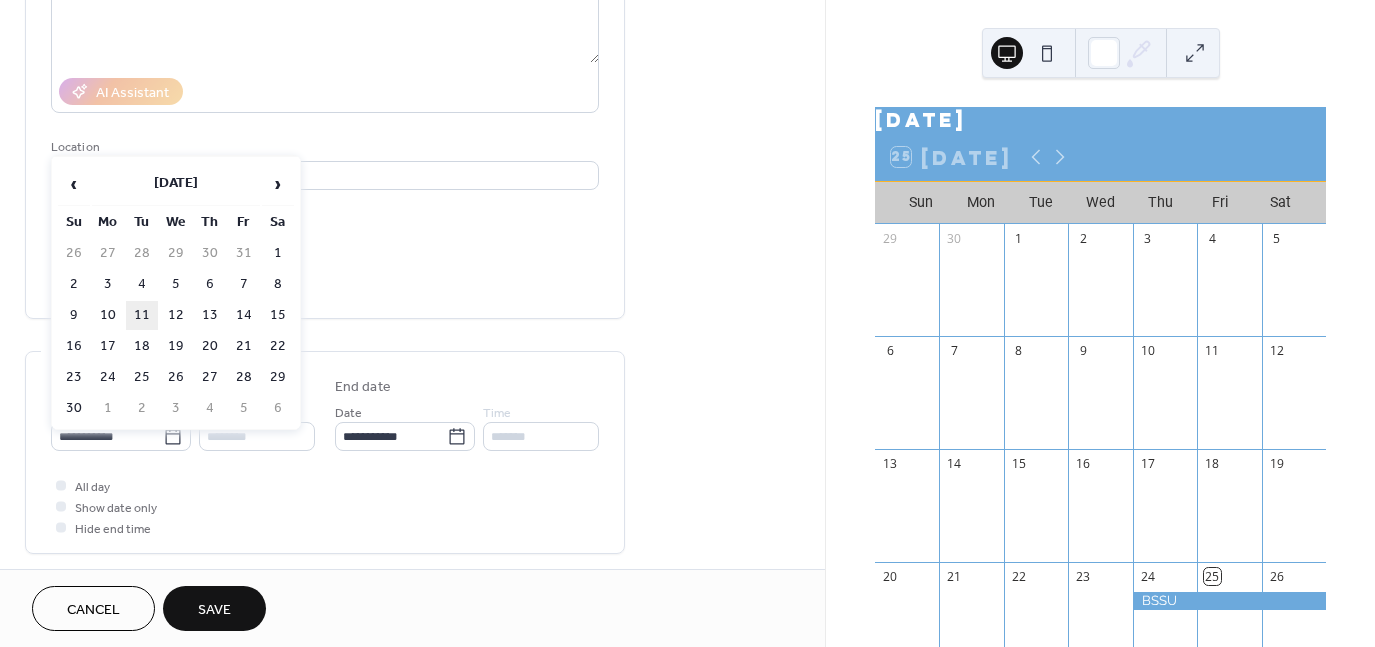 type on "**********" 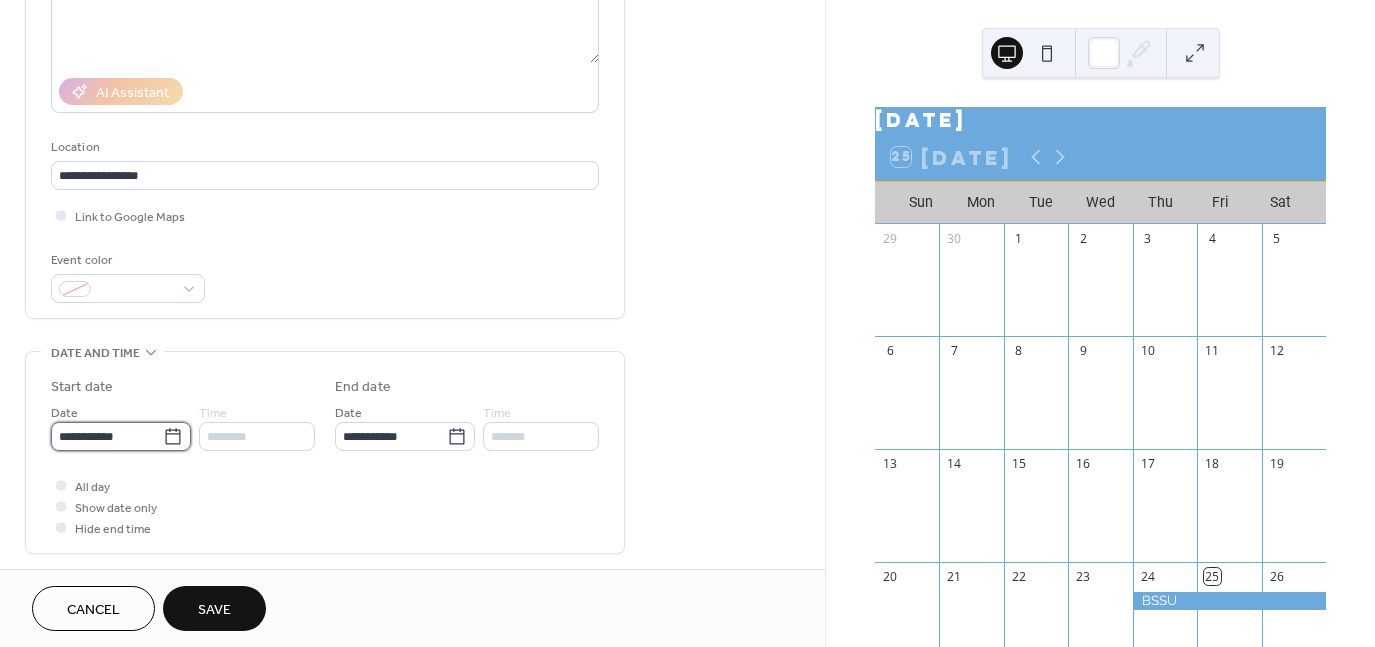 click on "**********" at bounding box center (107, 436) 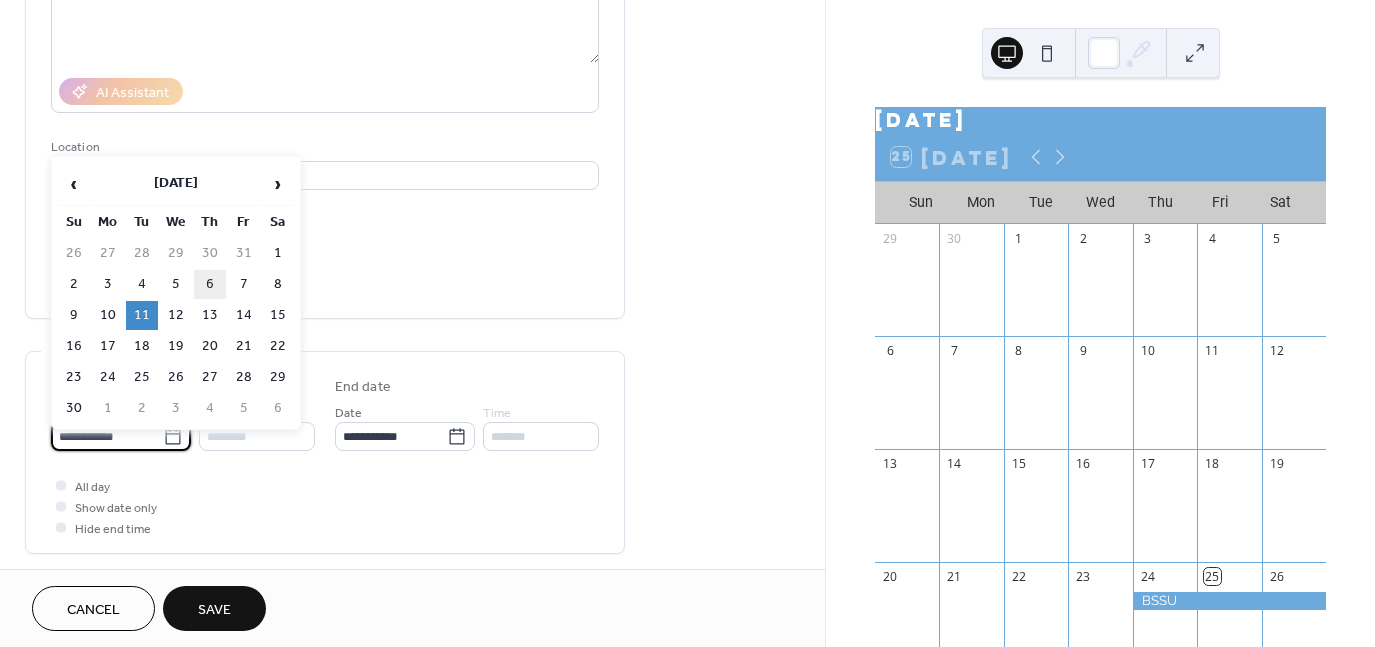 click on "6" at bounding box center (210, 284) 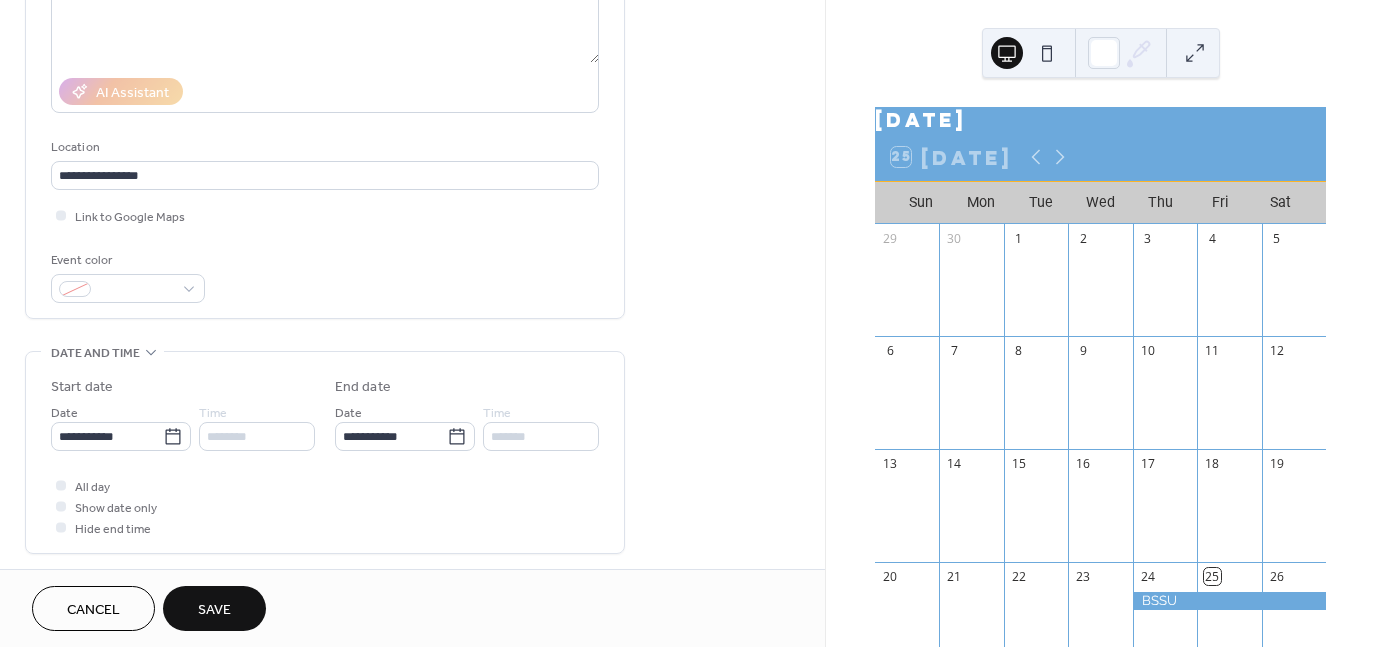 click on "Save" at bounding box center [214, 608] 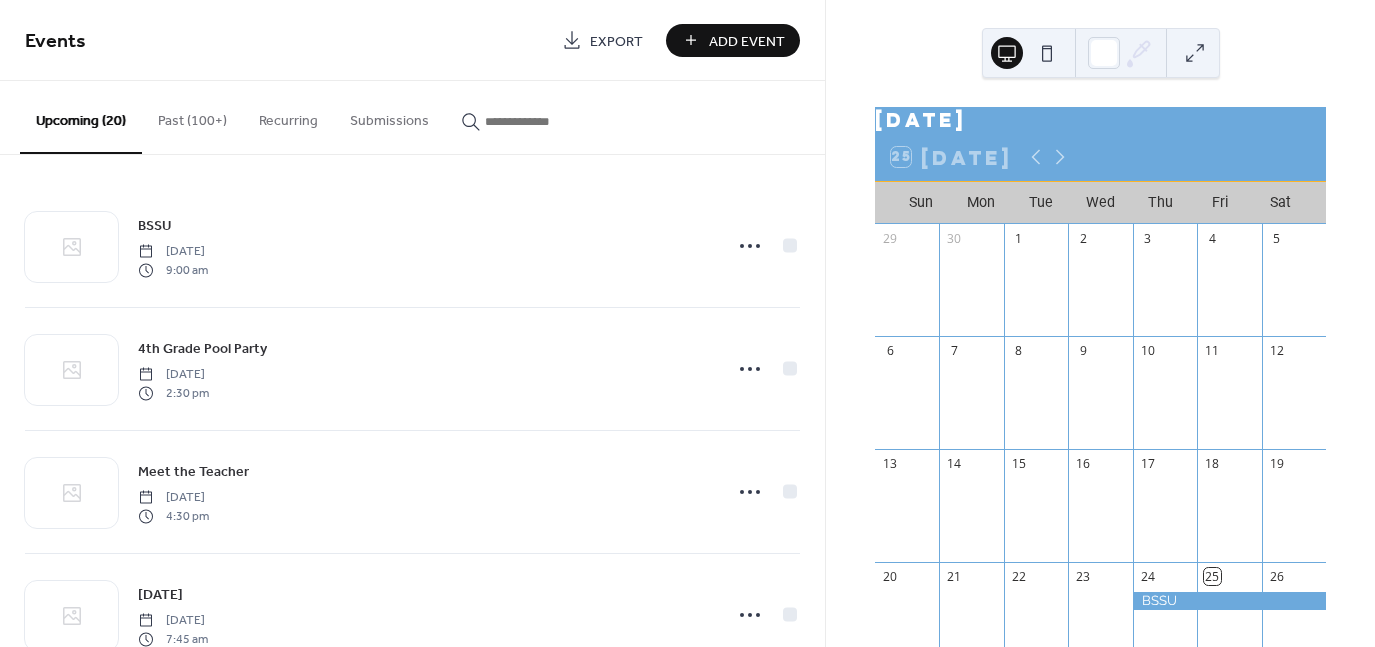 click on "Events" at bounding box center [286, 42] 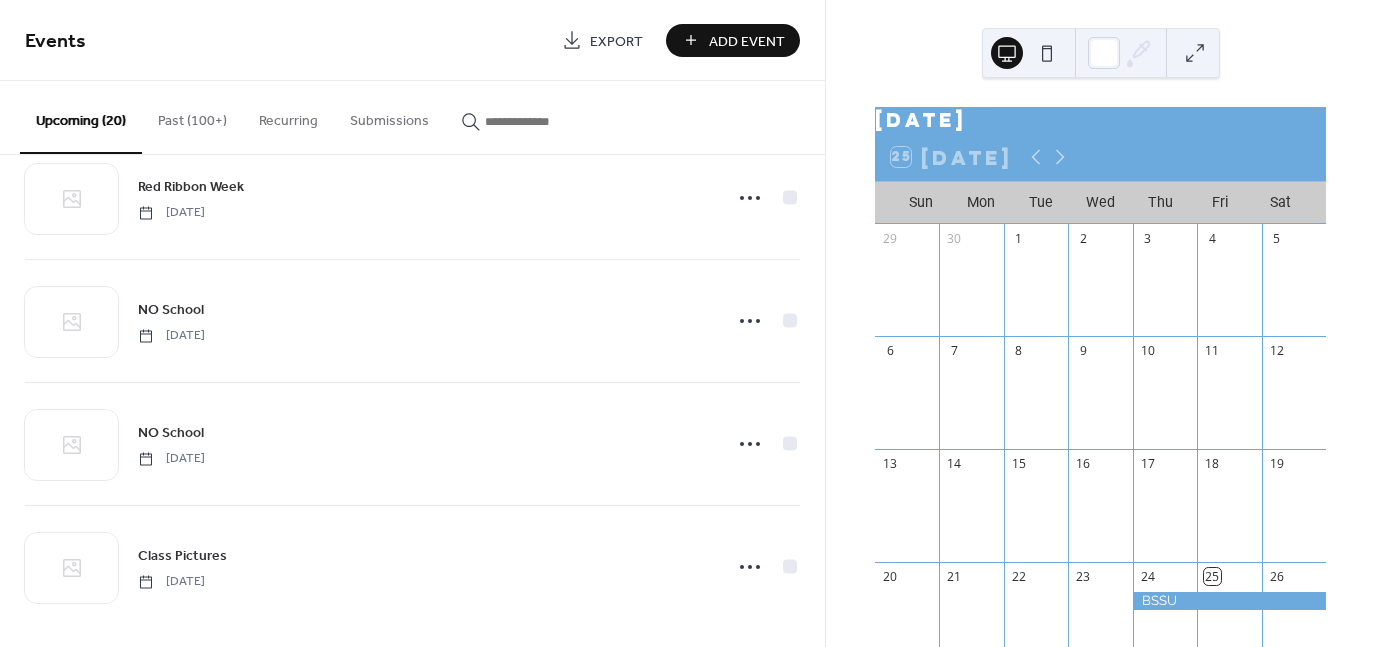 scroll, scrollTop: 2022, scrollLeft: 0, axis: vertical 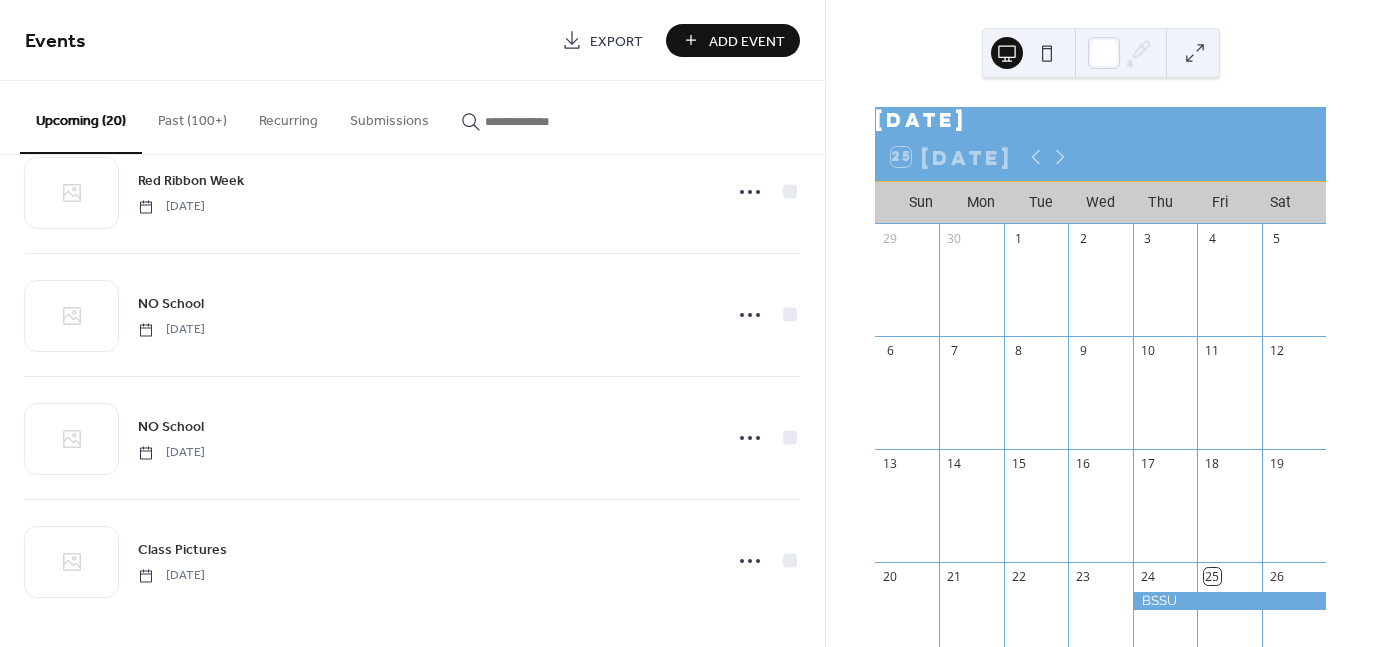 click on "Add Event" at bounding box center [733, 40] 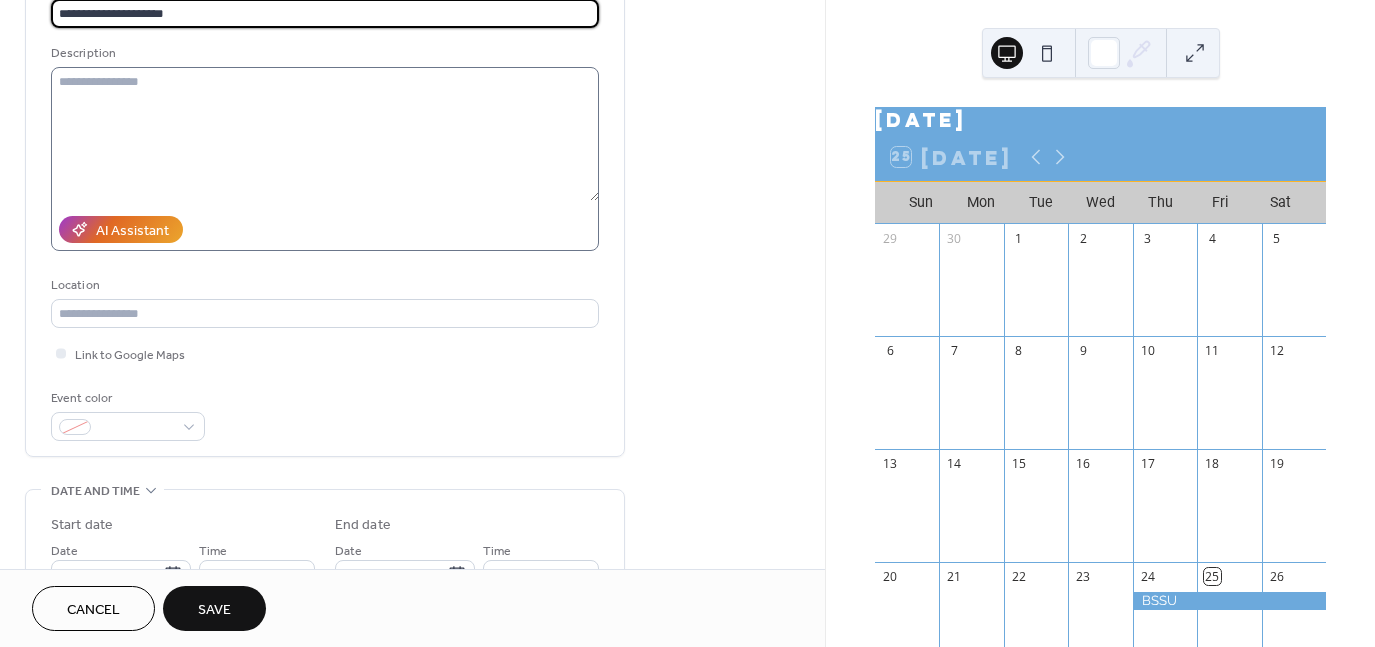 scroll, scrollTop: 200, scrollLeft: 0, axis: vertical 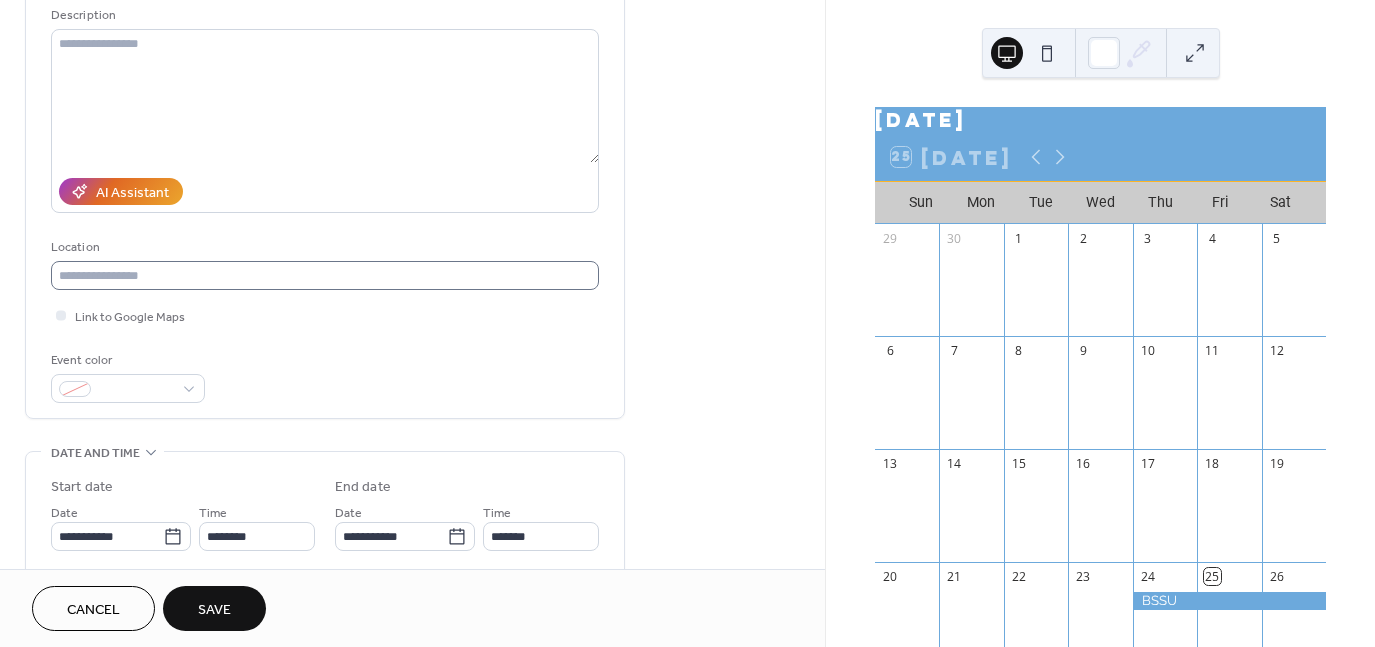 type on "**********" 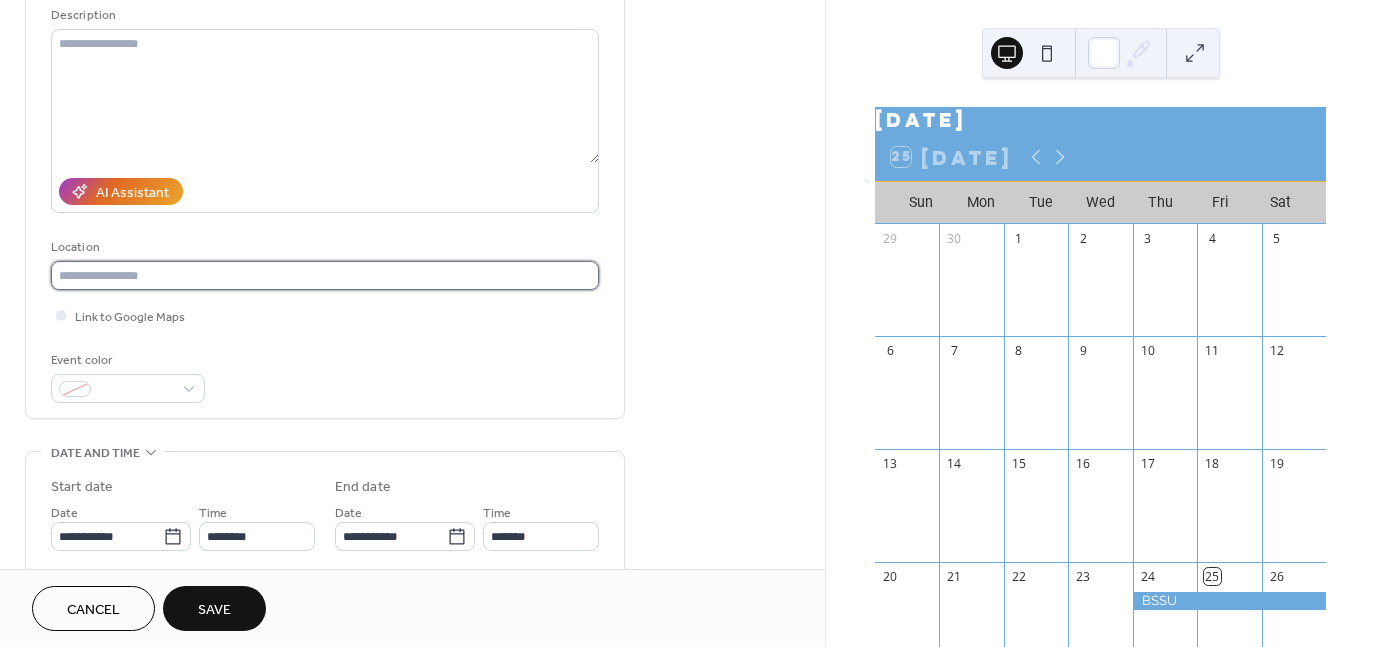 click at bounding box center [325, 275] 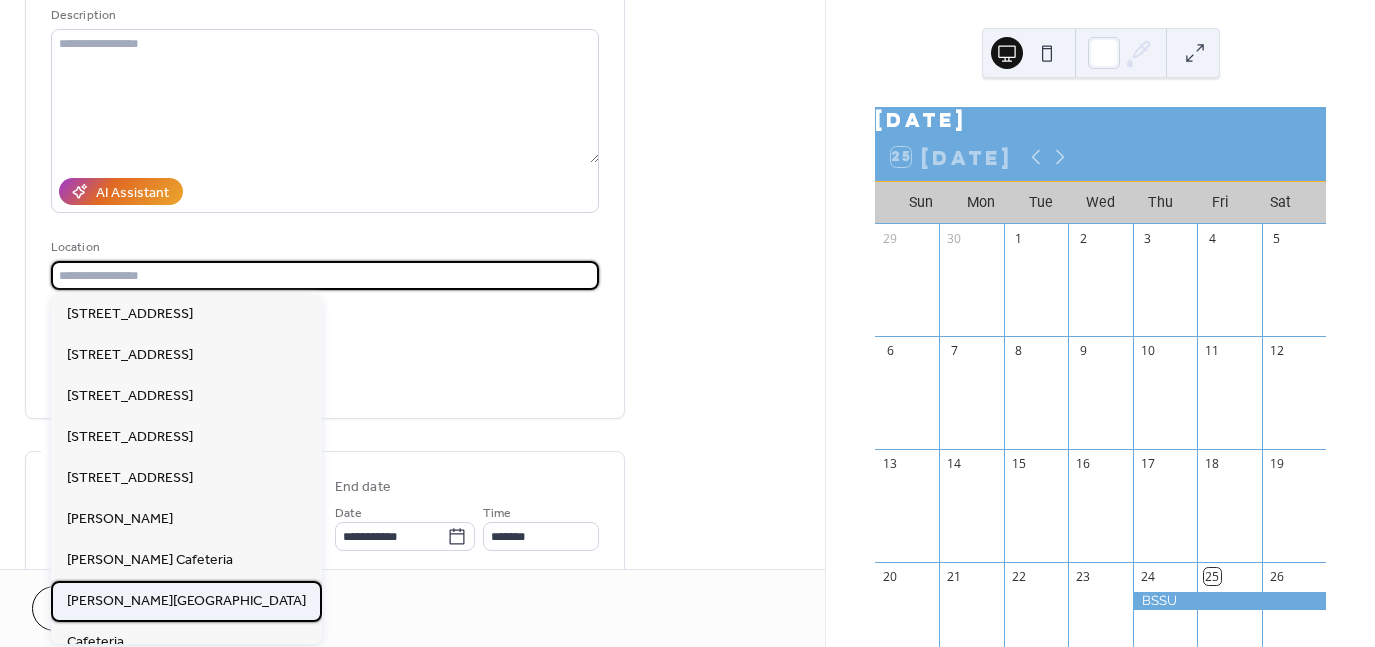 click on "[PERSON_NAME][GEOGRAPHIC_DATA]" at bounding box center (186, 601) 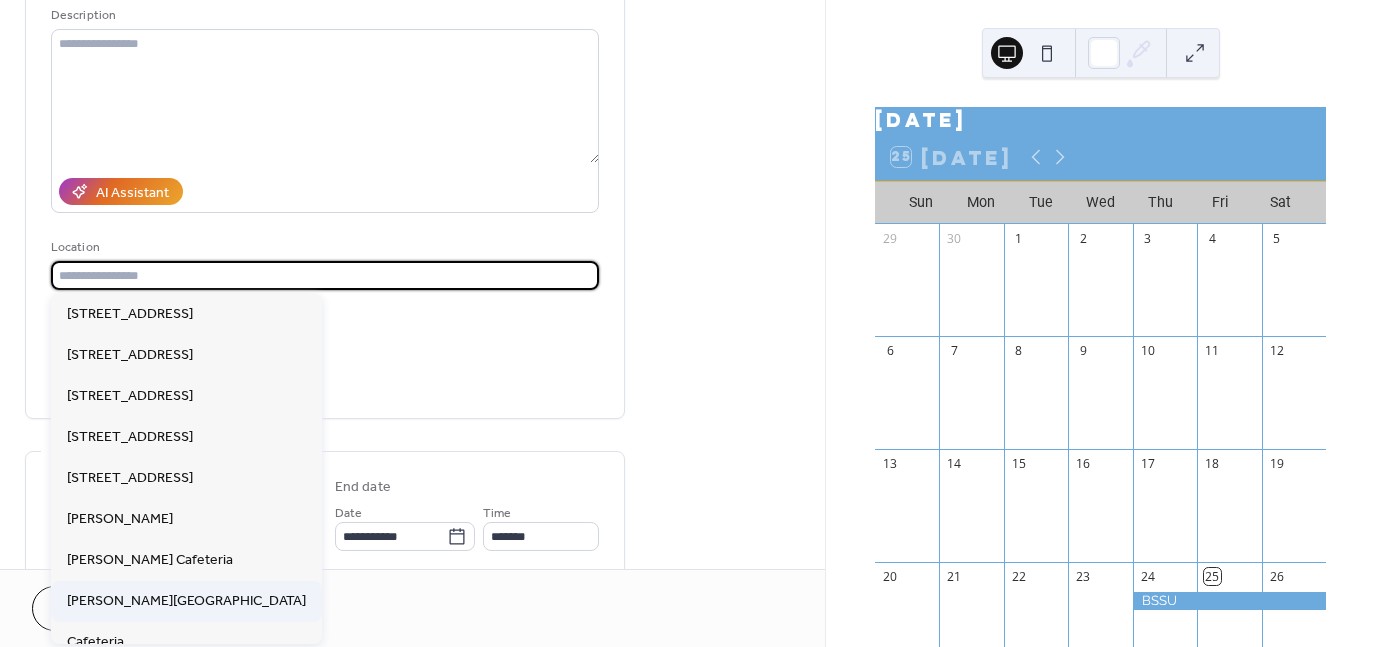 type on "**********" 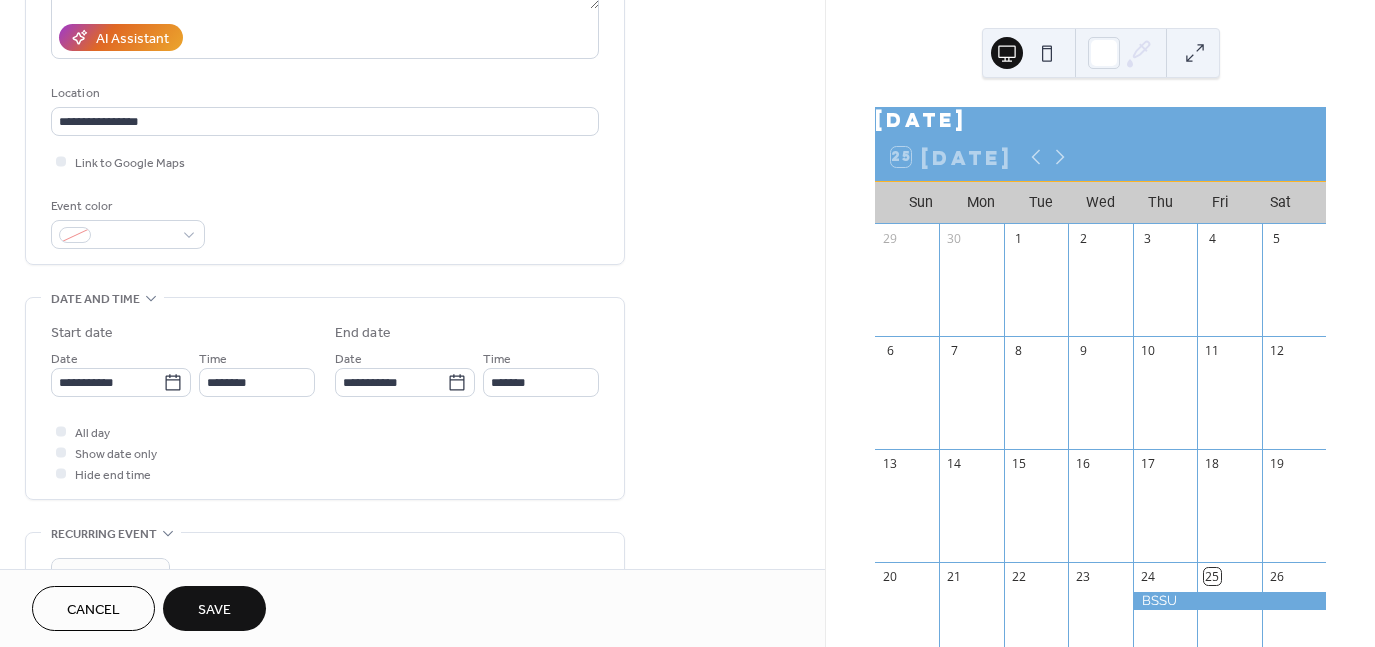 scroll, scrollTop: 400, scrollLeft: 0, axis: vertical 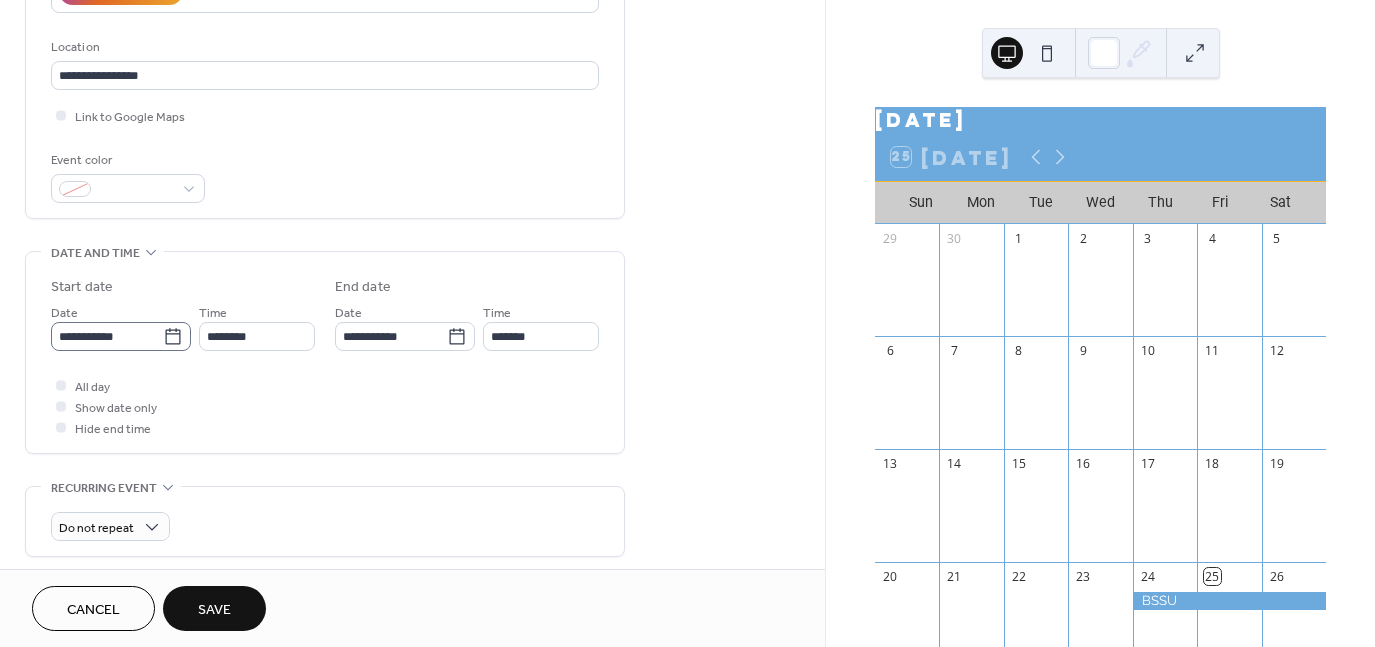 click 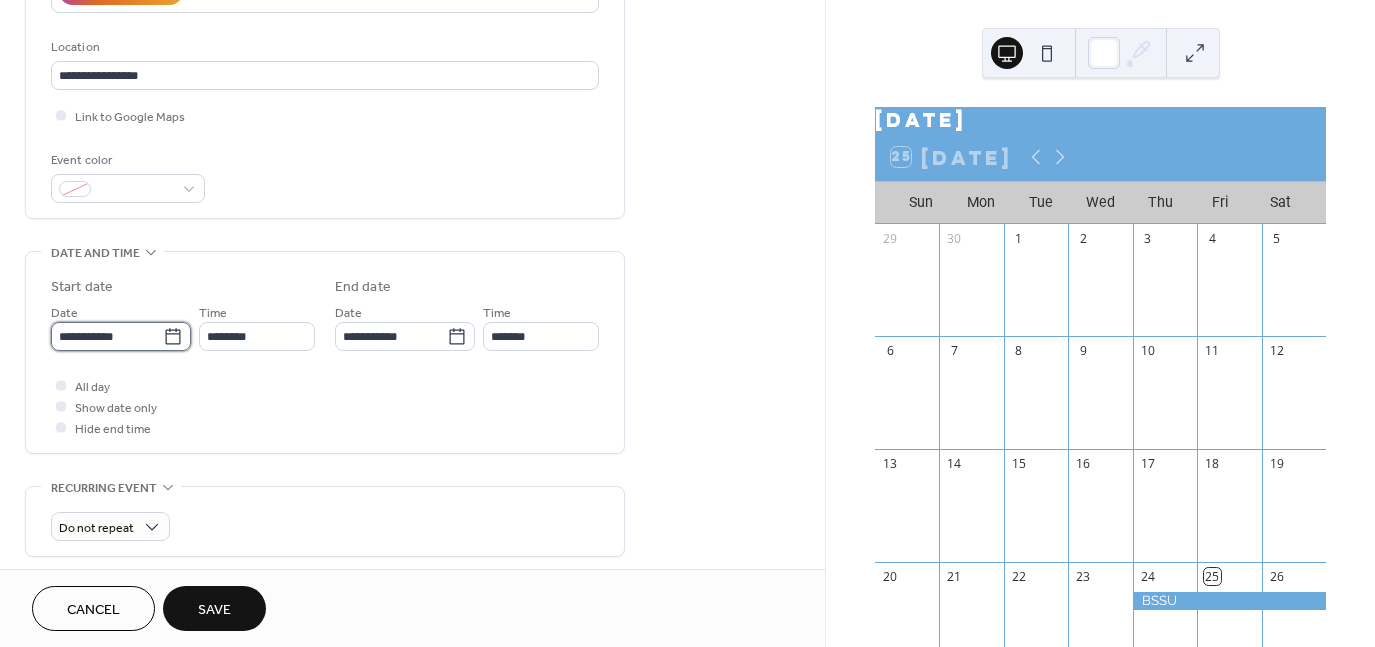 click on "**********" at bounding box center [107, 336] 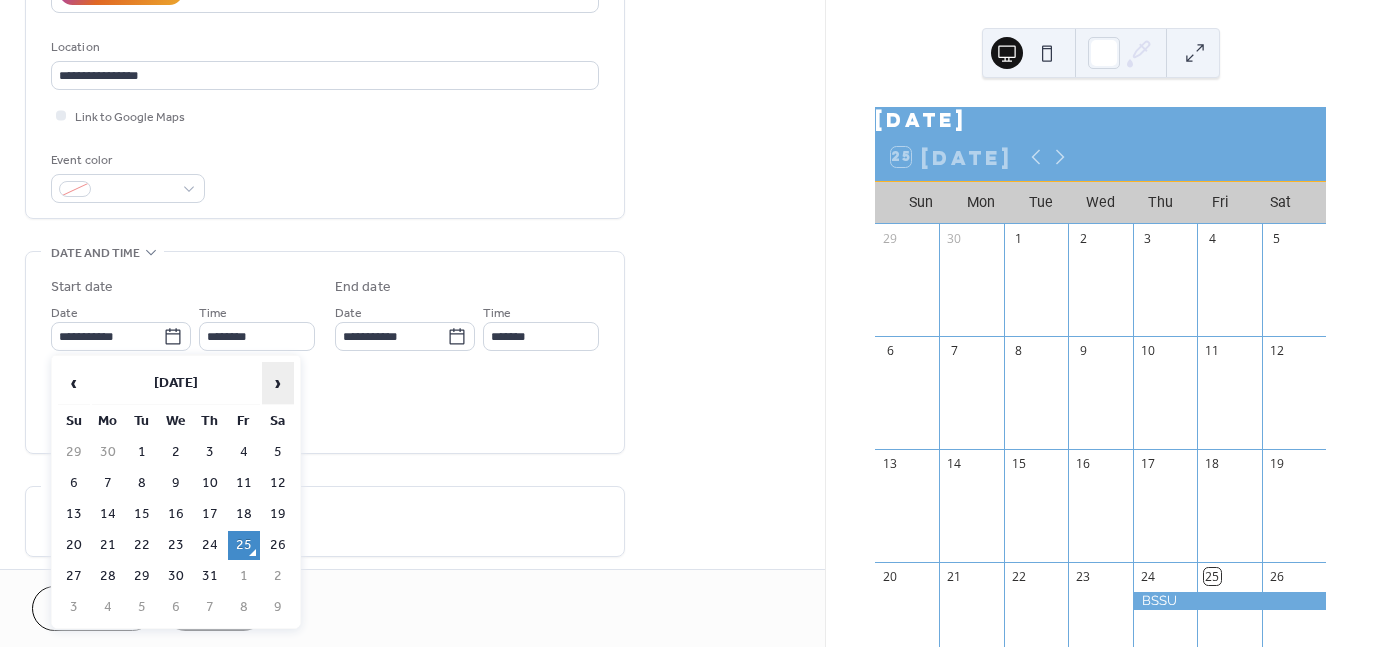 click on "›" at bounding box center (278, 383) 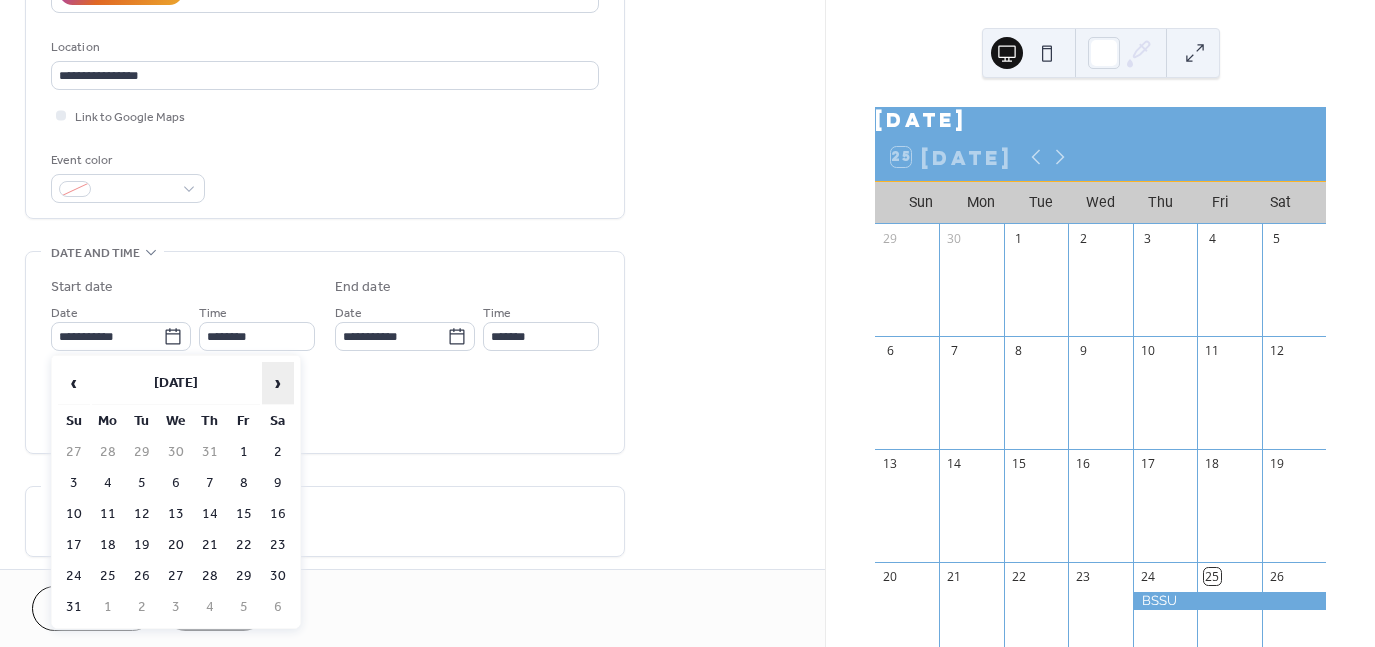 click on "›" at bounding box center (278, 383) 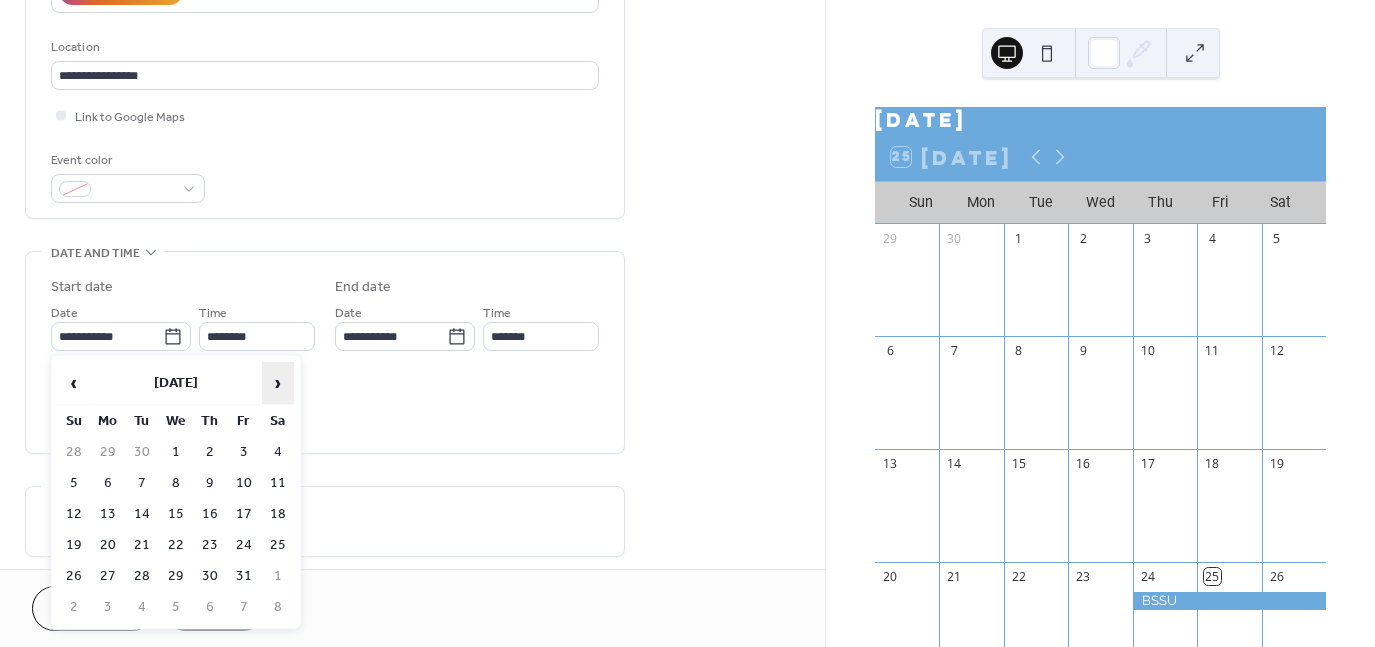 click on "›" at bounding box center [278, 383] 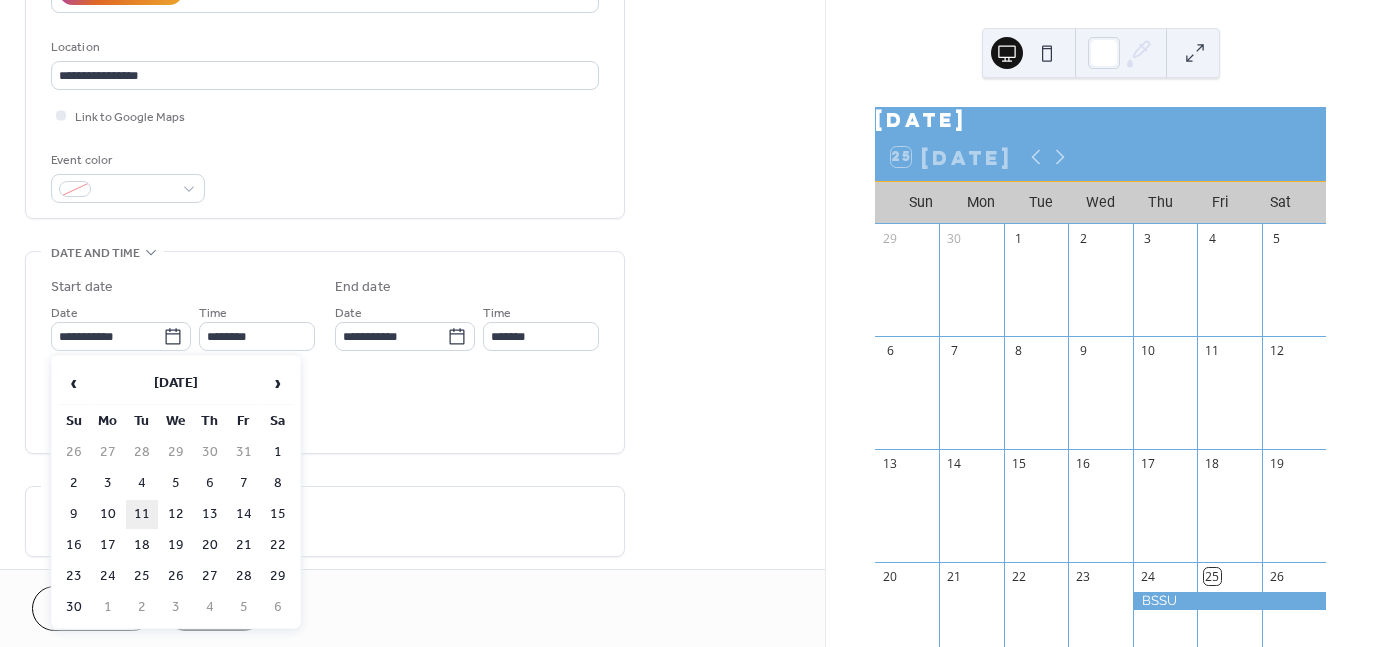 click on "11" at bounding box center (142, 514) 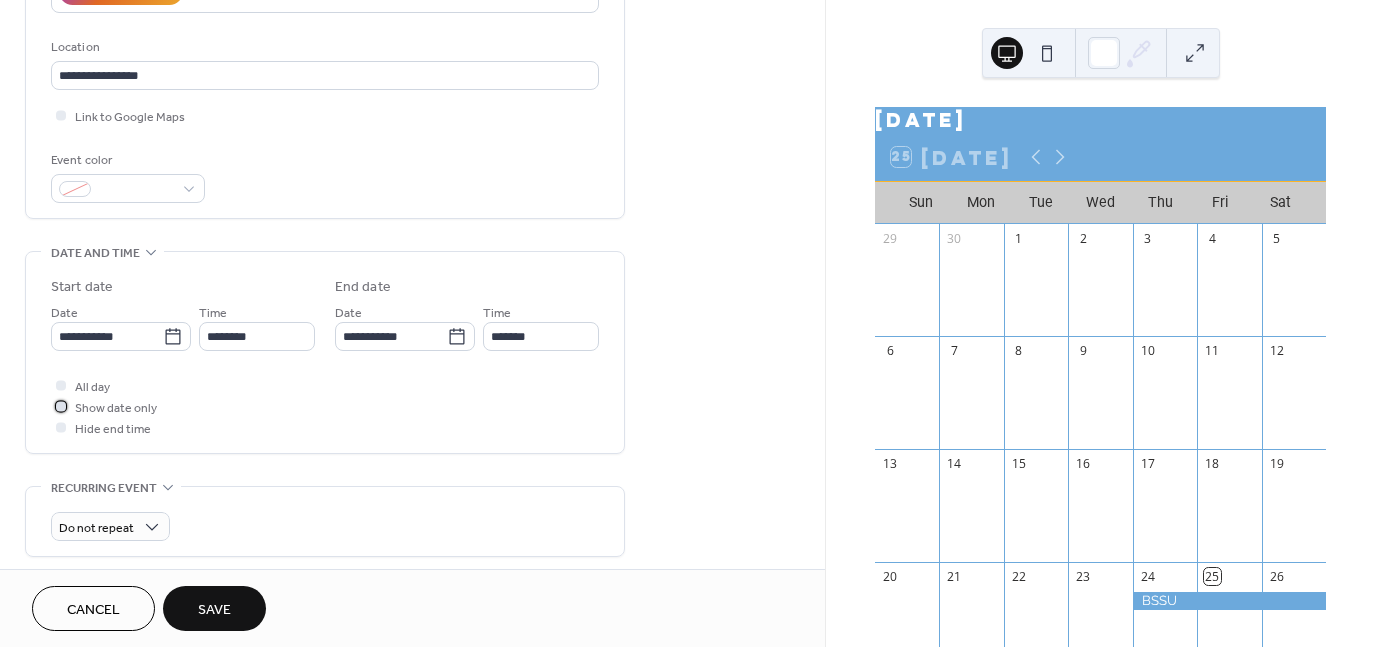 click on "Show date only" at bounding box center (116, 408) 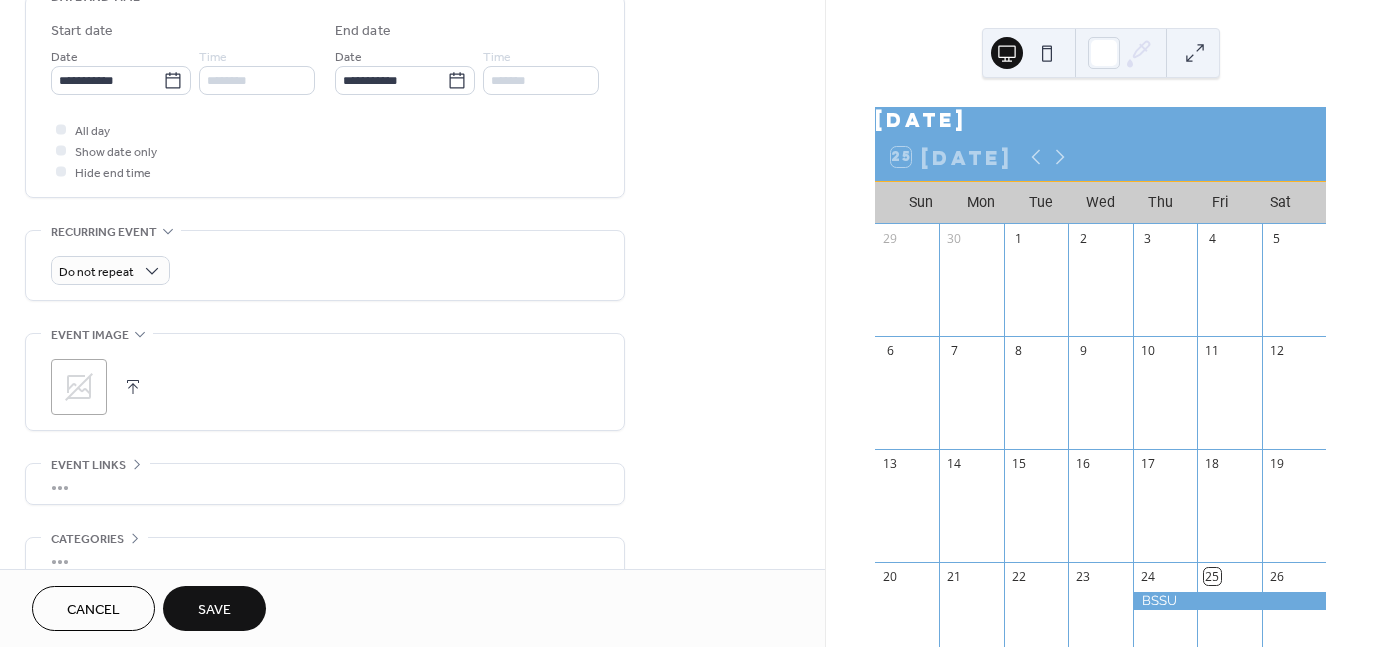 scroll, scrollTop: 757, scrollLeft: 0, axis: vertical 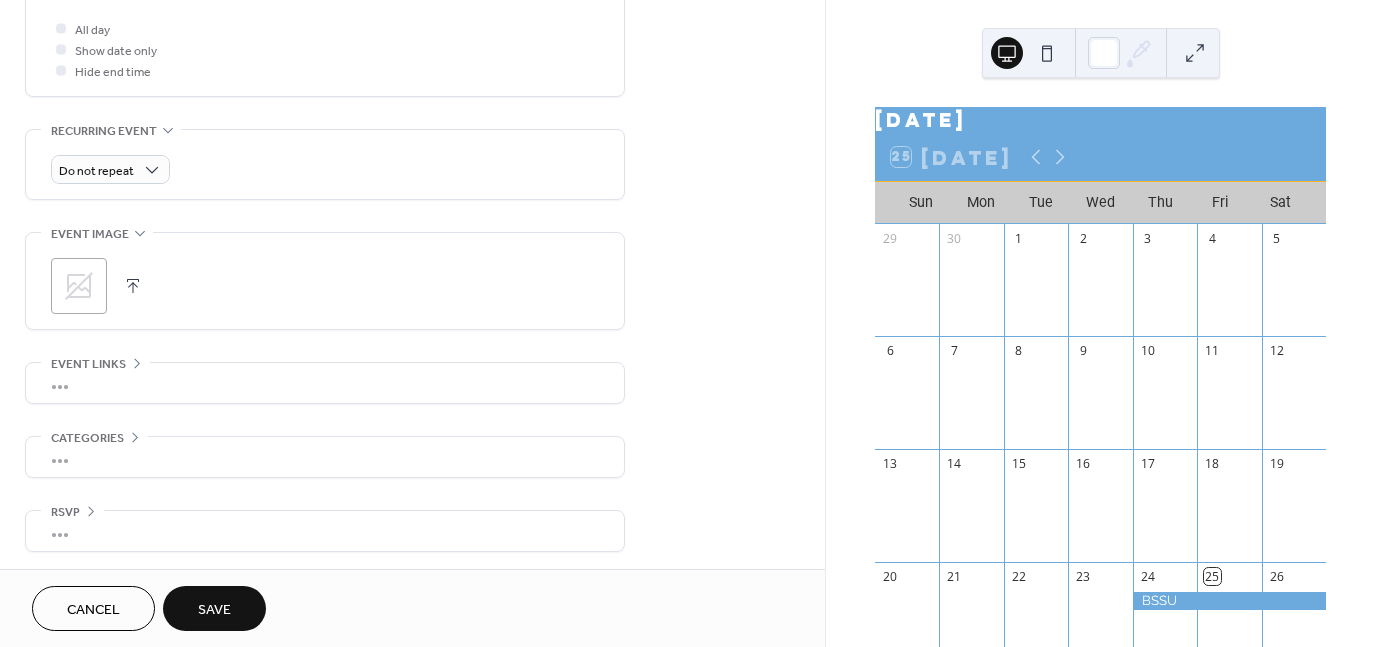 click on "Save" at bounding box center [214, 610] 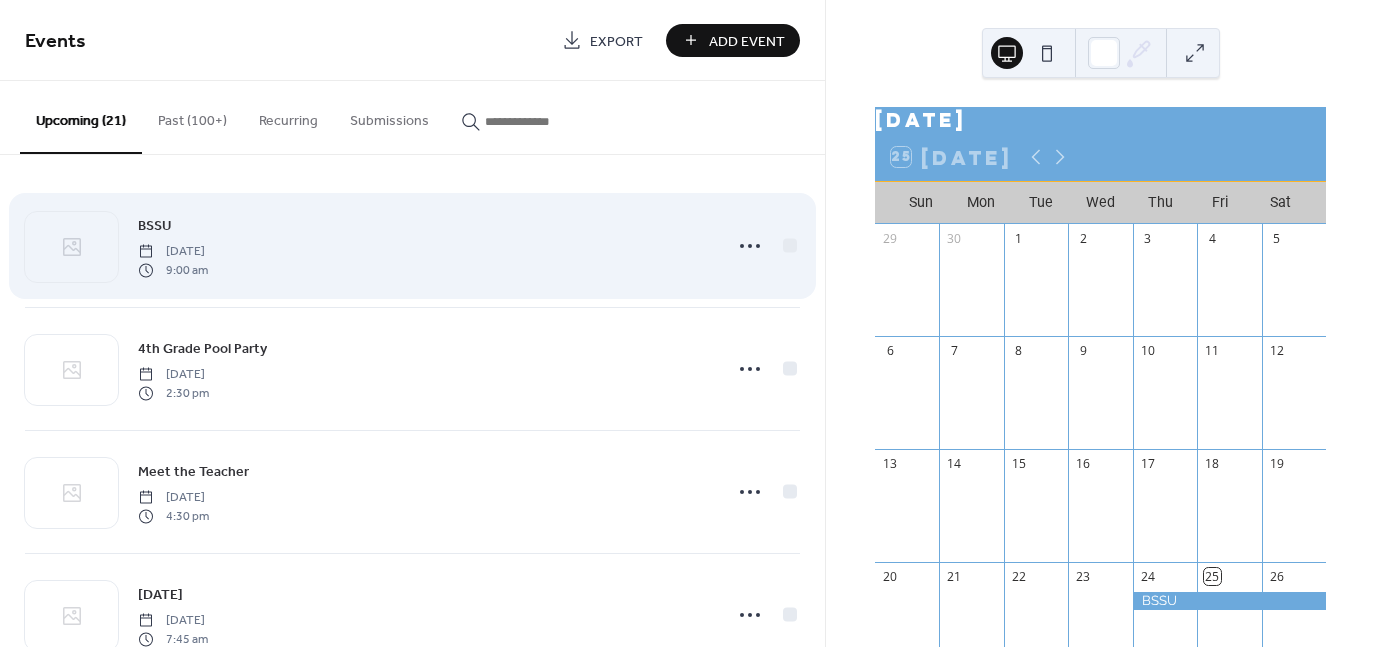 click on "BSSU [DATE] 9:00 am" at bounding box center (424, 246) 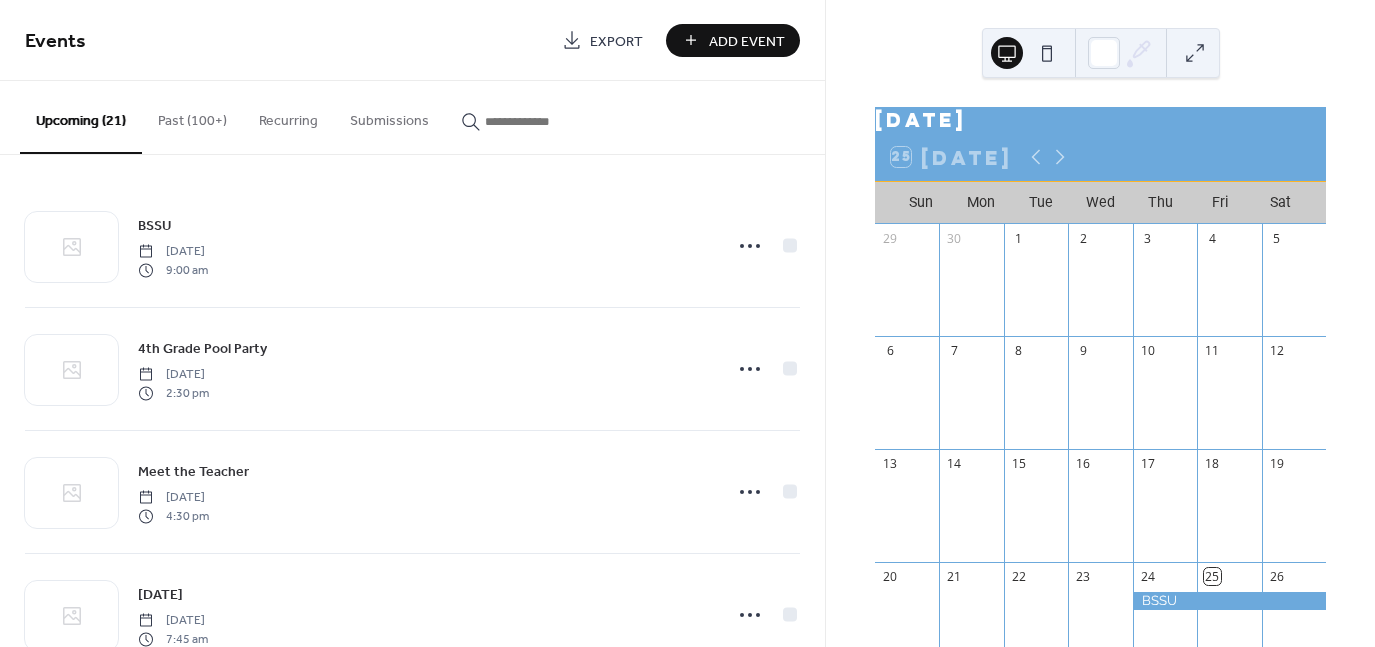 click on "Add Event" at bounding box center (747, 41) 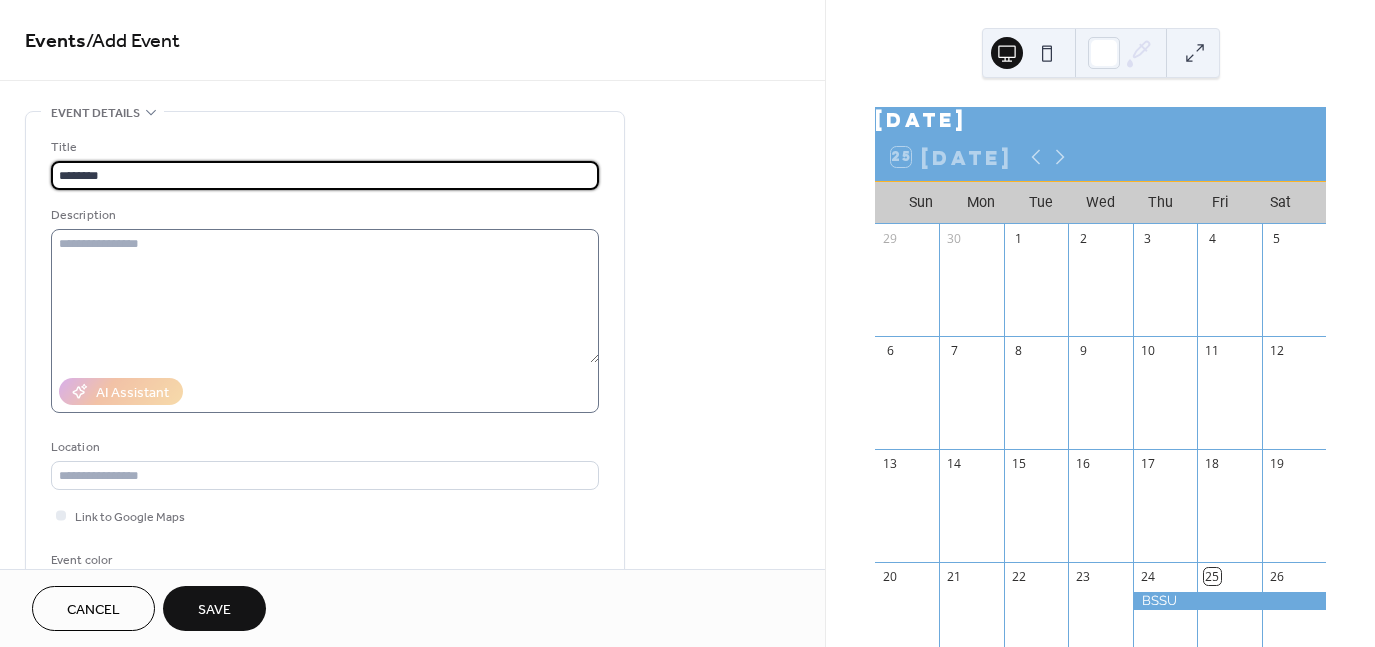type on "********" 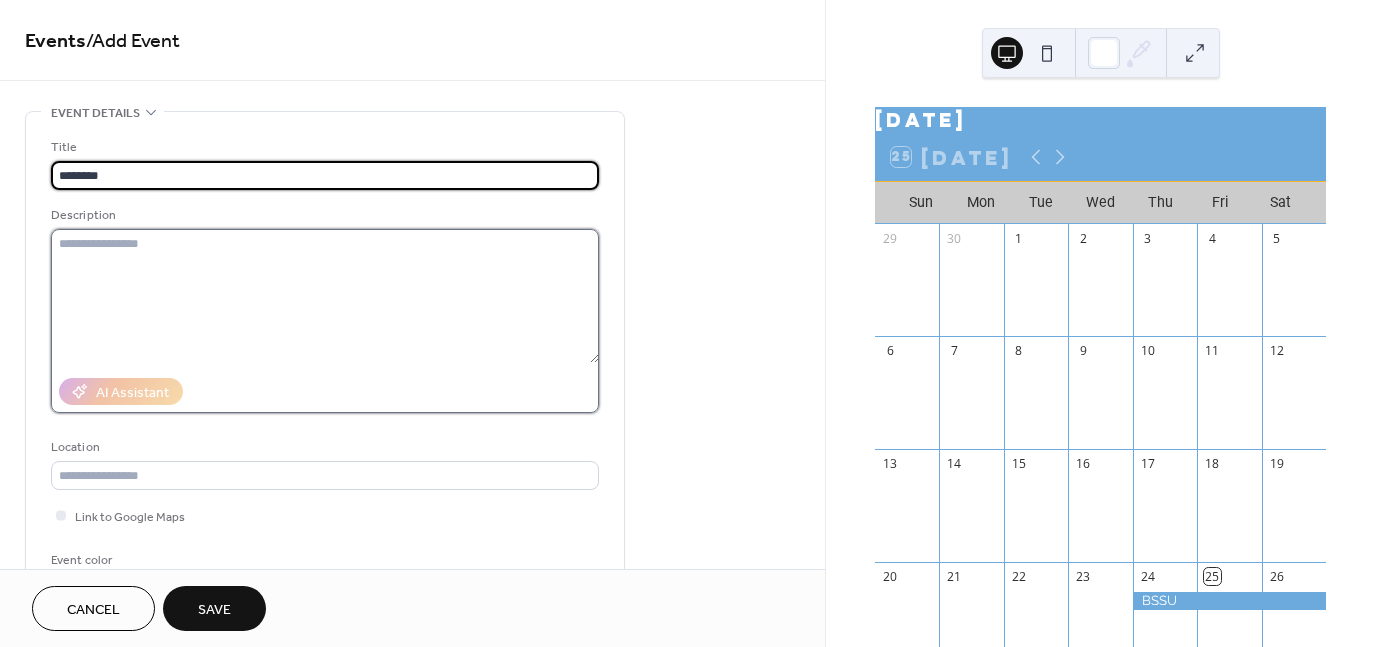 click at bounding box center [325, 296] 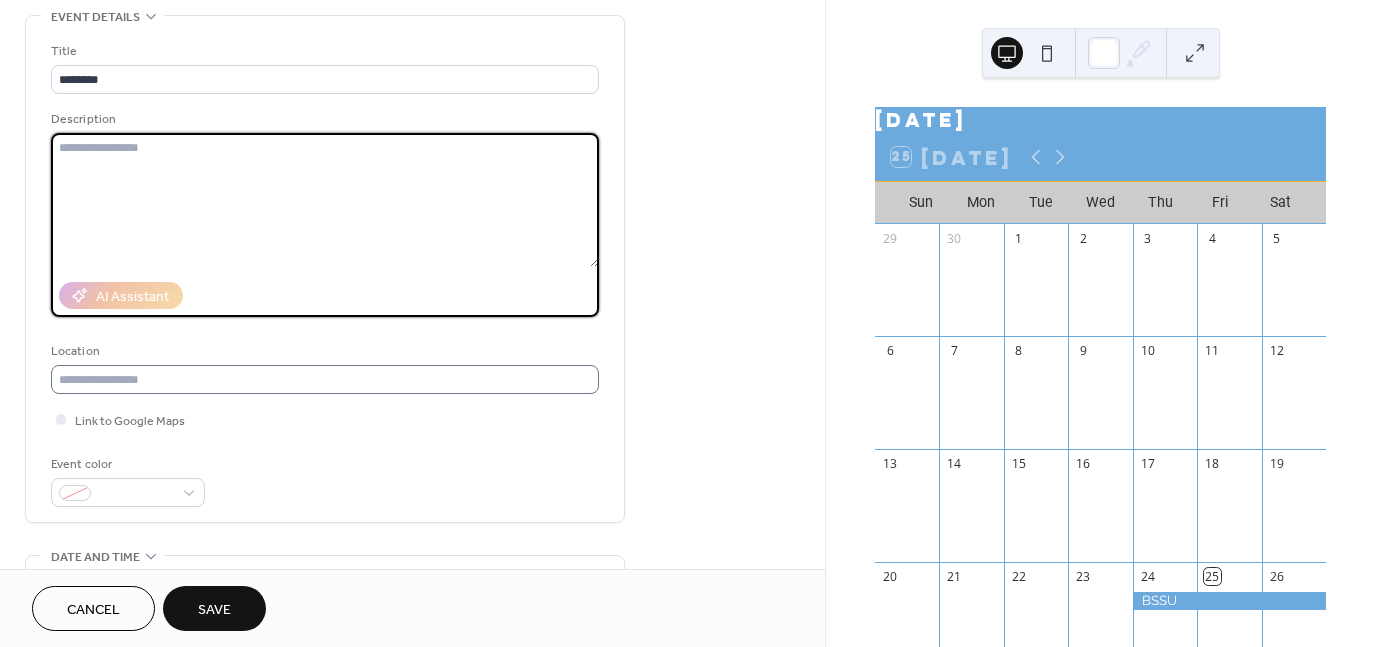scroll, scrollTop: 100, scrollLeft: 0, axis: vertical 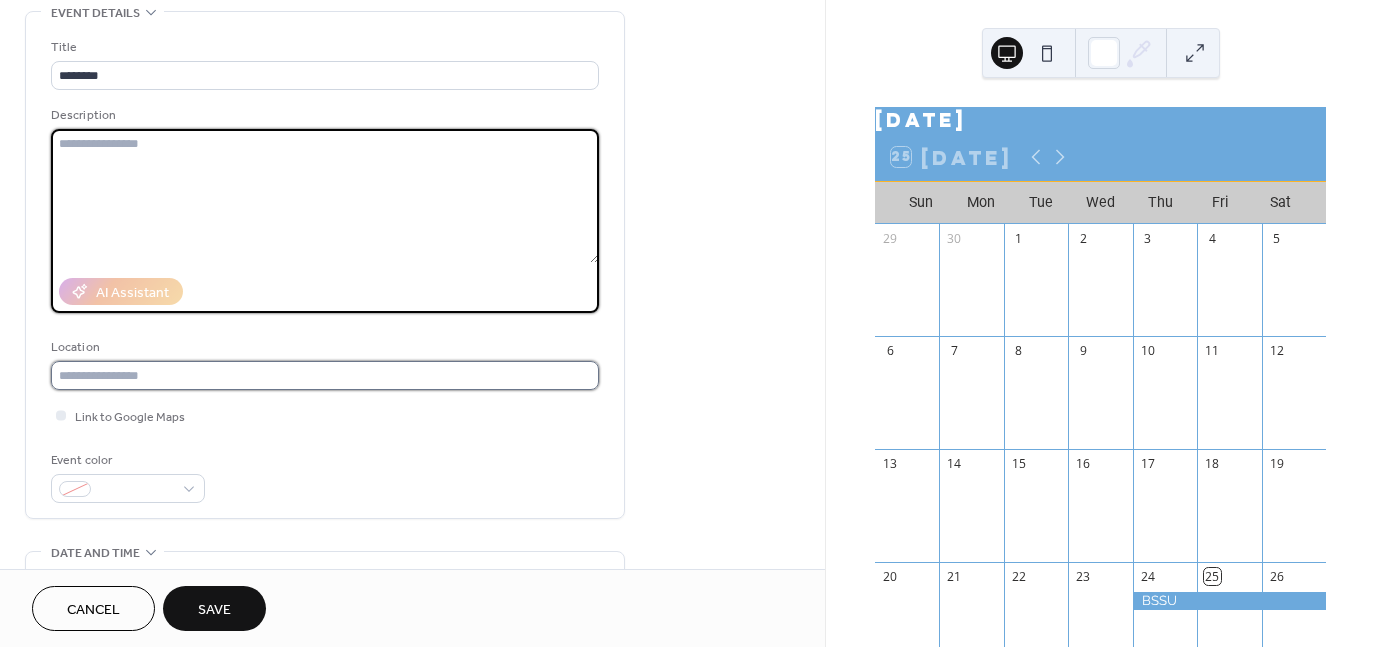 click at bounding box center [325, 375] 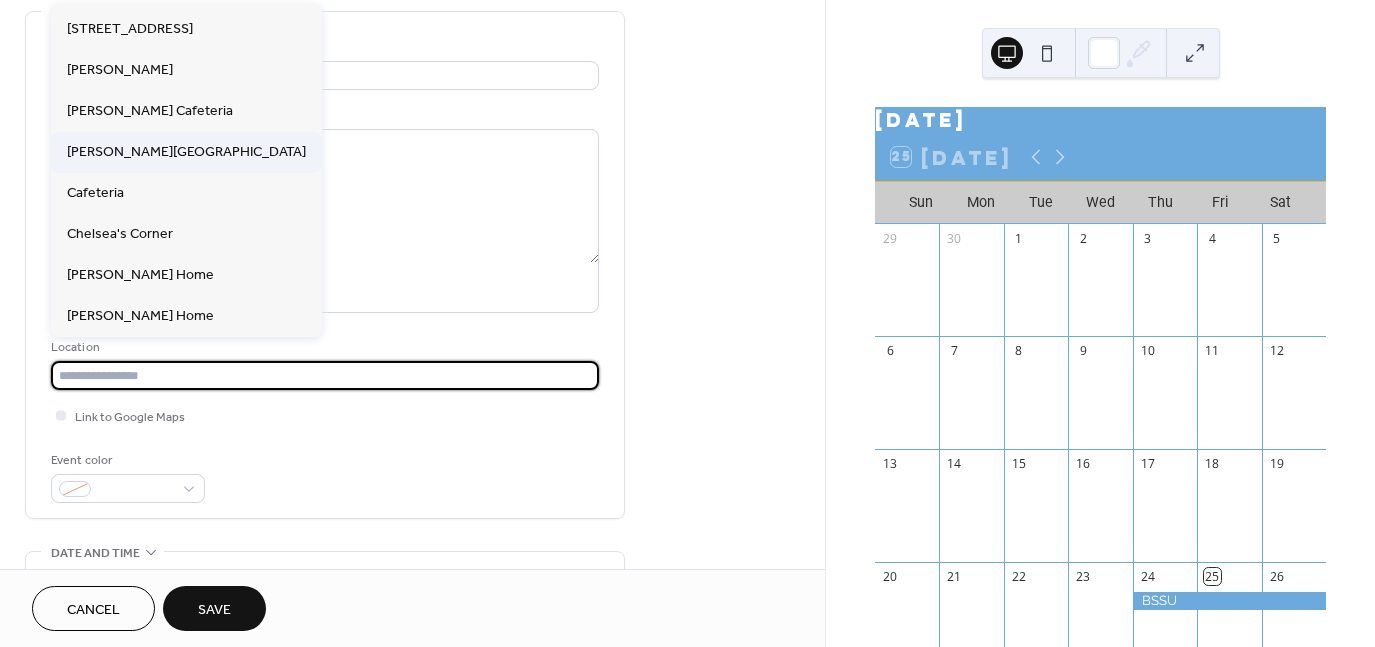 scroll, scrollTop: 200, scrollLeft: 0, axis: vertical 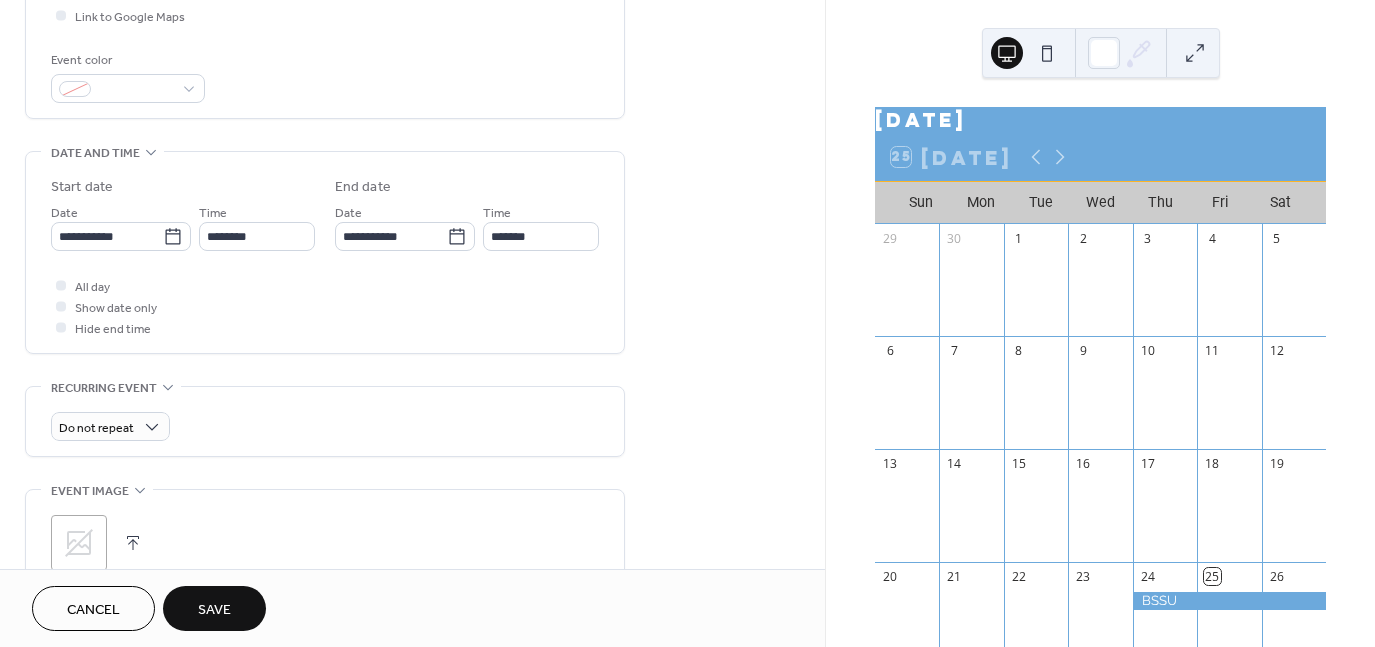type on "**********" 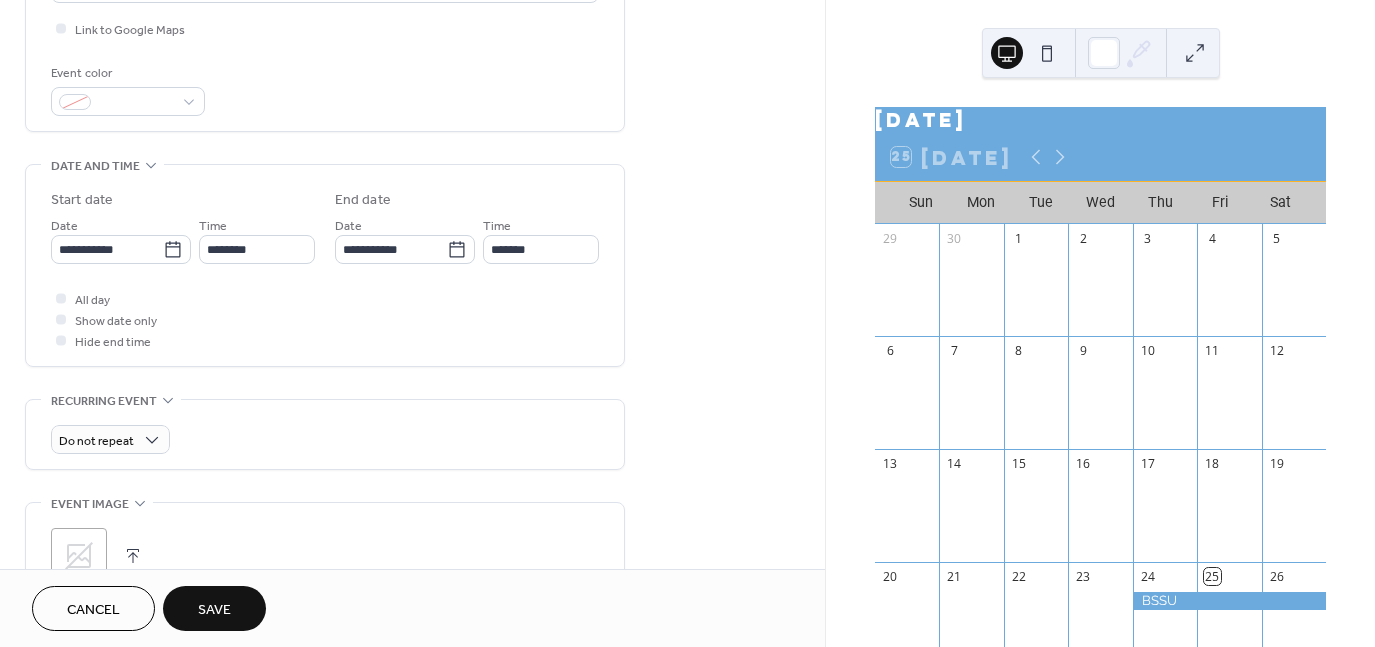 scroll, scrollTop: 500, scrollLeft: 0, axis: vertical 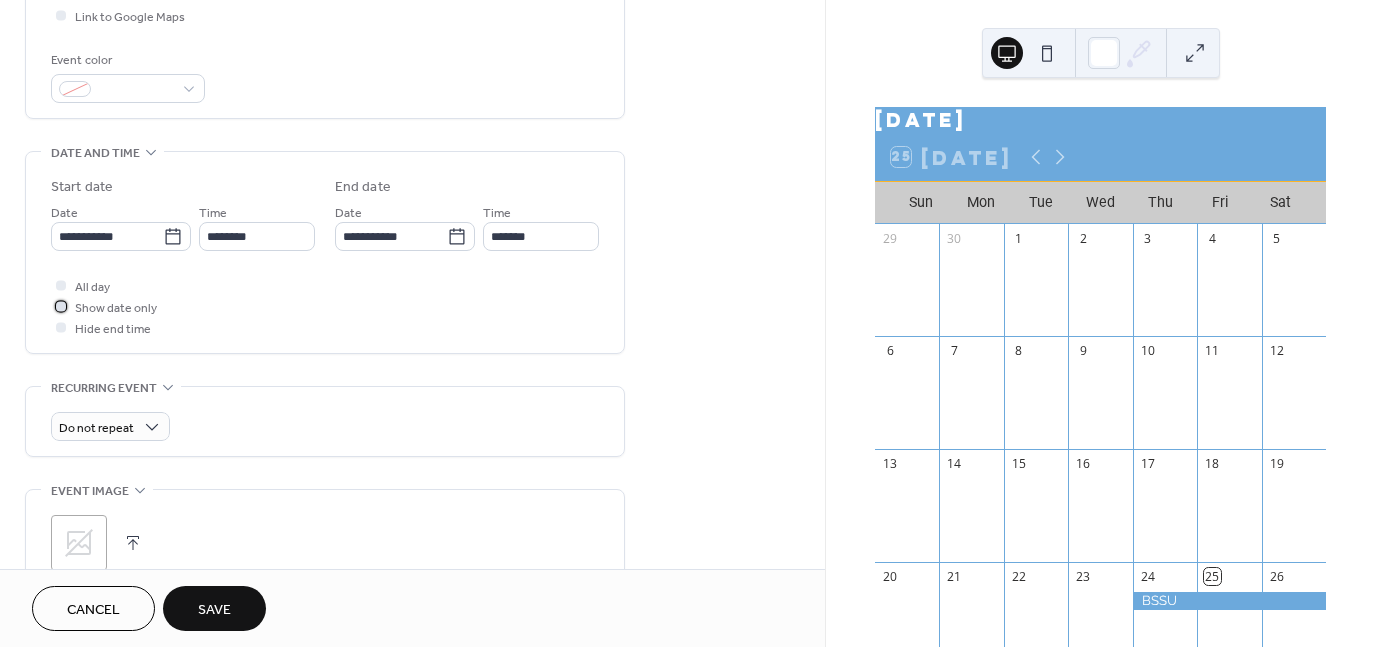 click on "Show date only" at bounding box center (116, 308) 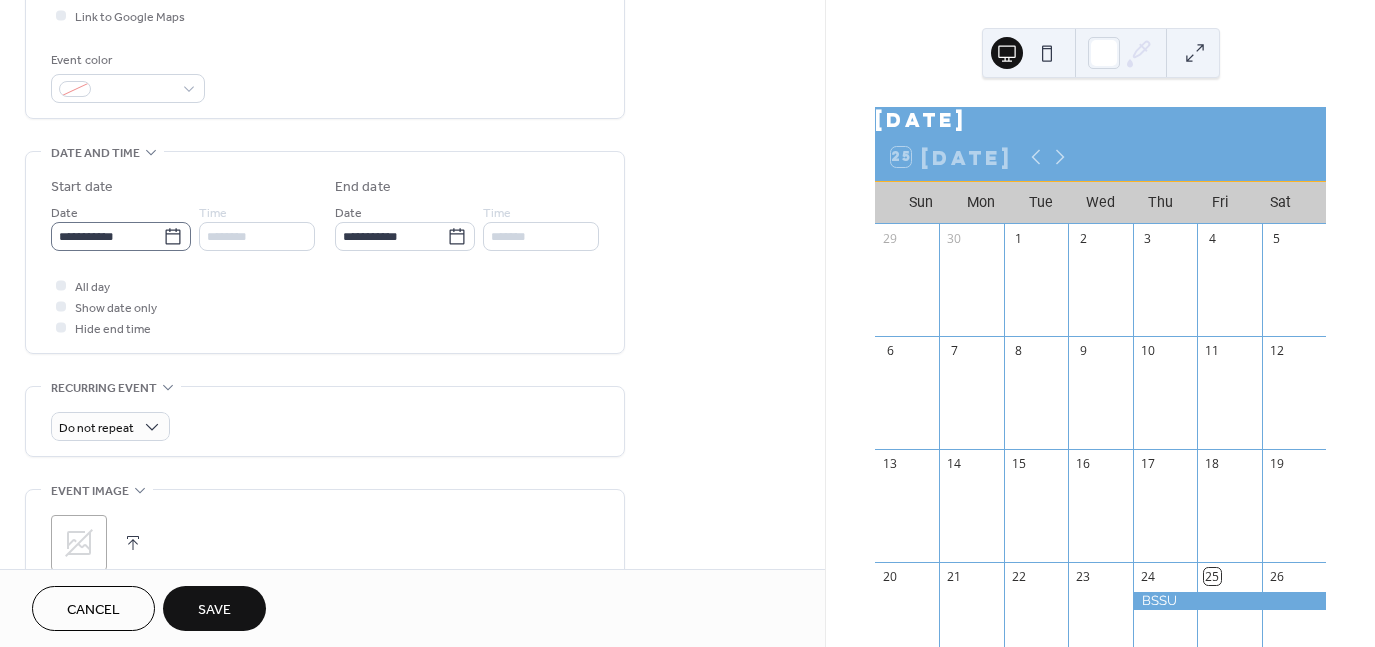 click 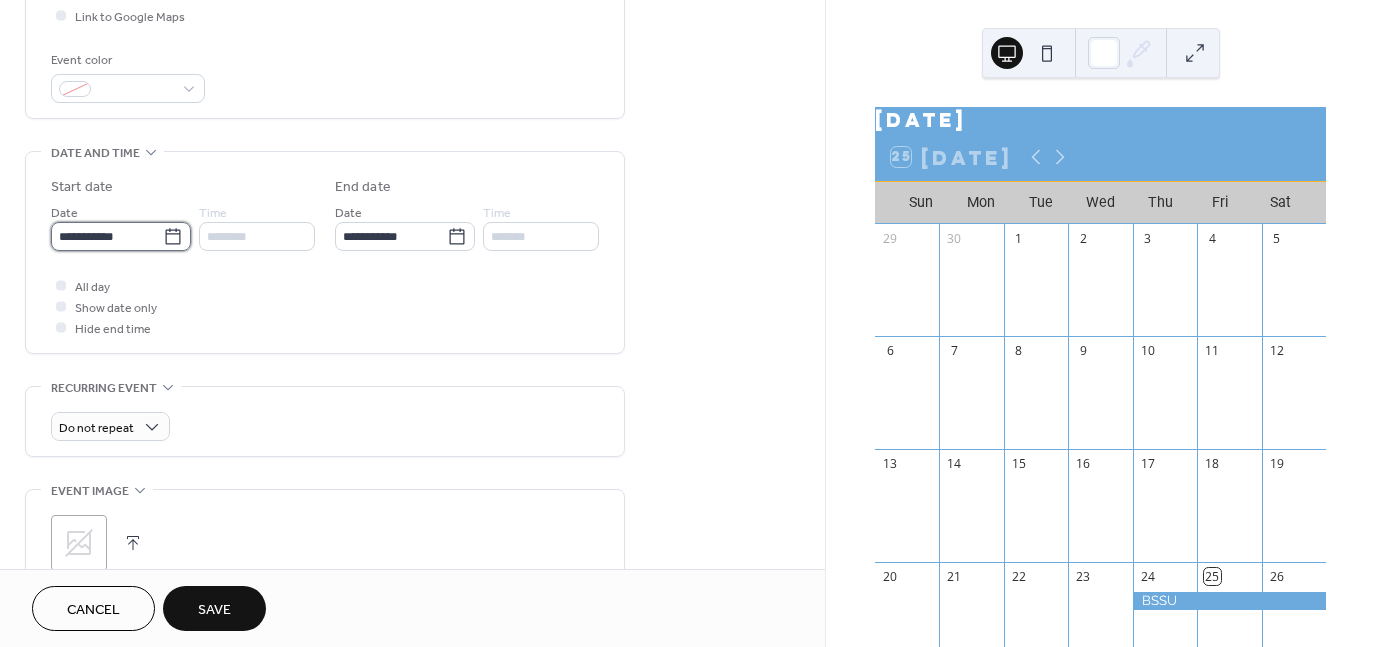 click on "**********" at bounding box center [107, 236] 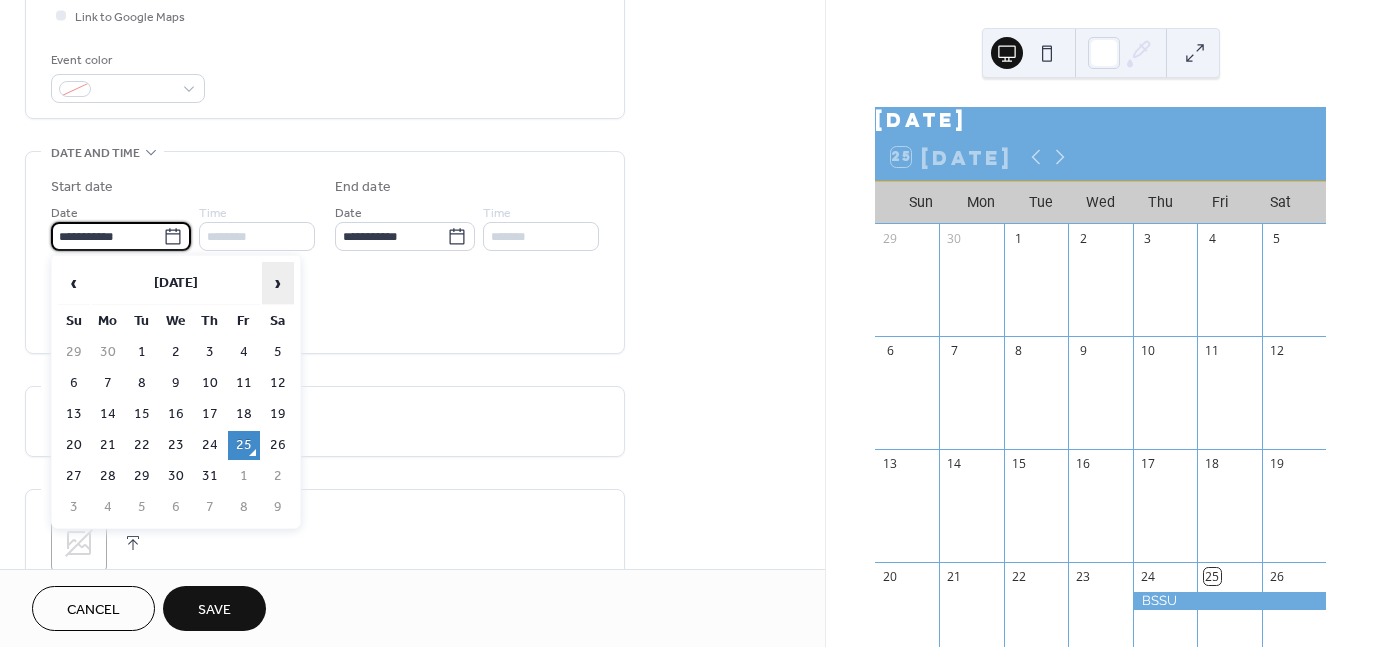click on "›" at bounding box center [278, 283] 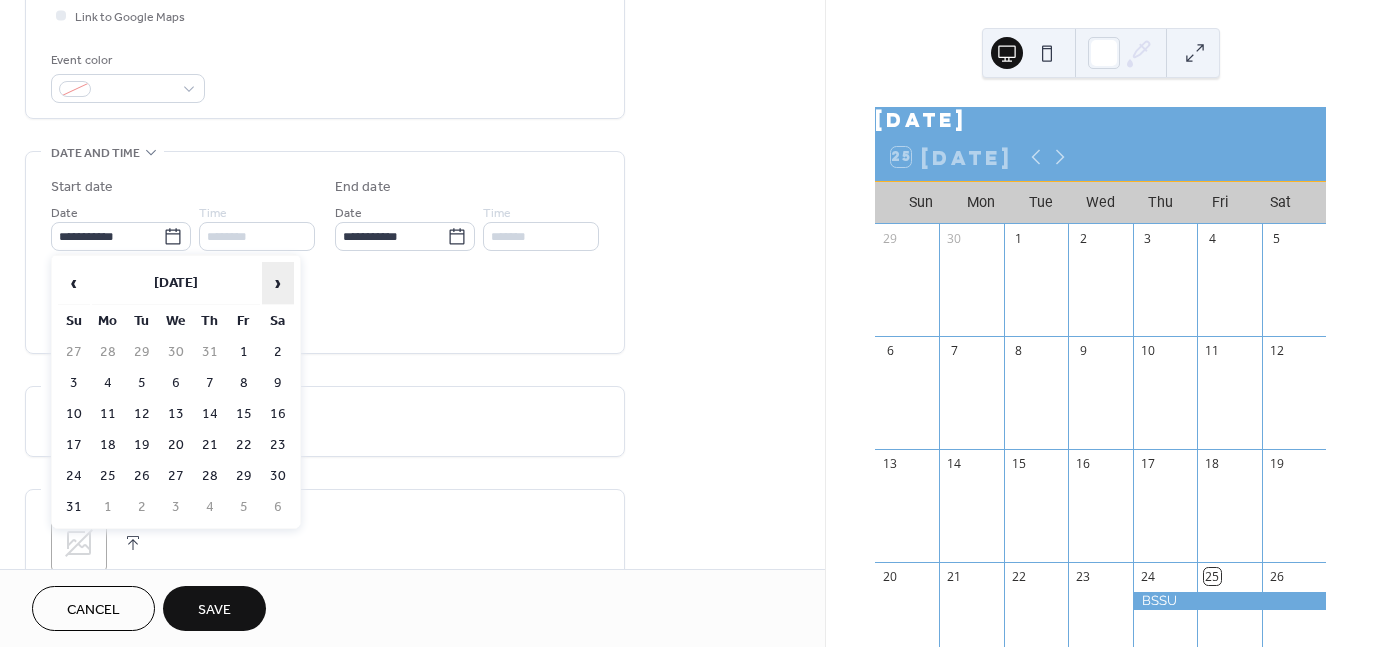 click on "›" at bounding box center [278, 283] 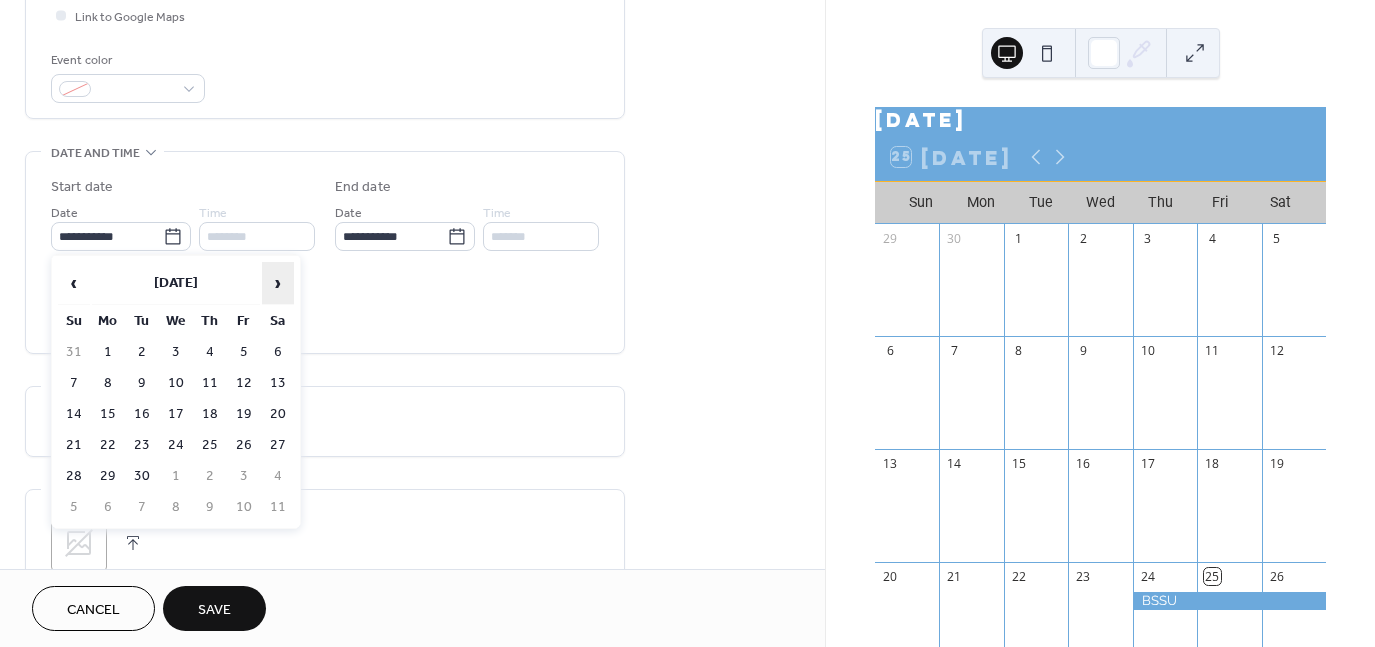 click on "›" at bounding box center [278, 283] 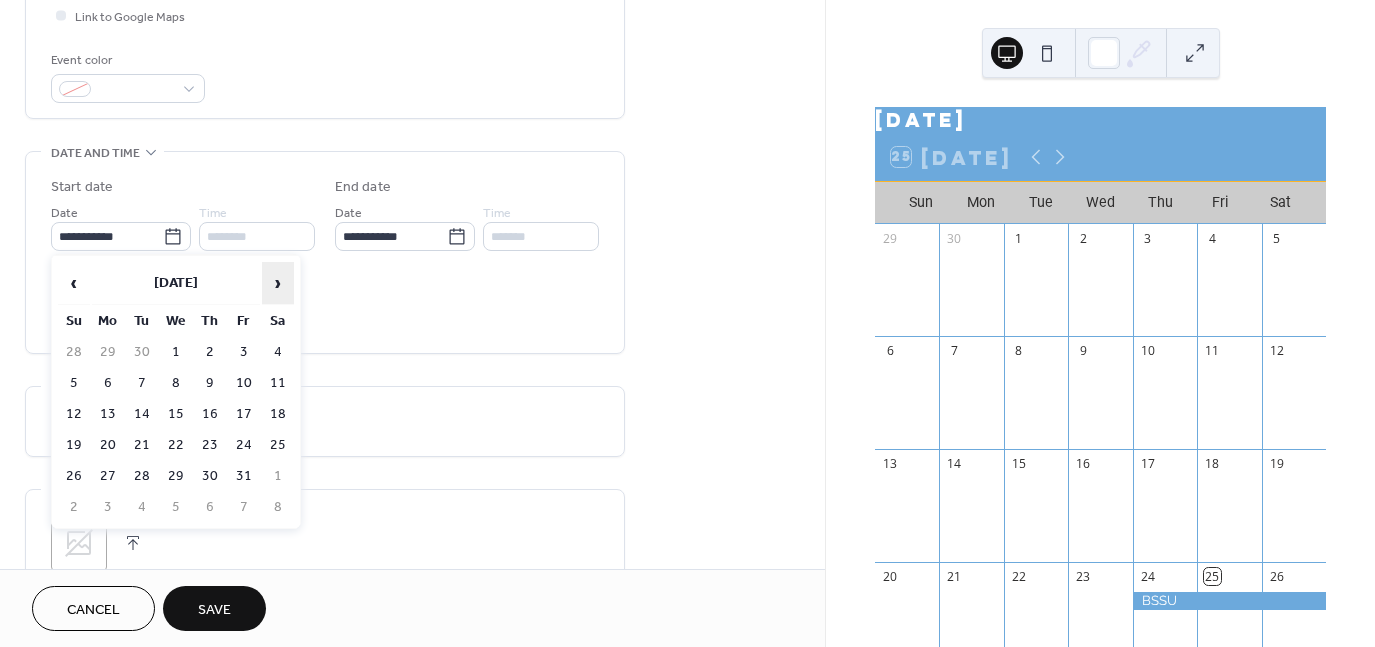 click on "›" at bounding box center (278, 283) 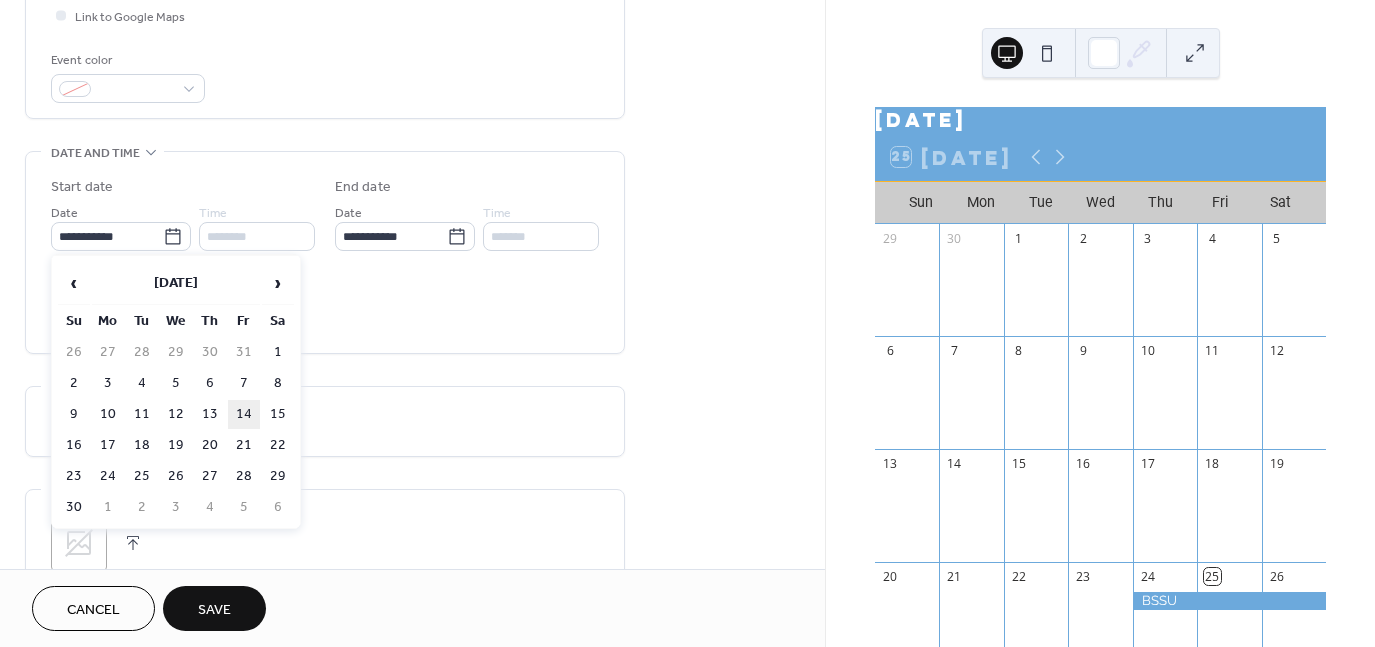 click on "14" at bounding box center (244, 414) 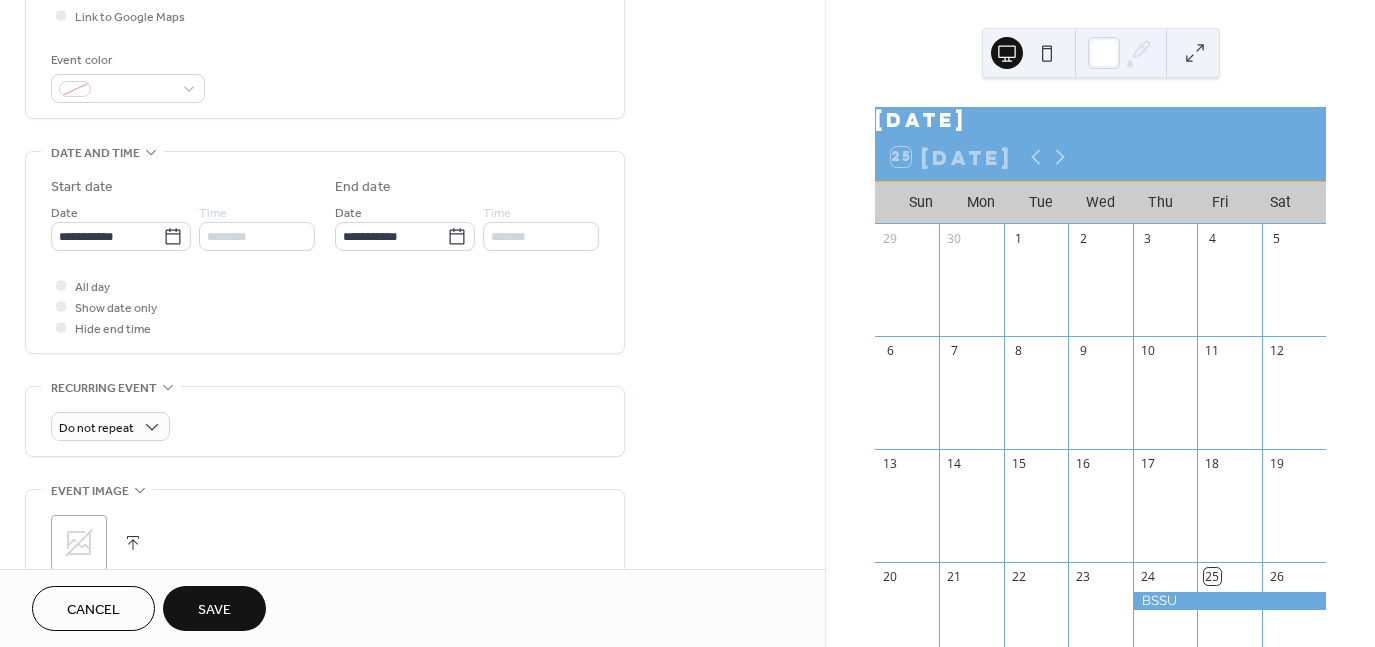 click on "All day Show date only Hide end time" at bounding box center (325, 306) 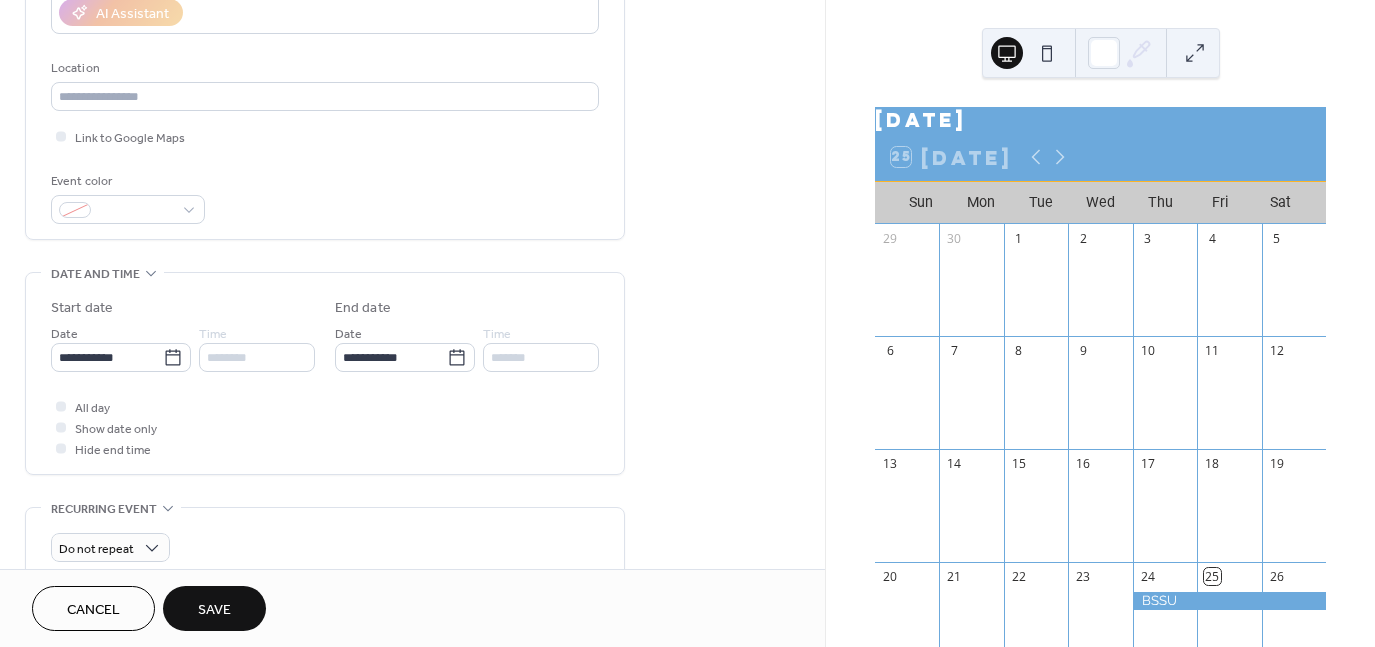 scroll, scrollTop: 400, scrollLeft: 0, axis: vertical 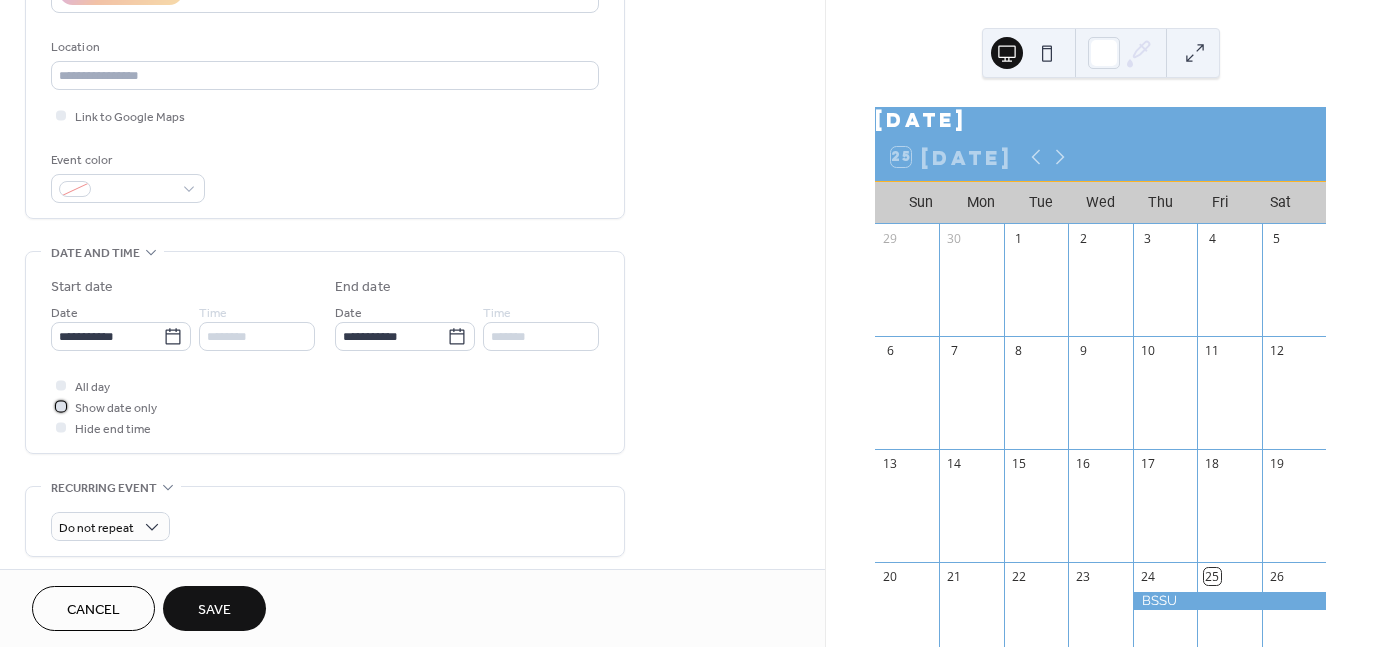 click at bounding box center [61, 406] 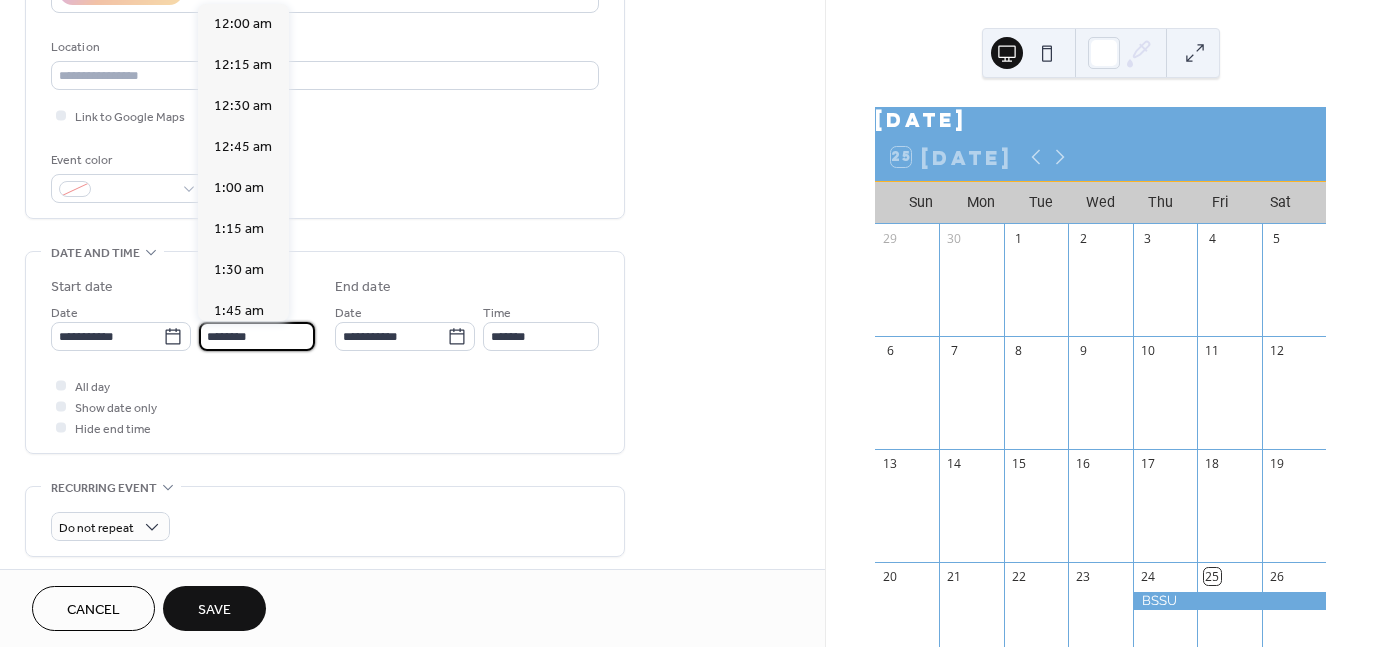 click on "********" at bounding box center (257, 336) 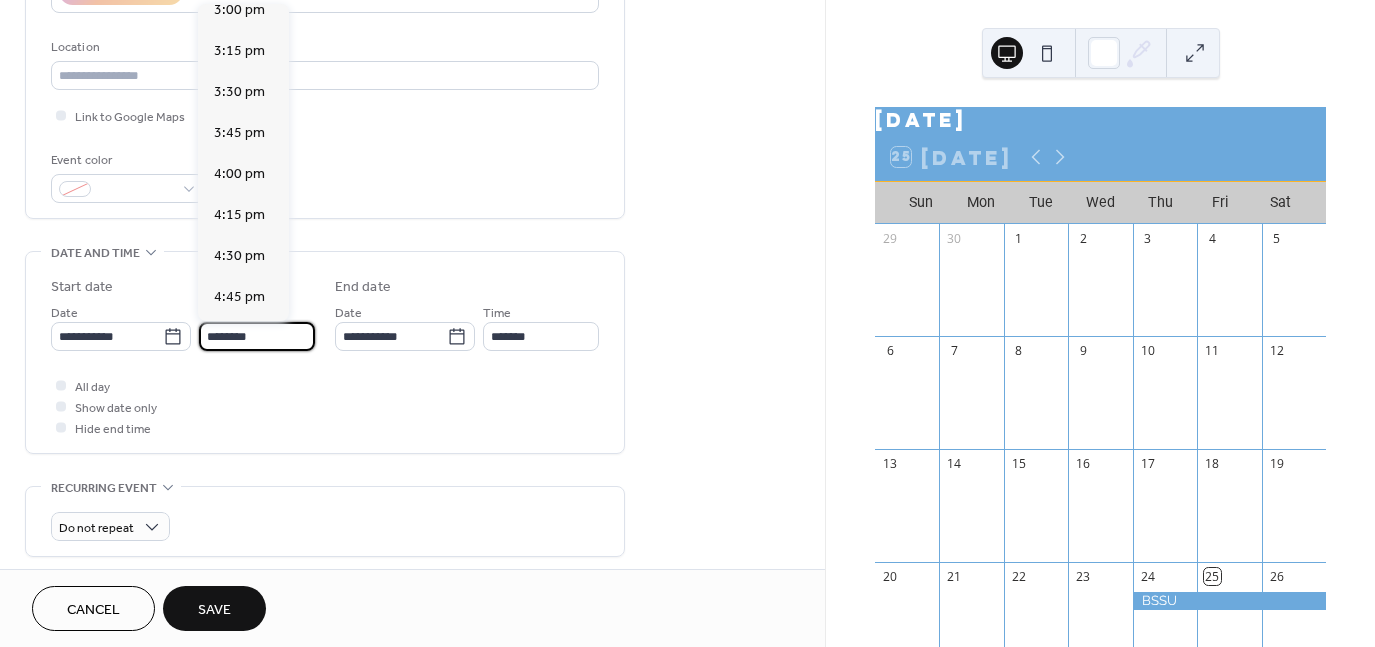 scroll, scrollTop: 2468, scrollLeft: 0, axis: vertical 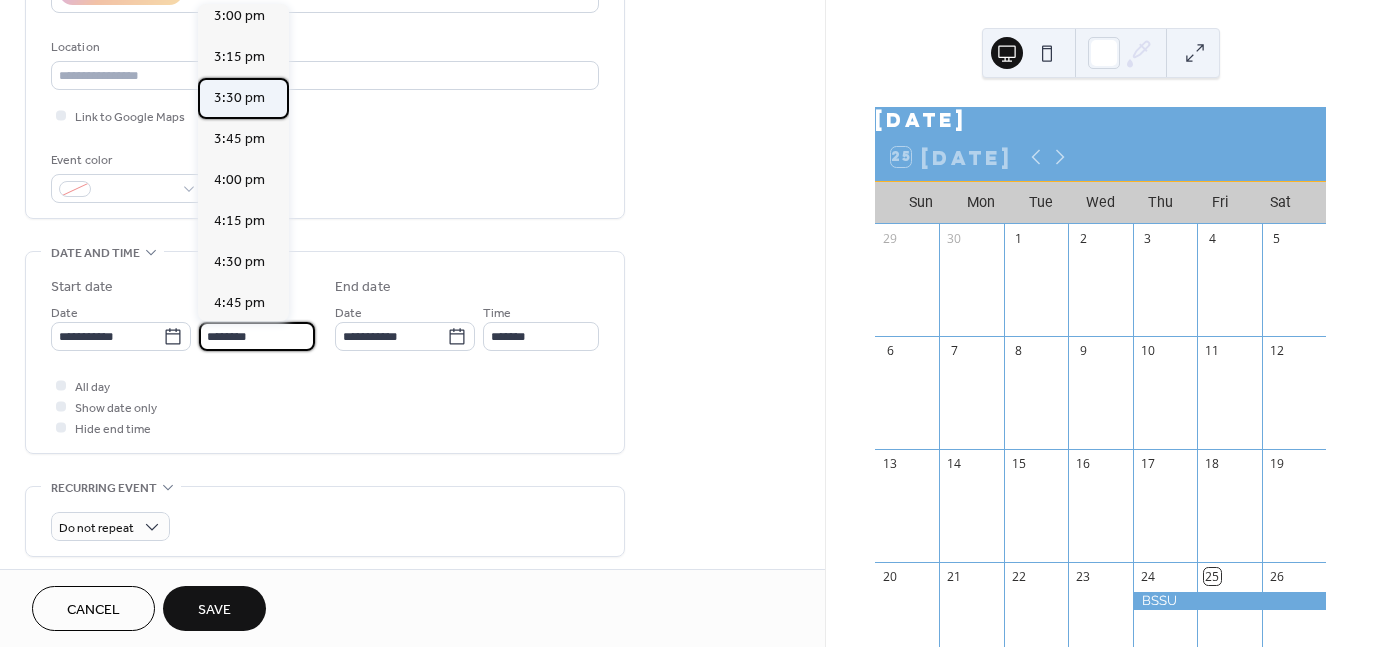click on "3:30 pm" at bounding box center (239, 98) 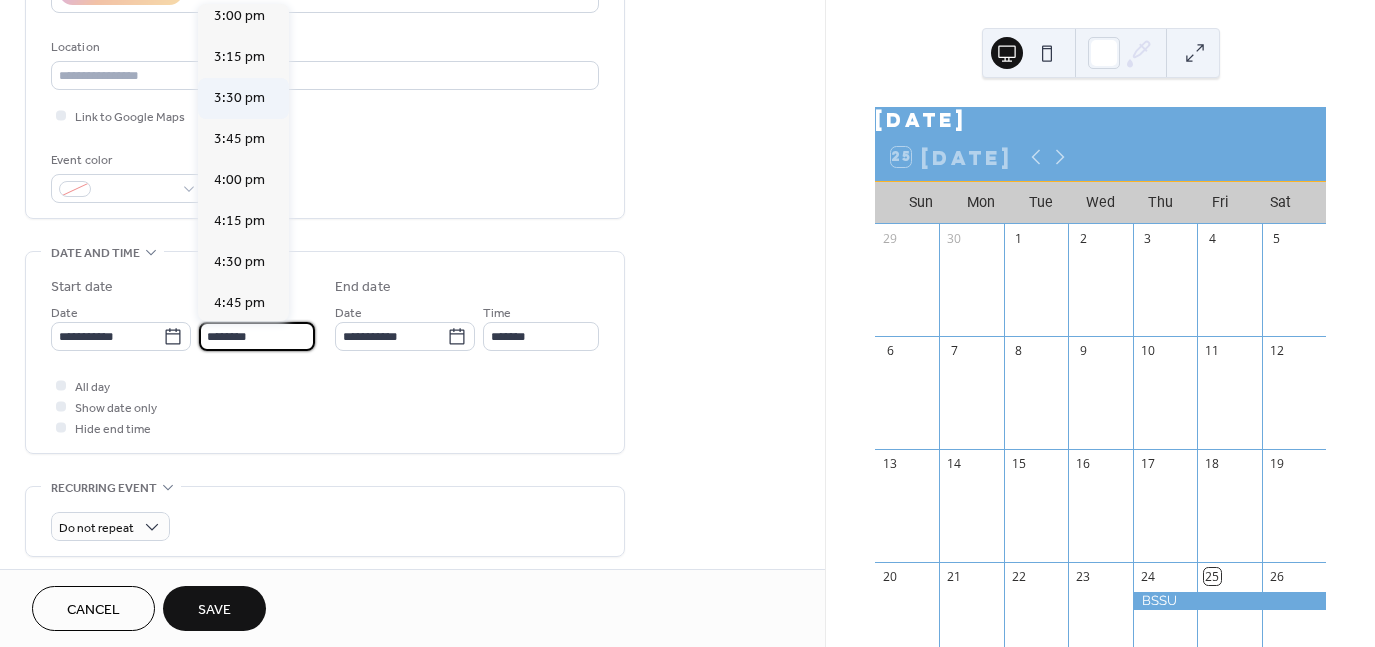 type on "*******" 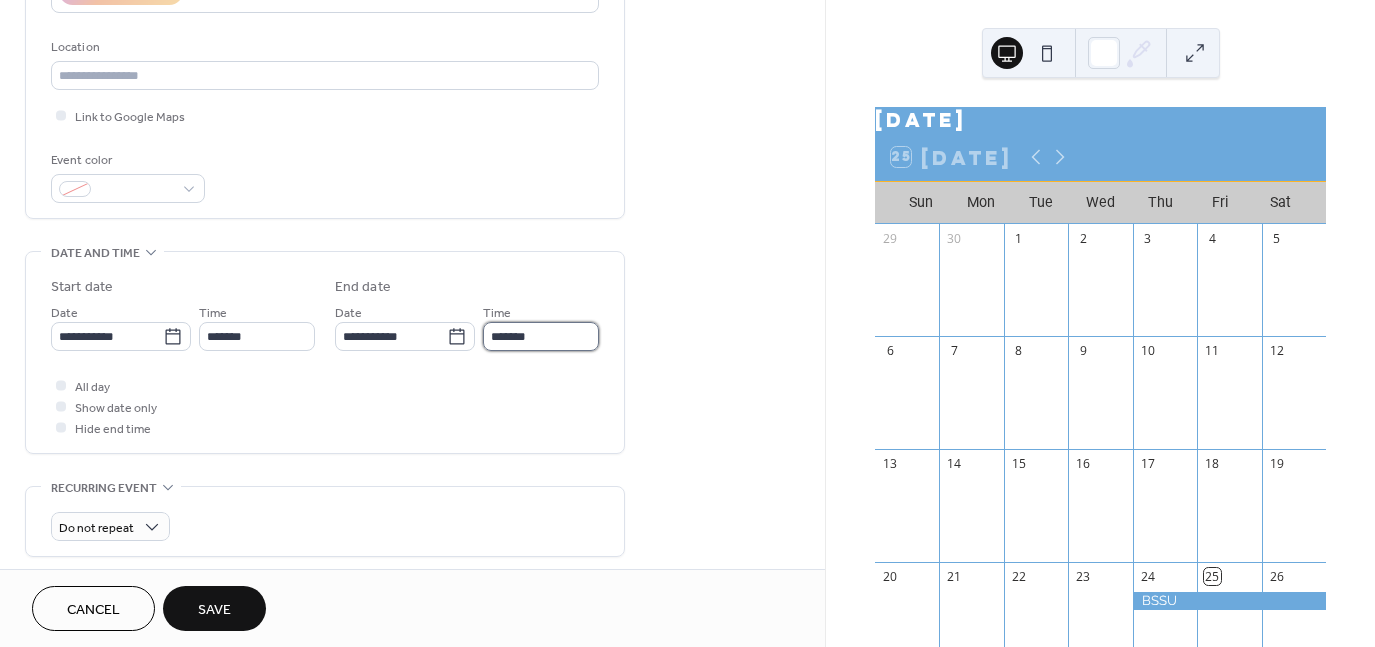 click on "*******" at bounding box center (541, 336) 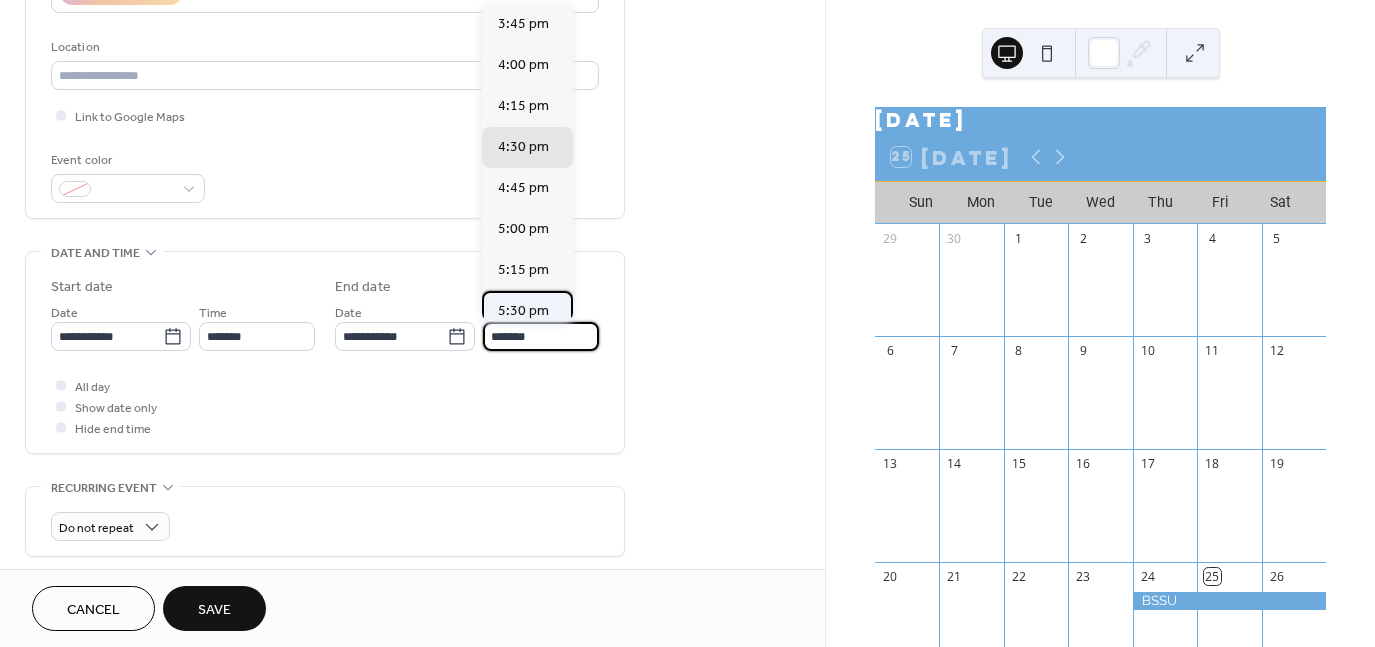 click on "5:30 pm" at bounding box center [527, 311] 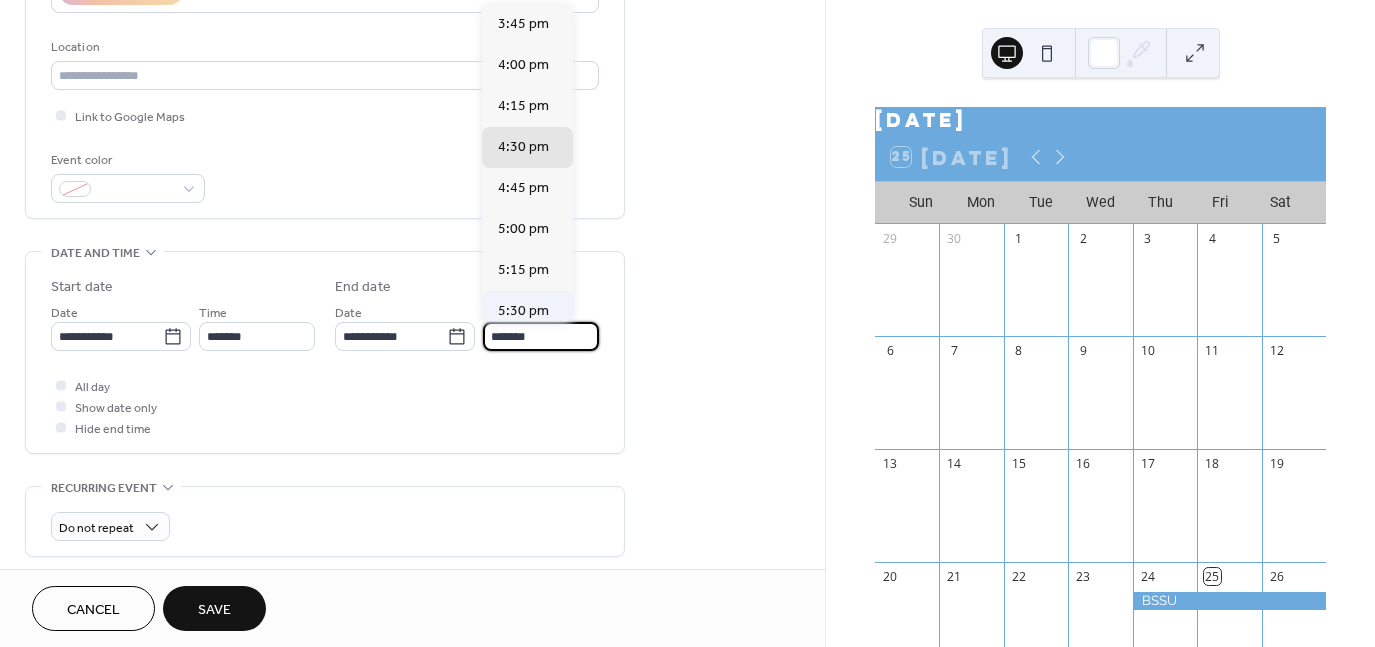 type on "*******" 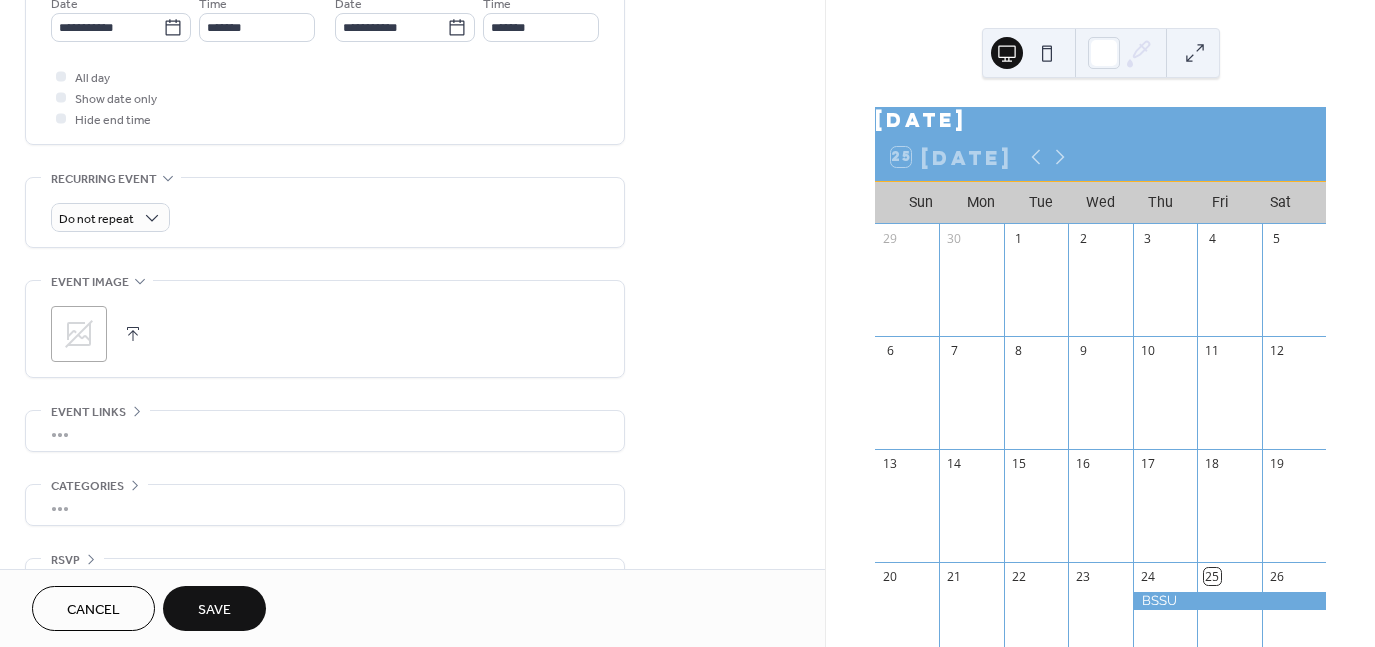 scroll, scrollTop: 757, scrollLeft: 0, axis: vertical 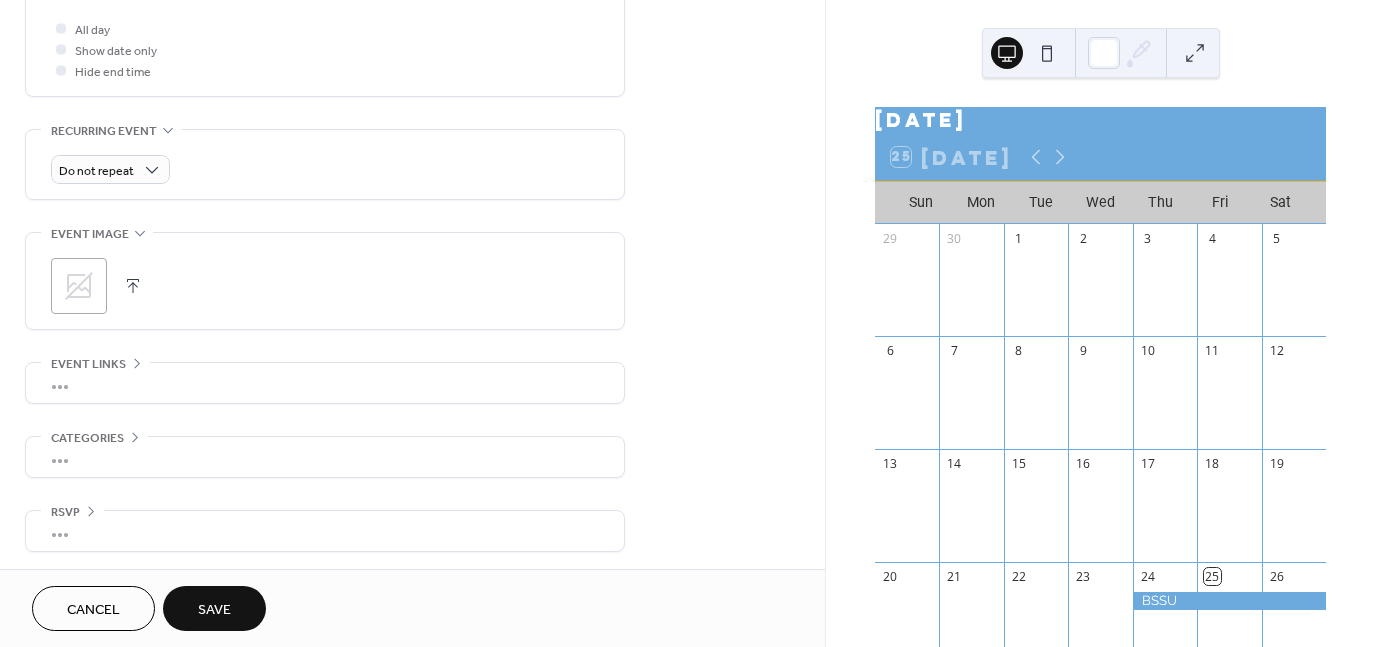 click on "Save" at bounding box center [214, 608] 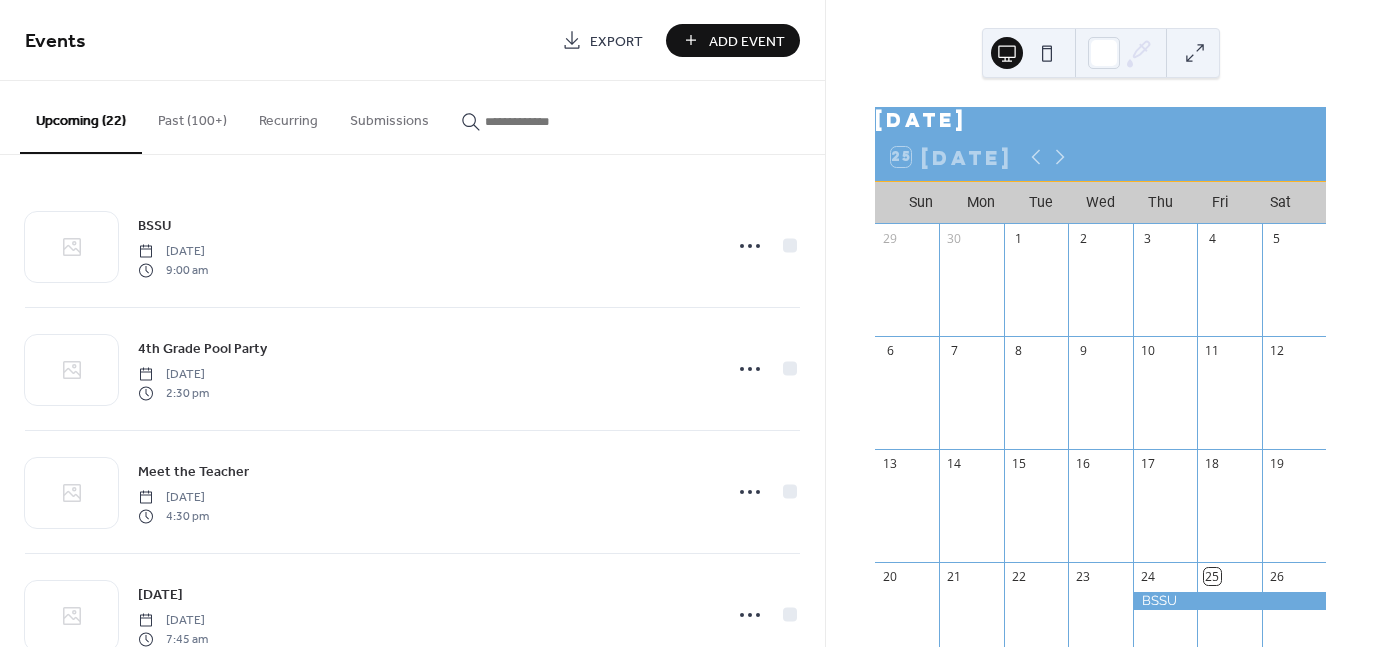 click on "Events" at bounding box center [286, 42] 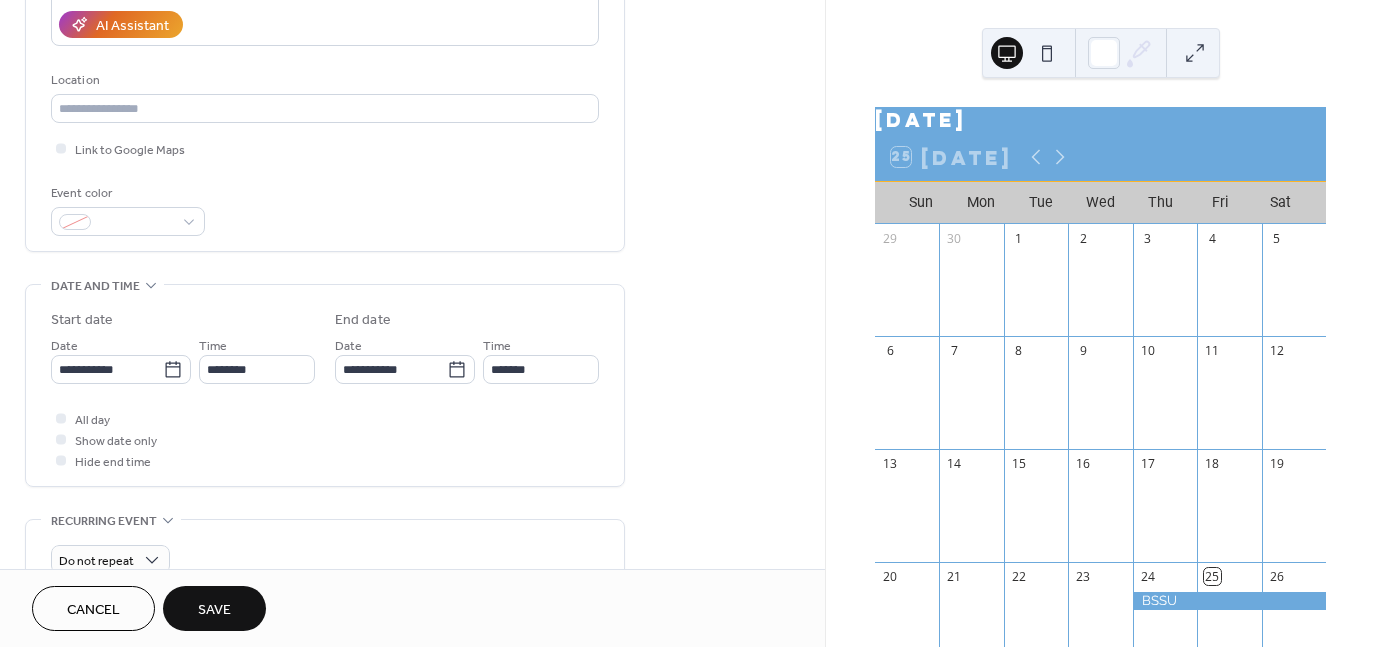 scroll, scrollTop: 400, scrollLeft: 0, axis: vertical 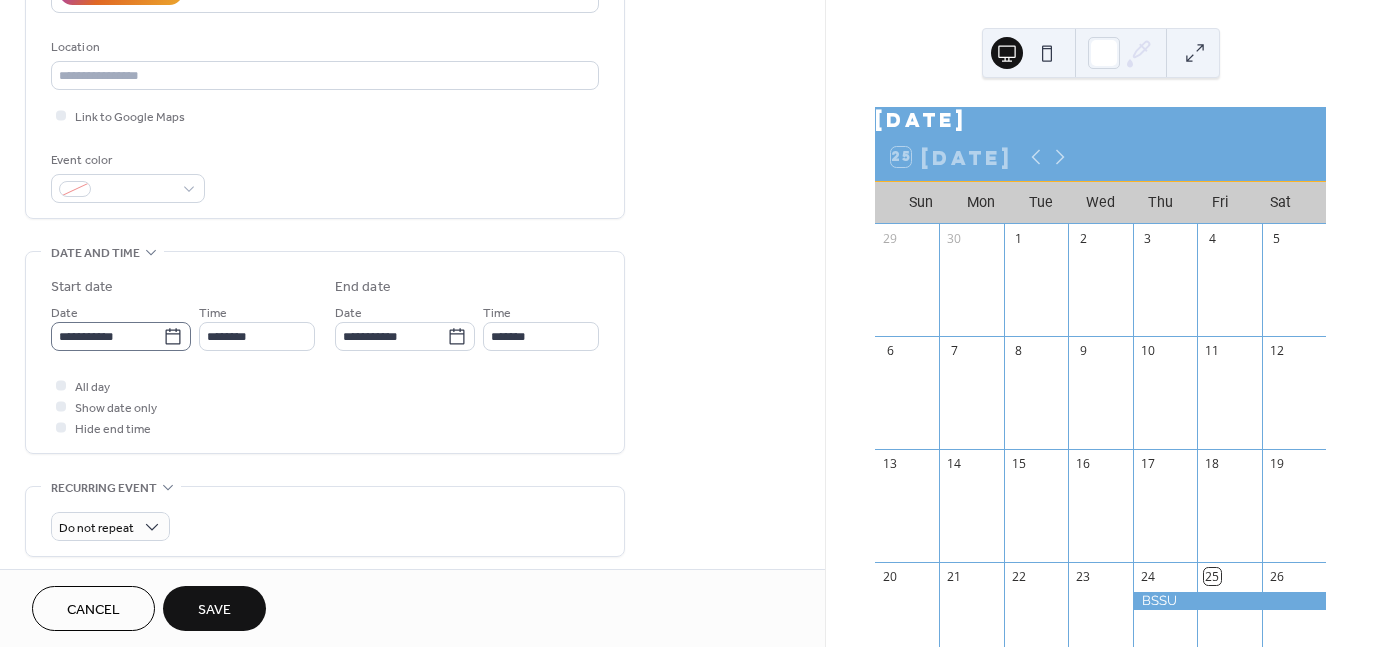 type on "**********" 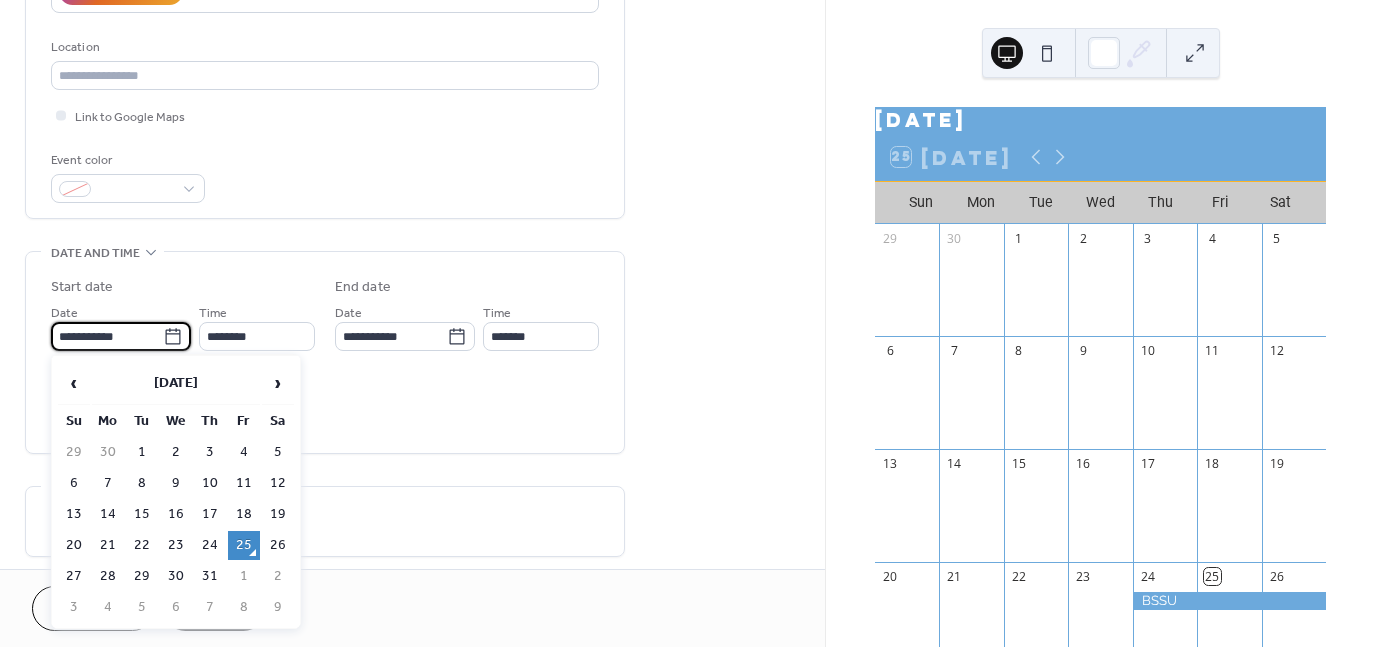 click on "**********" at bounding box center (107, 336) 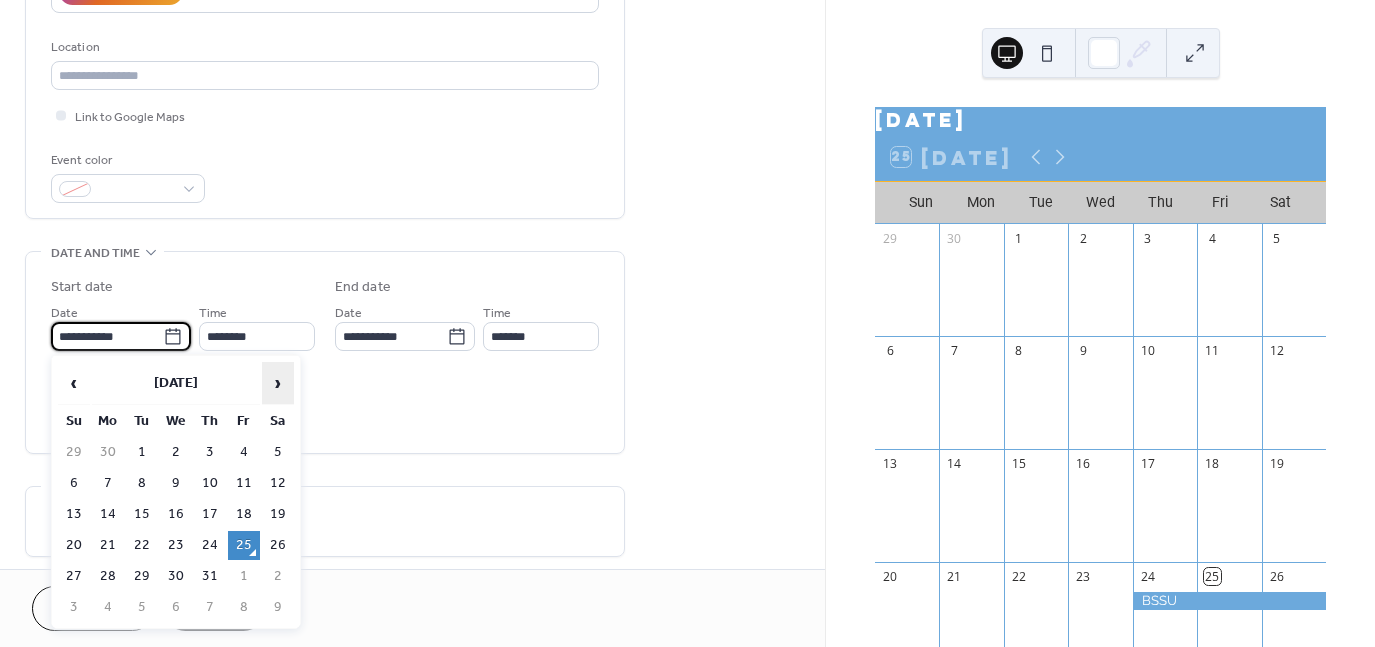 click on "›" at bounding box center (278, 383) 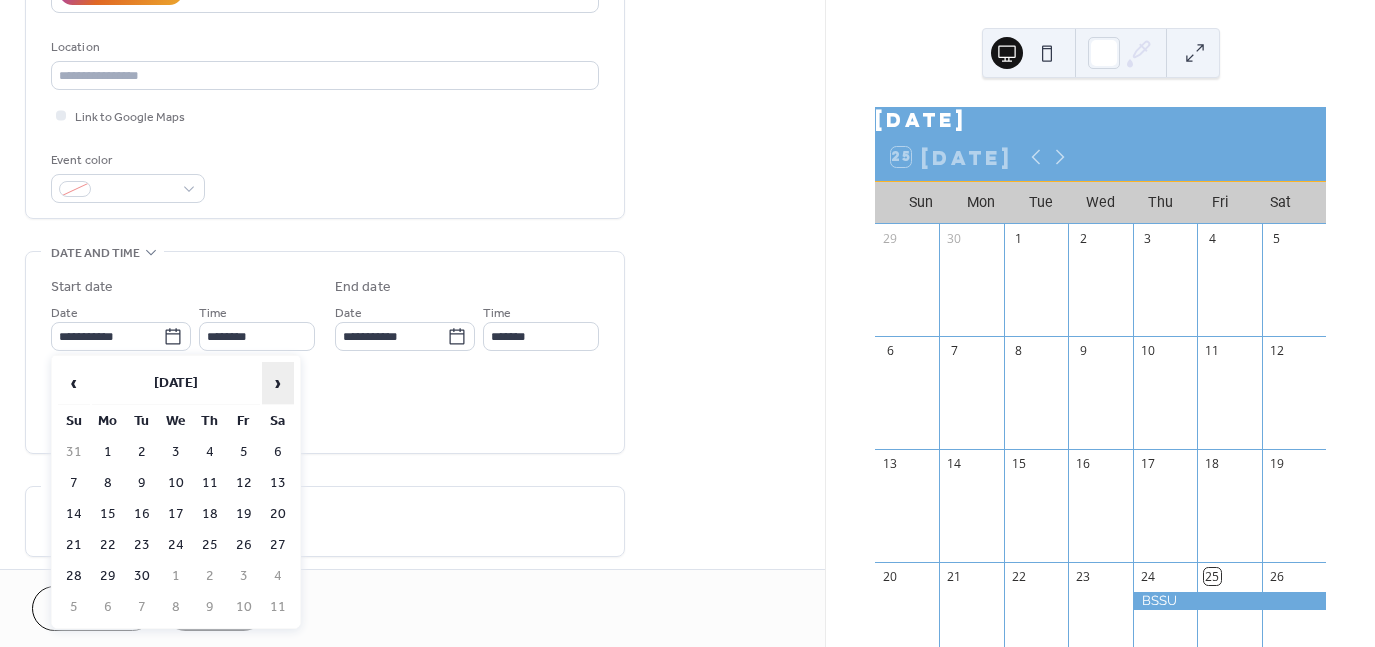 click on "›" at bounding box center [278, 383] 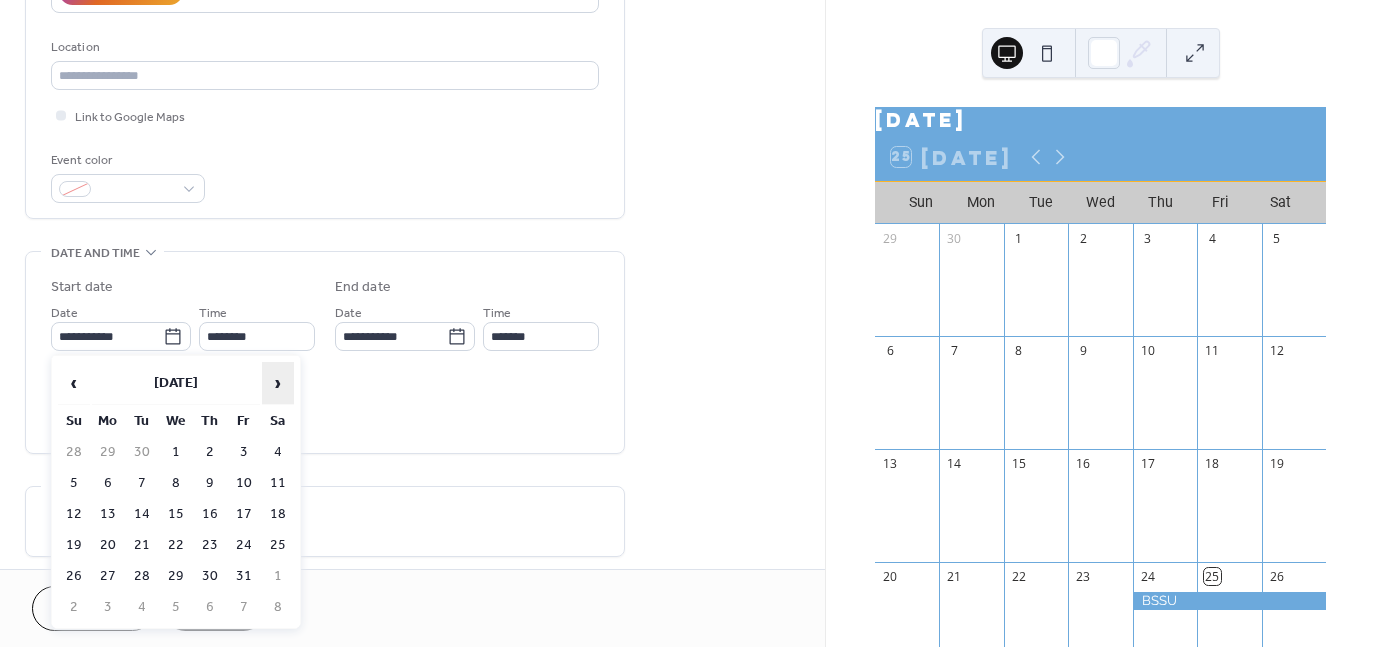 click on "›" at bounding box center [278, 383] 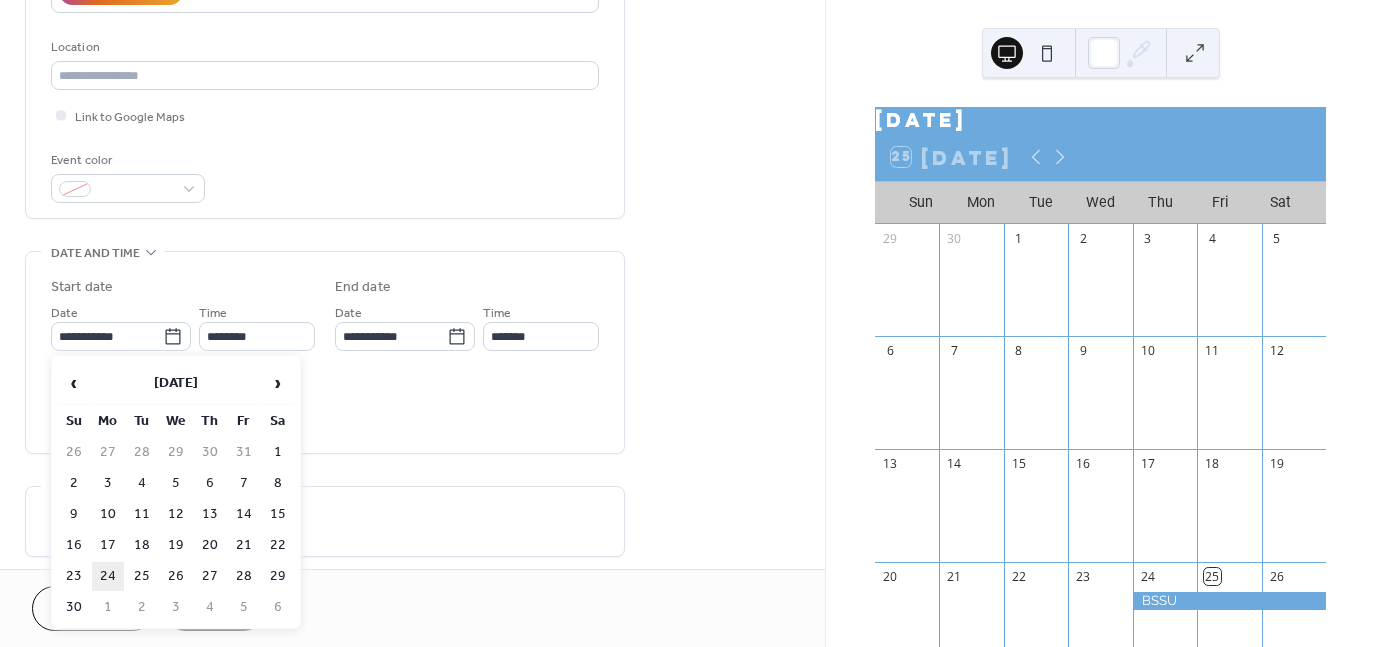 click on "24" at bounding box center [108, 576] 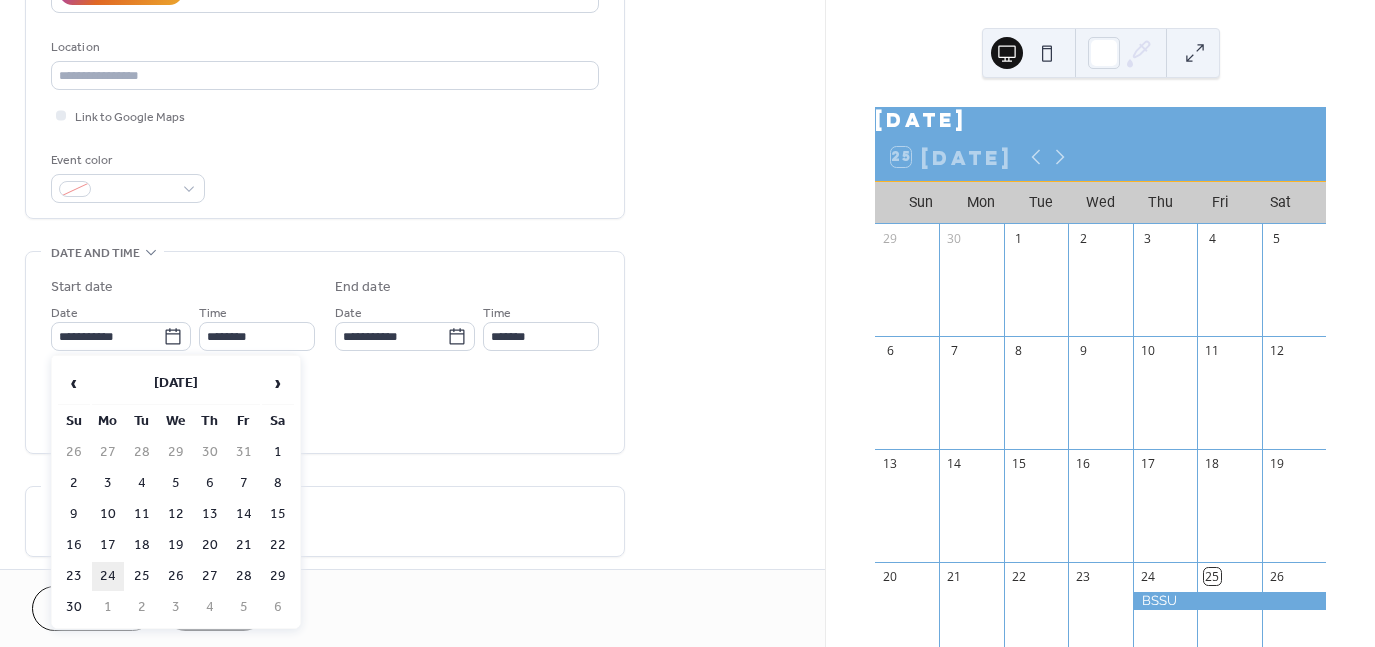 type on "**********" 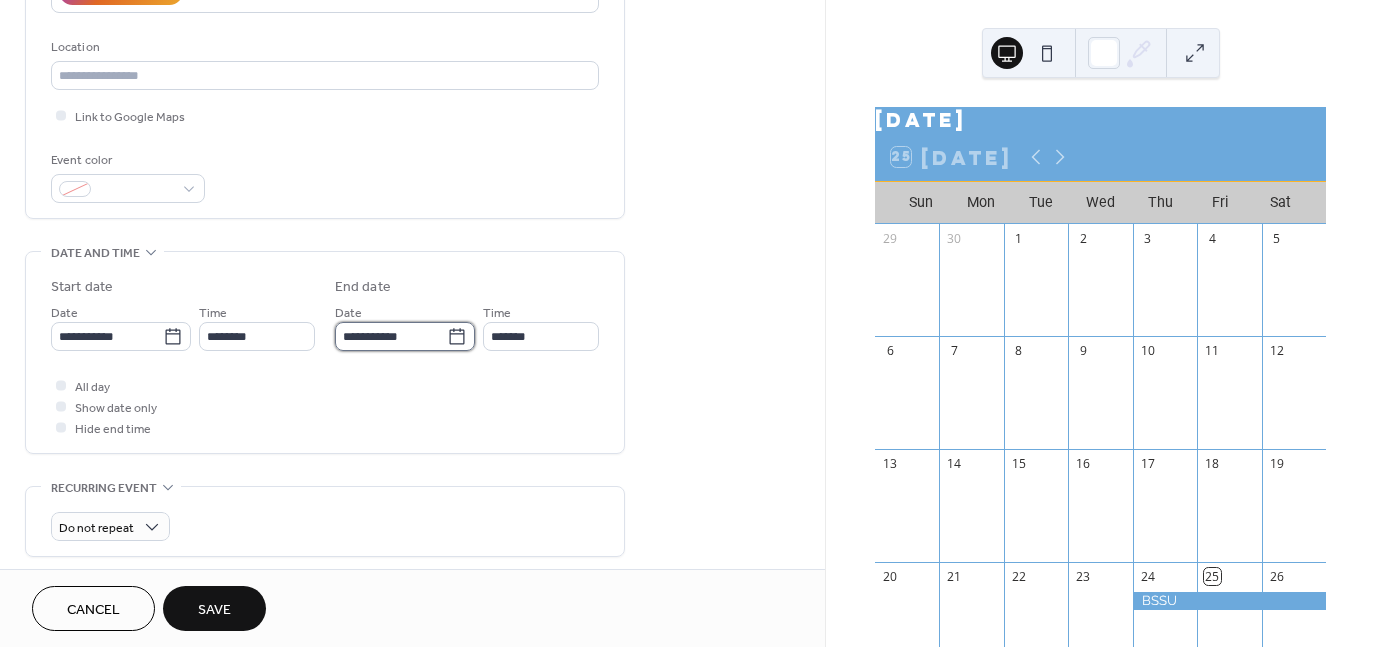 click on "**********" at bounding box center (391, 336) 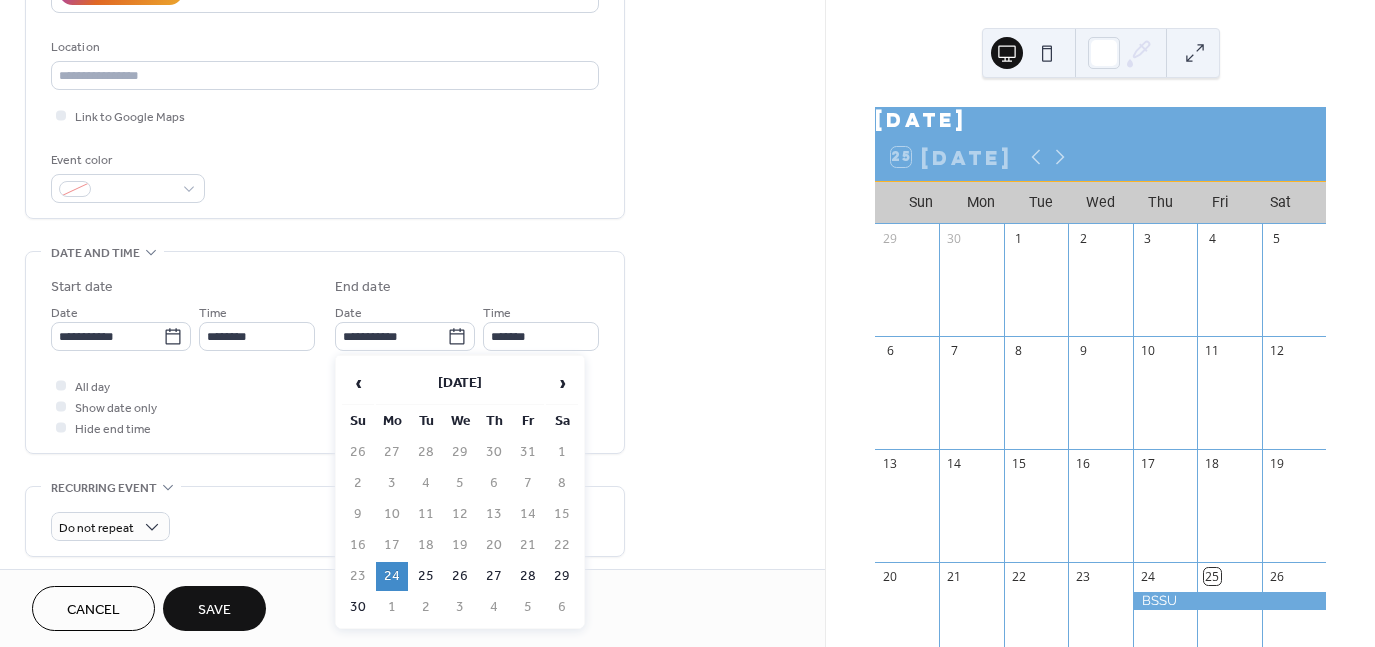 click on "28" at bounding box center (528, 576) 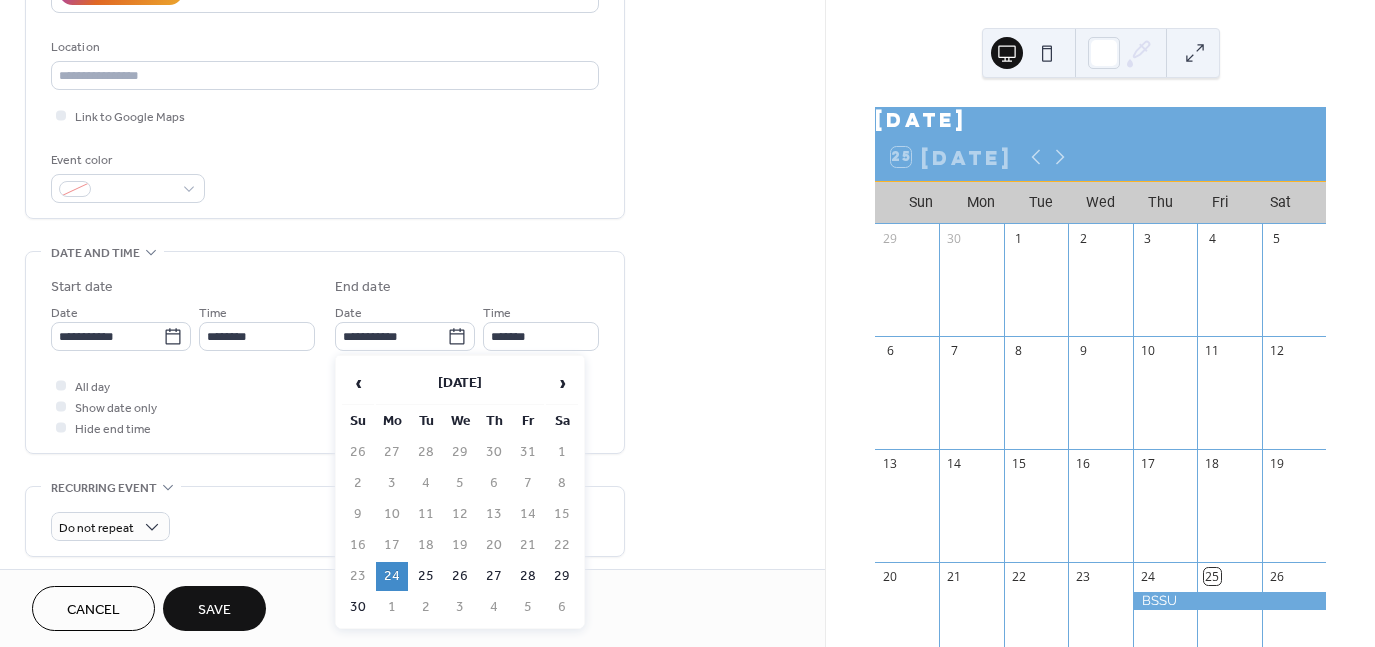 type on "**********" 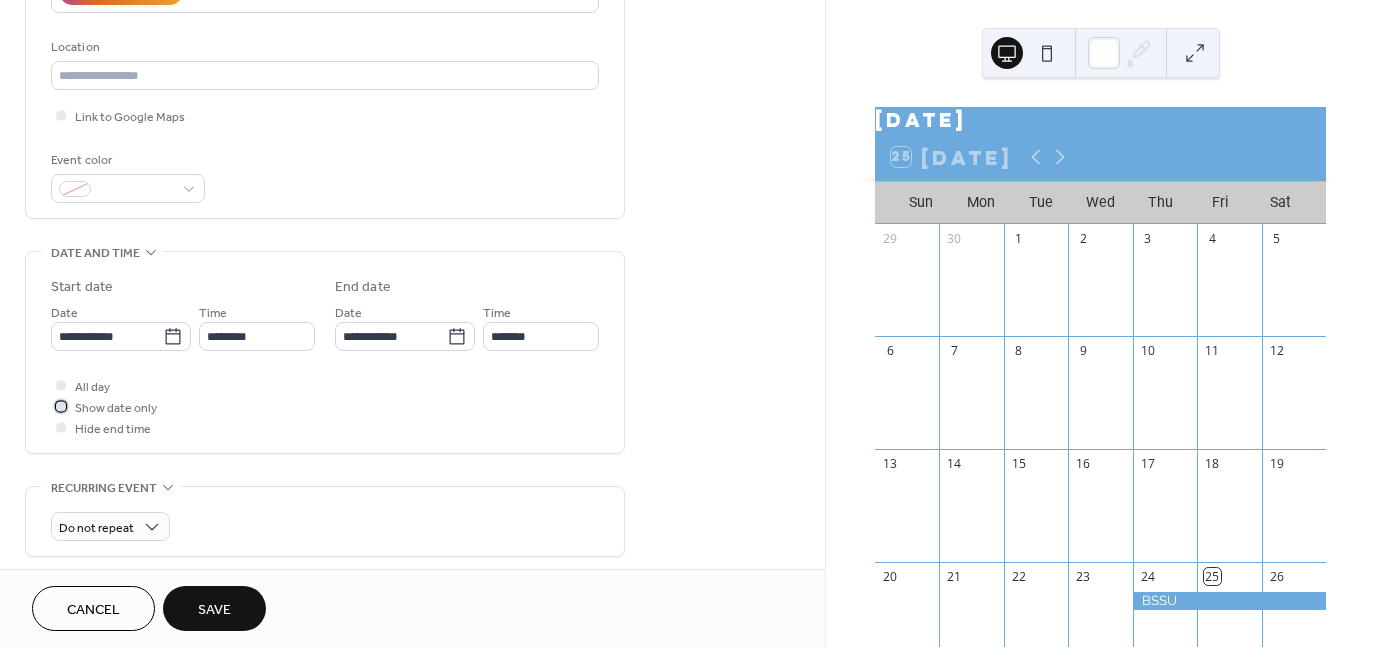 click on "Show date only" at bounding box center (116, 408) 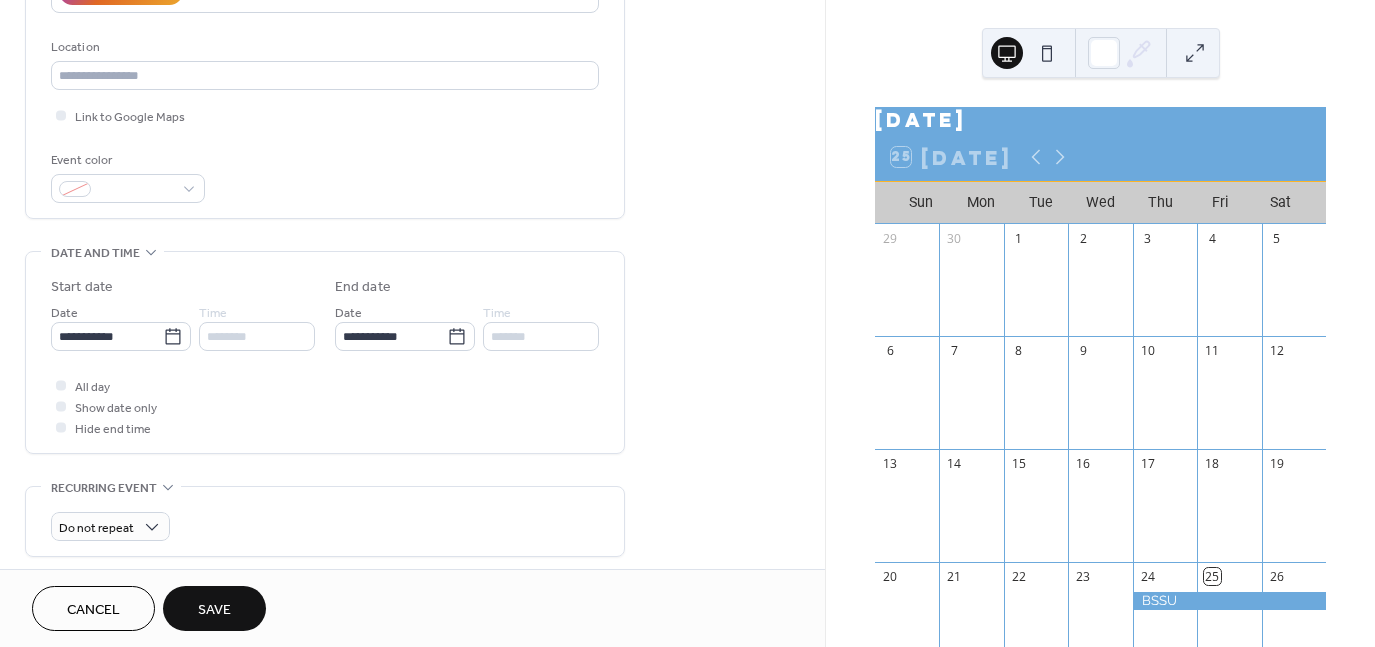click on "Save" at bounding box center [214, 610] 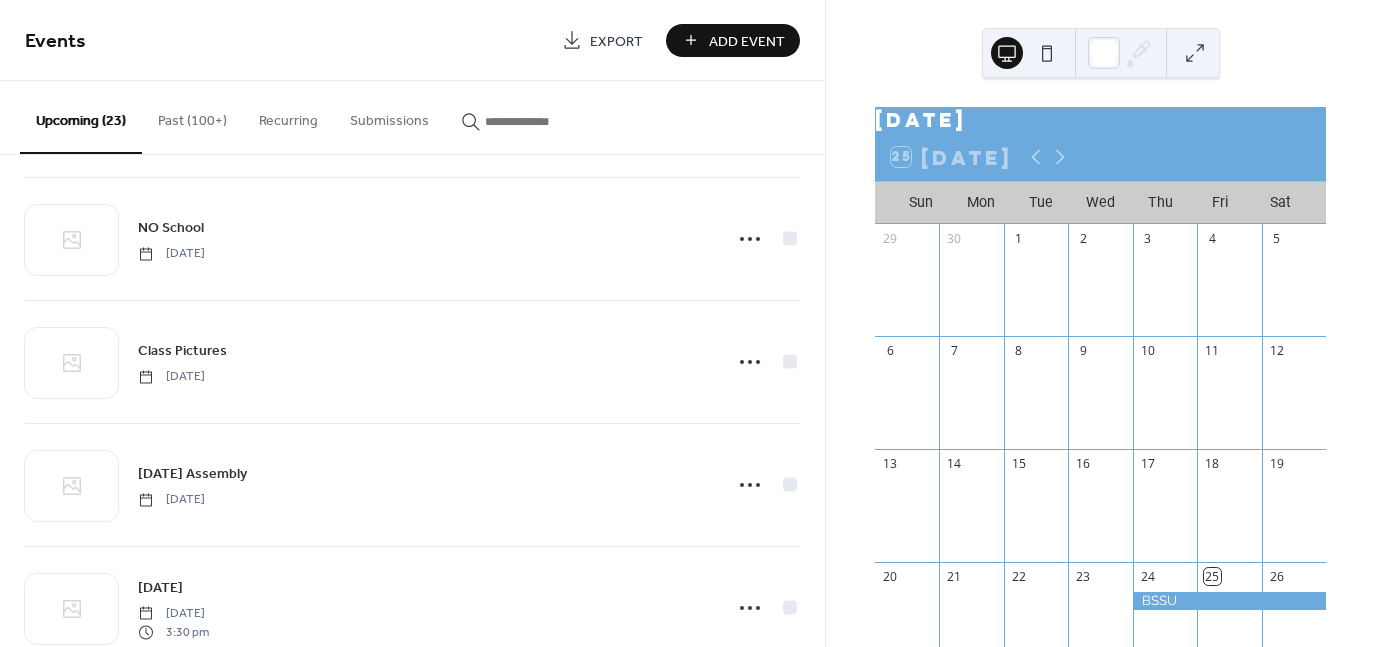 scroll, scrollTop: 2390, scrollLeft: 0, axis: vertical 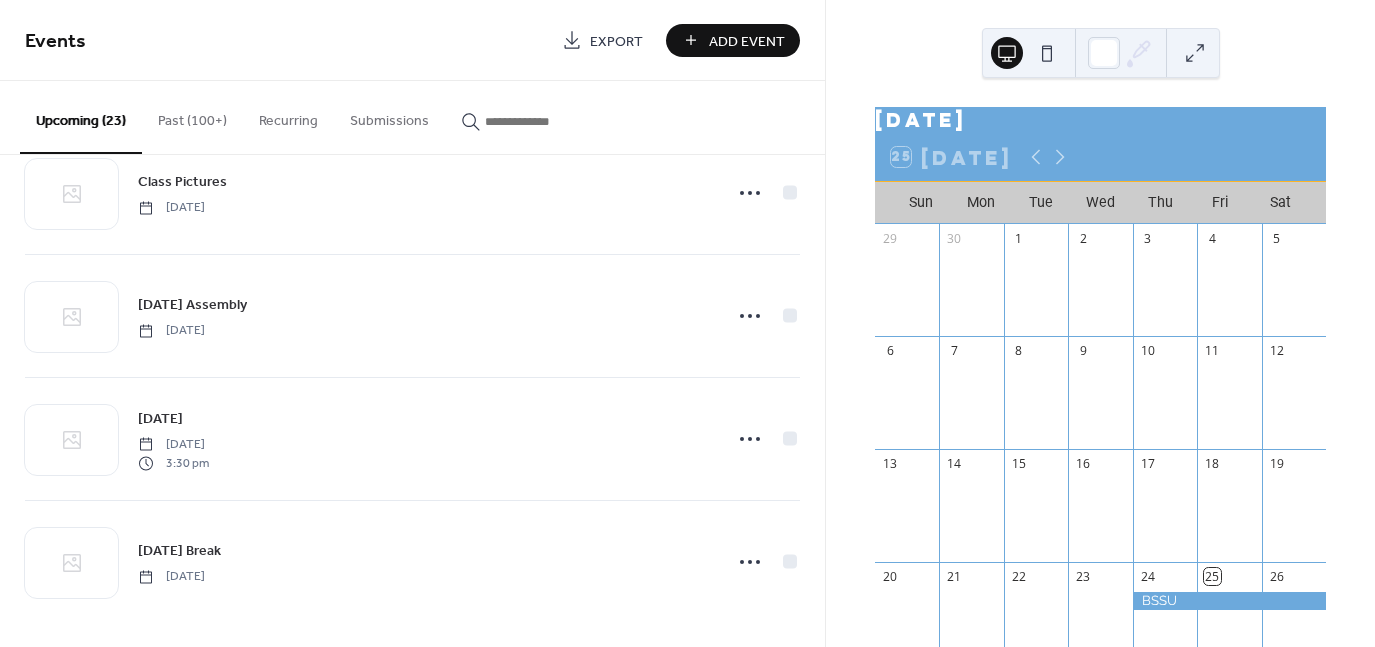 drag, startPoint x: 456, startPoint y: 28, endPoint x: 570, endPoint y: 32, distance: 114.07015 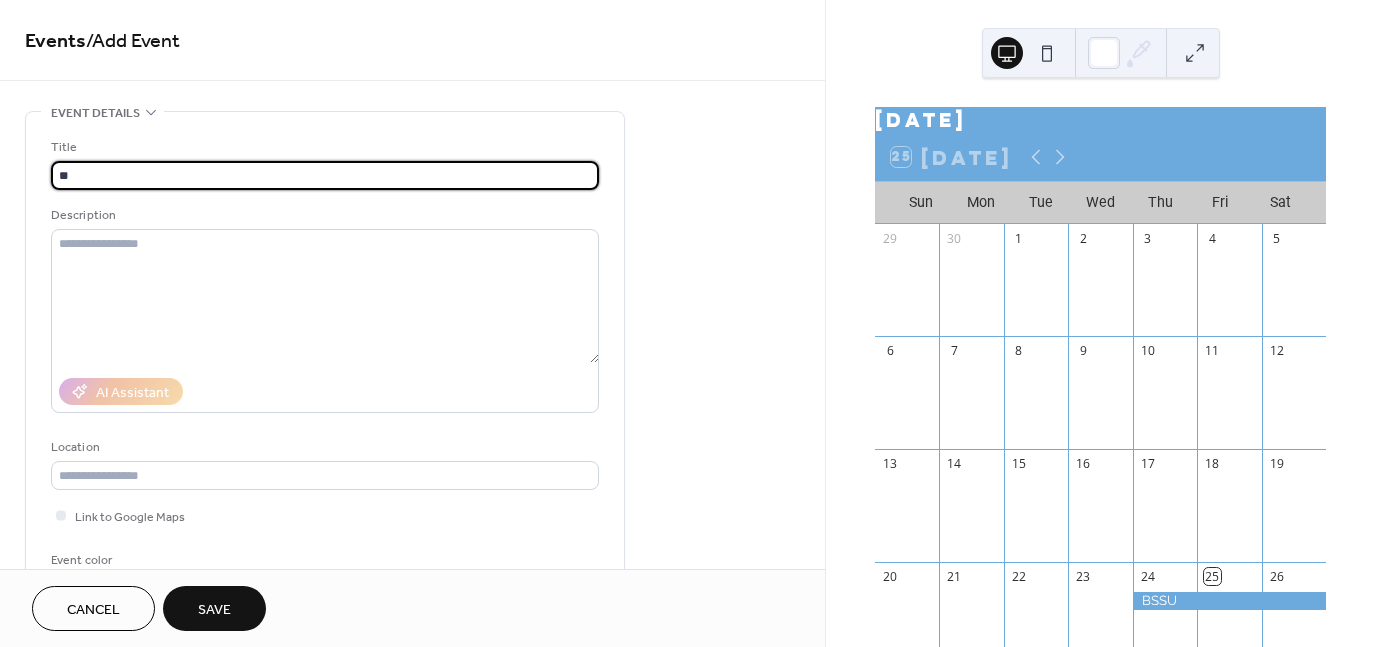 type on "*" 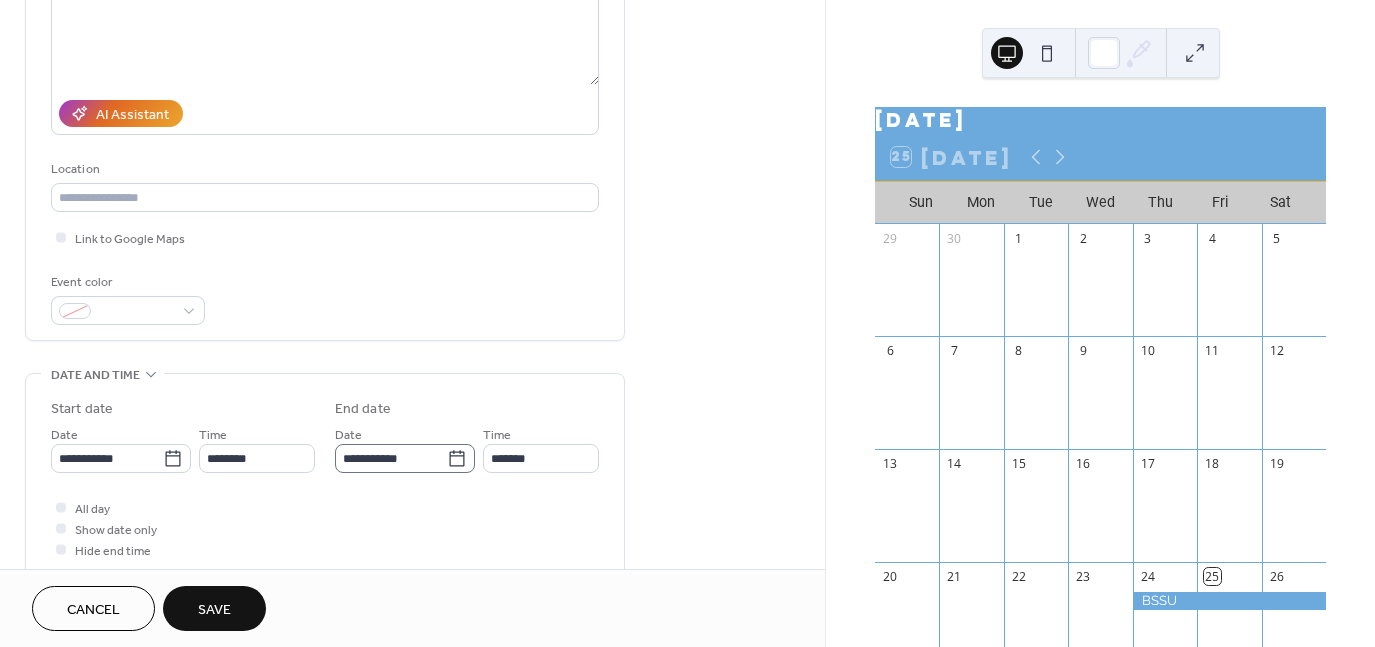 scroll, scrollTop: 500, scrollLeft: 0, axis: vertical 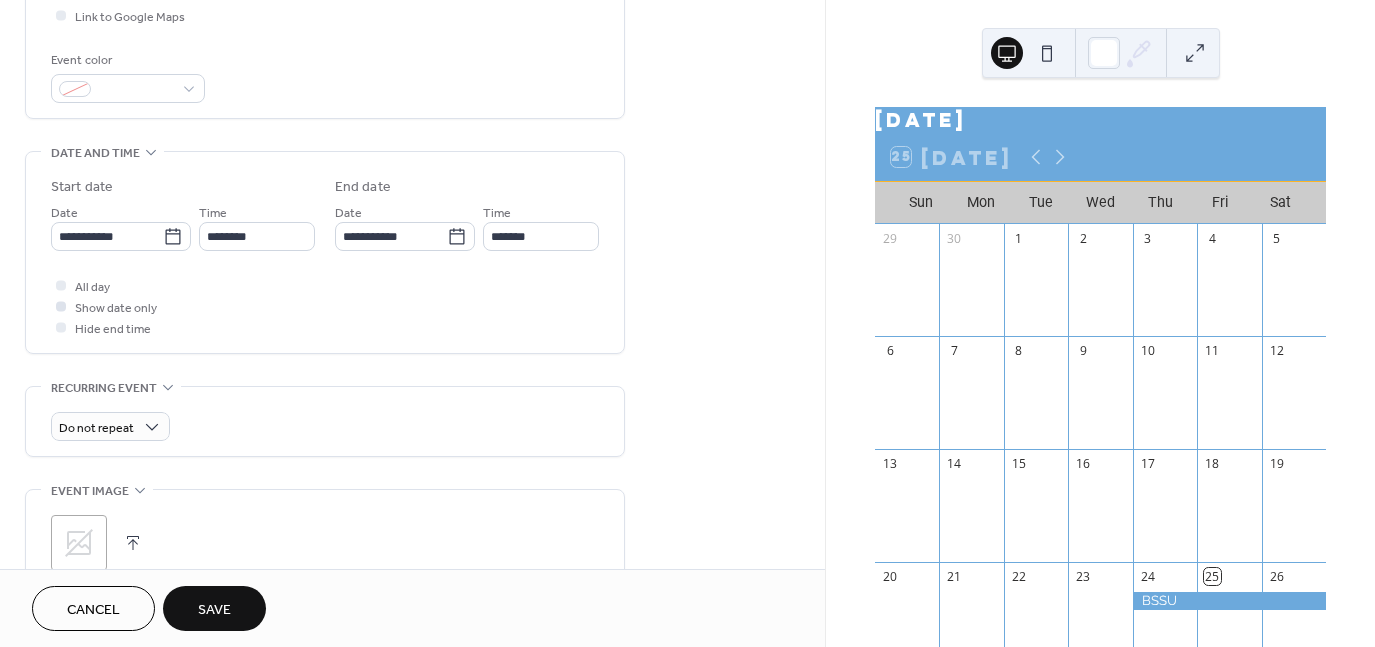 type on "**********" 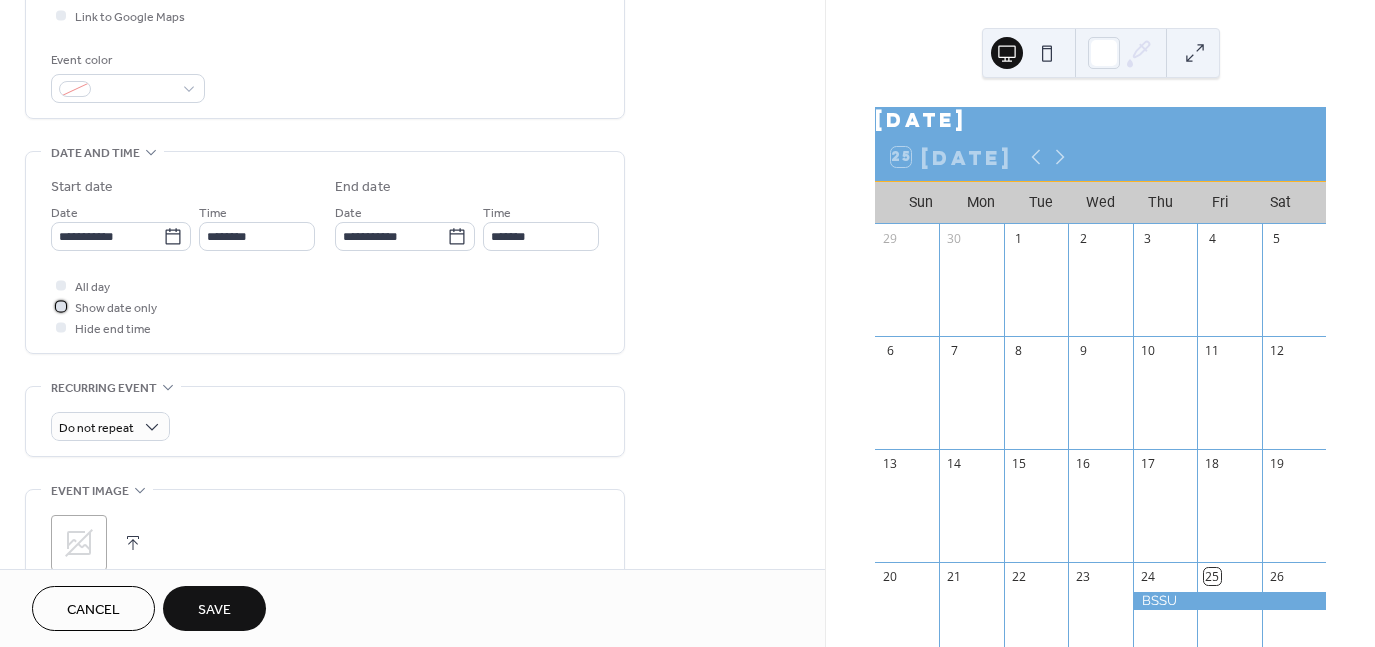 click on "Show date only" at bounding box center (116, 308) 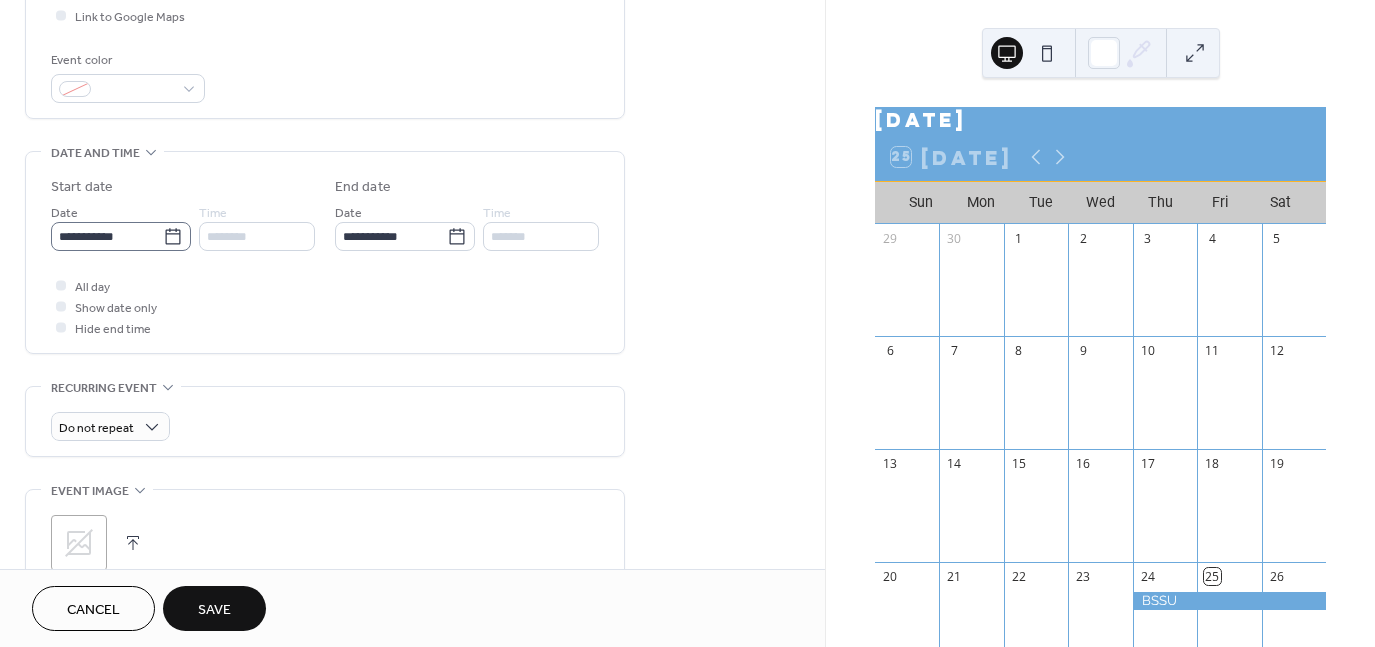 click 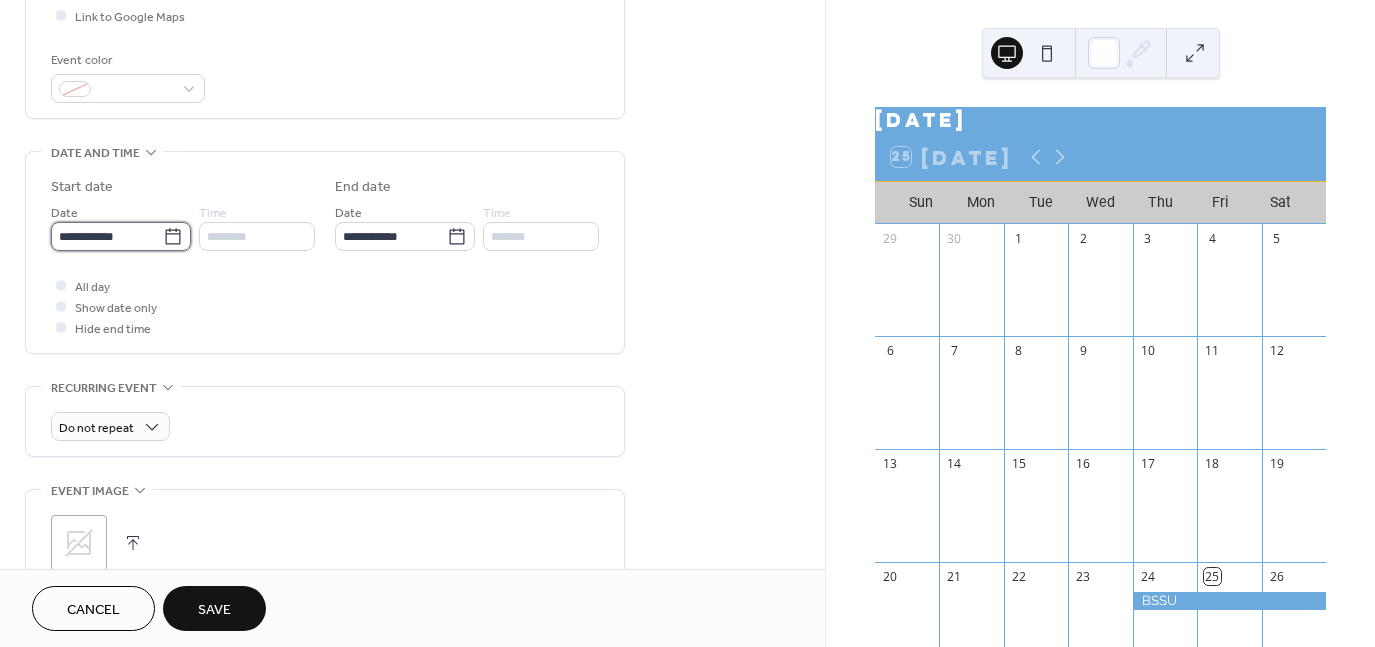 click on "**********" at bounding box center [107, 236] 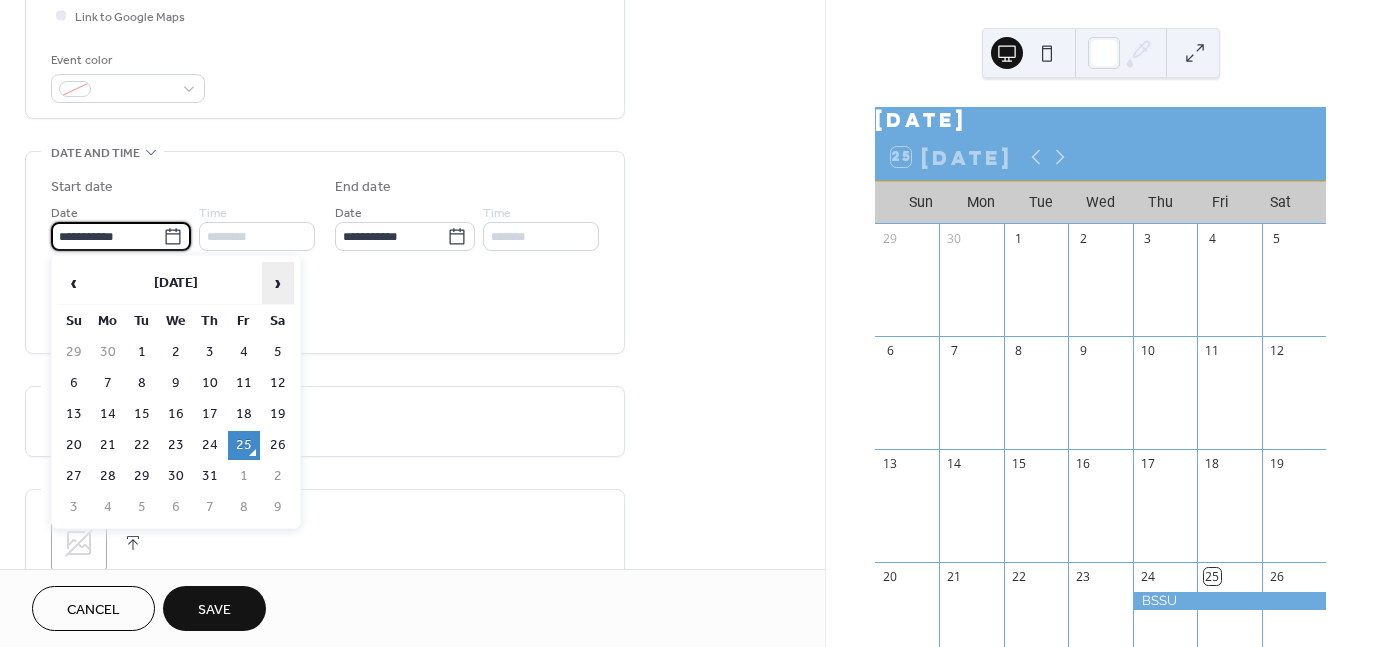 click on "›" at bounding box center (278, 283) 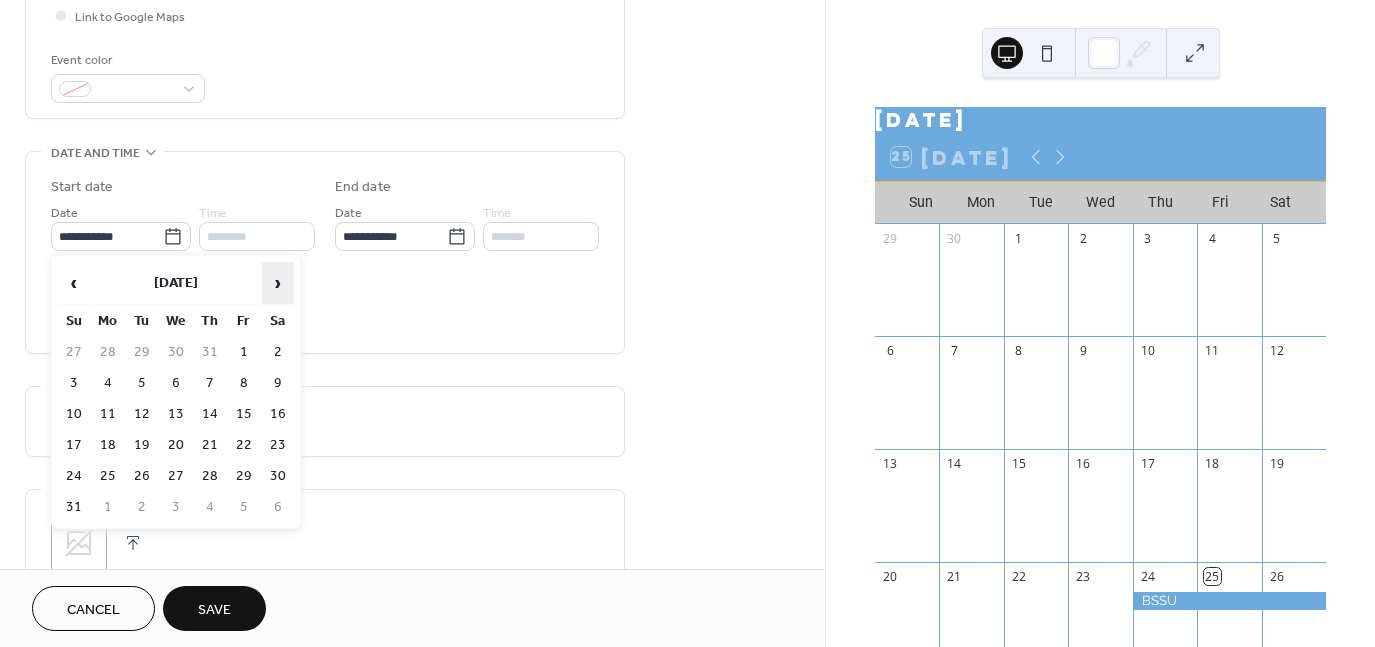 click on "›" at bounding box center (278, 283) 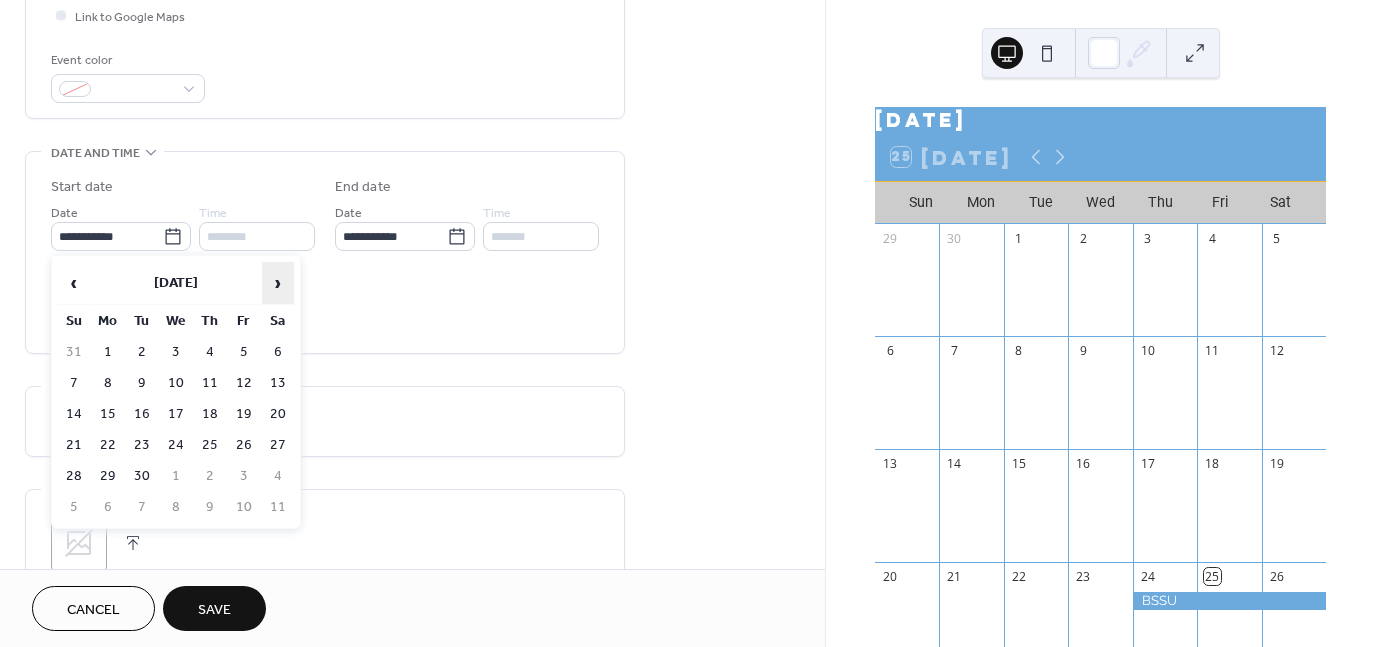click on "›" at bounding box center (278, 283) 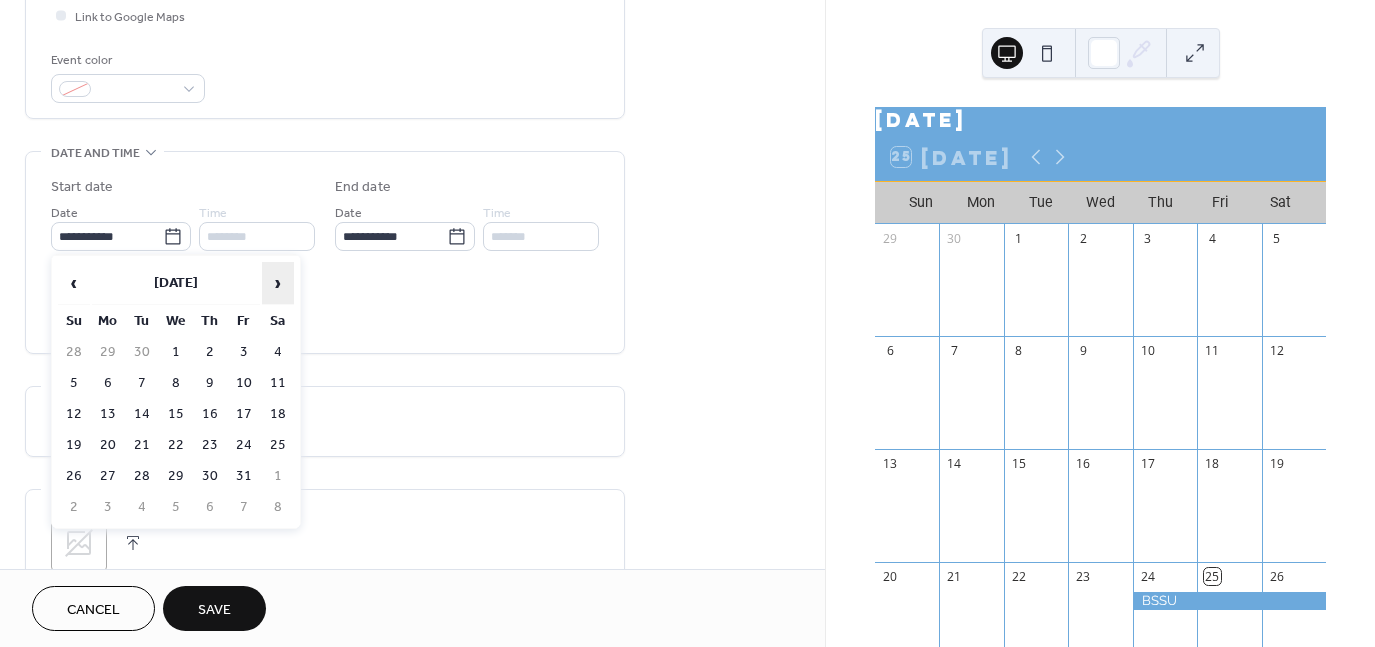click on "›" at bounding box center [278, 283] 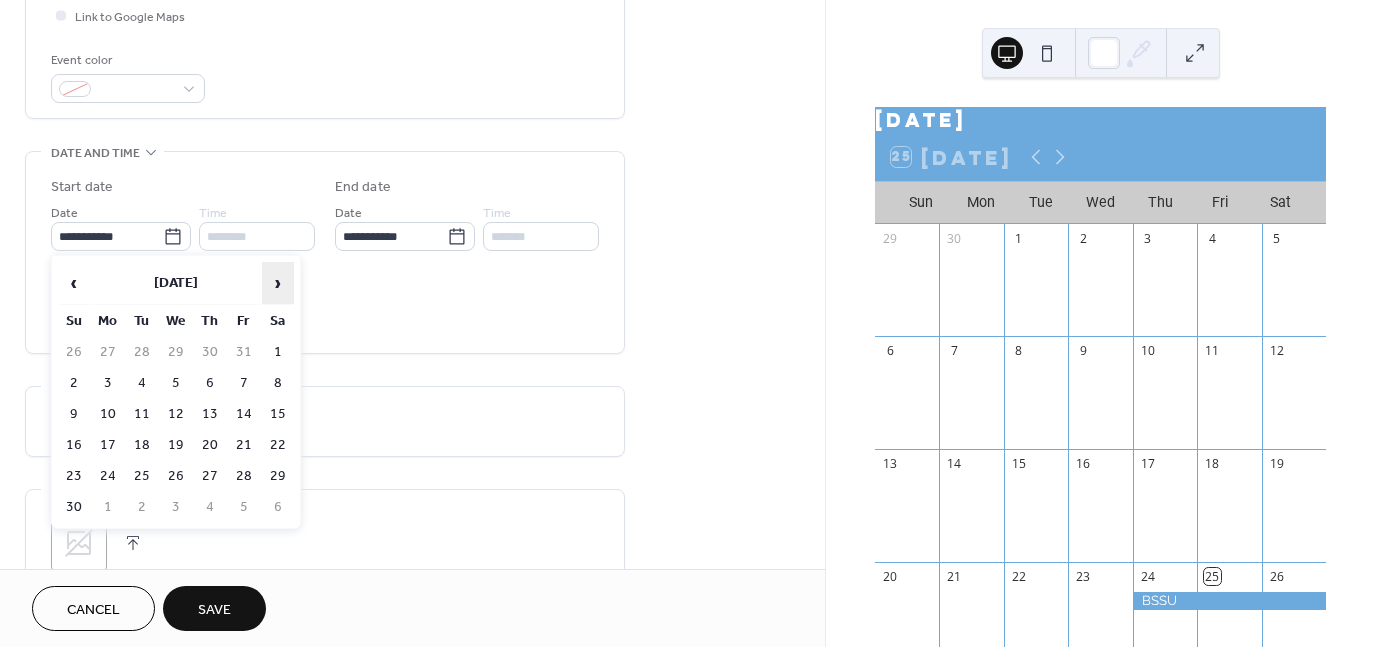 click on "›" at bounding box center [278, 283] 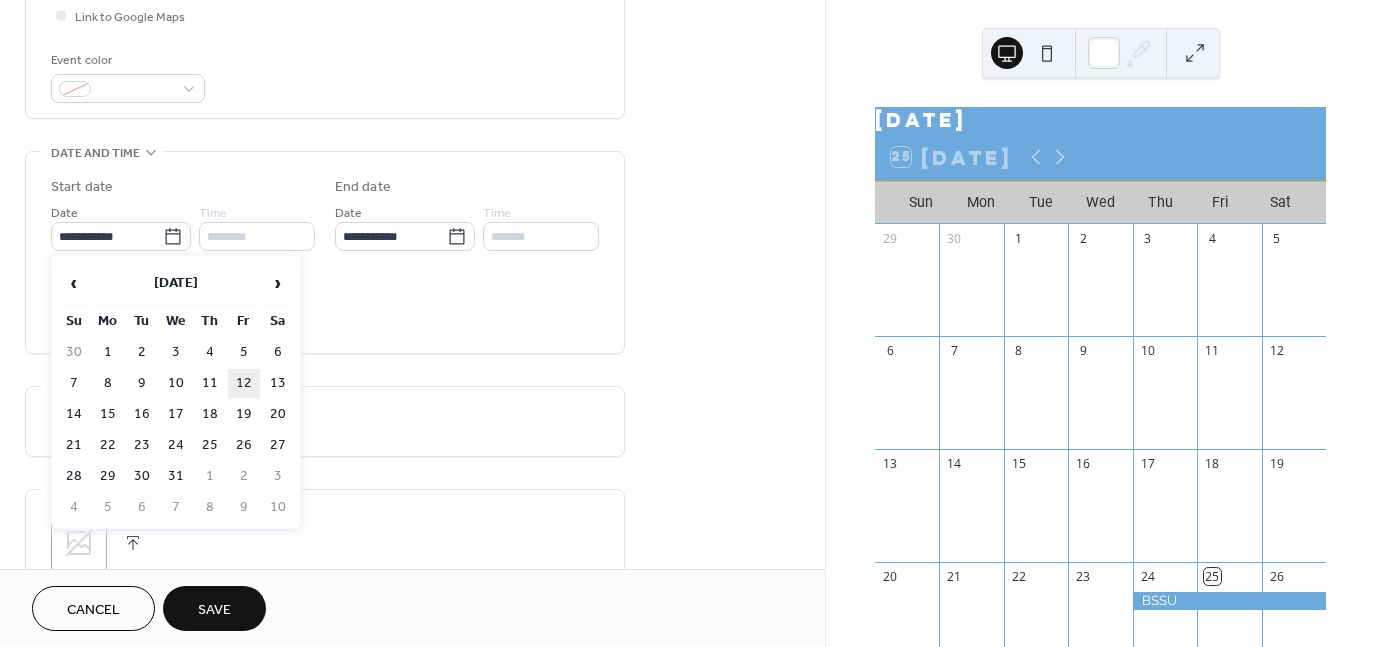 click on "12" at bounding box center [244, 383] 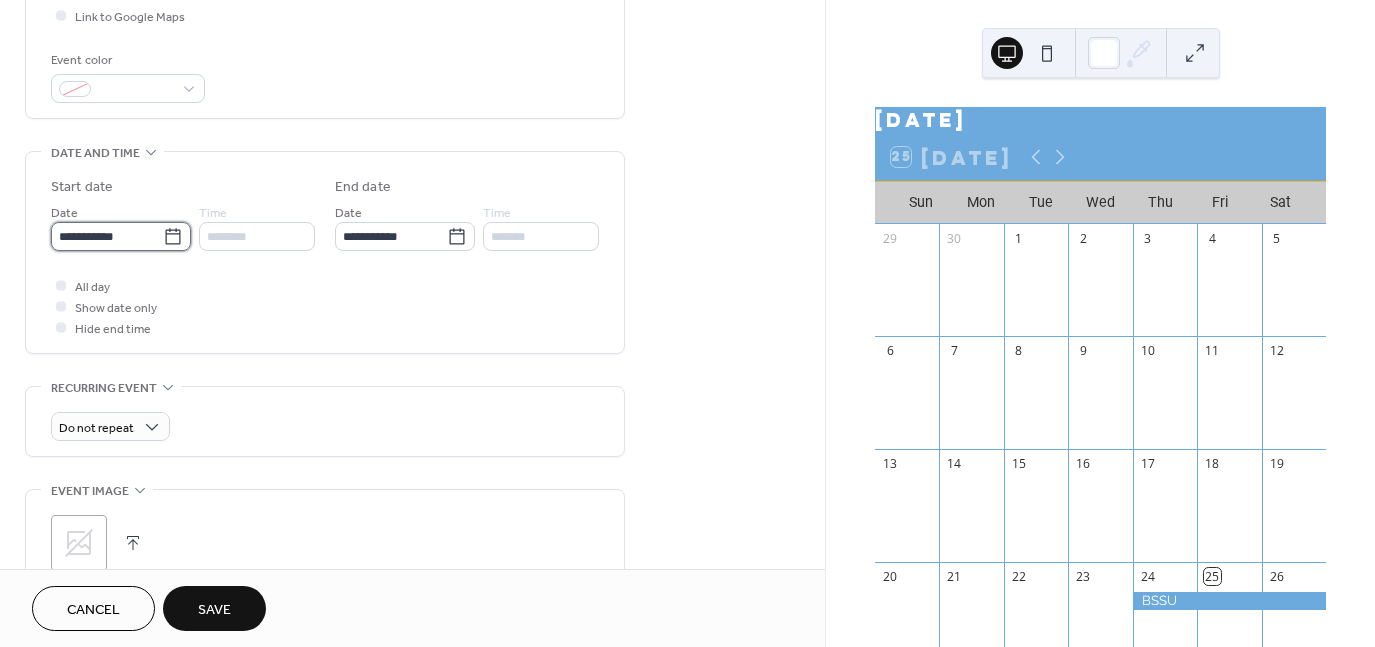 click on "**********" at bounding box center (107, 236) 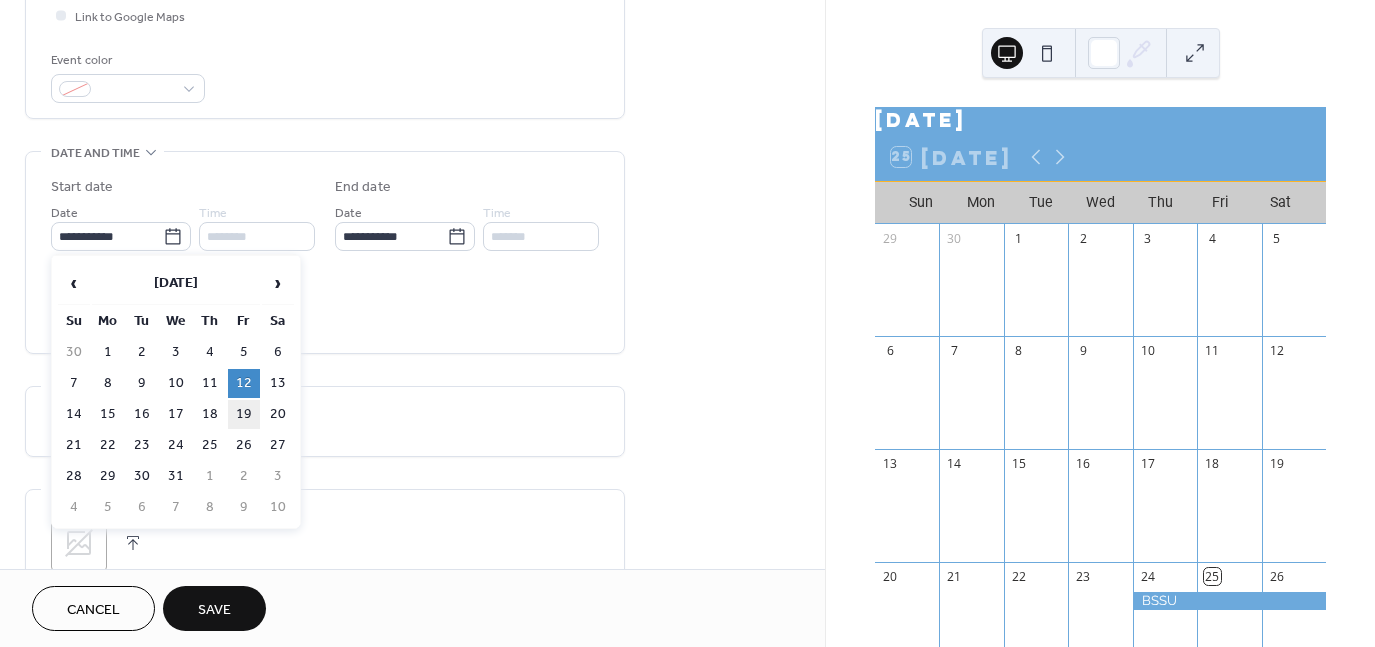 click on "19" at bounding box center (244, 414) 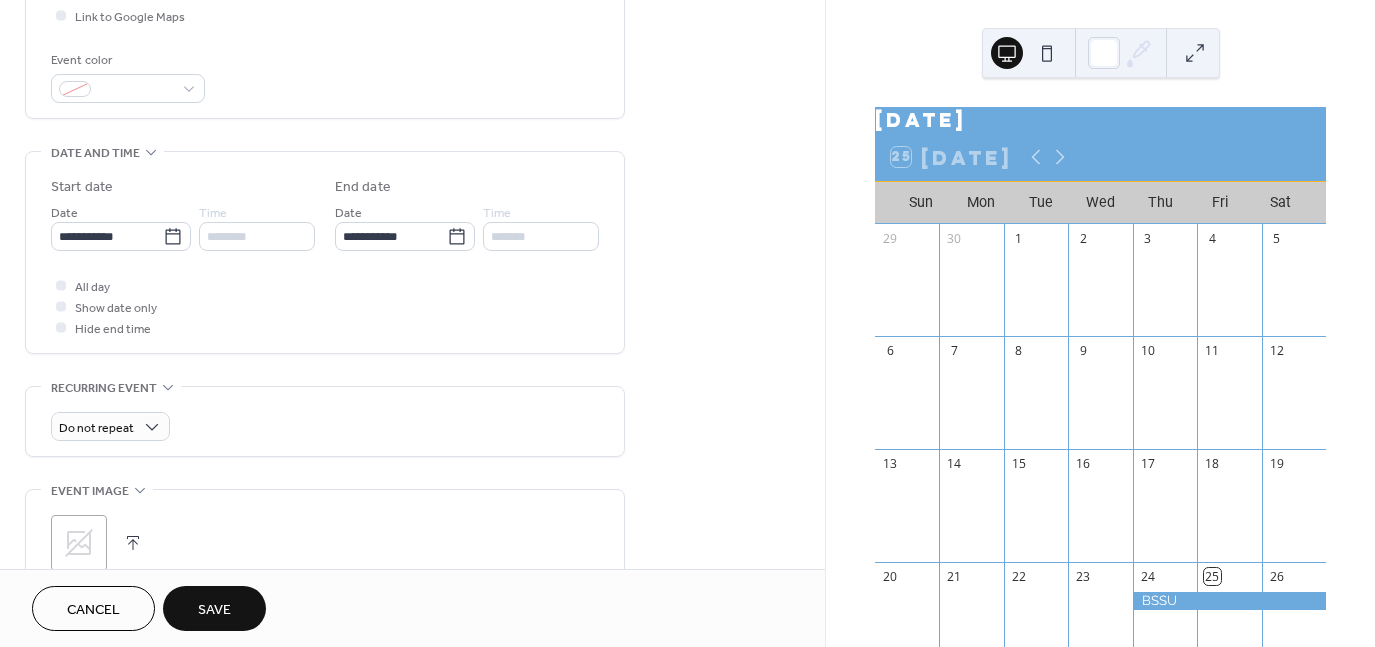 click on "Save" at bounding box center [214, 608] 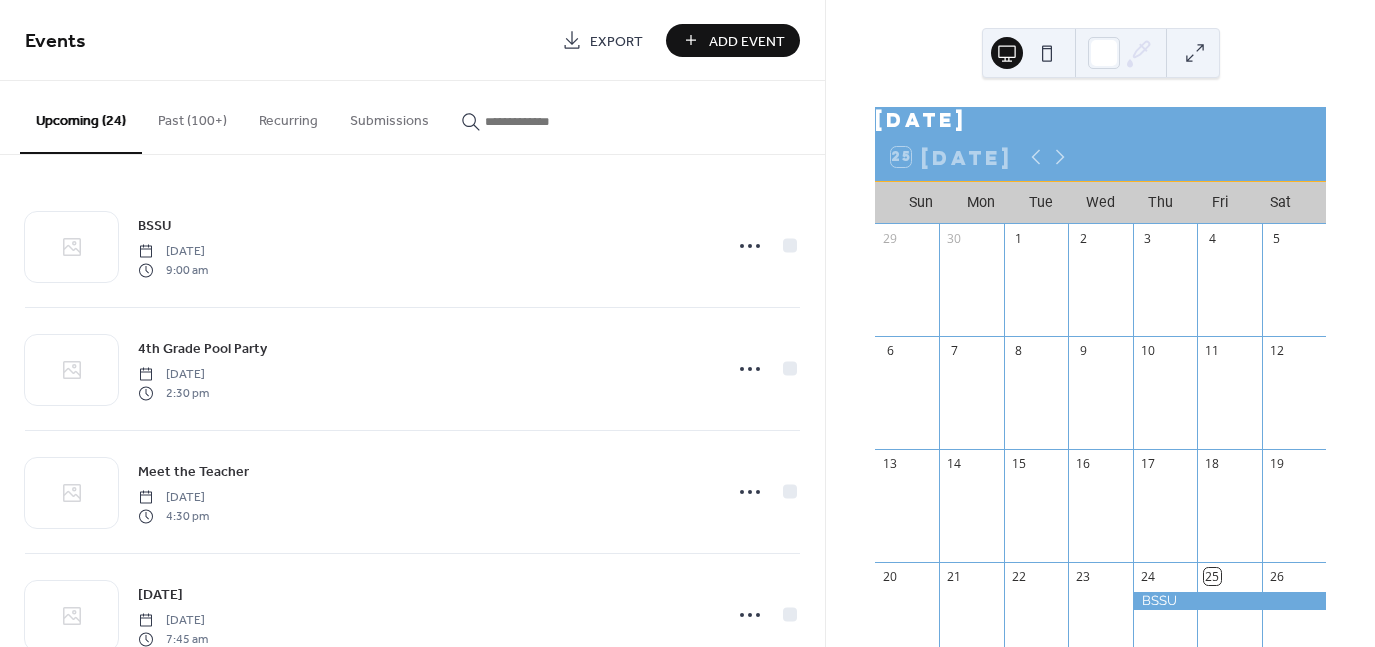 click on "Add Event" at bounding box center (747, 41) 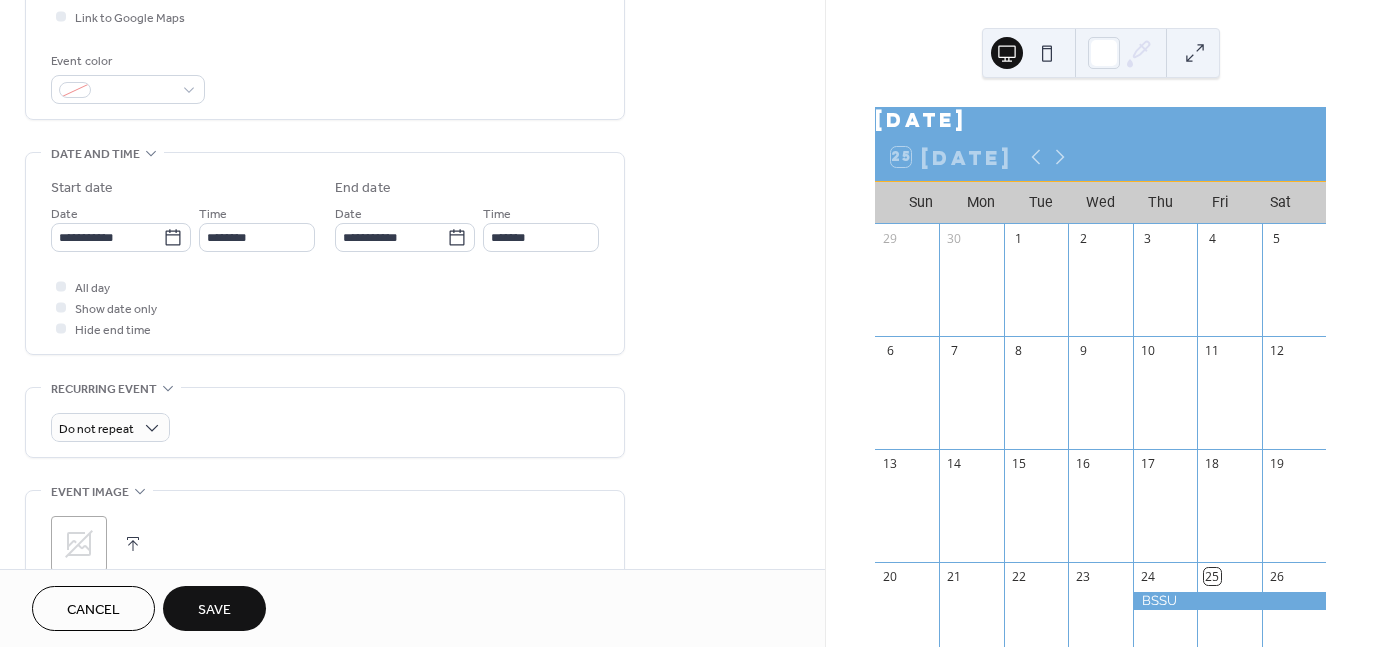 scroll, scrollTop: 500, scrollLeft: 0, axis: vertical 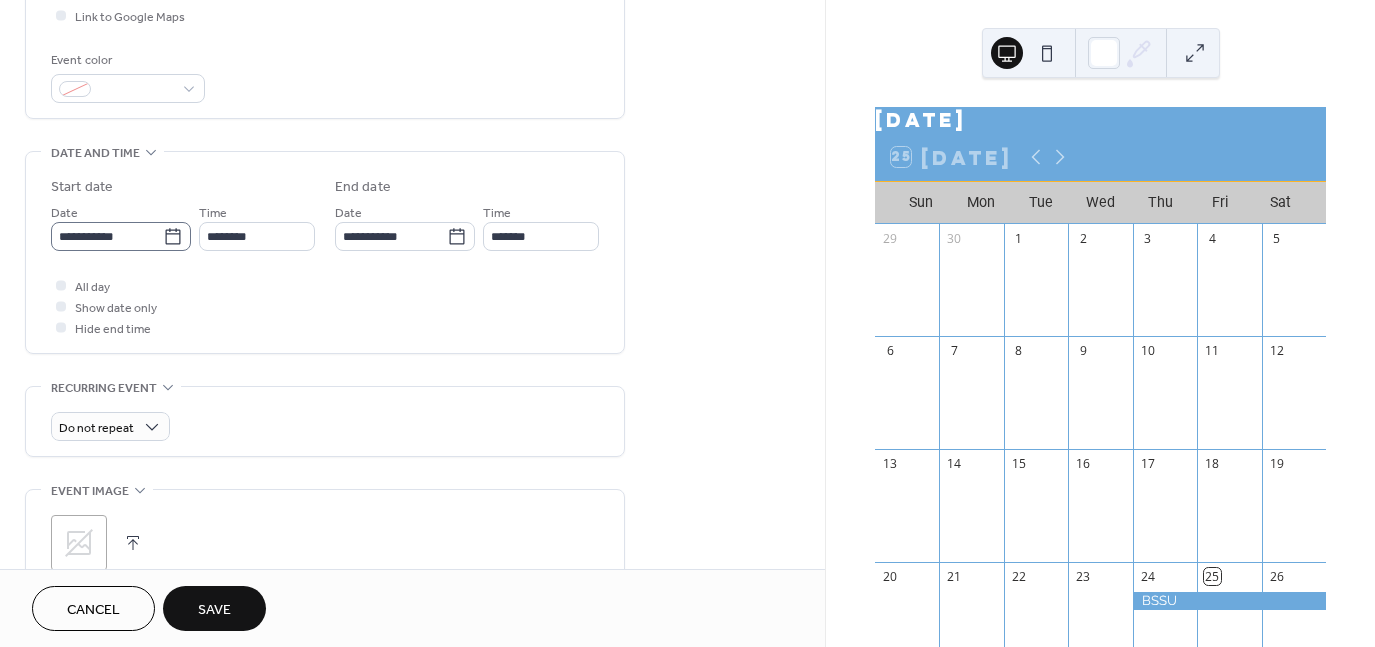 type on "**********" 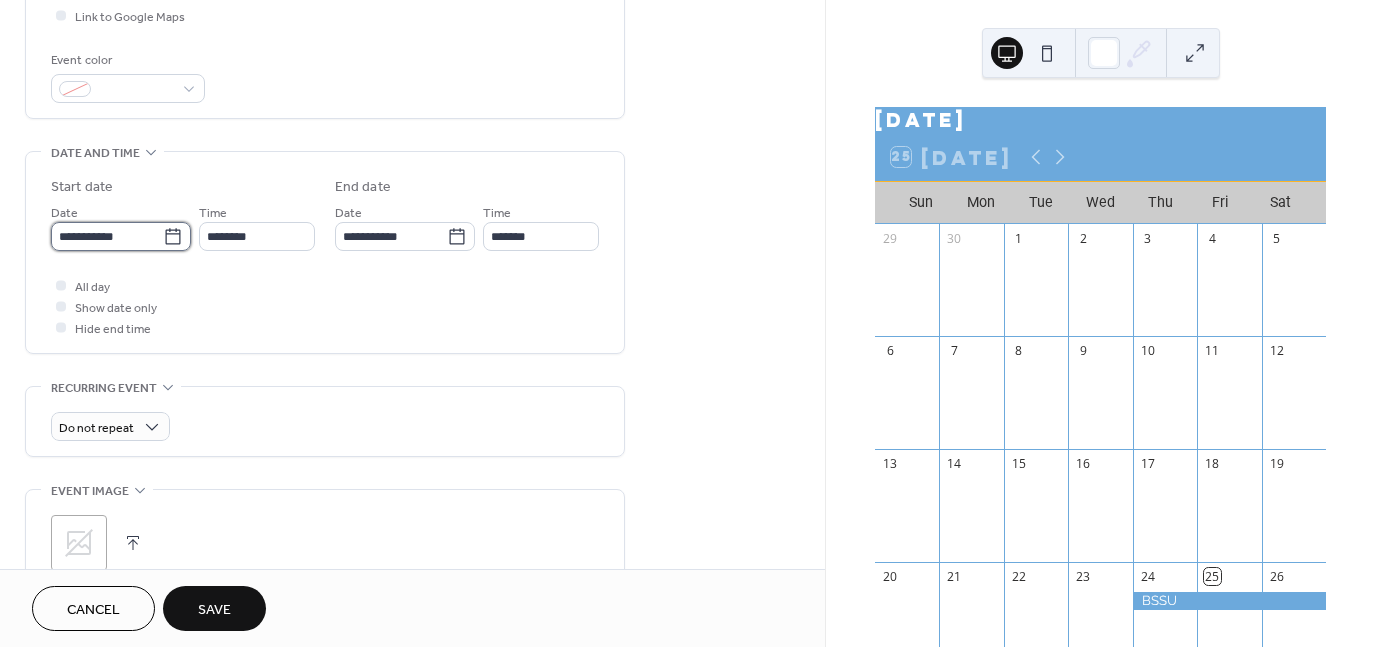 click on "**********" at bounding box center [107, 236] 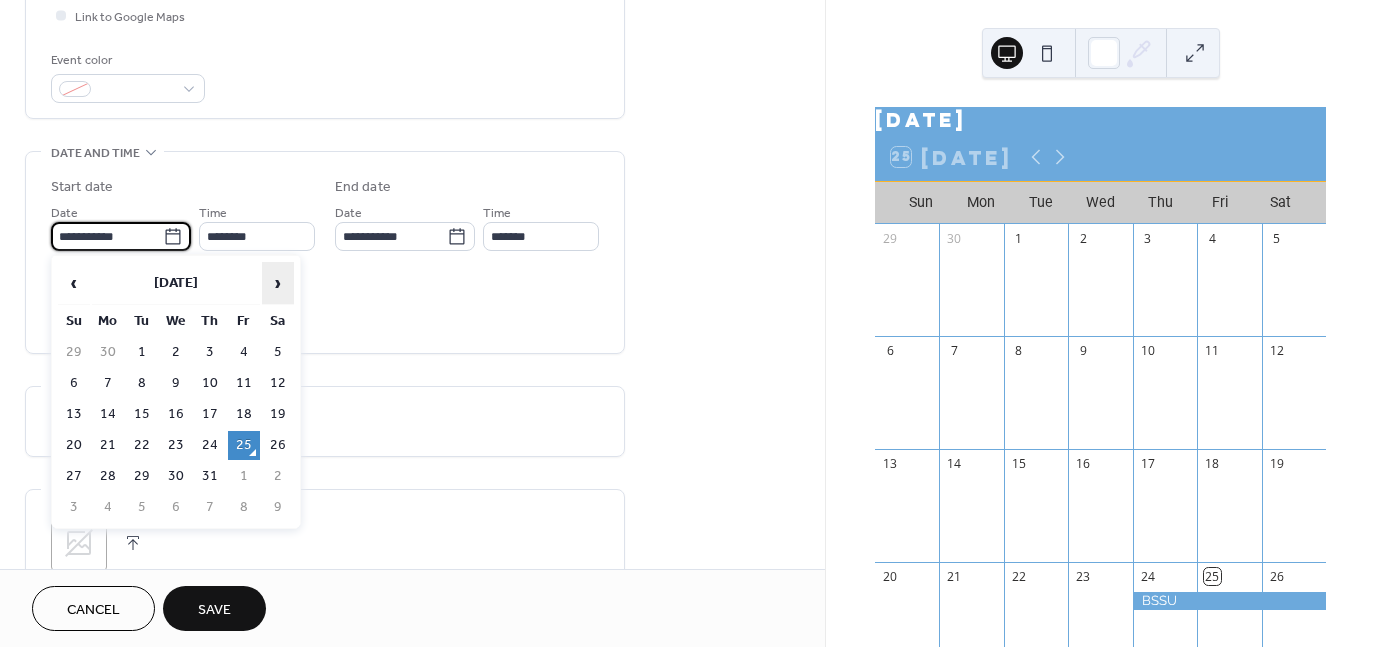 click on "›" at bounding box center [278, 283] 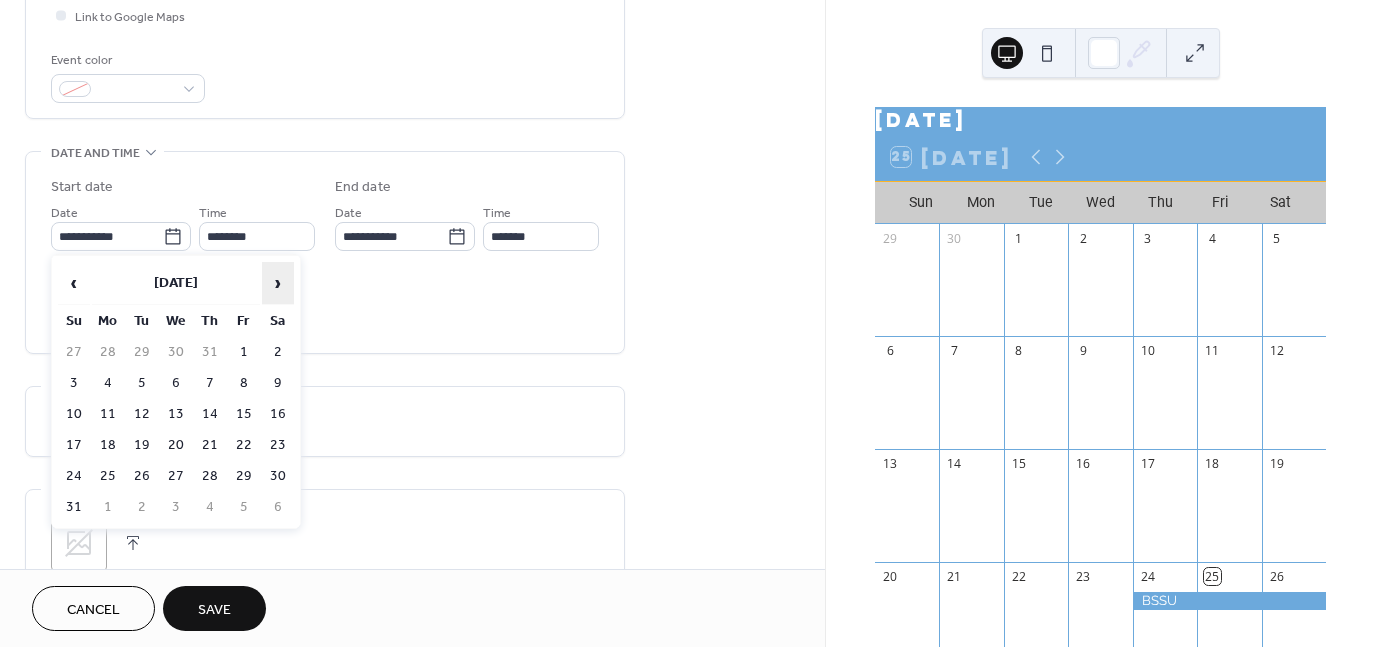 click on "›" at bounding box center (278, 283) 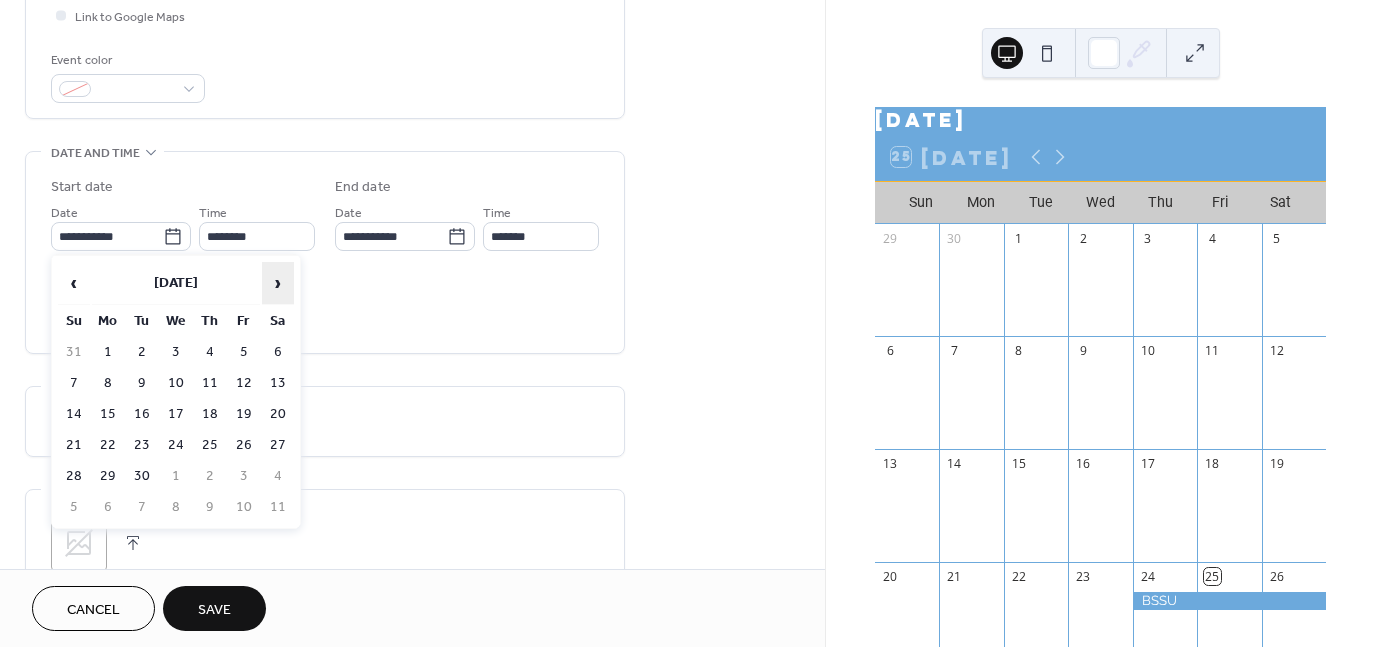 click on "›" at bounding box center [278, 283] 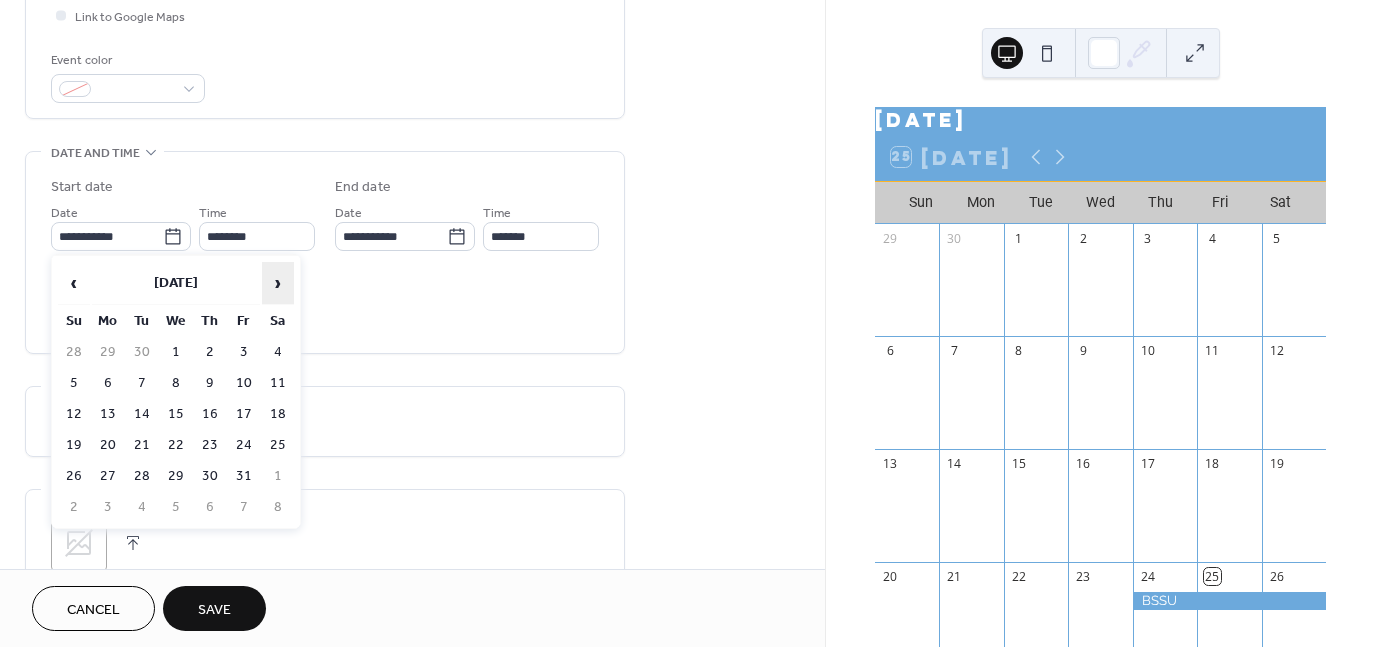 click on "›" at bounding box center (278, 283) 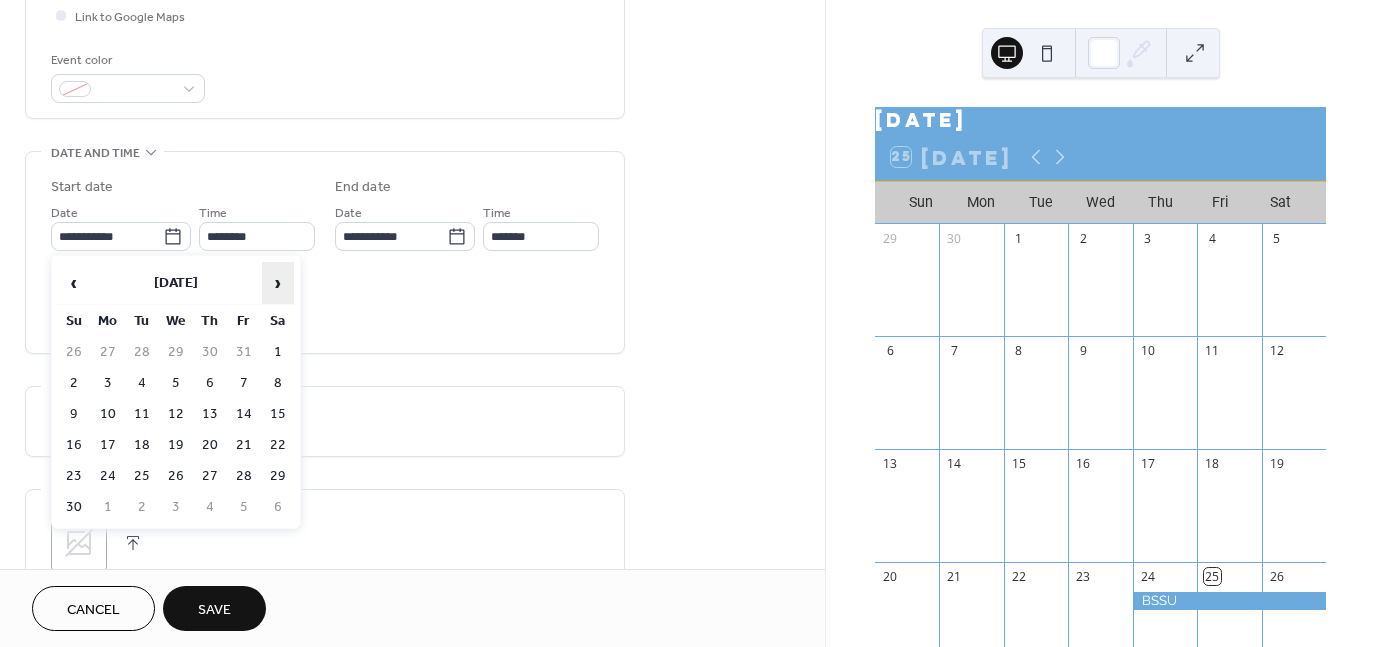 click on "›" at bounding box center (278, 283) 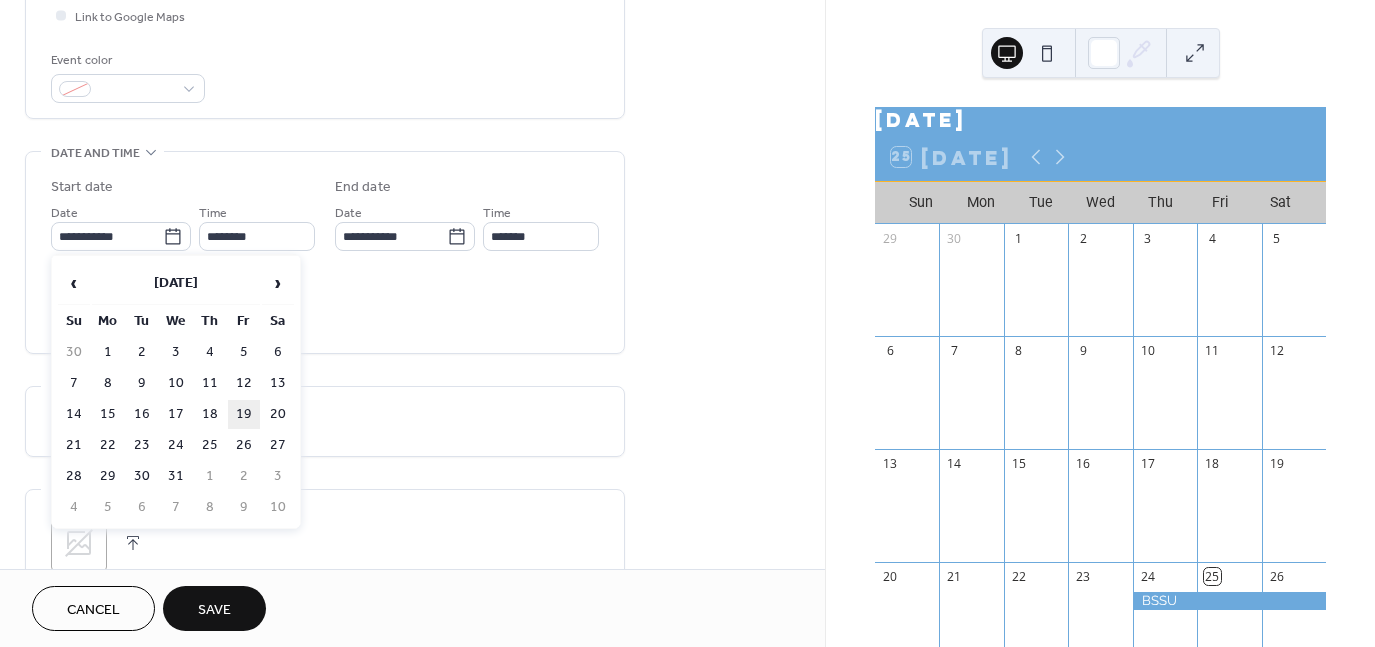click on "19" at bounding box center (244, 414) 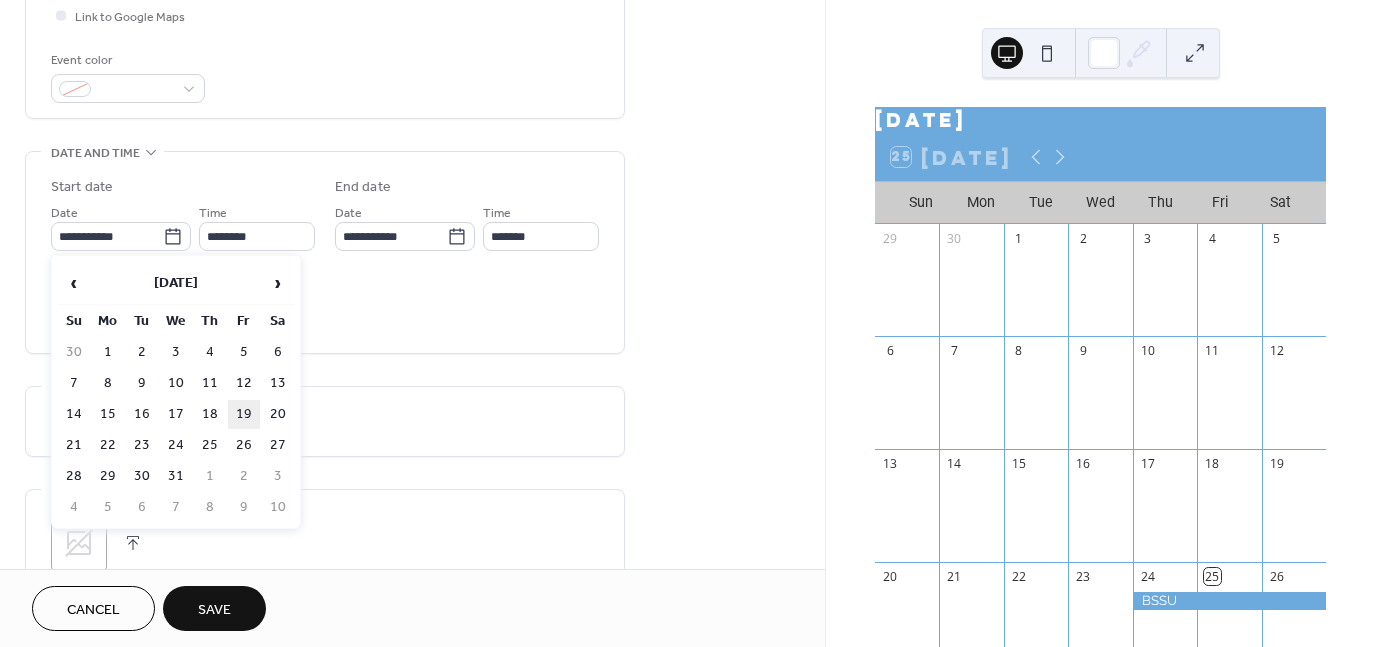 type on "**********" 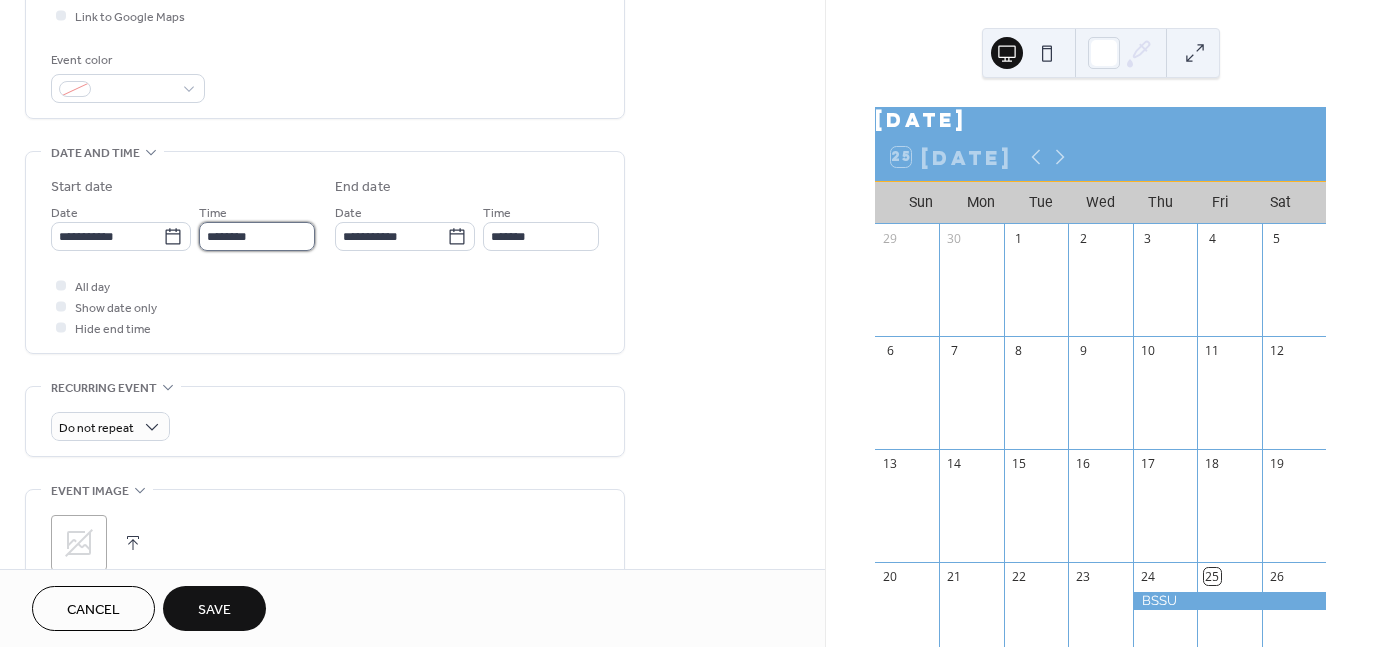click on "********" at bounding box center (257, 236) 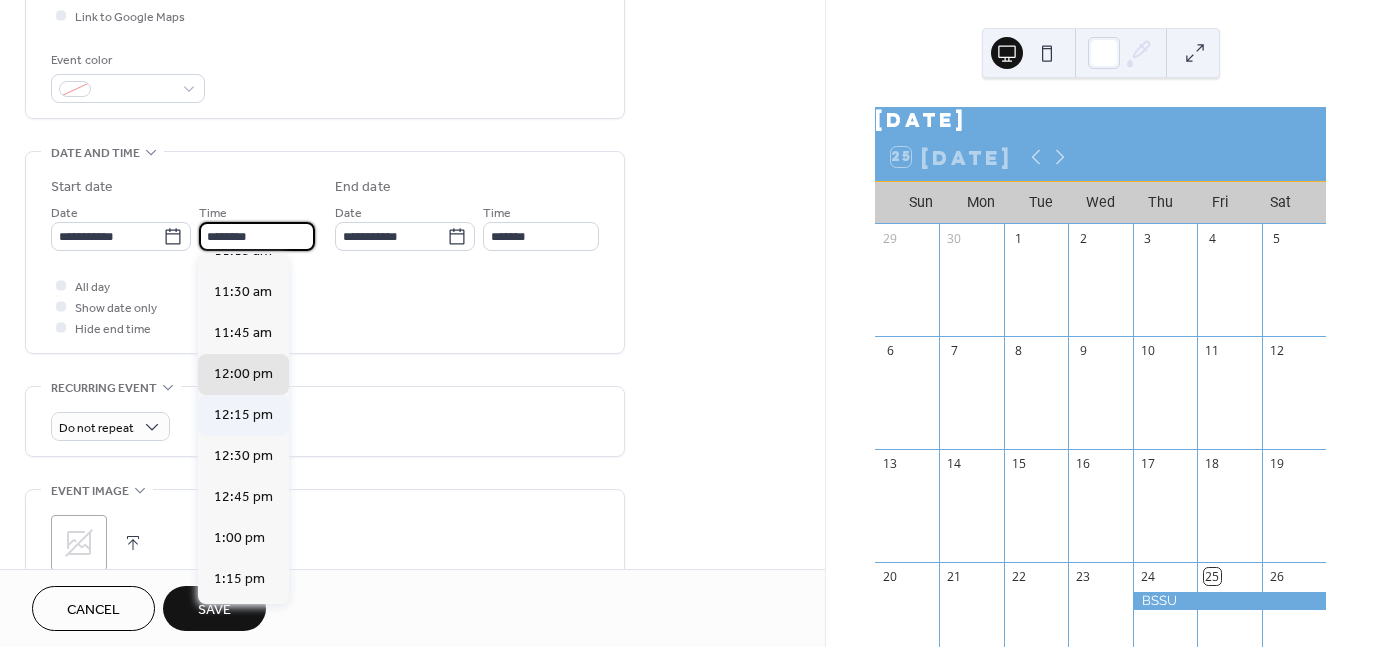 scroll, scrollTop: 1868, scrollLeft: 0, axis: vertical 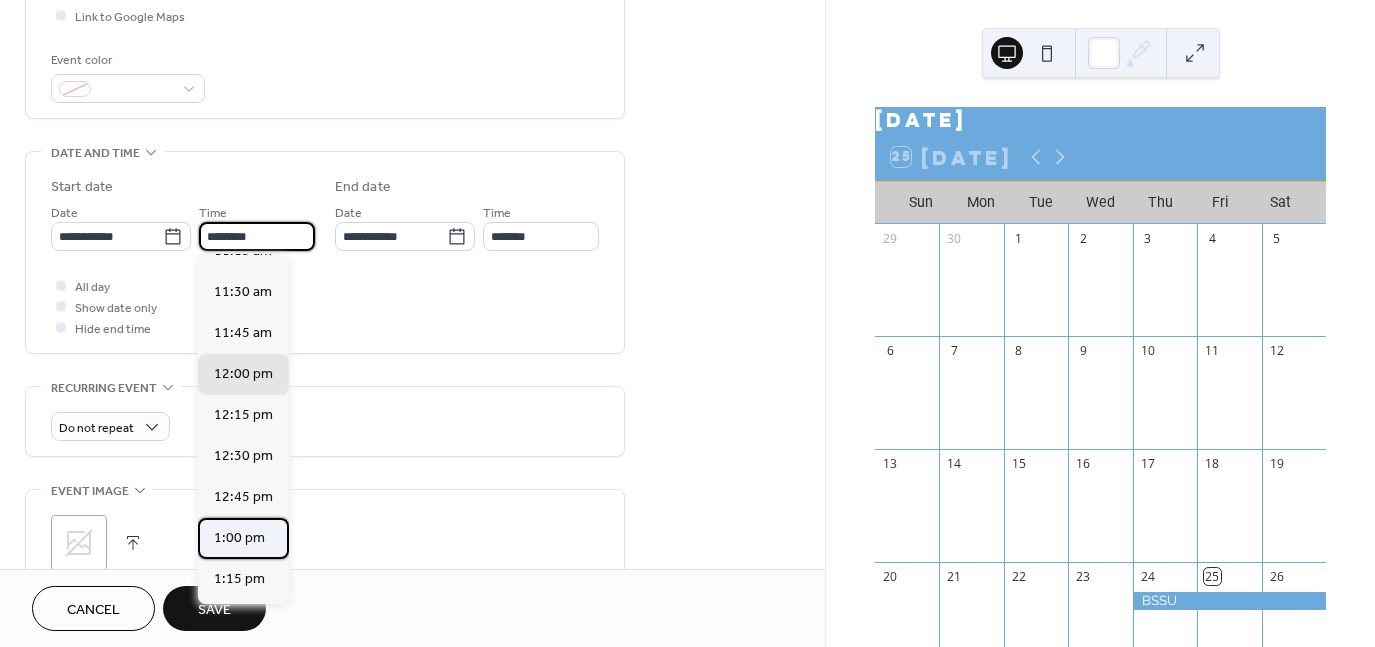 click on "1:00 pm" at bounding box center (239, 538) 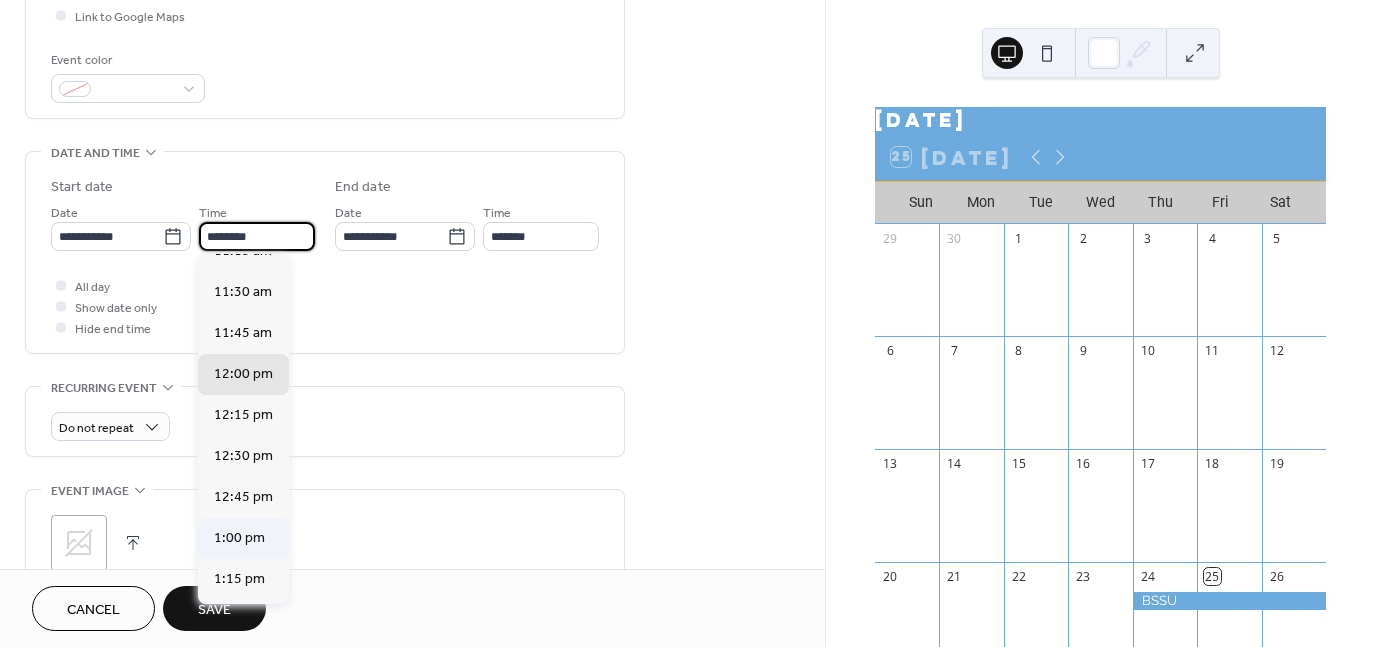 type on "*******" 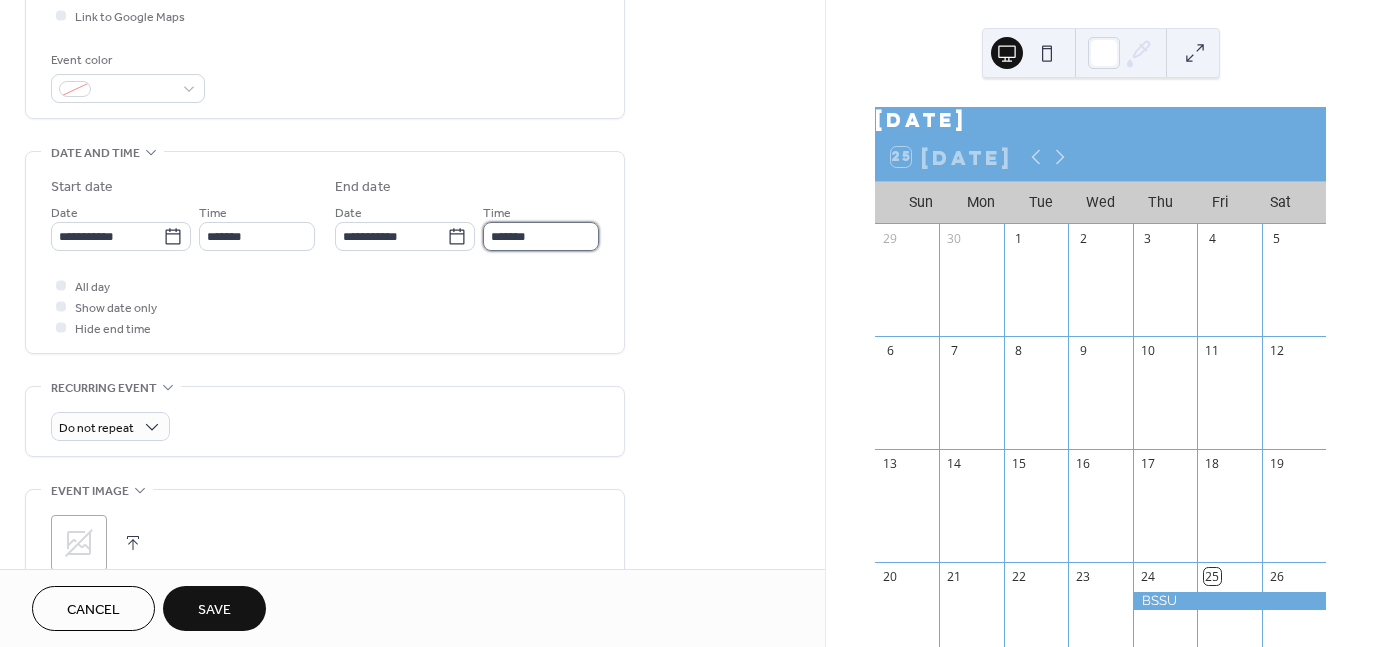 click on "*******" at bounding box center (541, 236) 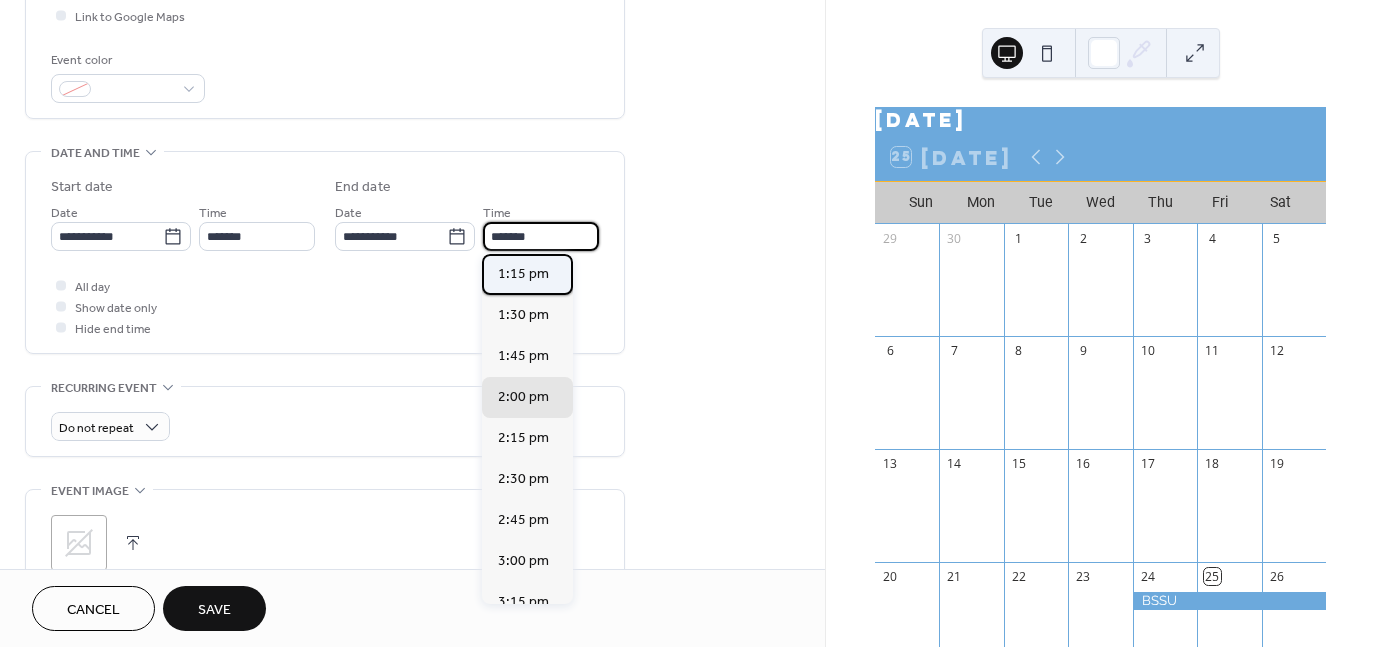 click on "1:15 pm" at bounding box center (523, 274) 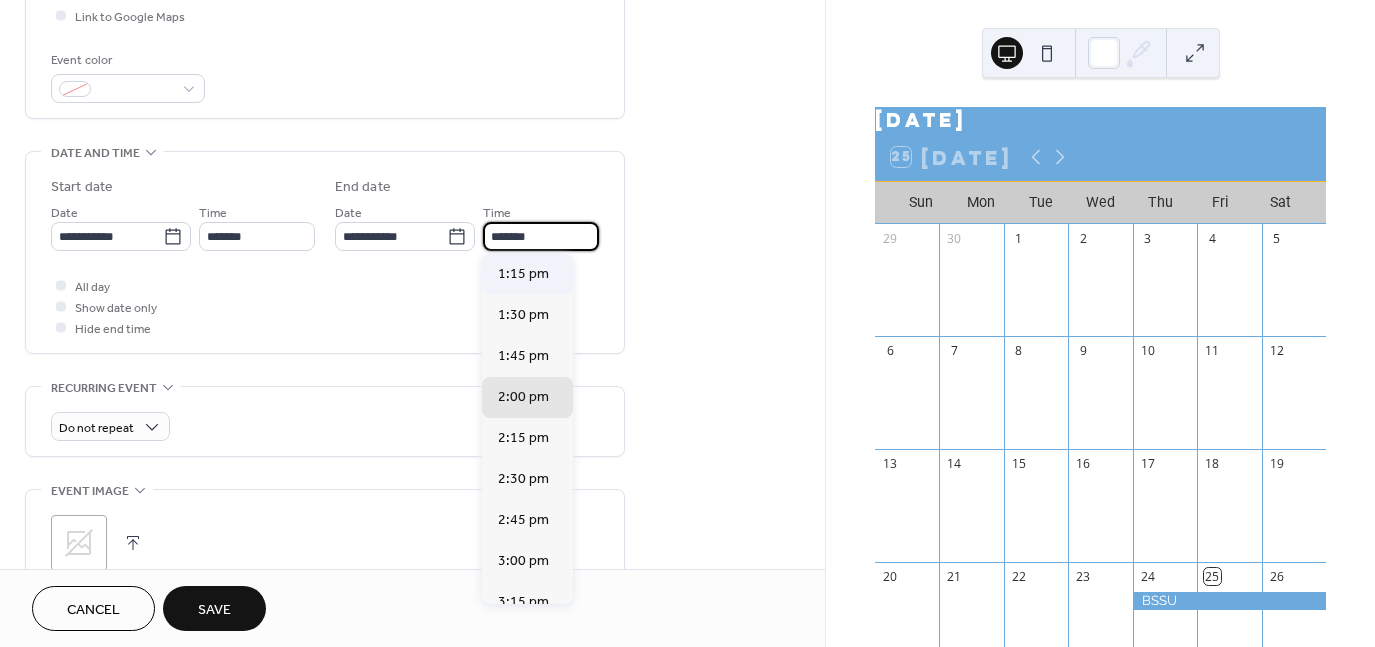 type on "*******" 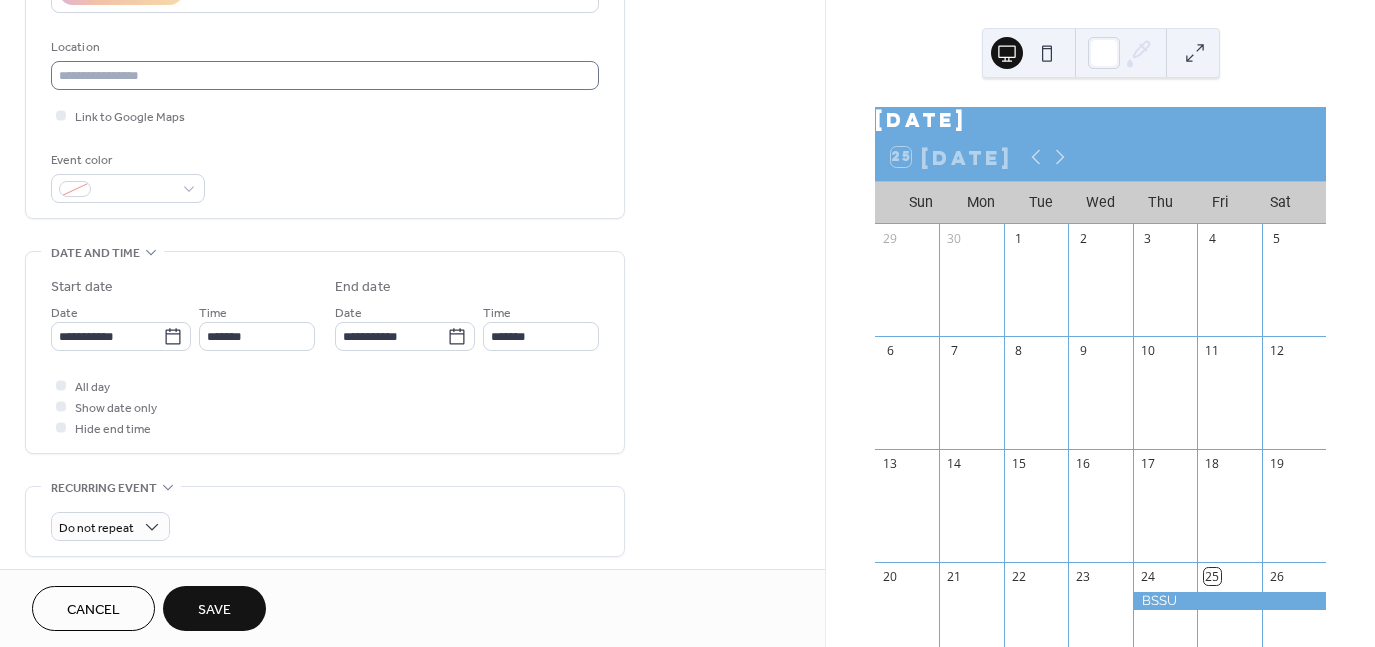 scroll, scrollTop: 757, scrollLeft: 0, axis: vertical 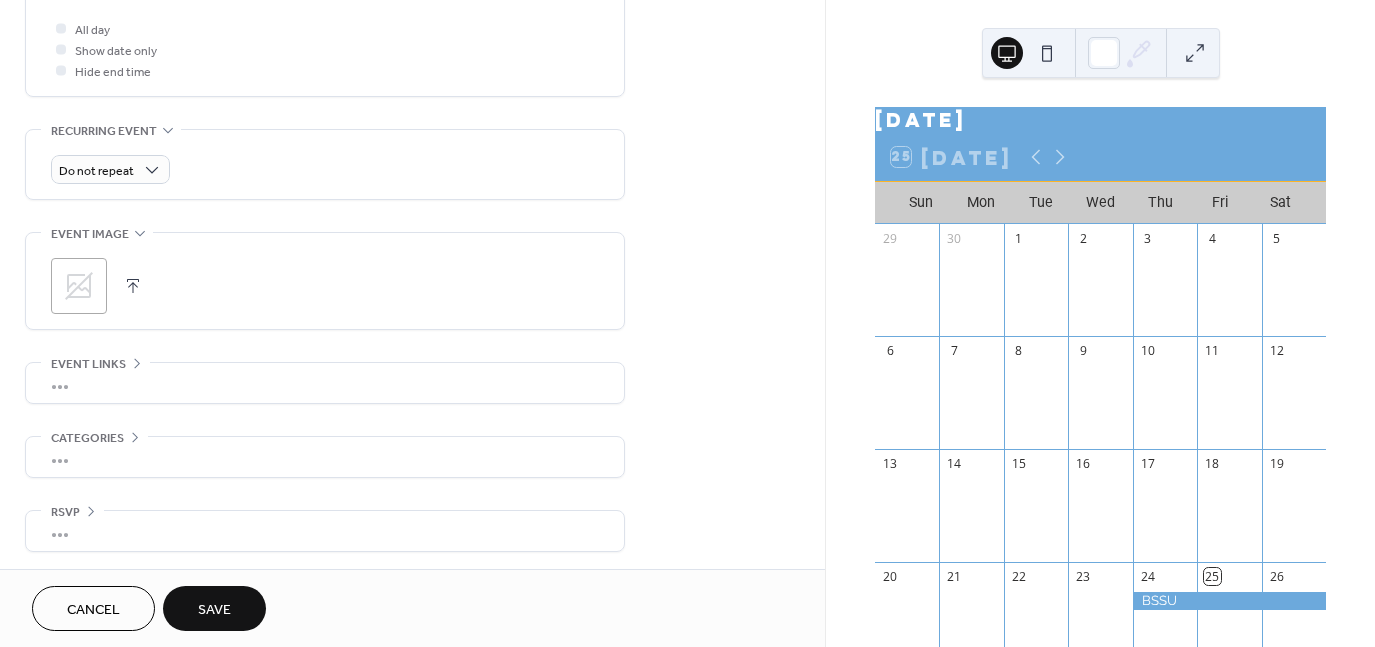 click on "Save" at bounding box center (214, 608) 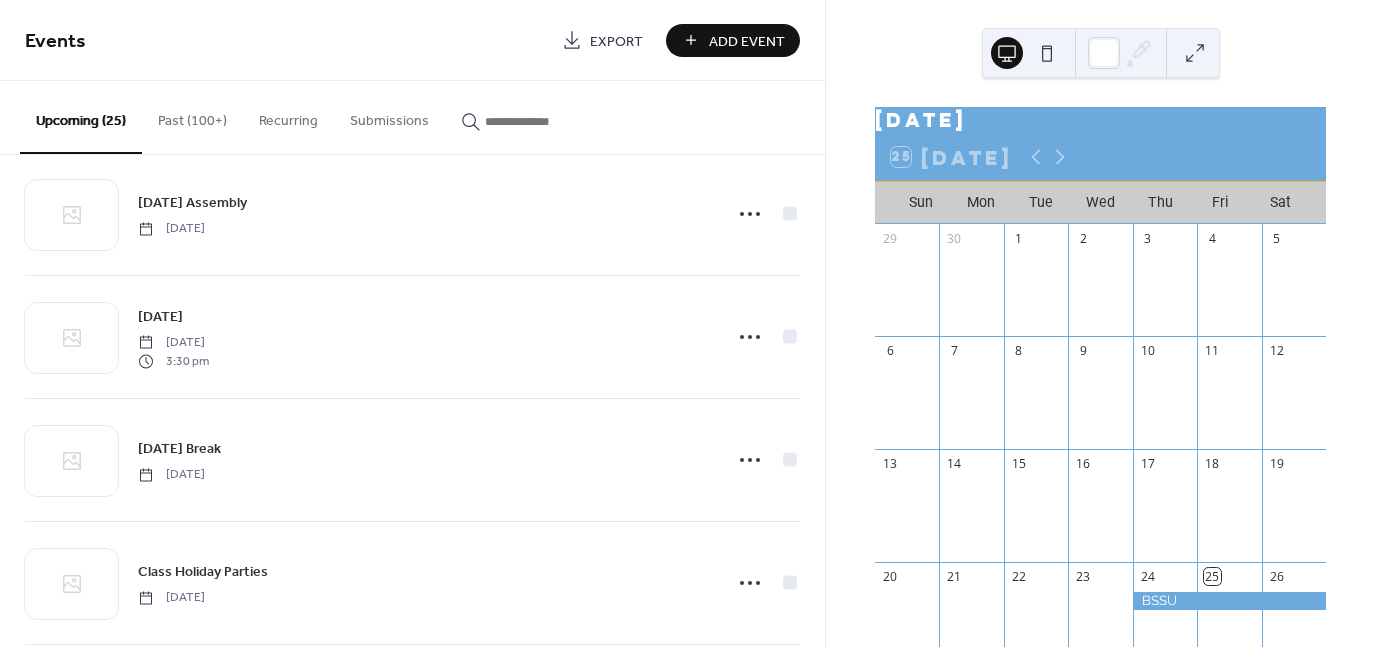 scroll, scrollTop: 2636, scrollLeft: 0, axis: vertical 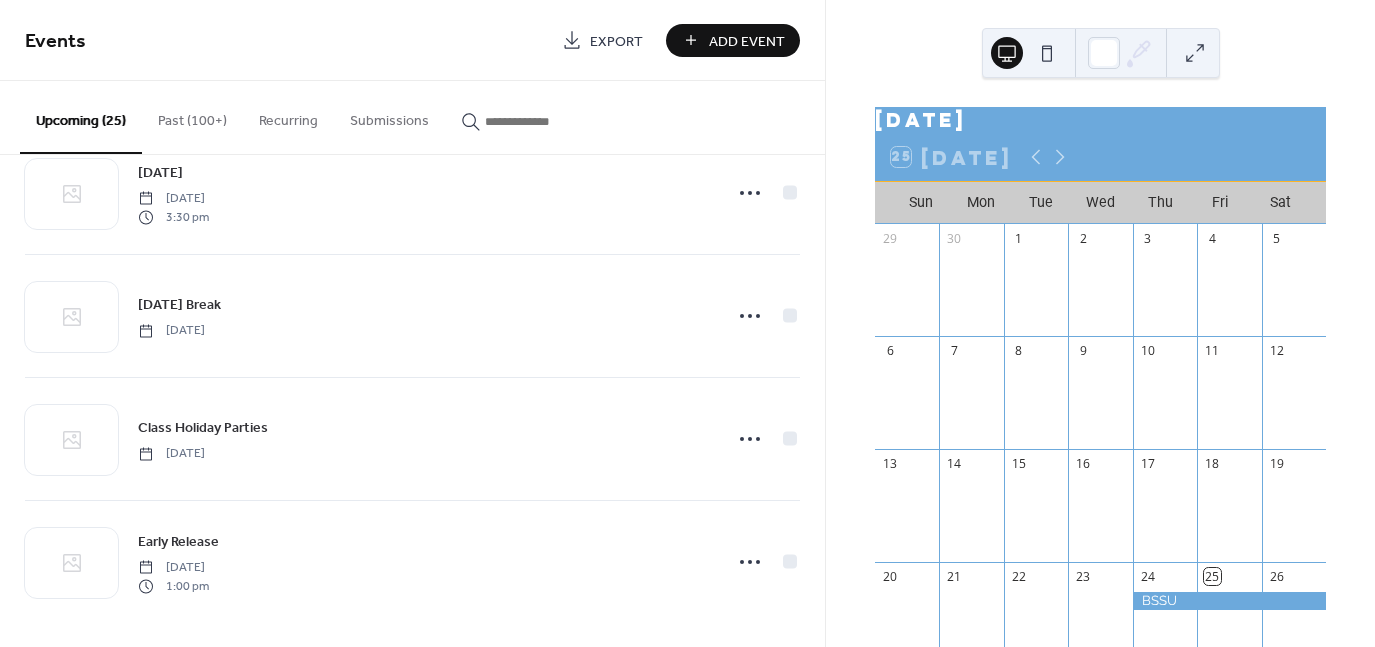 click on "Events Export Add Event" at bounding box center [412, 40] 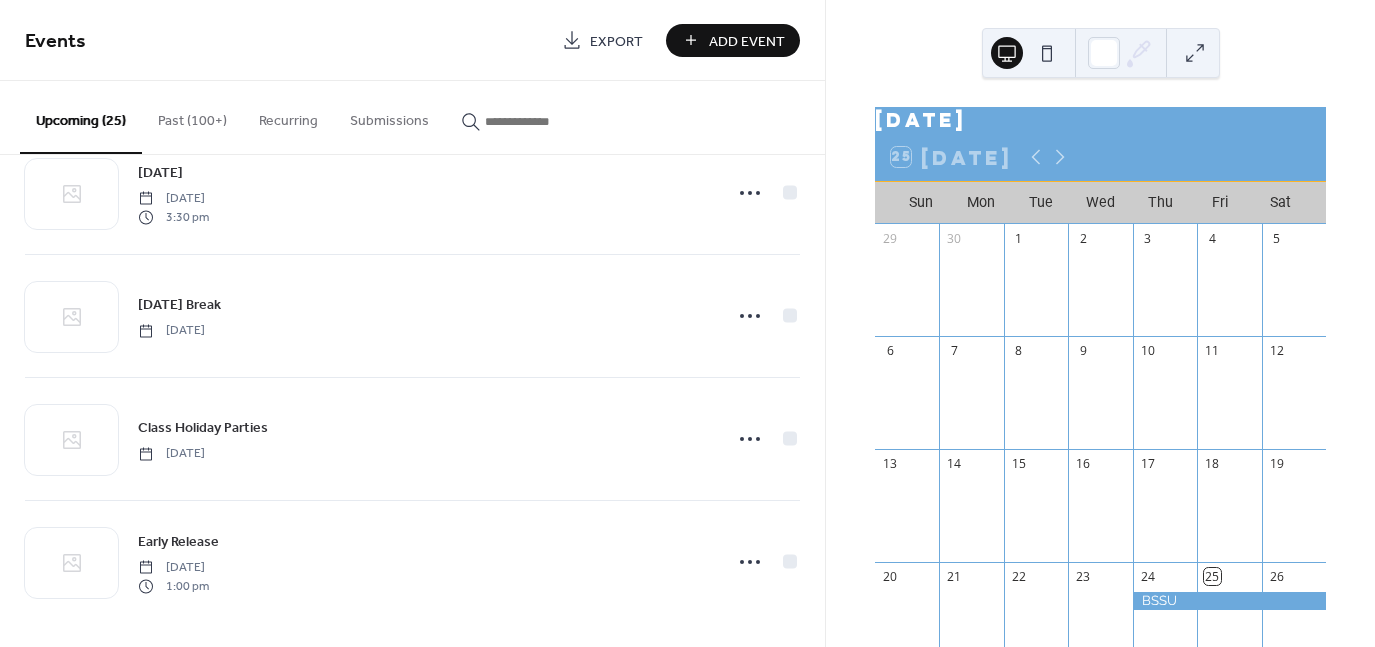 click on "Add Event" at bounding box center (747, 41) 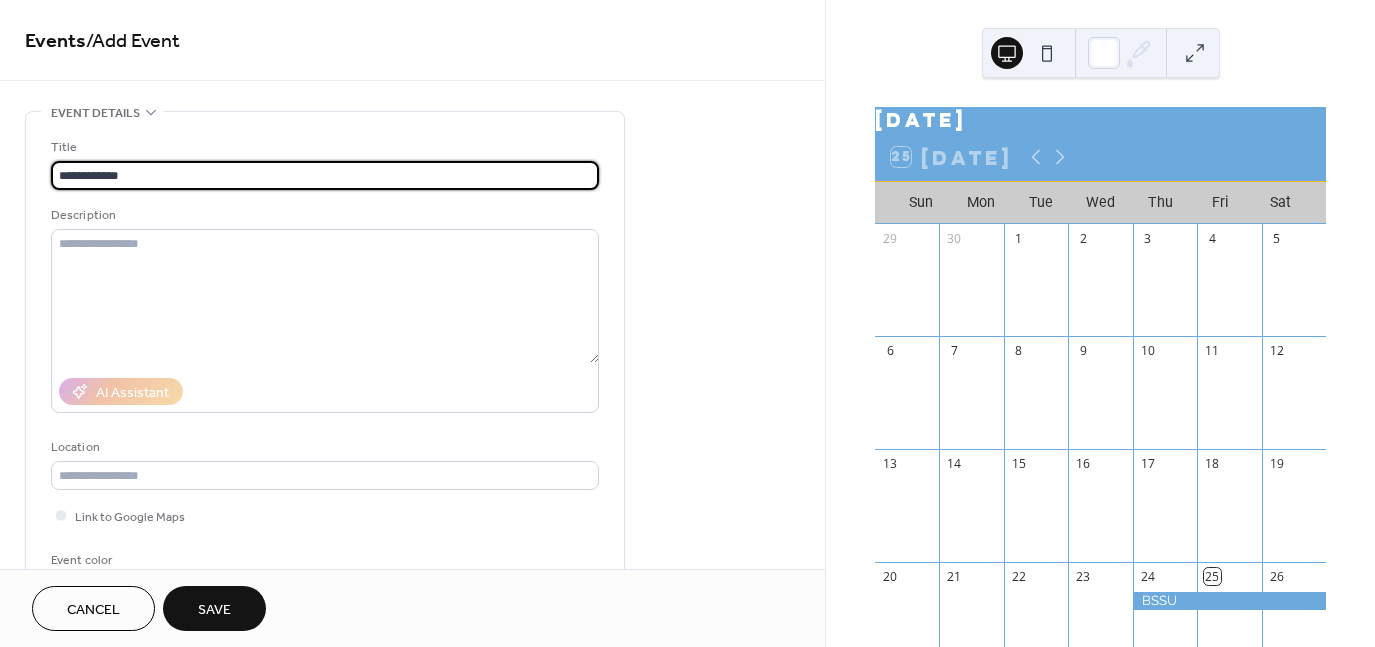 type on "**********" 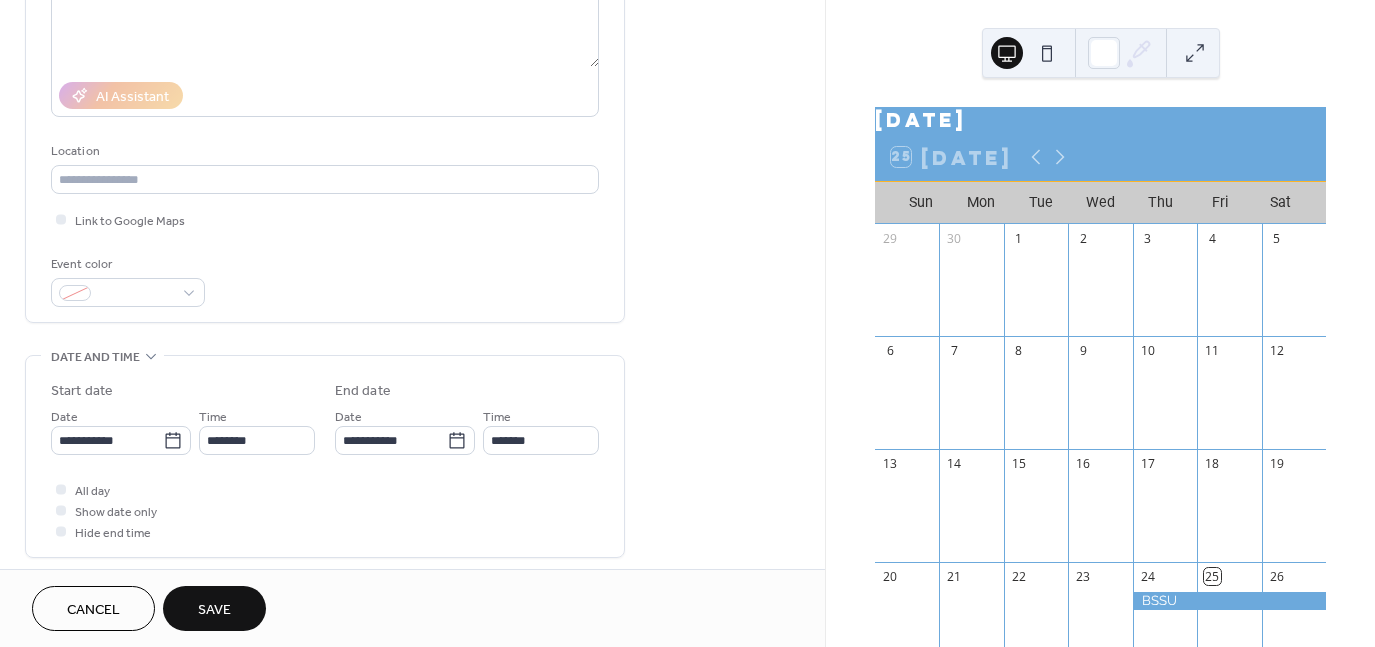 scroll, scrollTop: 300, scrollLeft: 0, axis: vertical 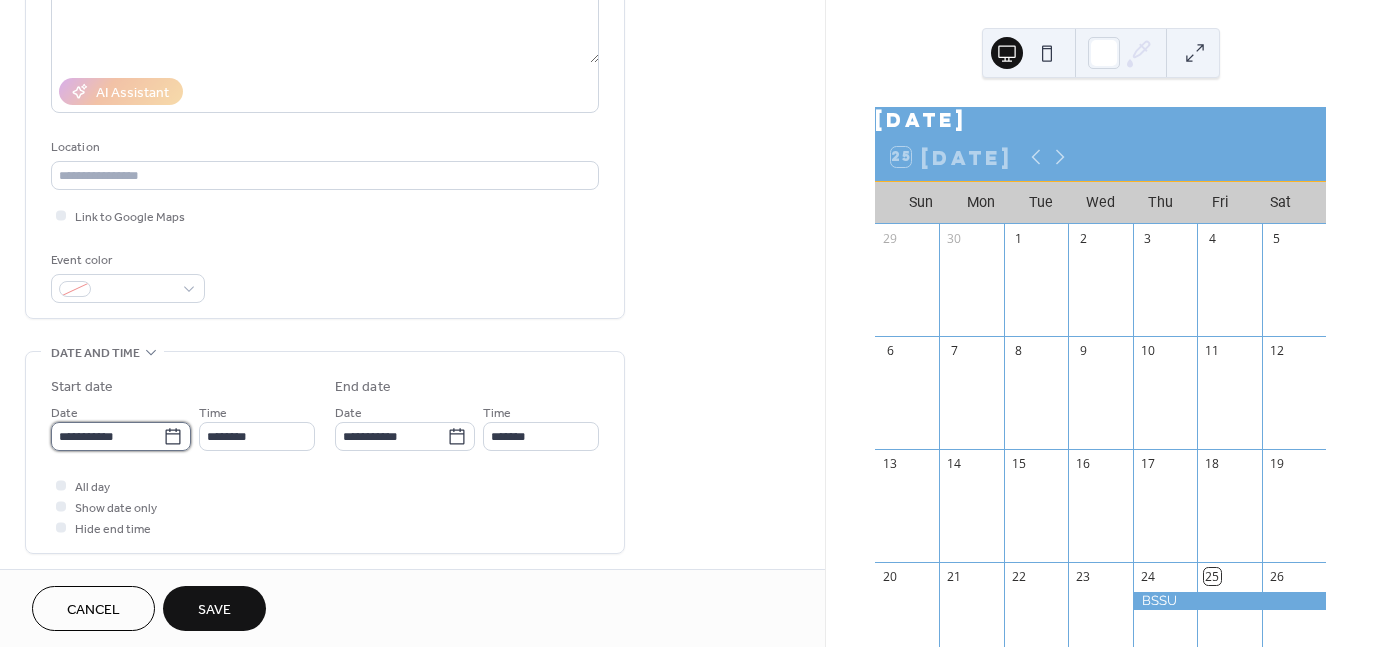 click on "**********" at bounding box center [107, 436] 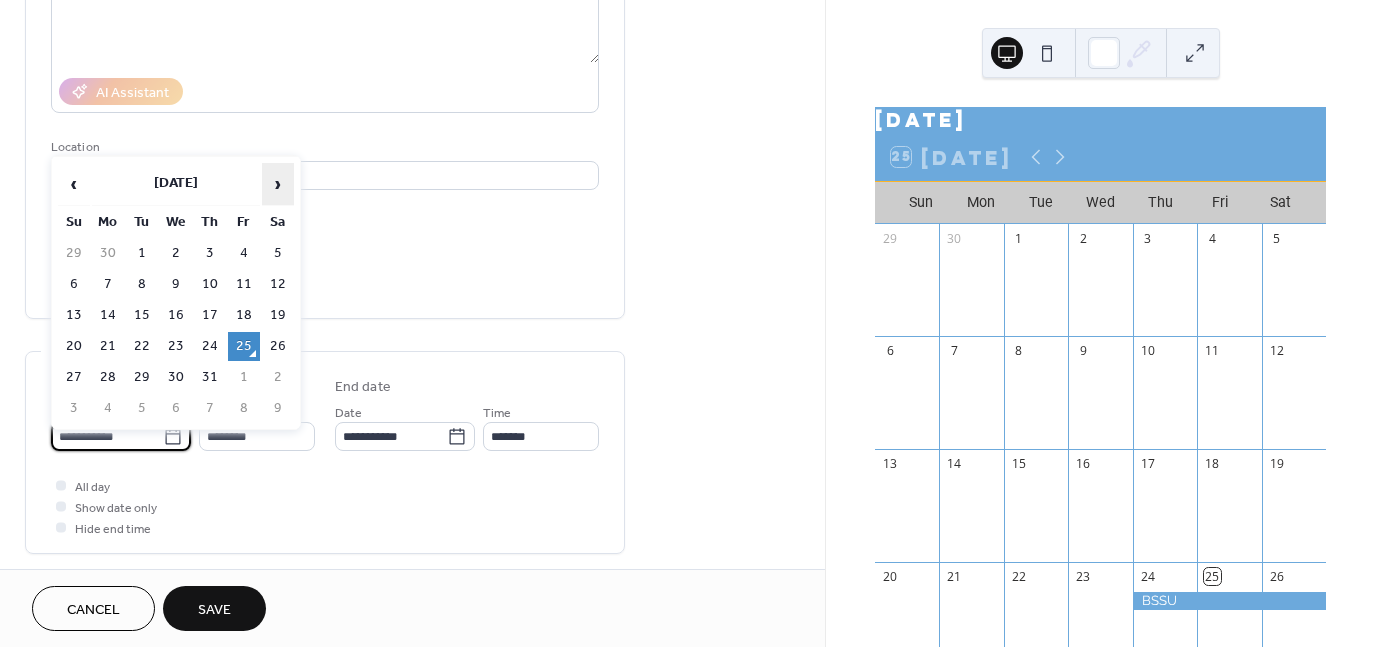 click on "›" at bounding box center [278, 184] 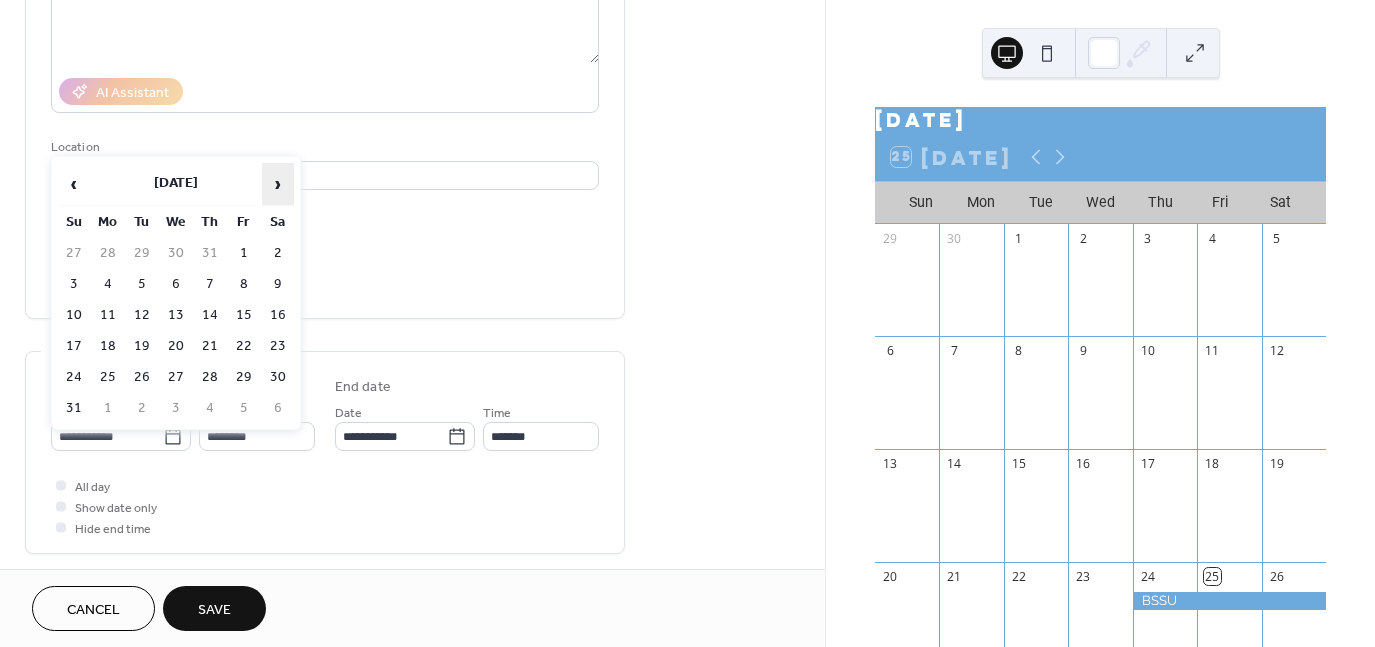 click on "›" at bounding box center [278, 184] 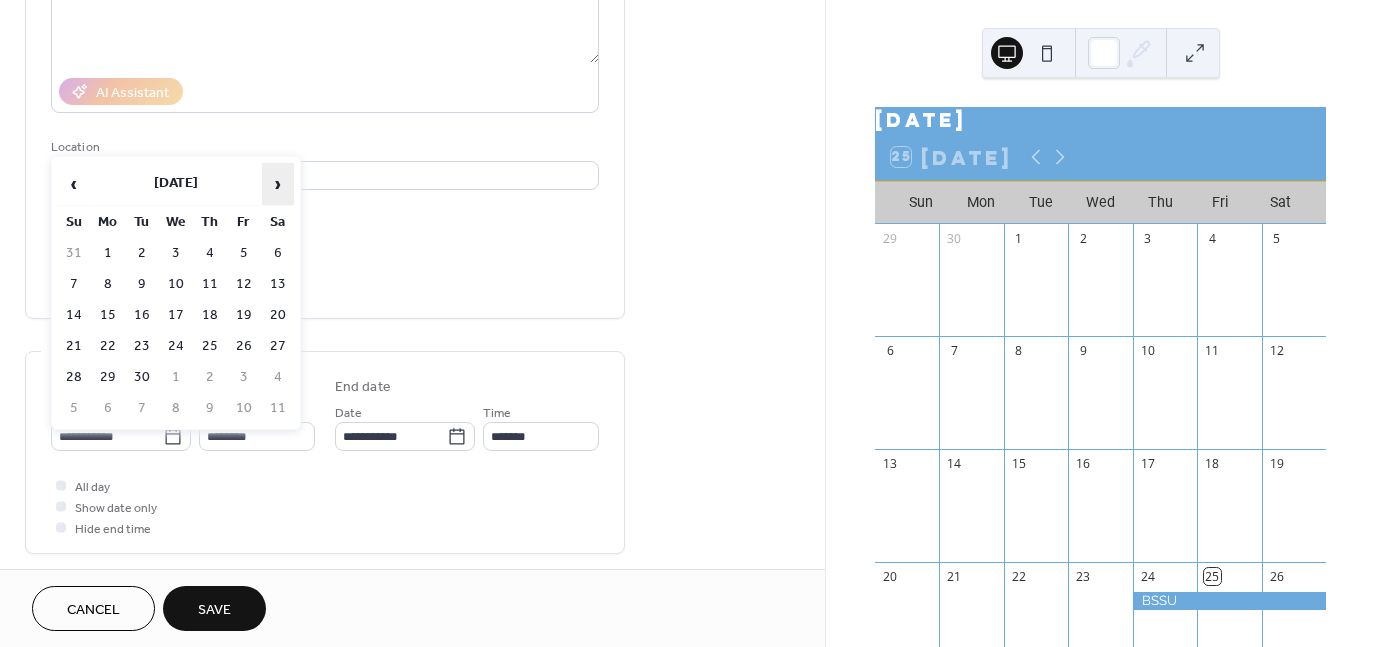 click on "›" at bounding box center [278, 184] 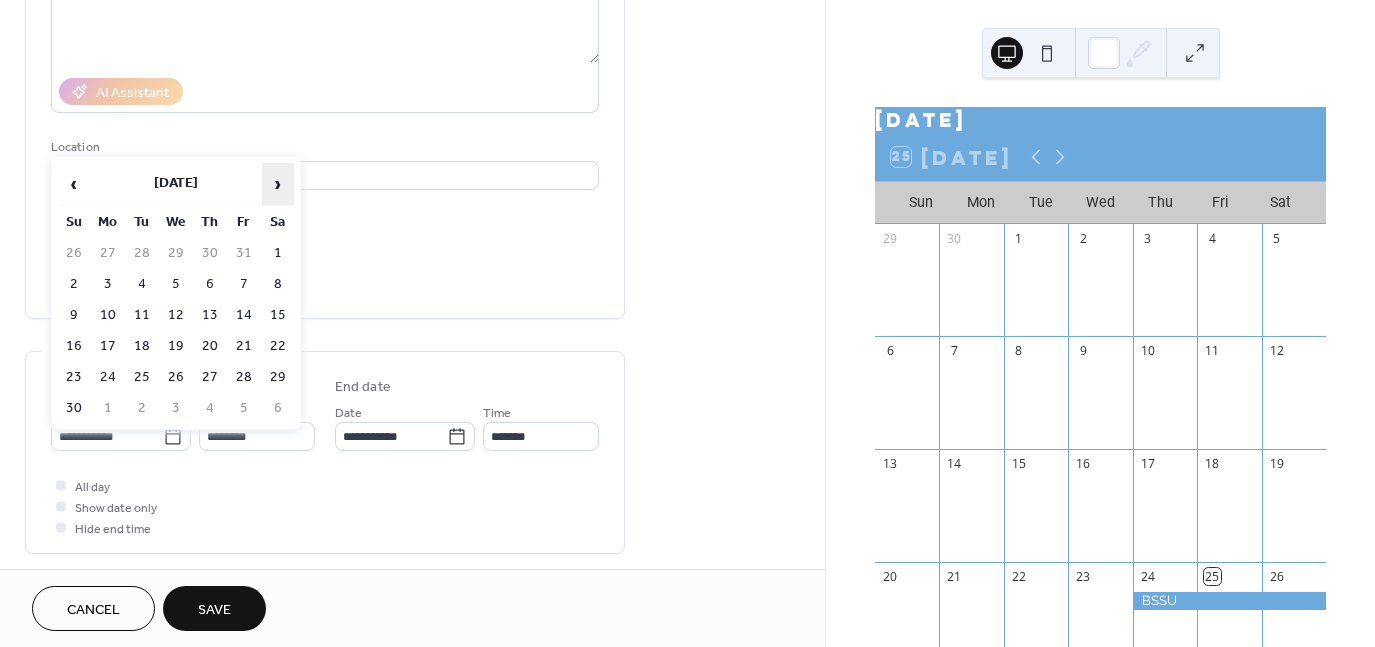 click on "›" at bounding box center (278, 184) 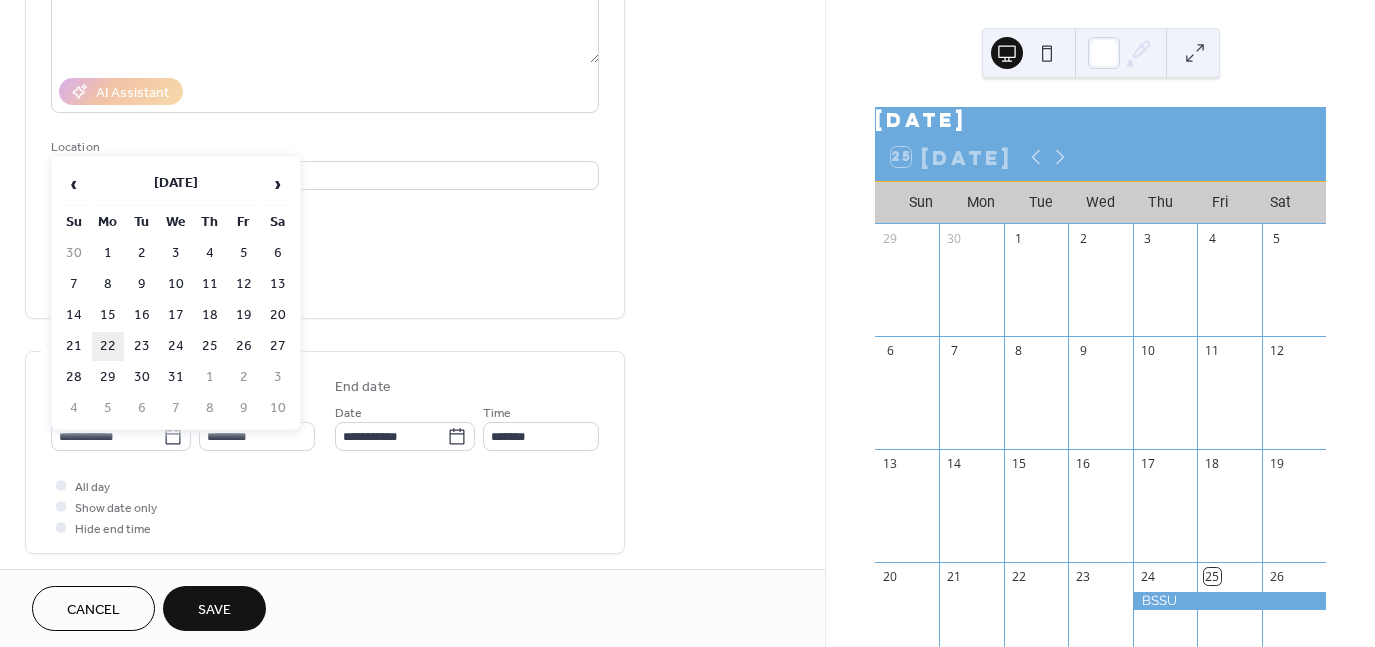 click on "22" at bounding box center (108, 346) 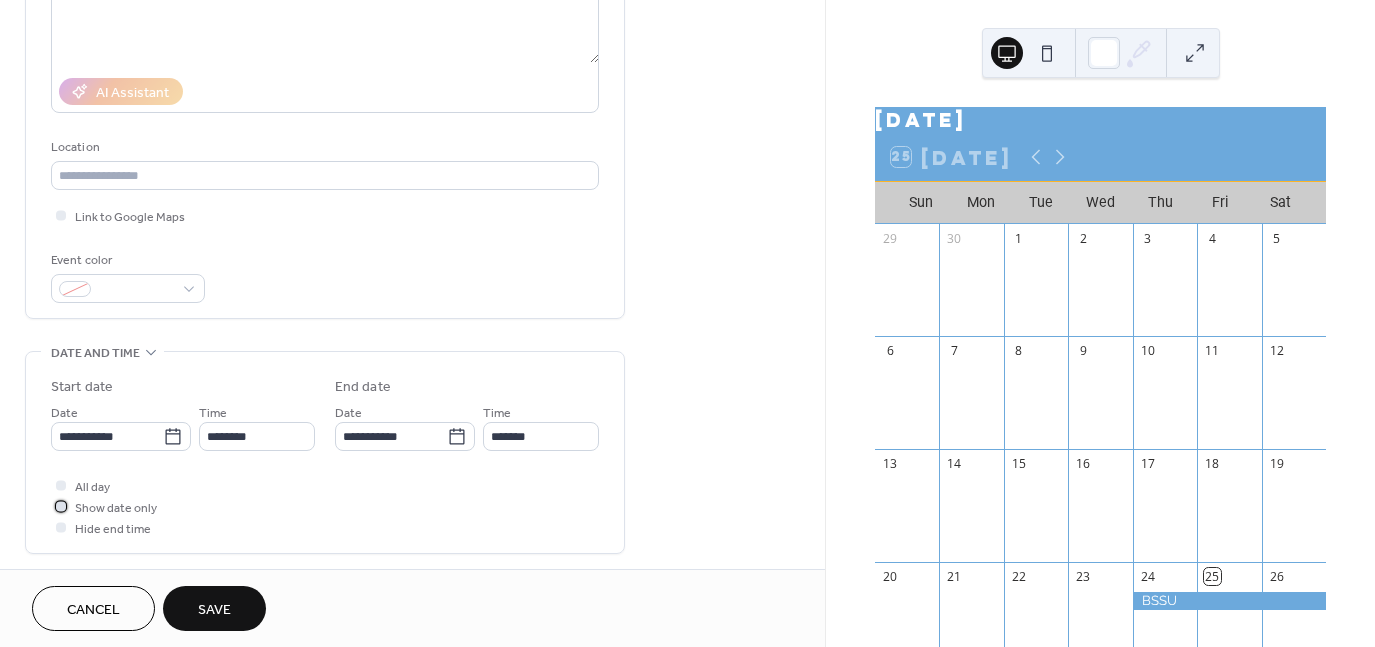 click at bounding box center (61, 506) 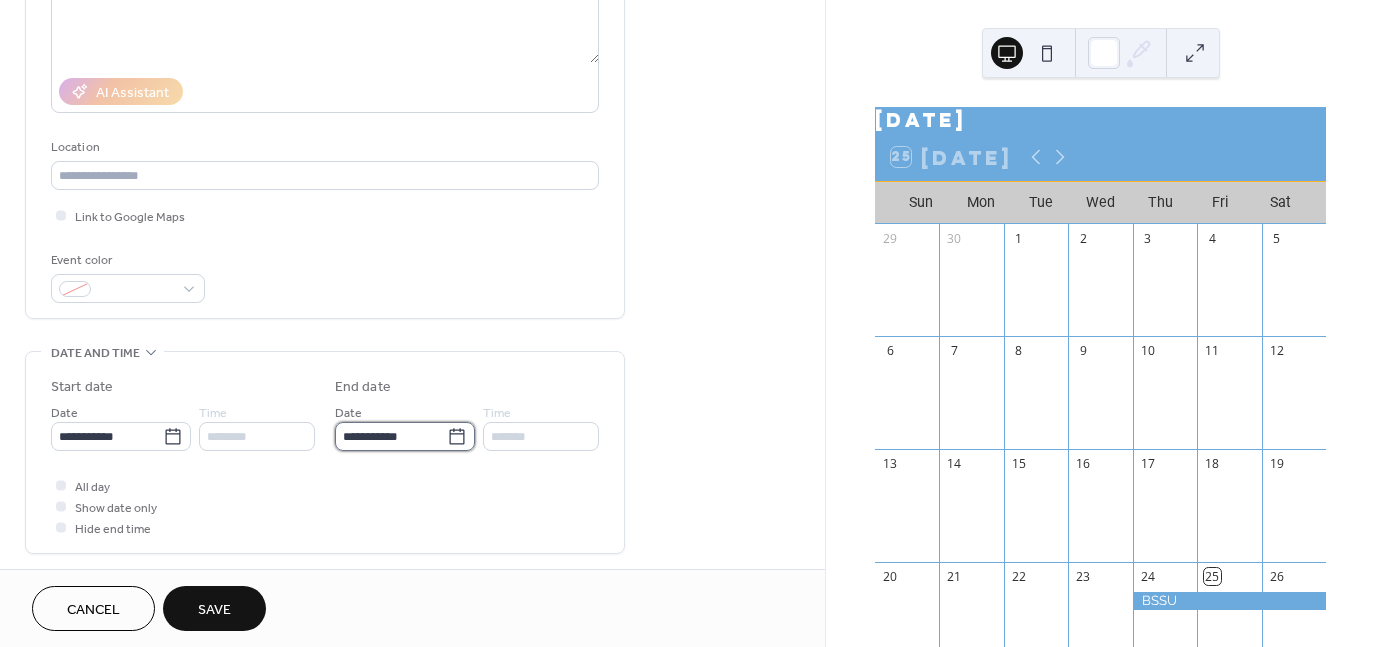 click on "**********" at bounding box center (391, 436) 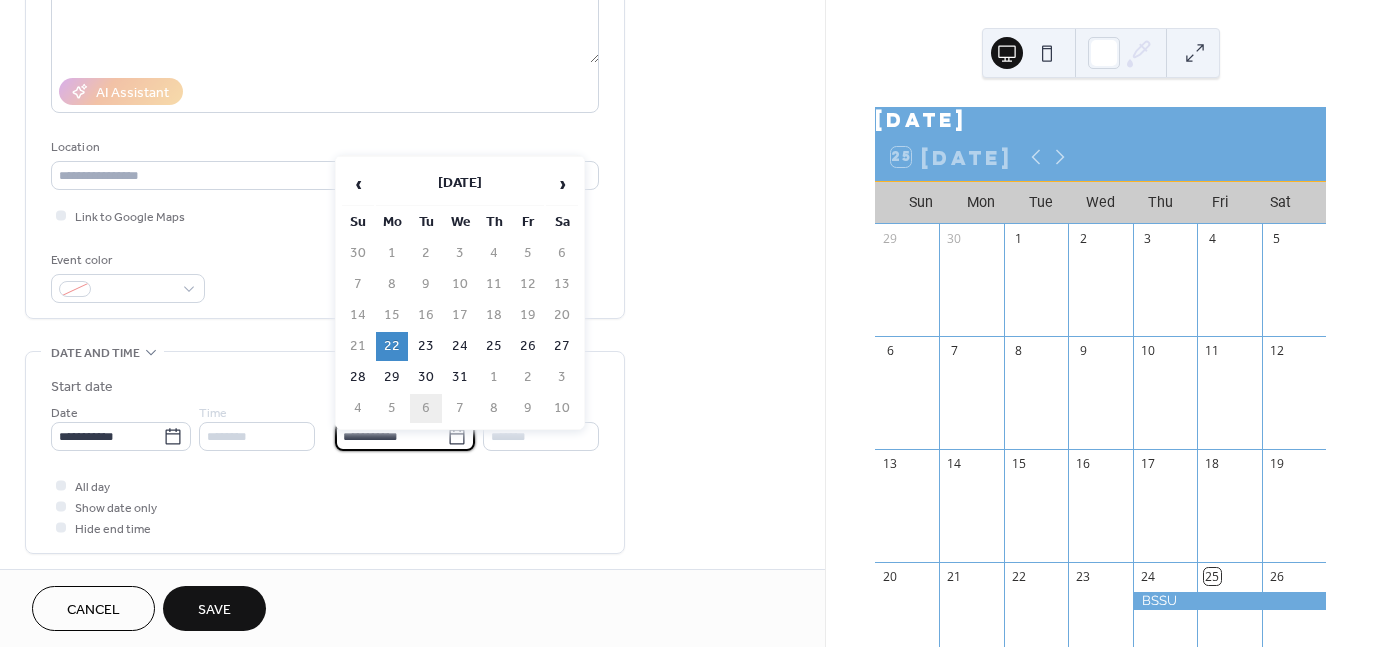 click on "6" at bounding box center (426, 408) 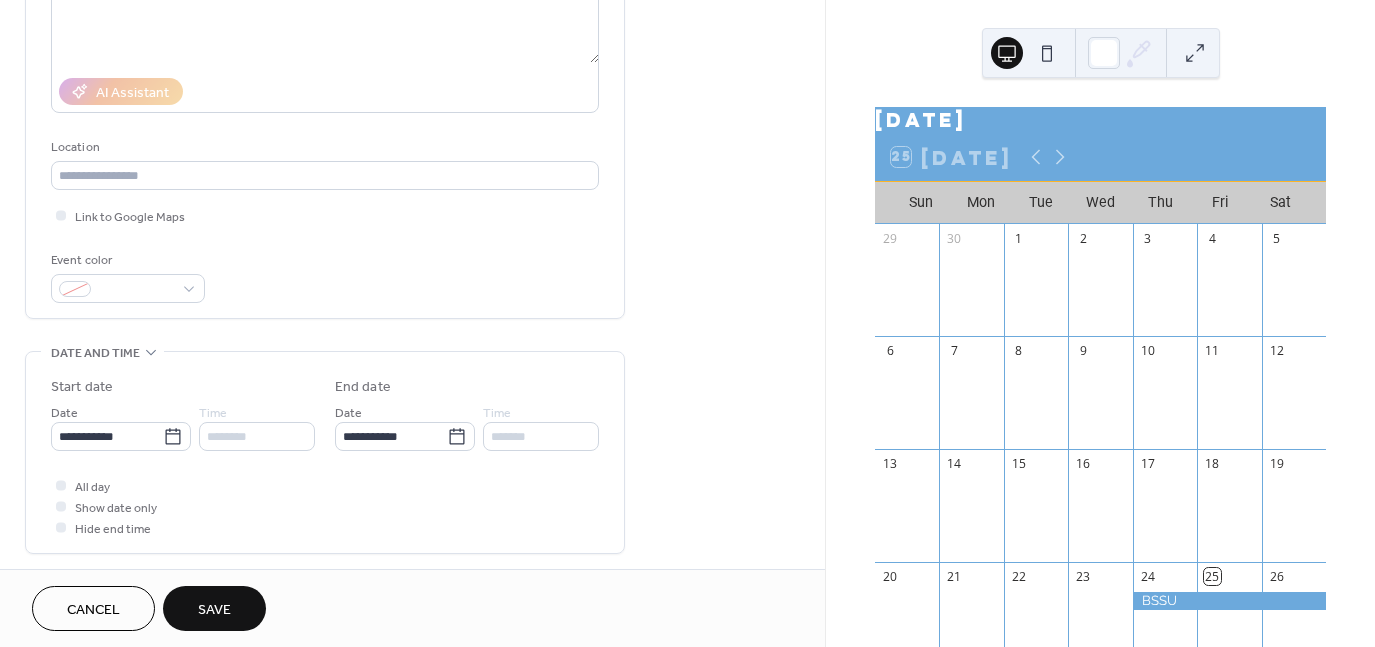 click on "Save" at bounding box center (214, 610) 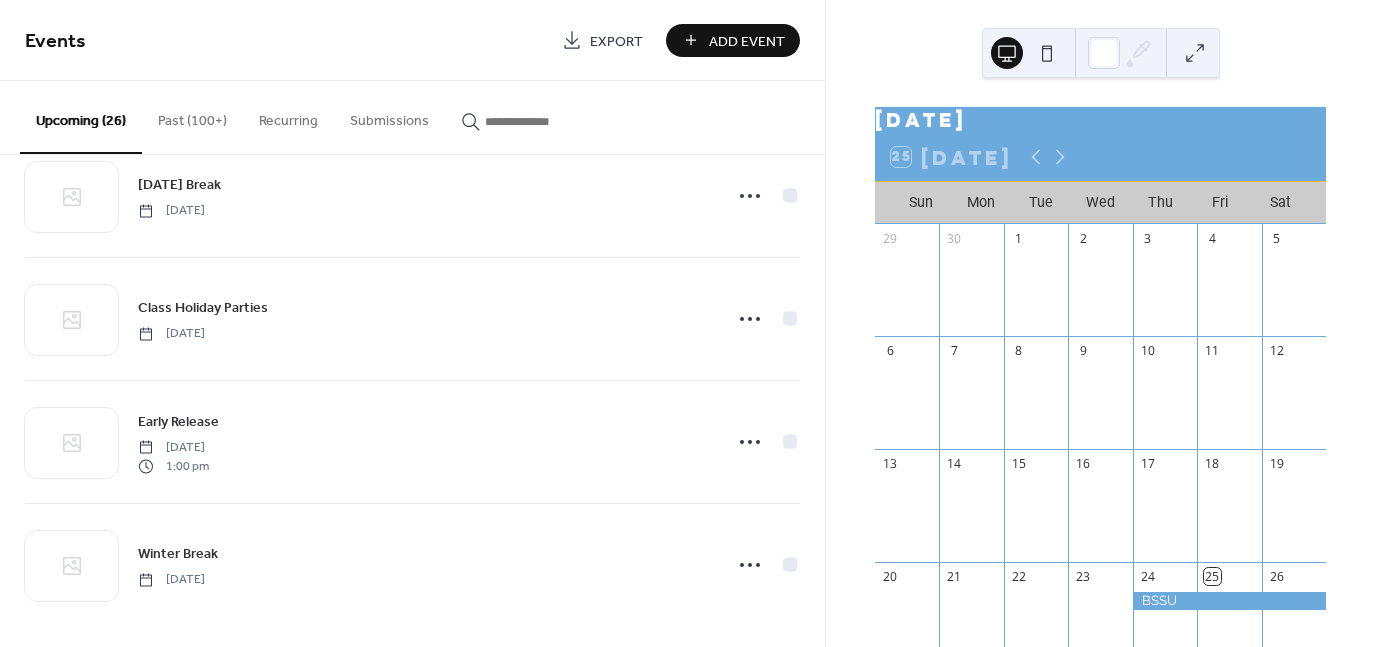 scroll, scrollTop: 2759, scrollLeft: 0, axis: vertical 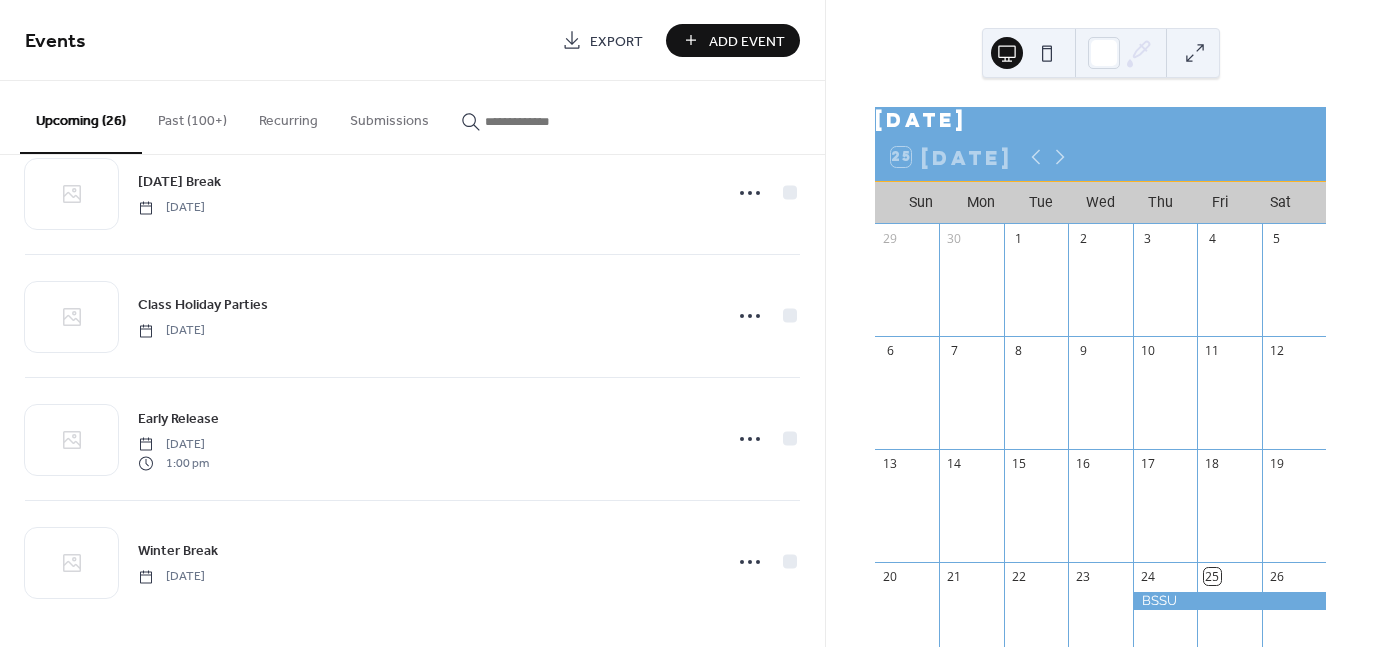 click on "Add Event" at bounding box center [733, 40] 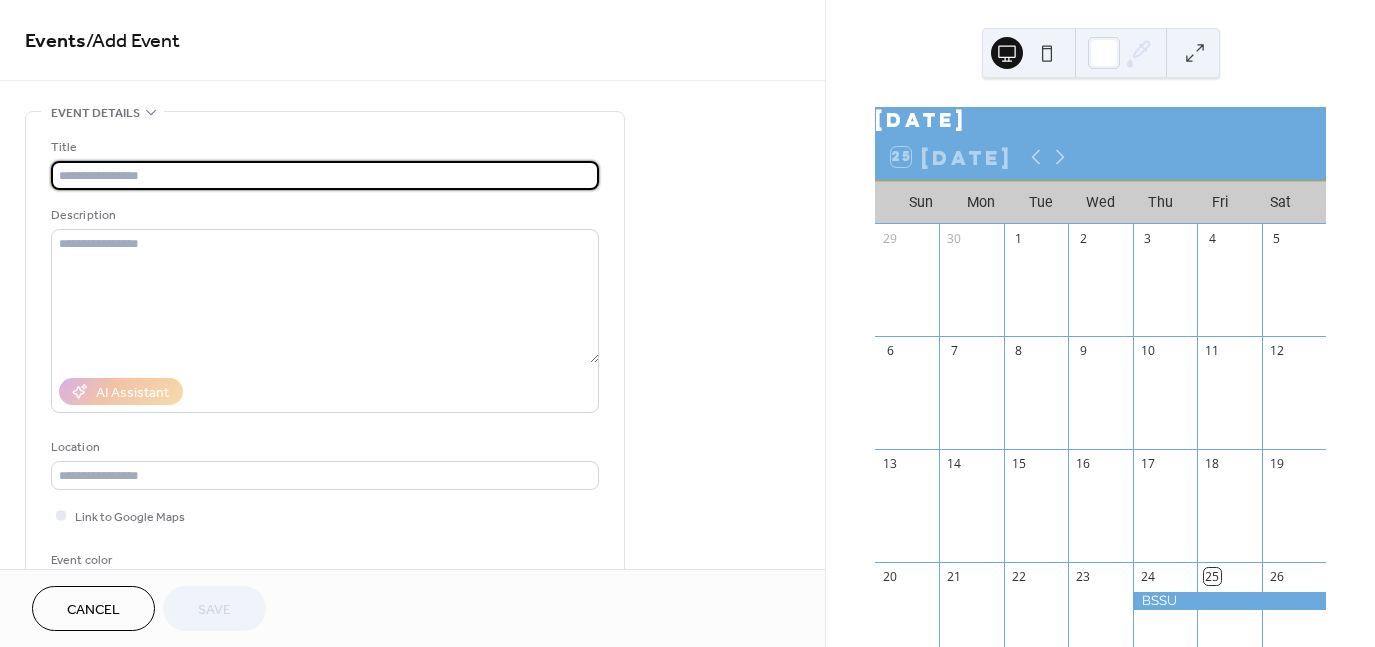 click at bounding box center (325, 175) 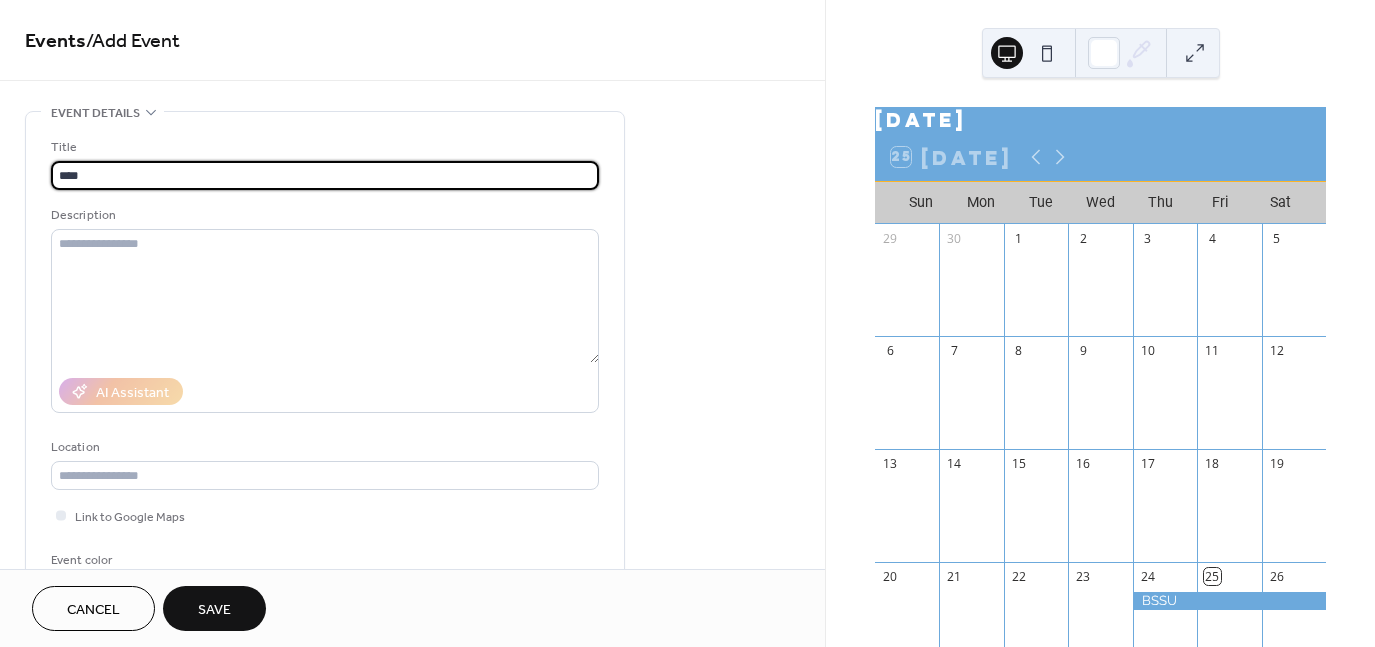 type on "**********" 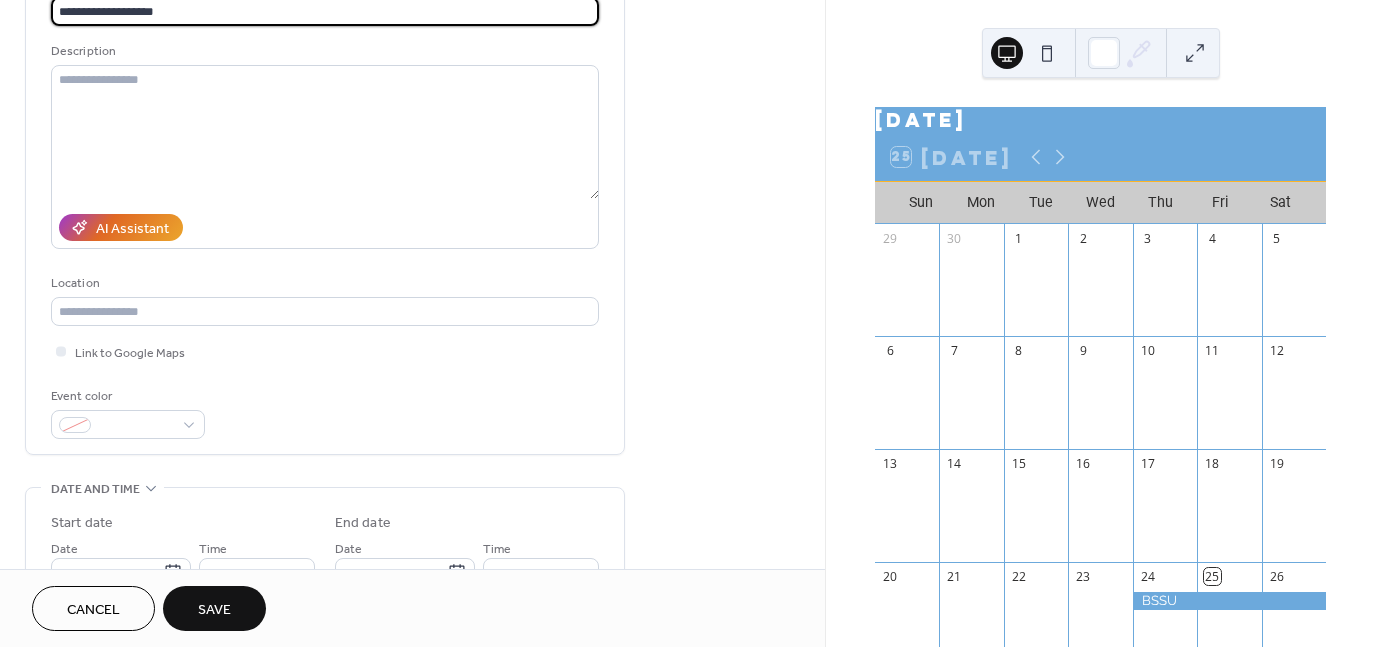 scroll, scrollTop: 200, scrollLeft: 0, axis: vertical 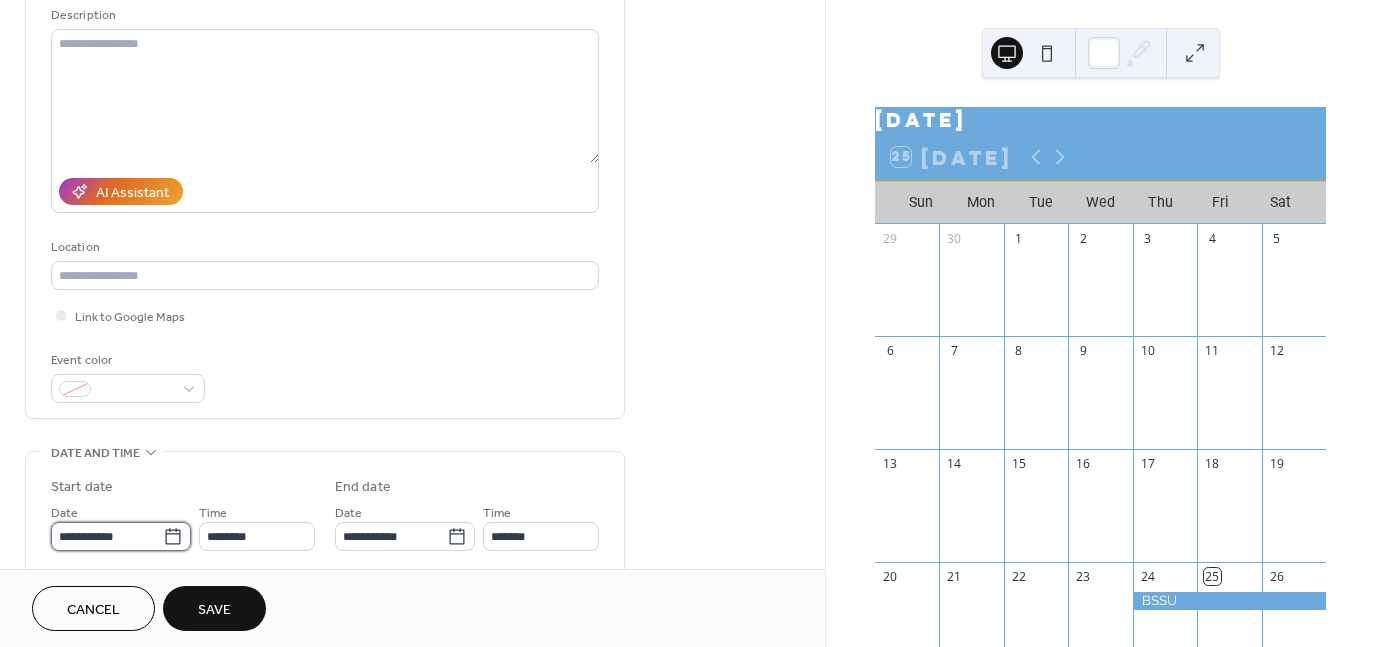 click on "**********" at bounding box center [107, 536] 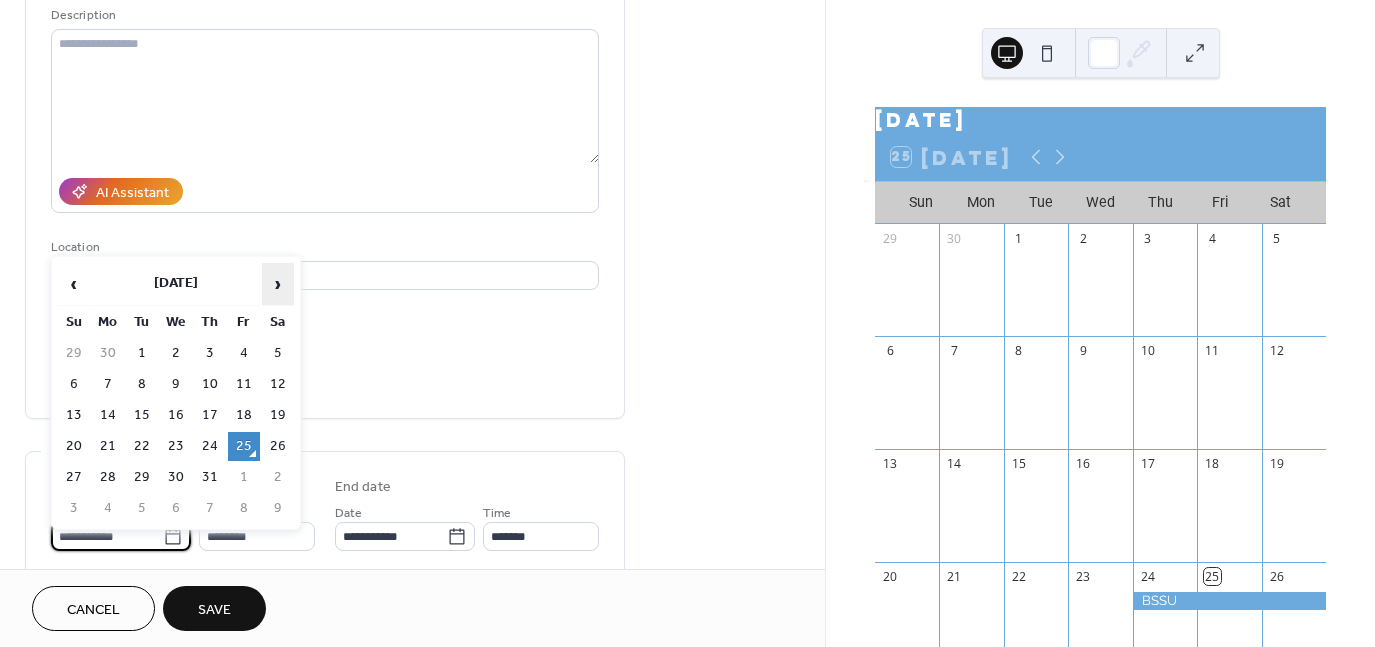 click on "›" at bounding box center [278, 284] 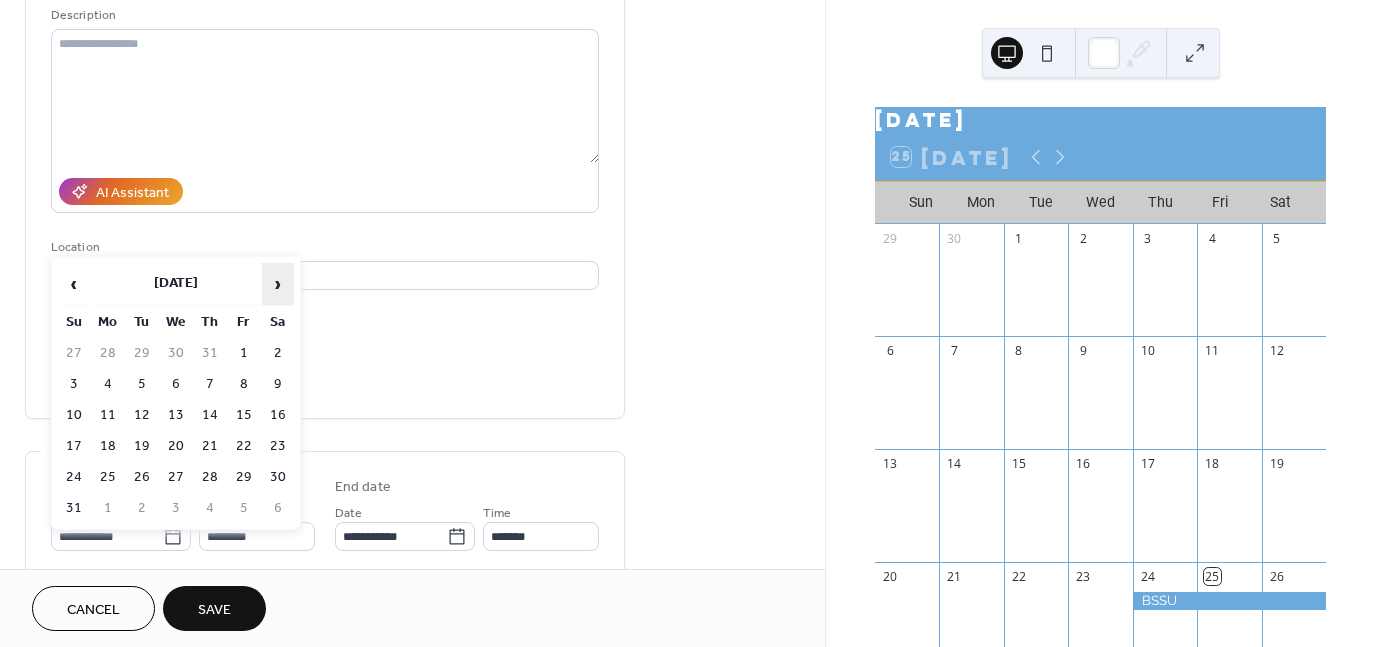 click on "›" at bounding box center (278, 284) 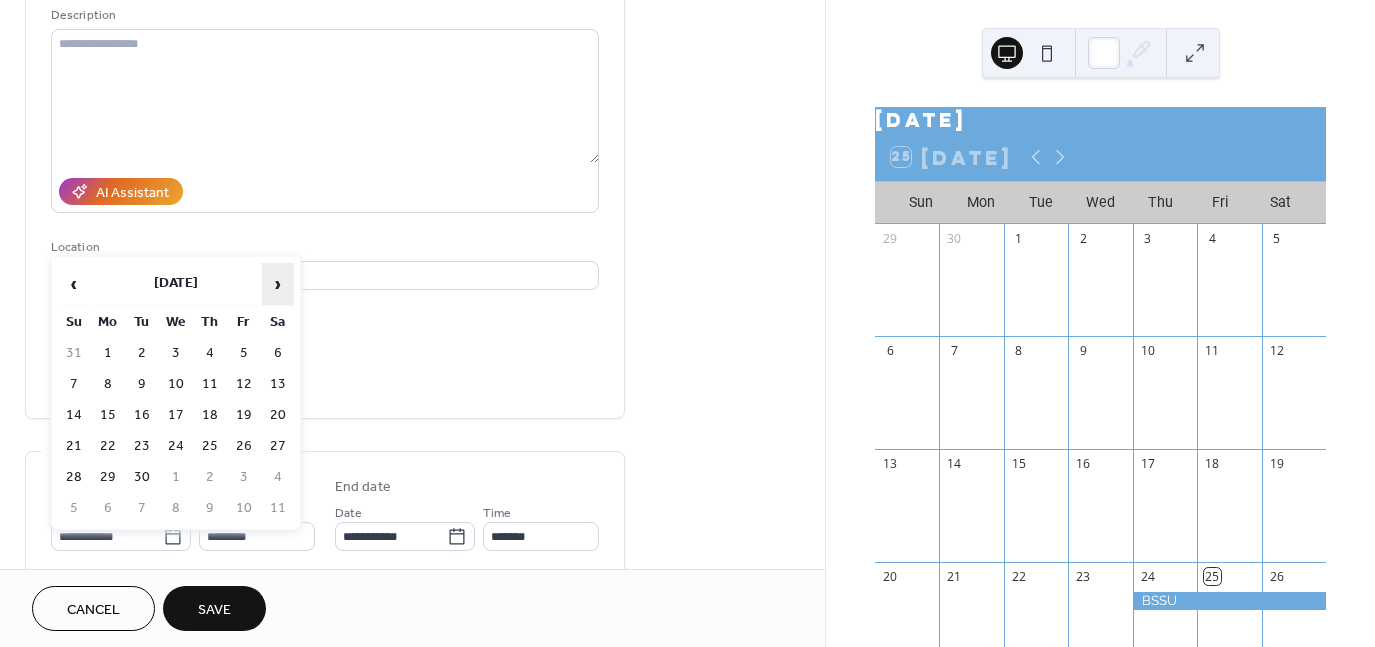 click on "›" at bounding box center [278, 284] 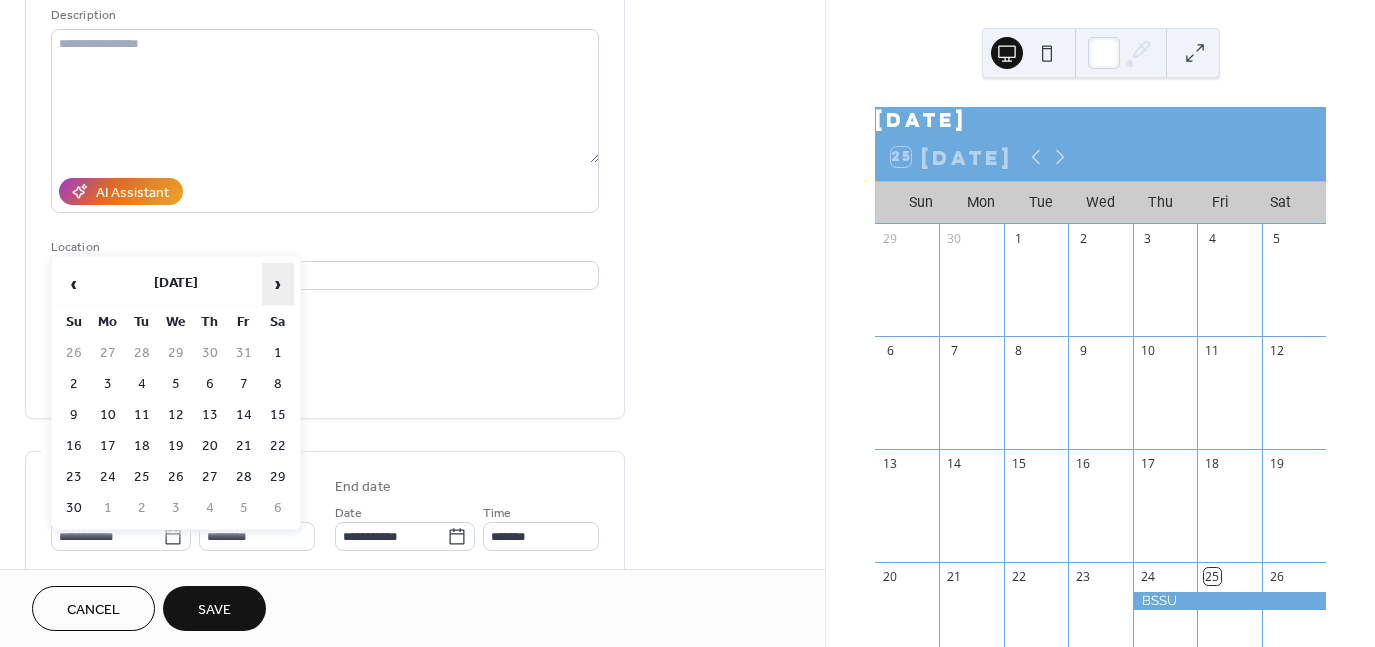 click on "›" at bounding box center [278, 284] 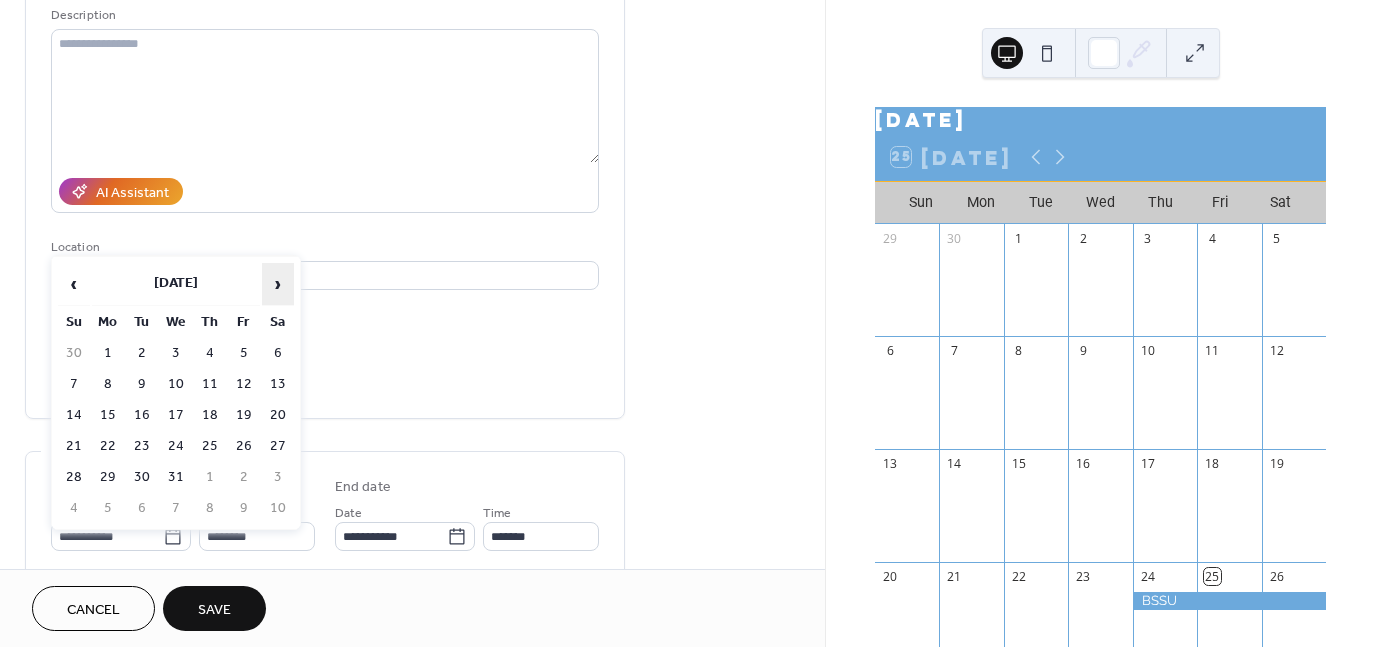 click on "›" at bounding box center (278, 284) 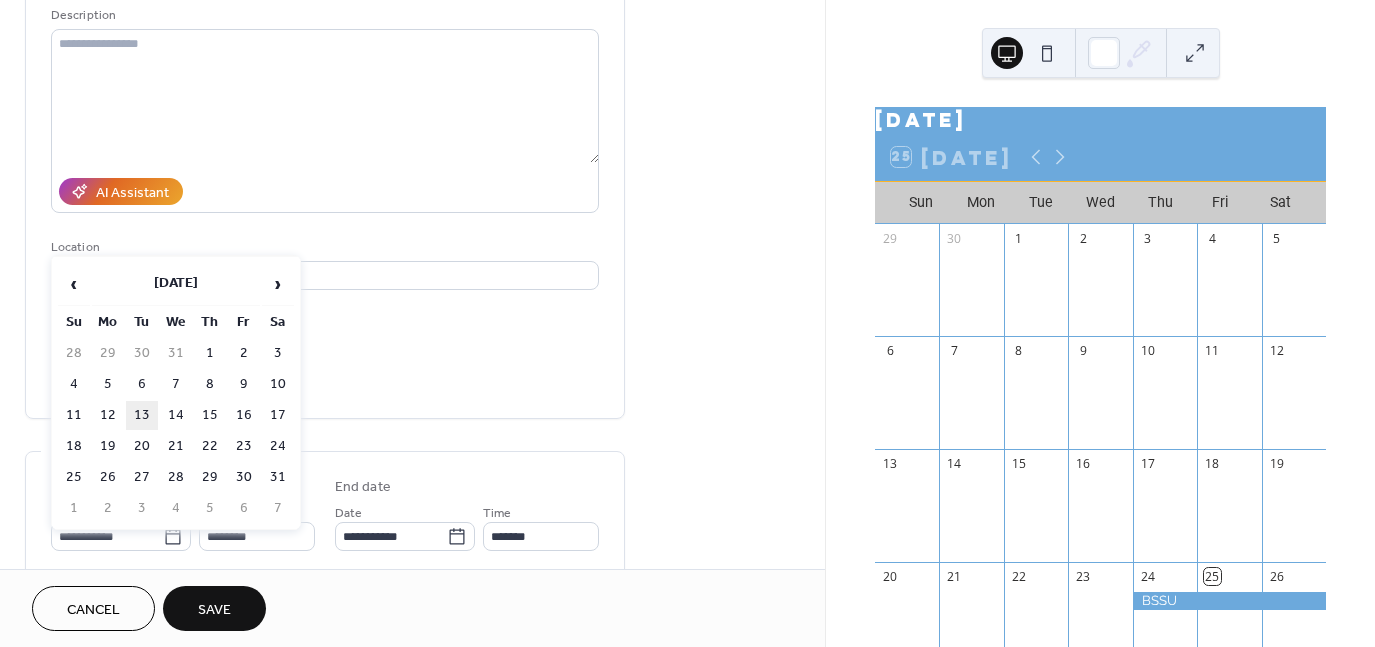 click on "13" at bounding box center [142, 415] 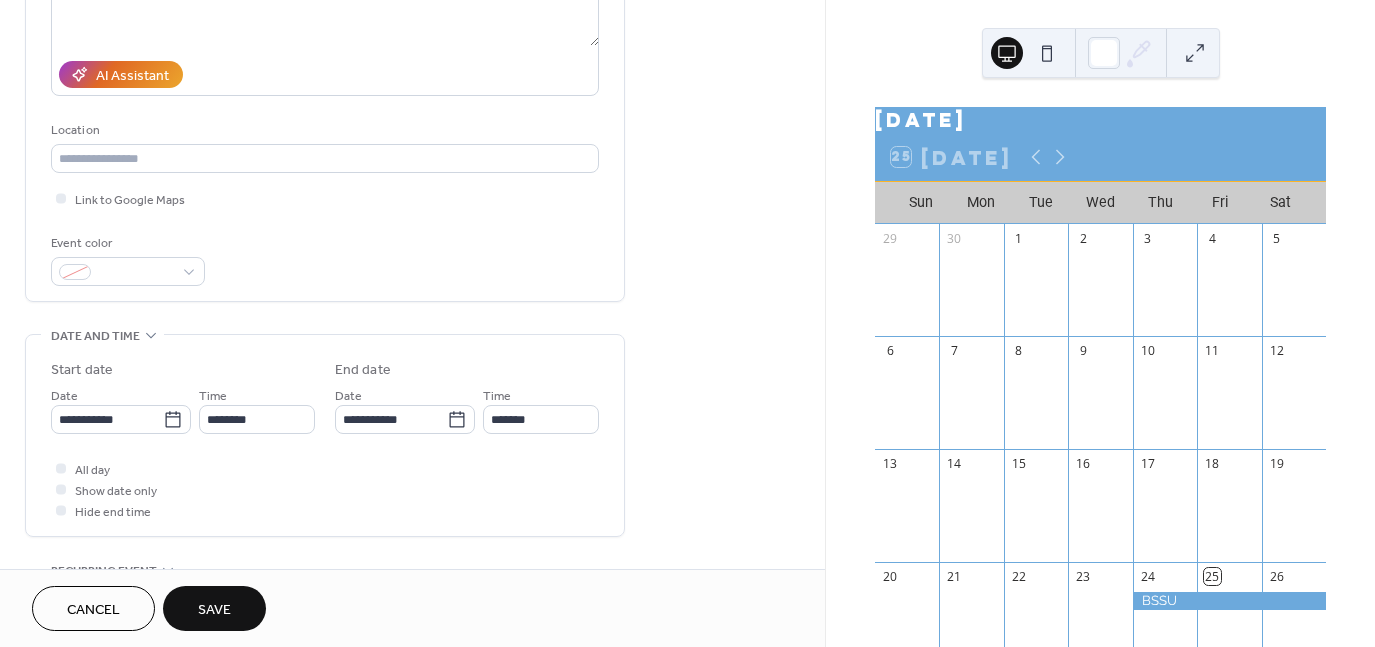 scroll, scrollTop: 400, scrollLeft: 0, axis: vertical 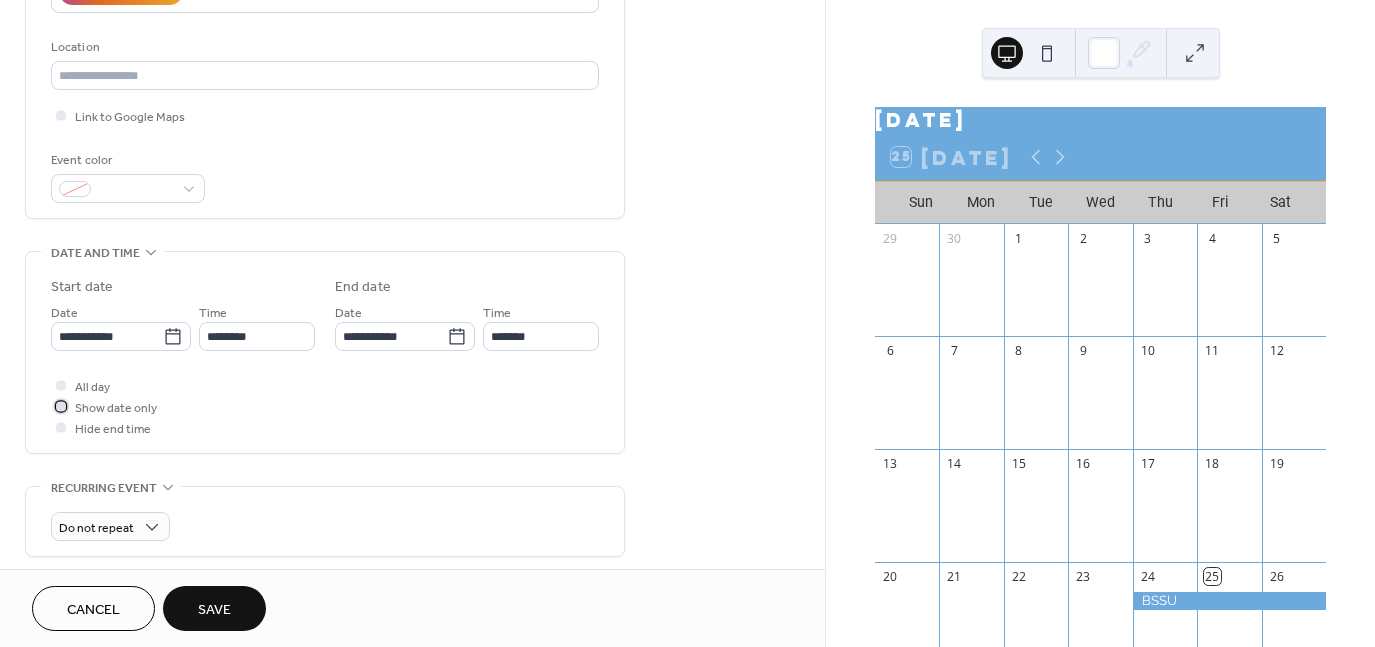 click on "Show date only" at bounding box center (116, 408) 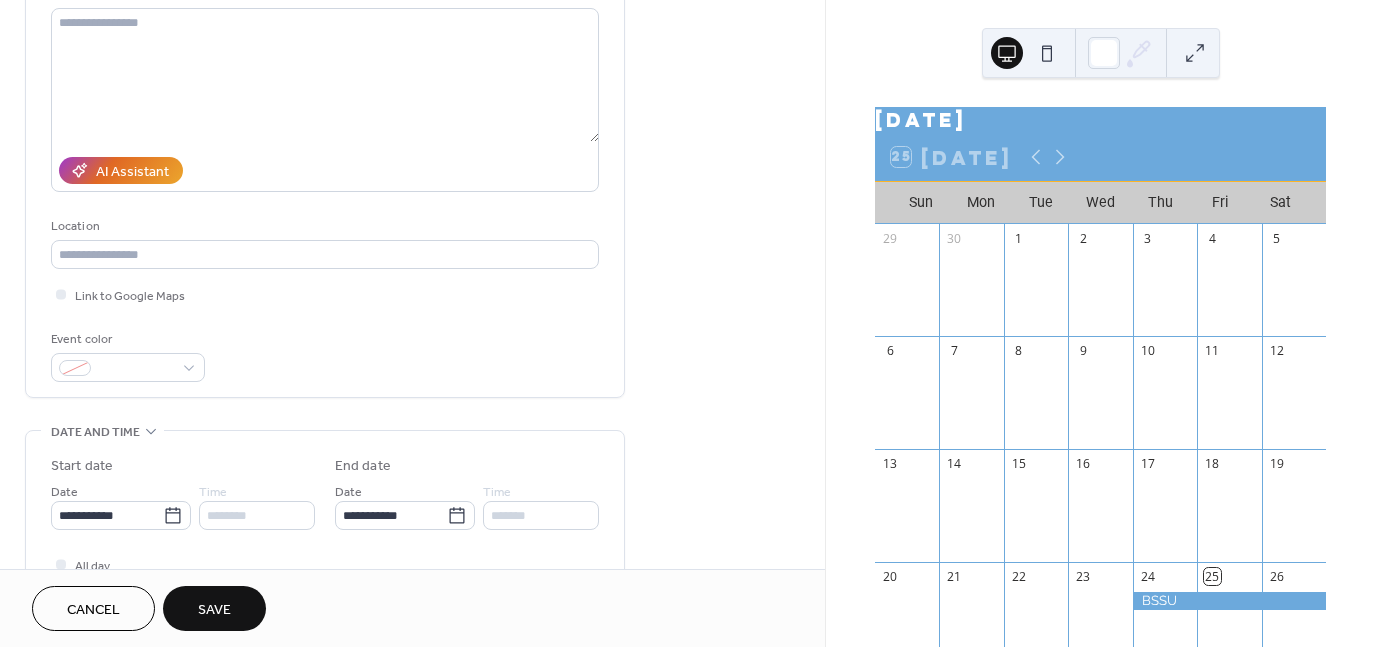 scroll, scrollTop: 300, scrollLeft: 0, axis: vertical 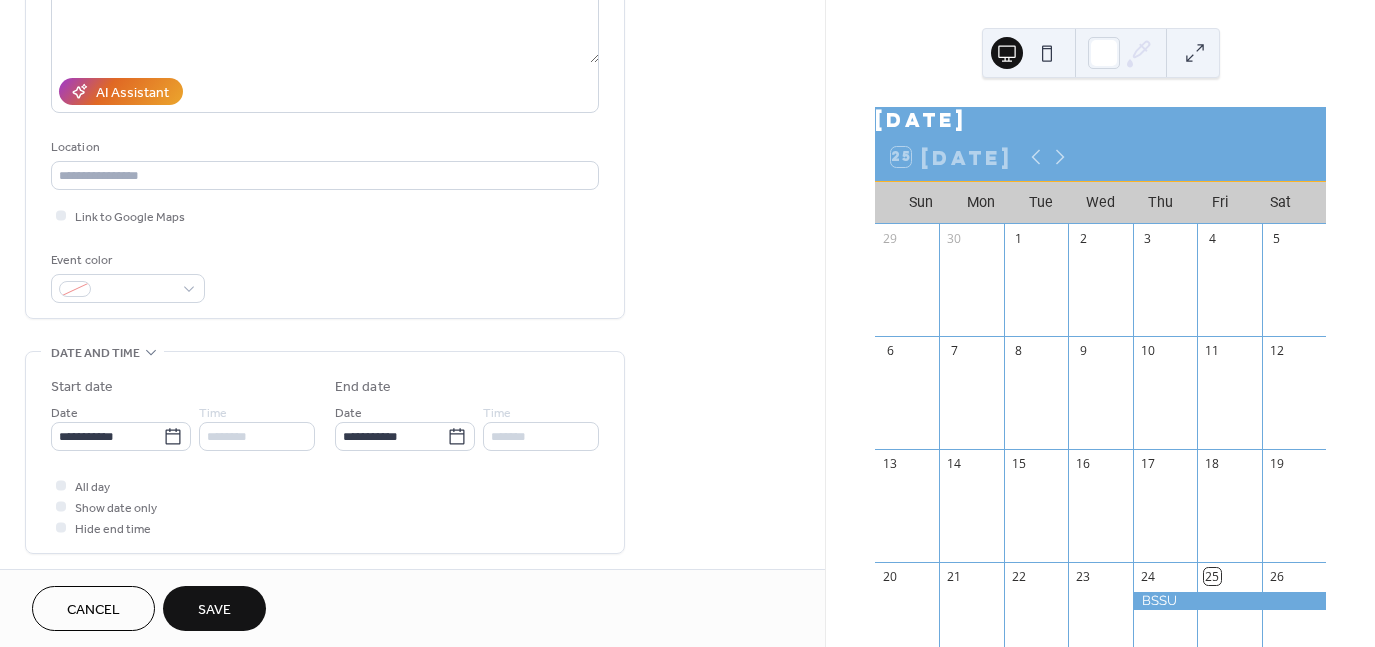 click on "Save" at bounding box center [214, 610] 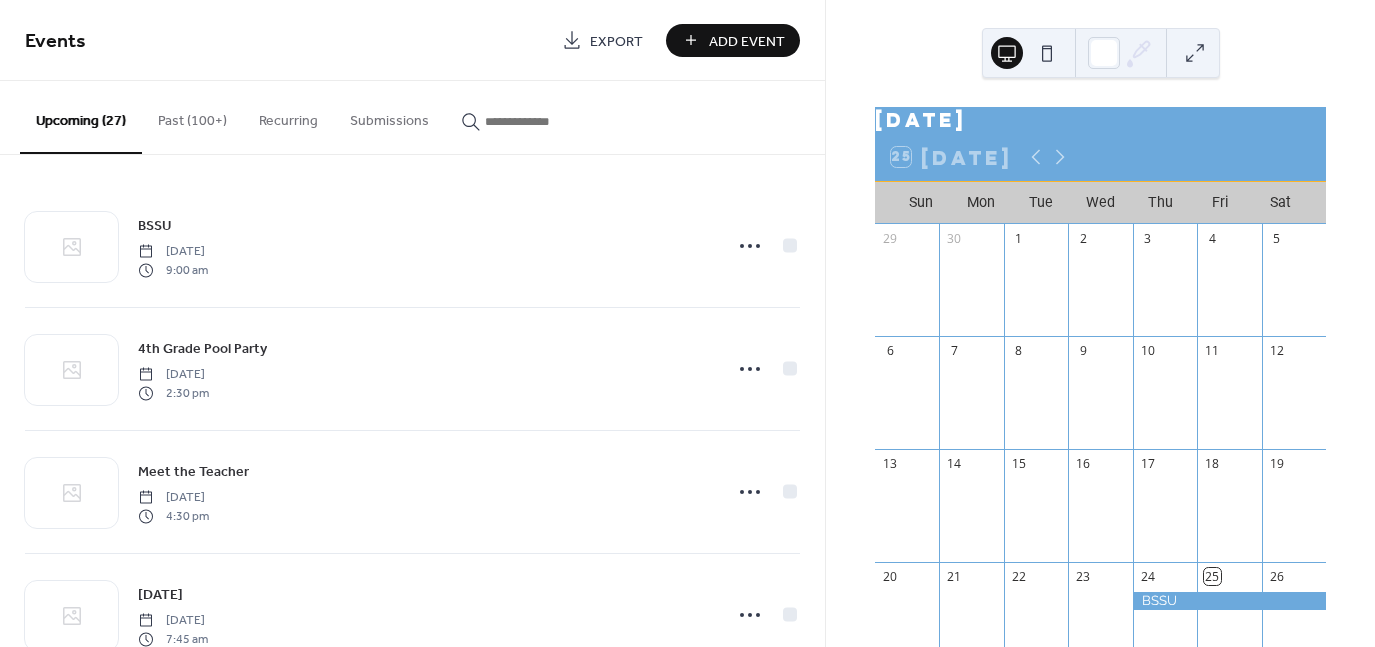 drag, startPoint x: 397, startPoint y: 40, endPoint x: 558, endPoint y: 70, distance: 163.77118 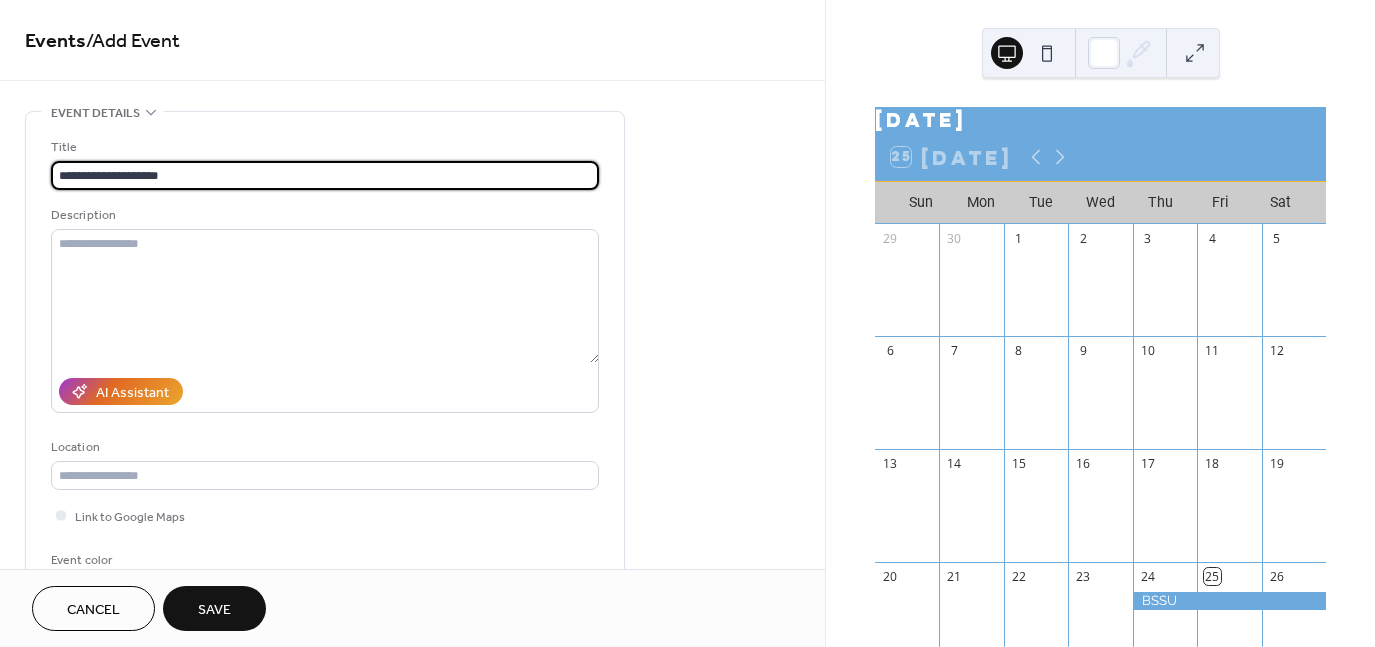 type on "**********" 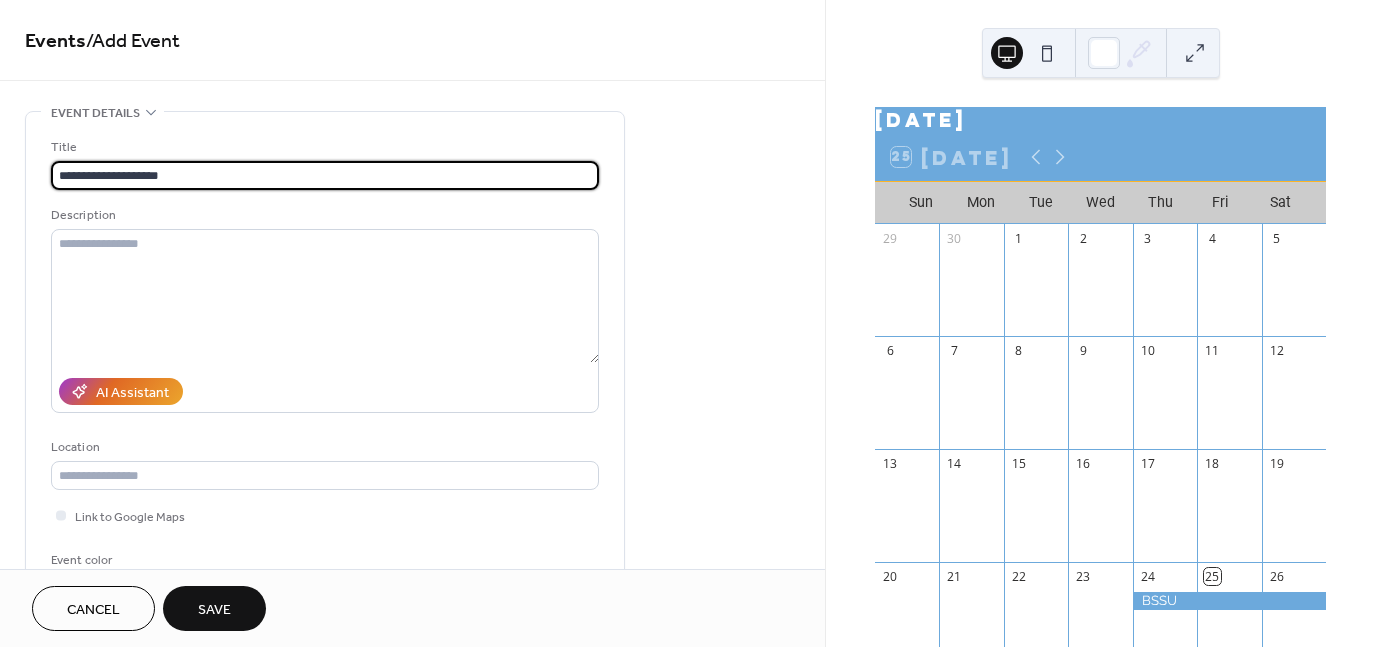 click on "**********" at bounding box center [325, 370] 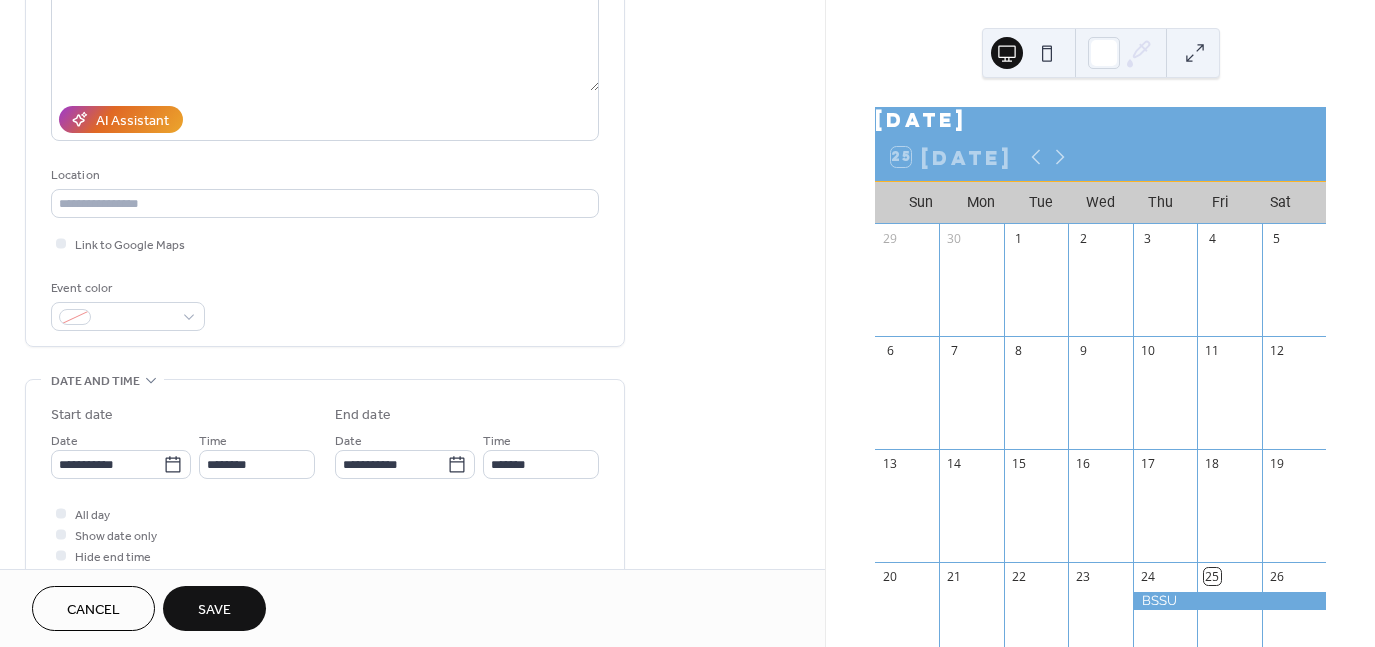 scroll, scrollTop: 400, scrollLeft: 0, axis: vertical 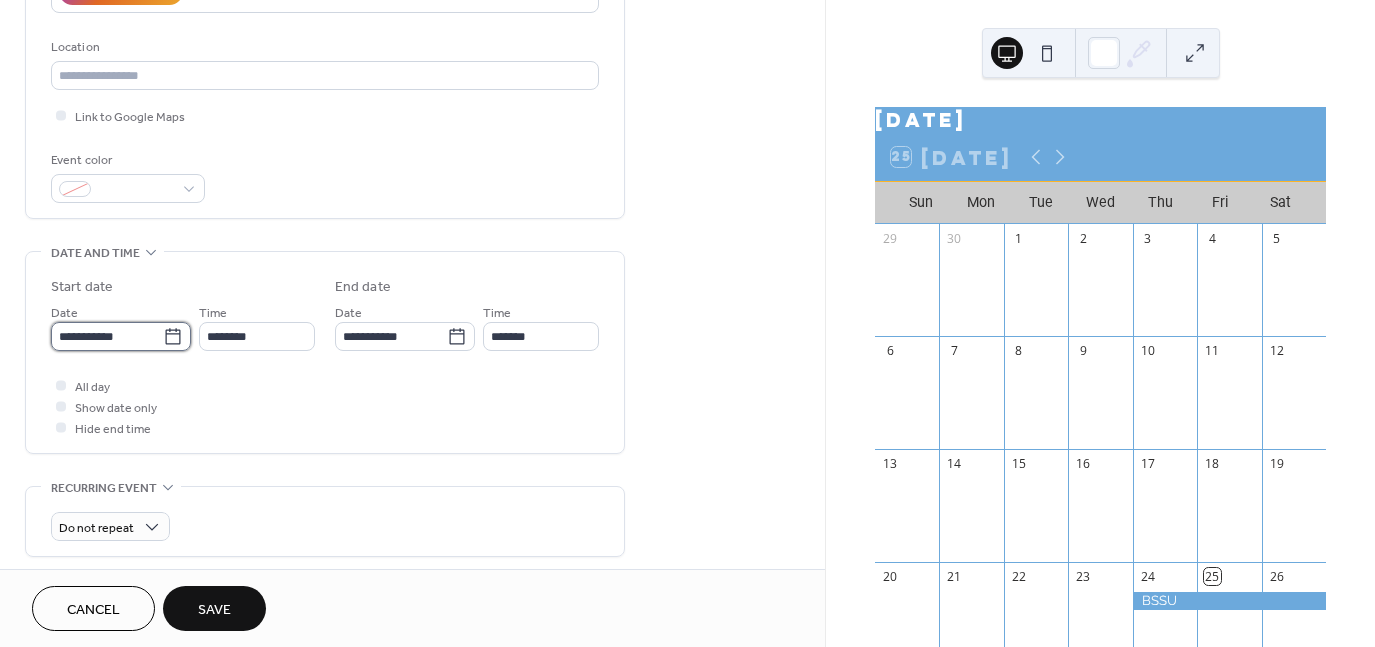 click on "**********" at bounding box center (107, 336) 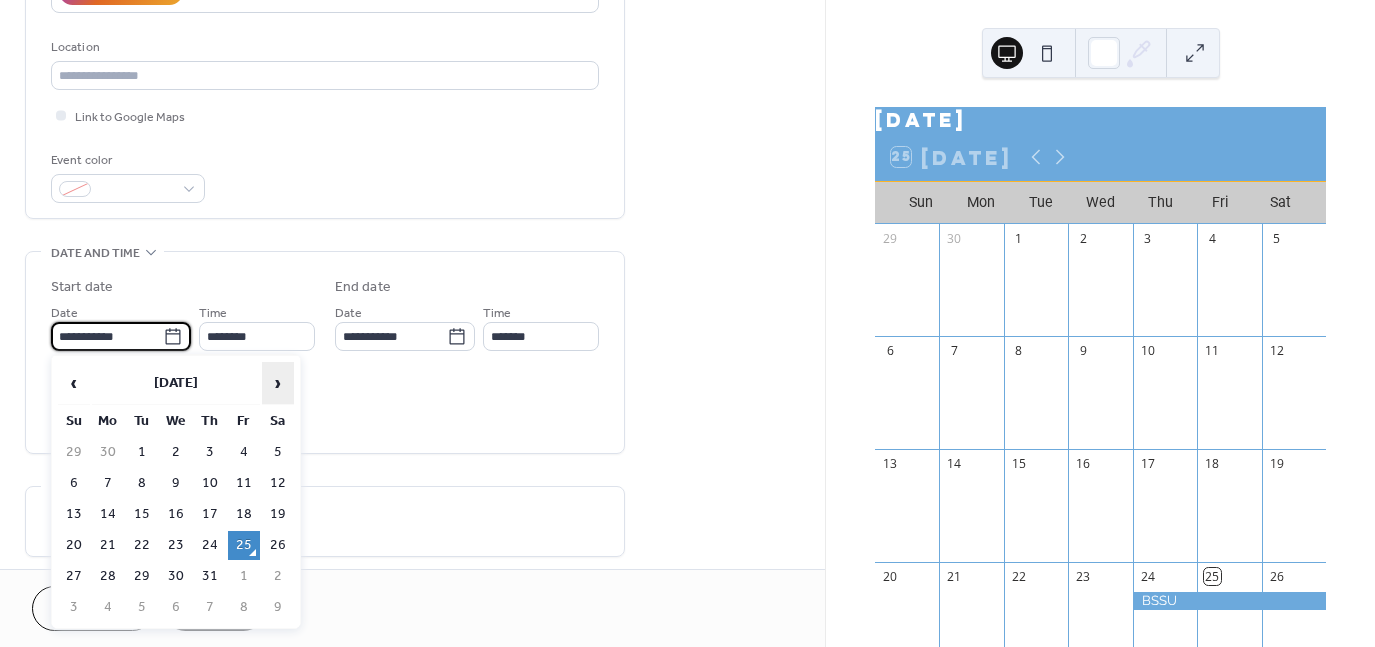 click on "›" at bounding box center [278, 383] 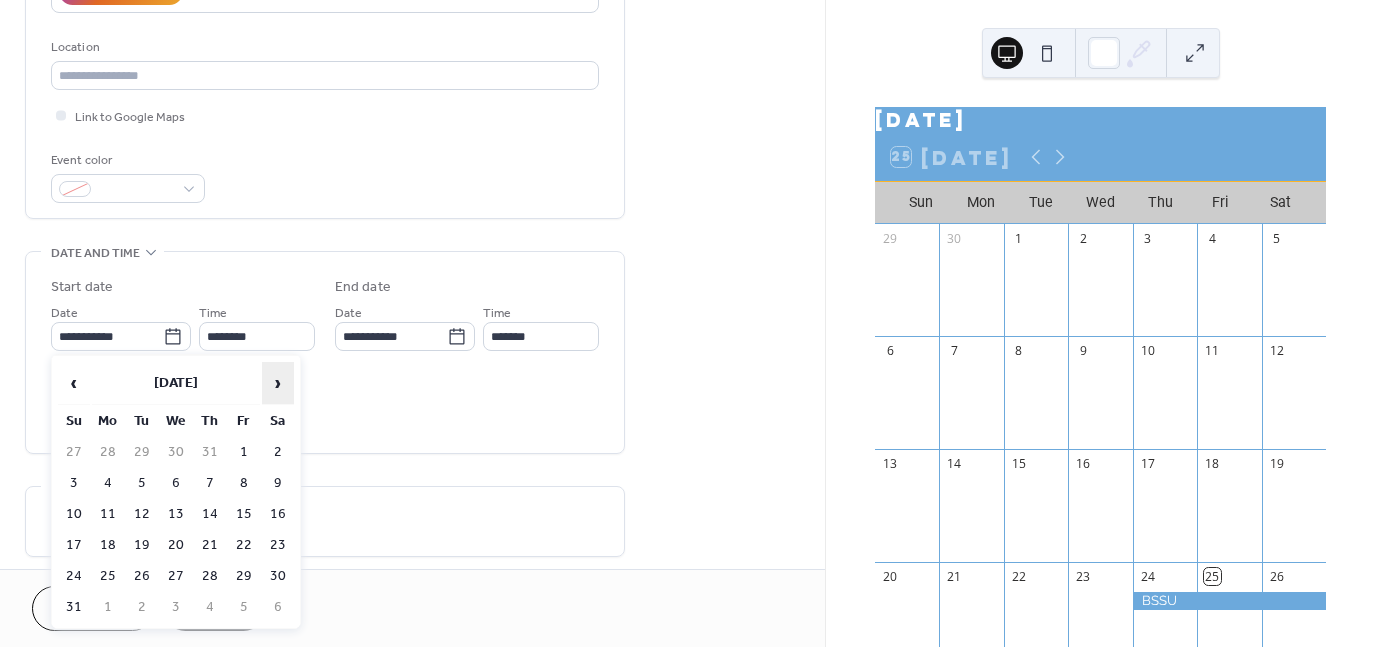 click on "›" at bounding box center [278, 383] 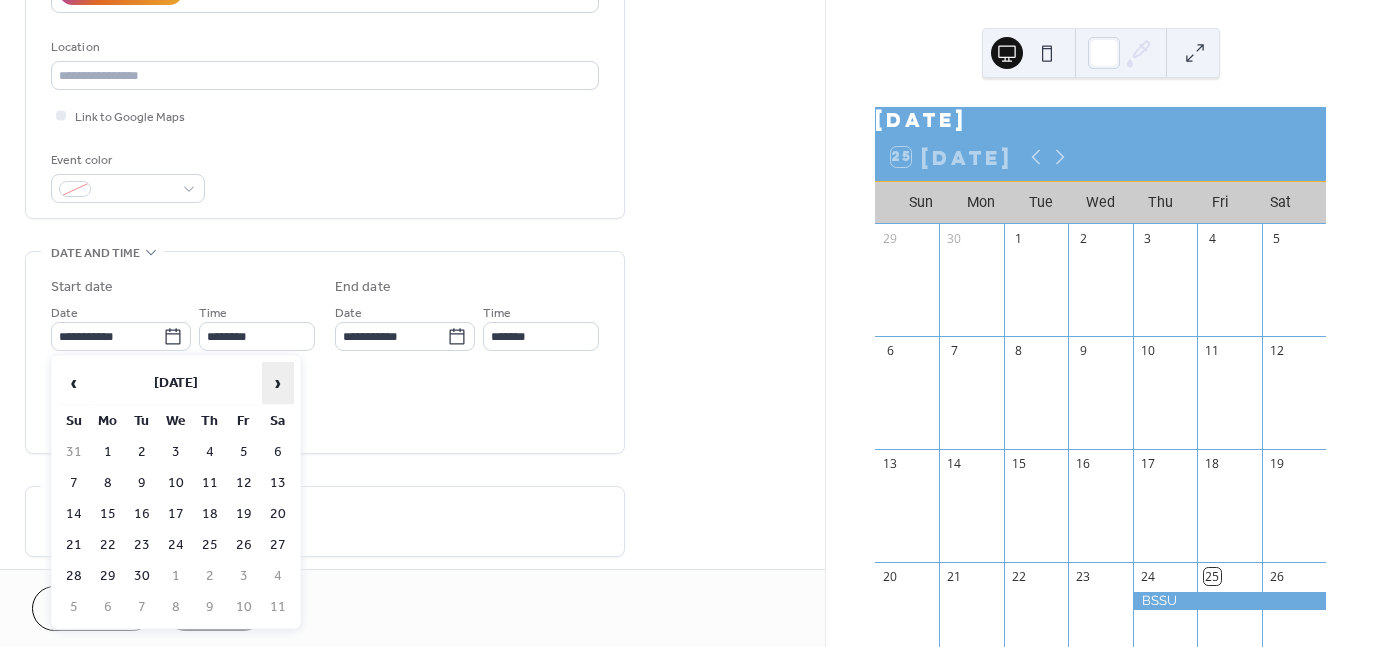 click on "›" at bounding box center [278, 383] 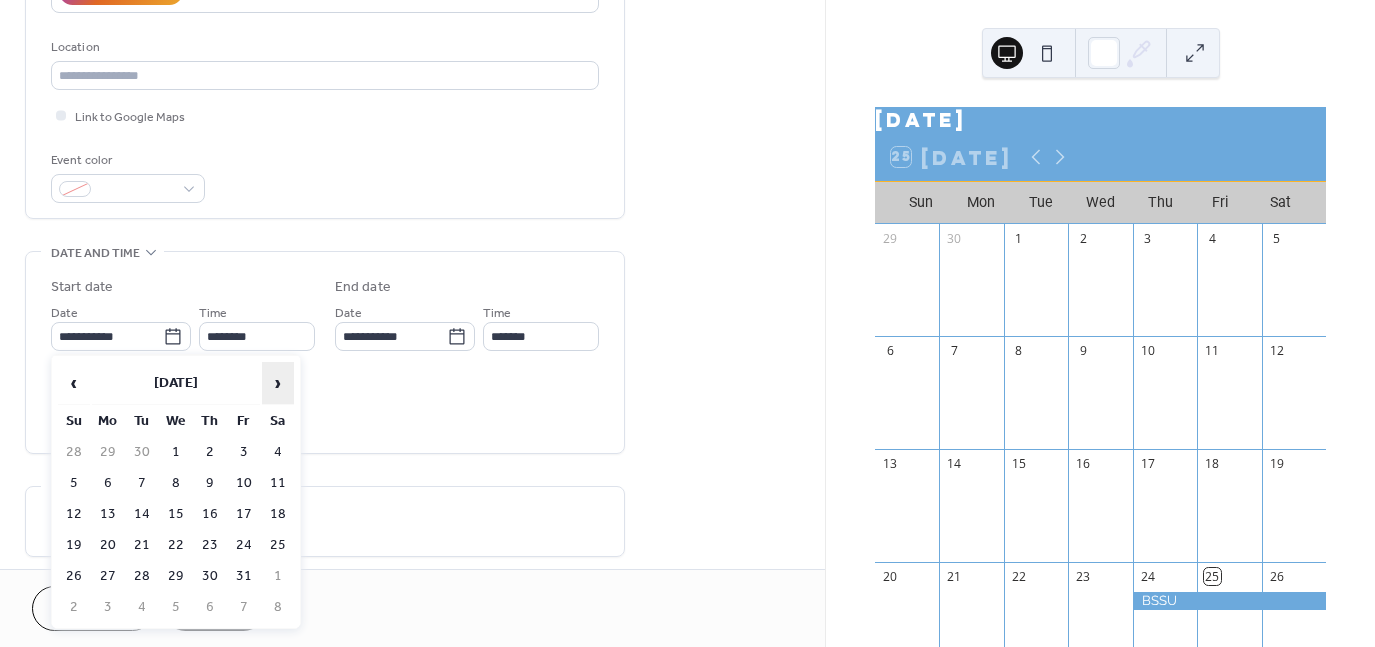 click on "›" at bounding box center (278, 383) 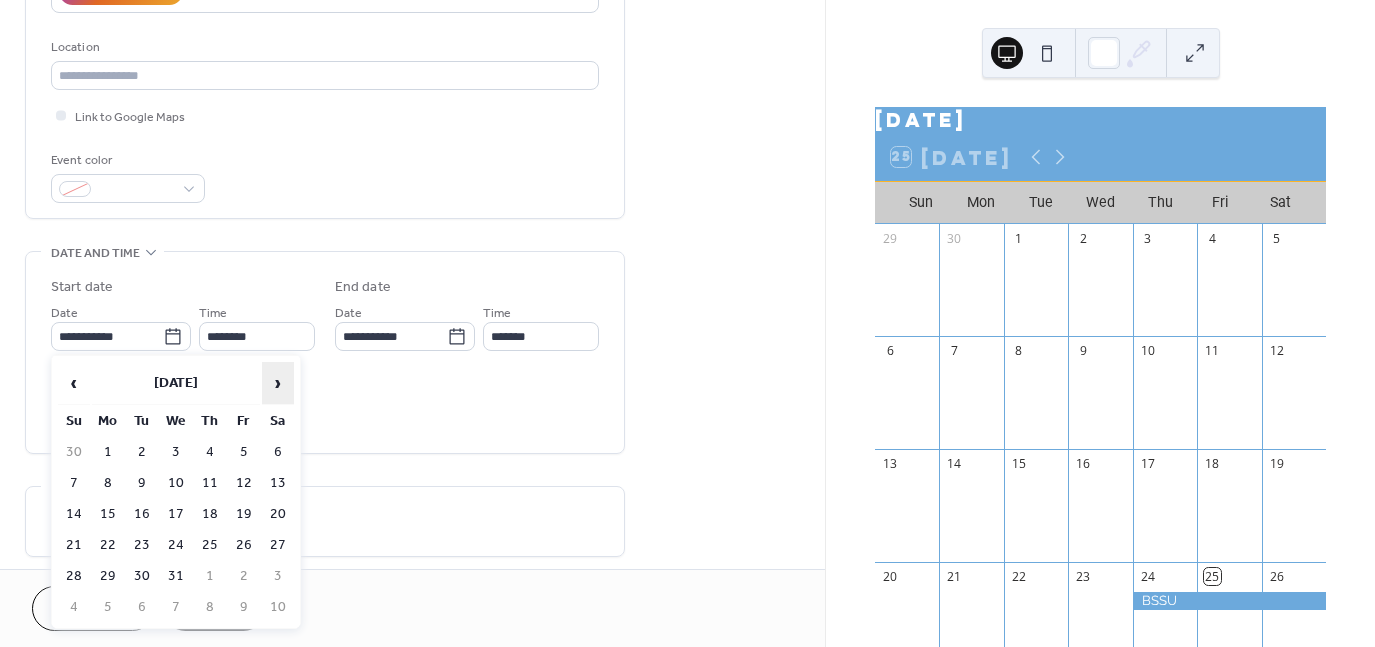 click on "›" at bounding box center (278, 383) 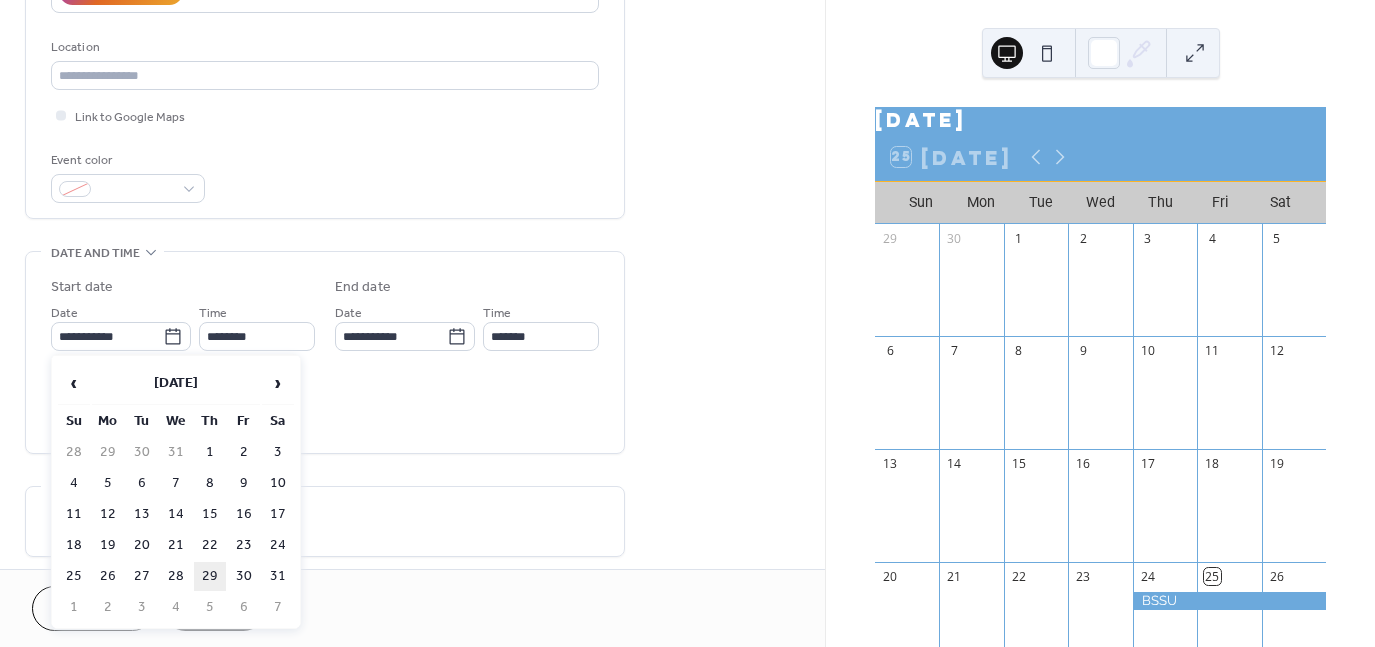click on "29" at bounding box center (210, 576) 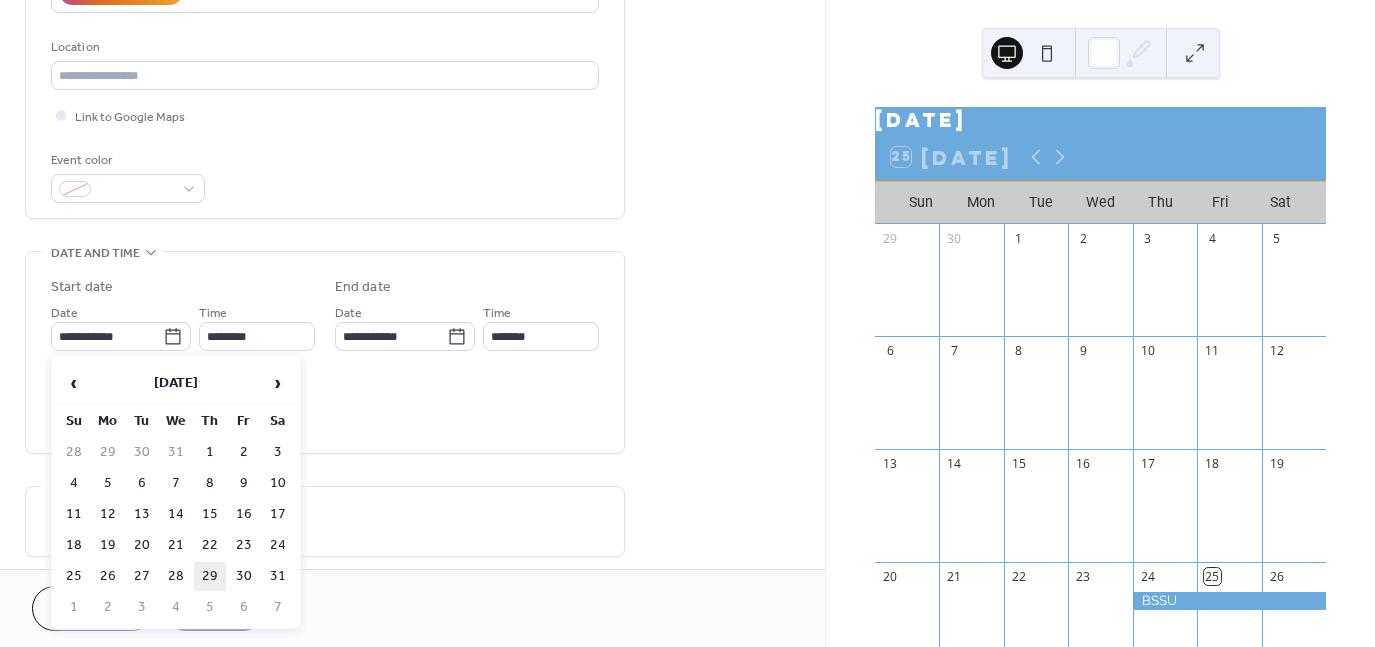 type on "**********" 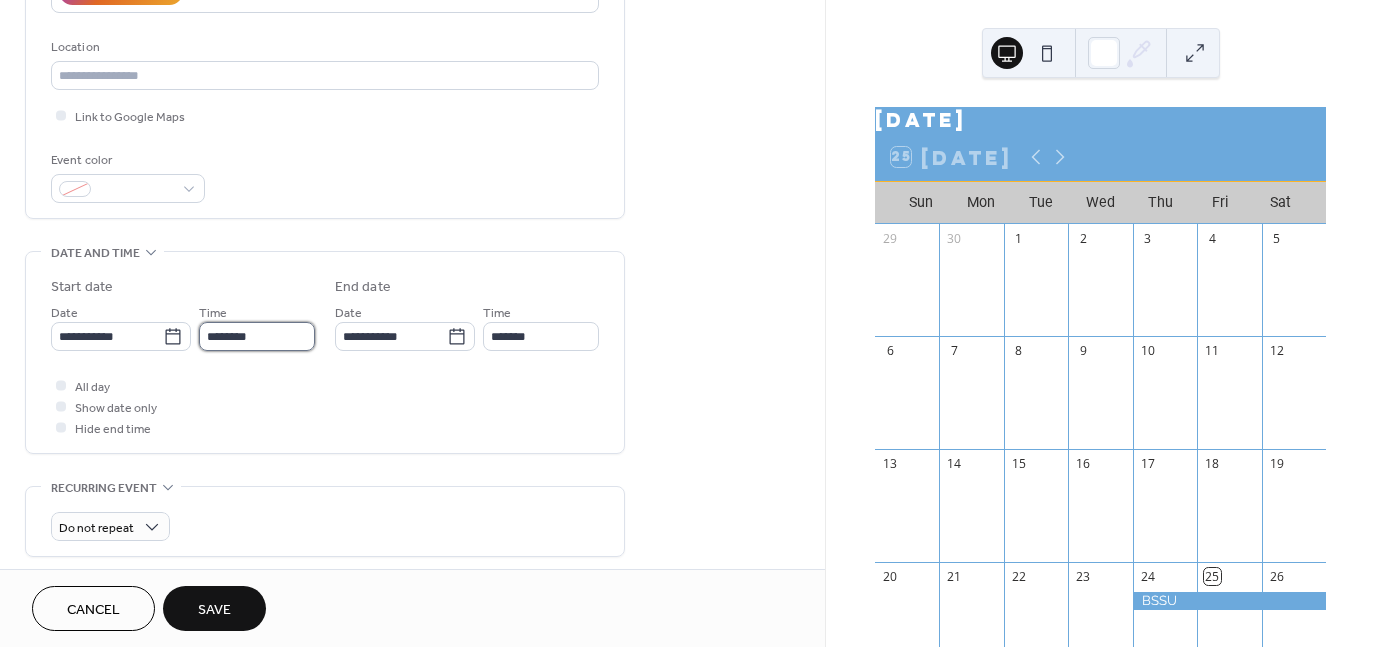 click on "********" at bounding box center [257, 336] 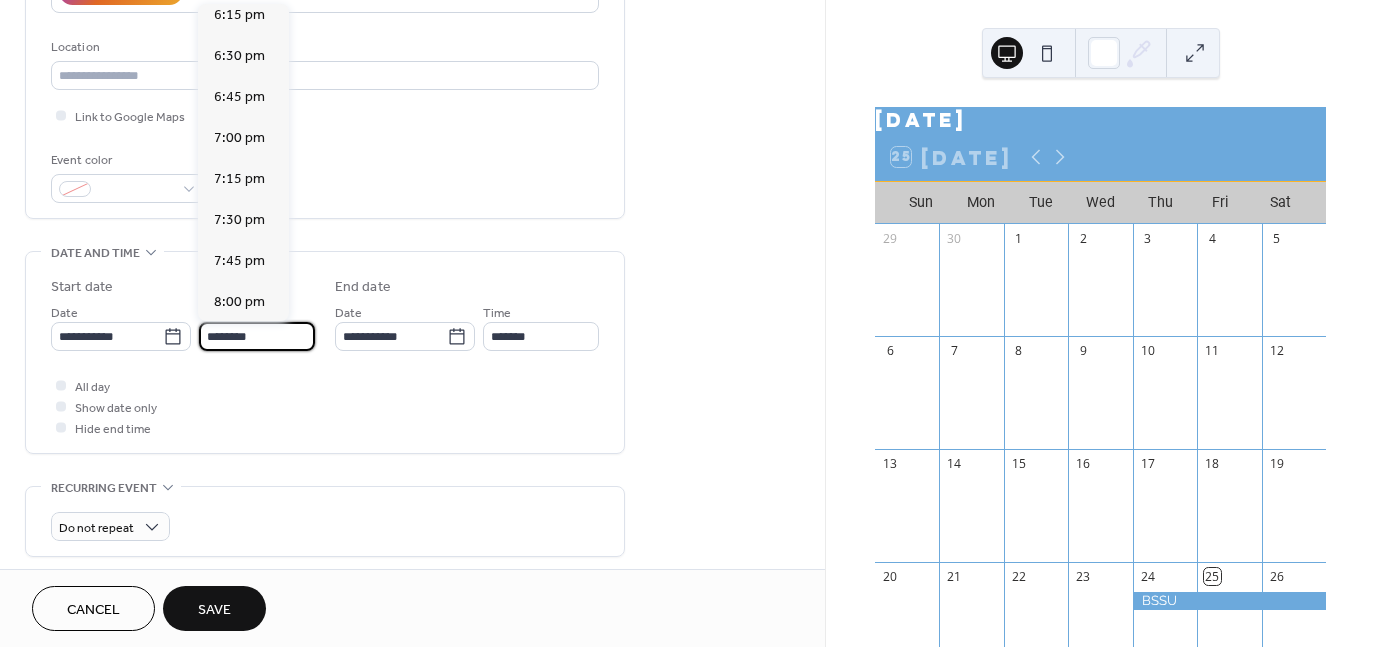 scroll, scrollTop: 2968, scrollLeft: 0, axis: vertical 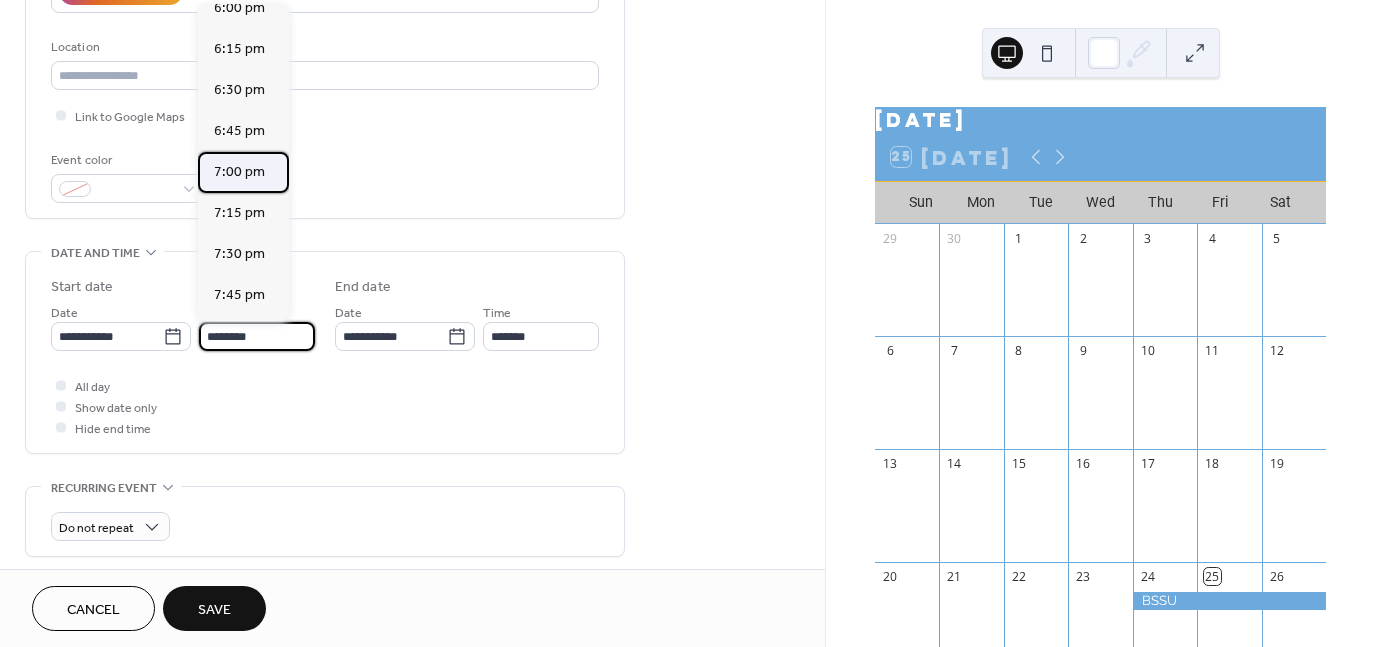 click on "7:00 pm" at bounding box center (239, 172) 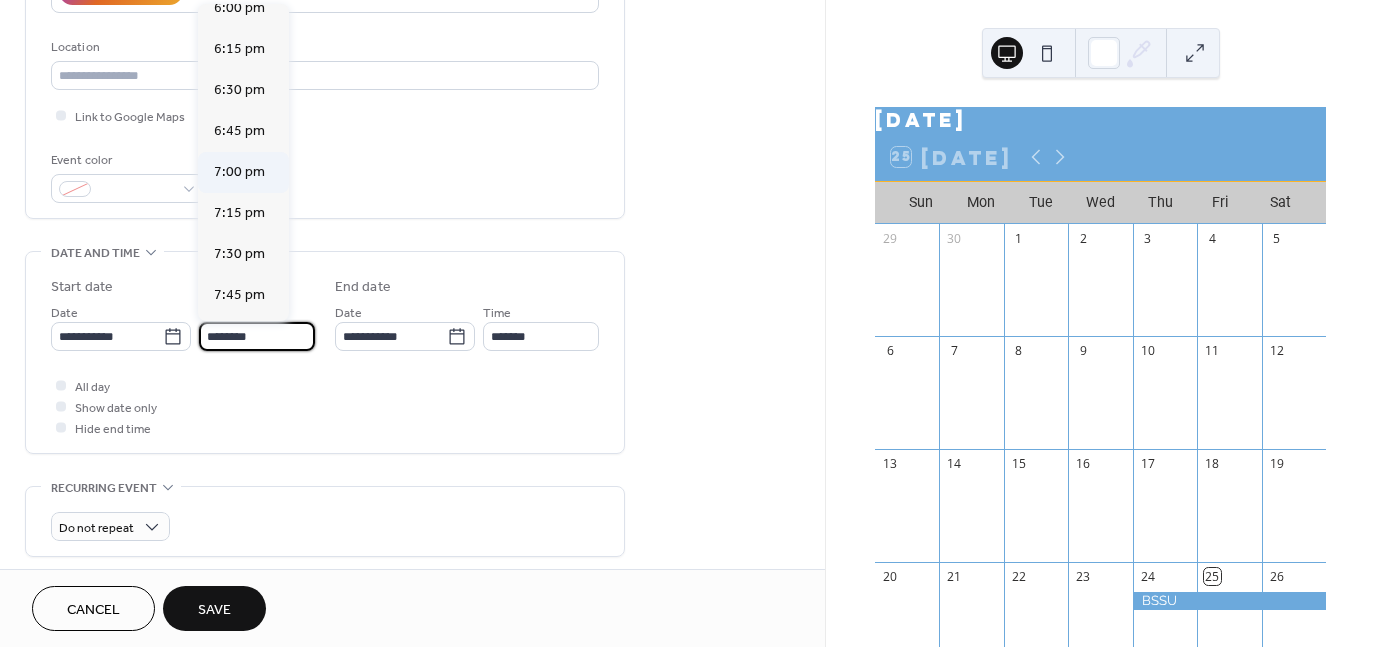 type on "*******" 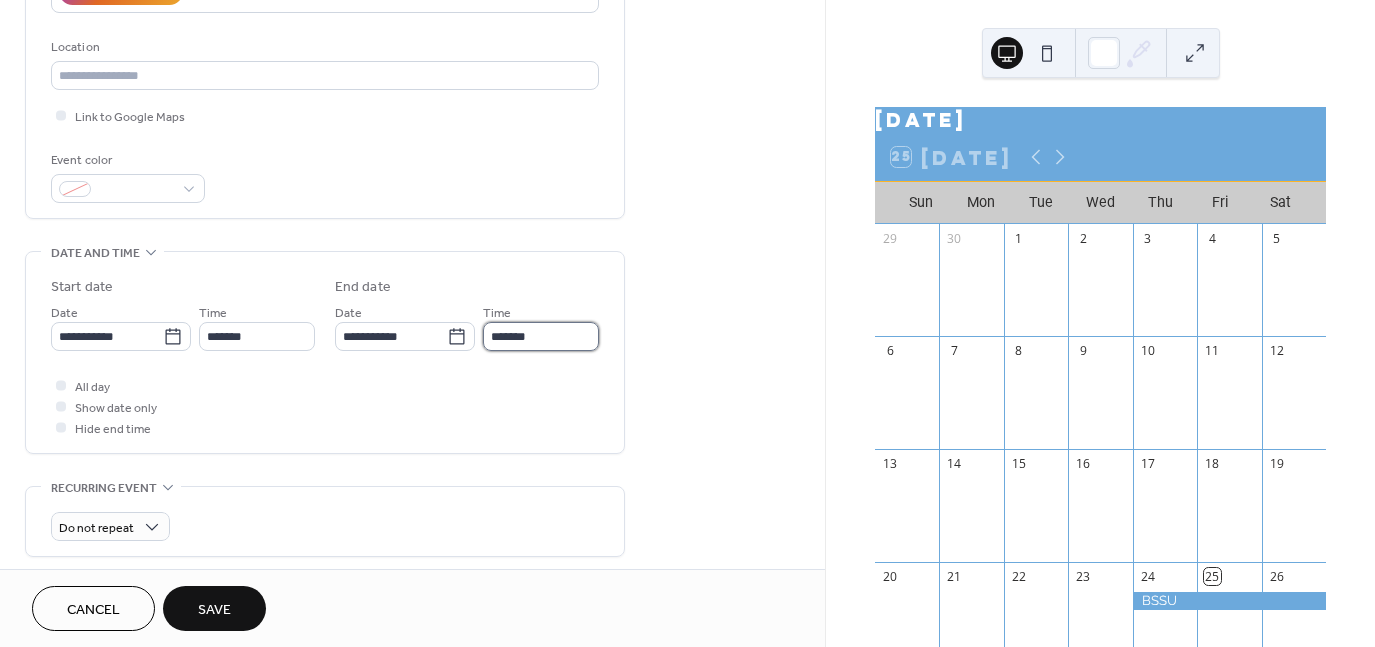 click on "*******" at bounding box center [541, 336] 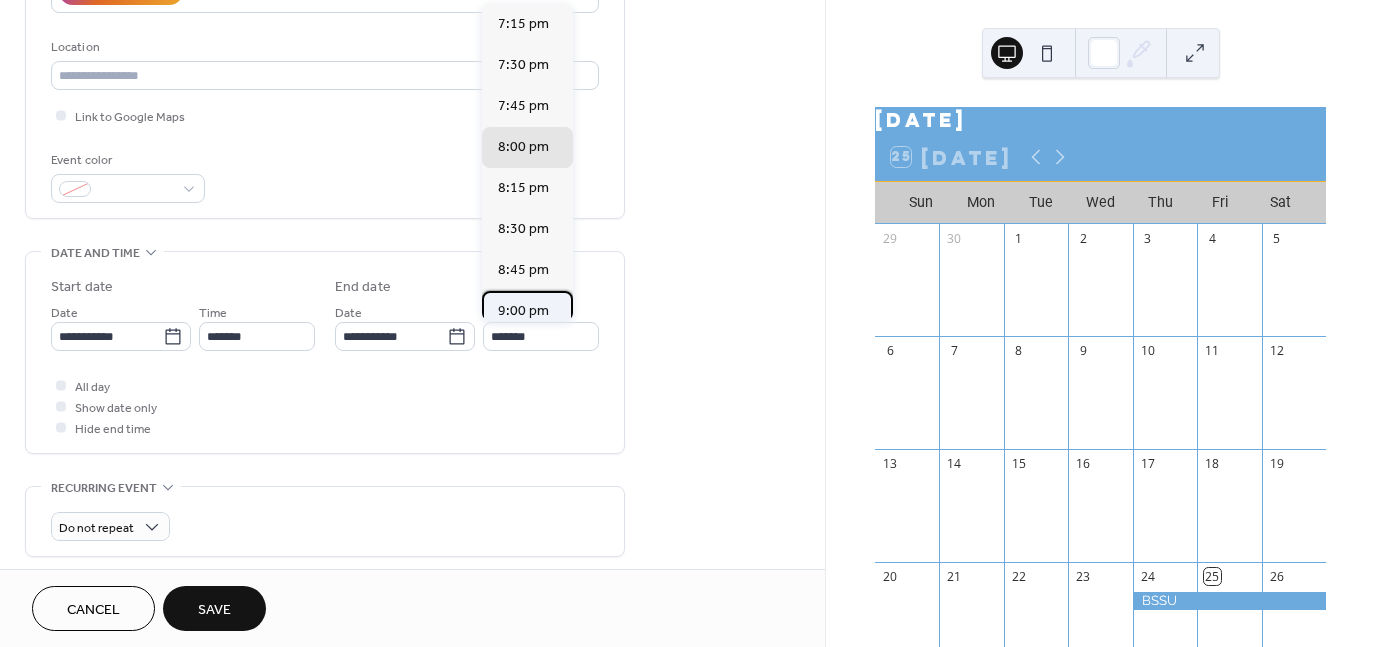 click on "9:00 pm" at bounding box center [523, 311] 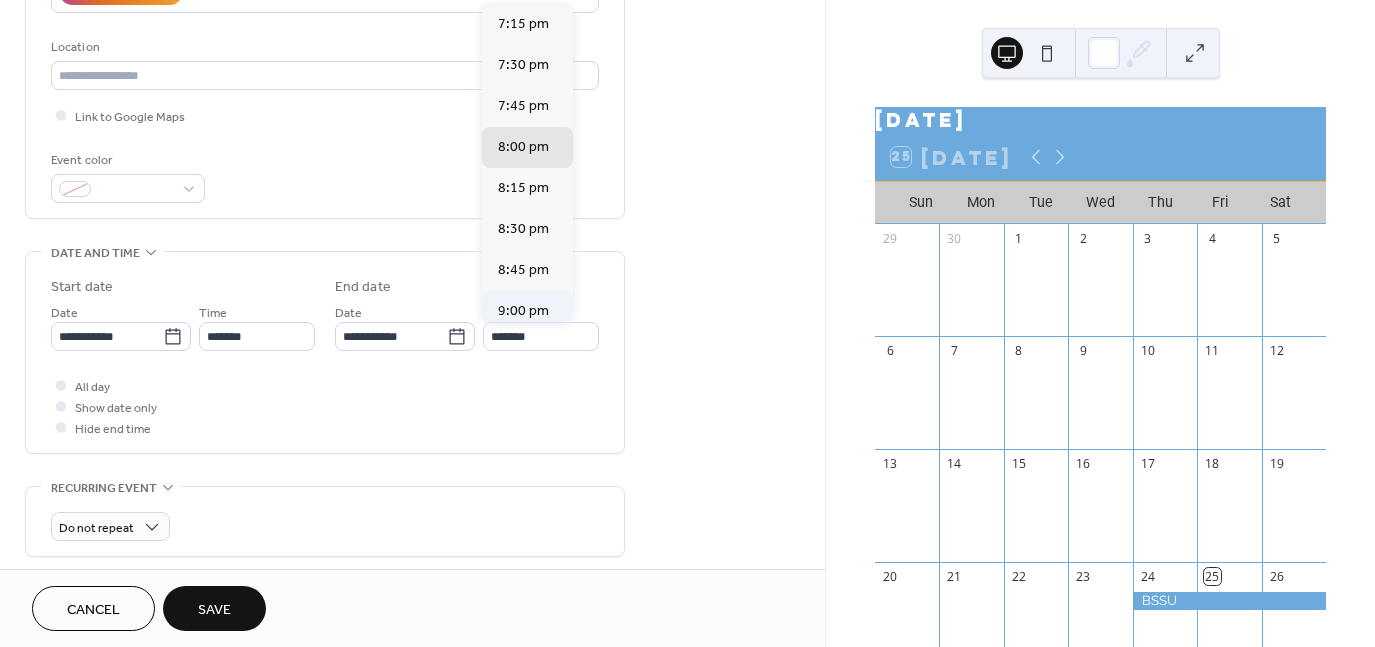 type on "*******" 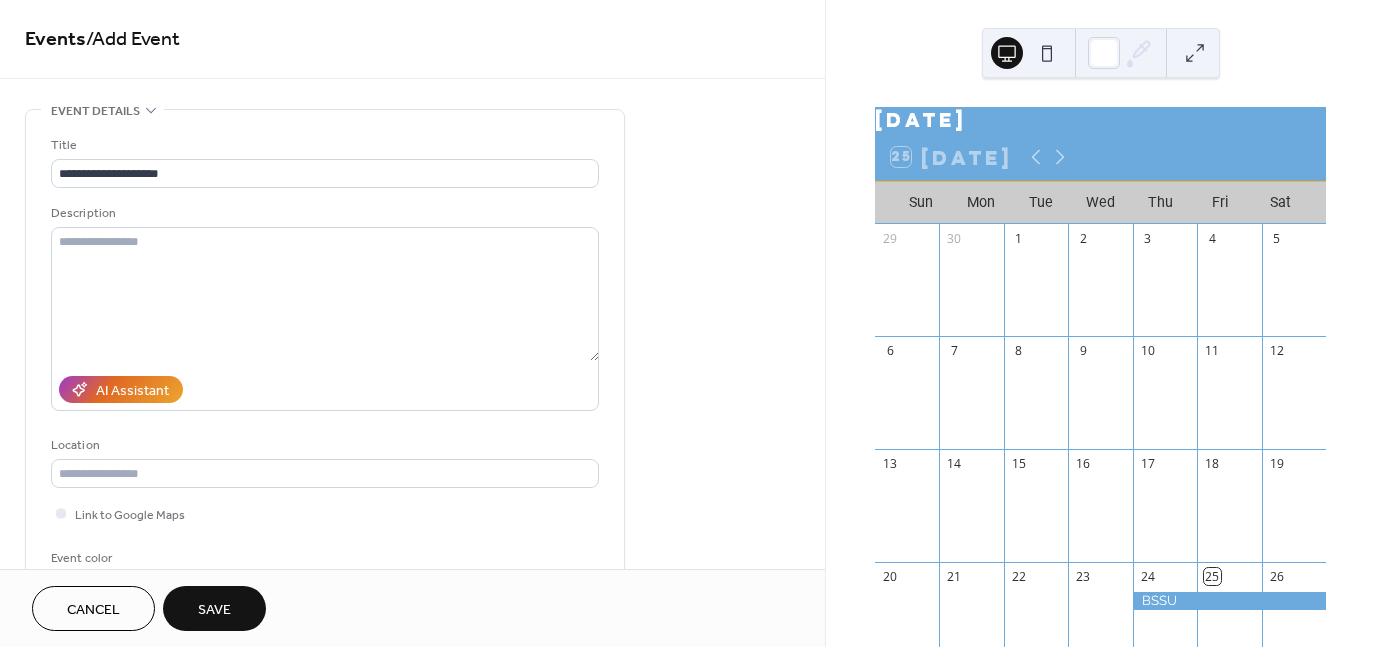 scroll, scrollTop: 0, scrollLeft: 0, axis: both 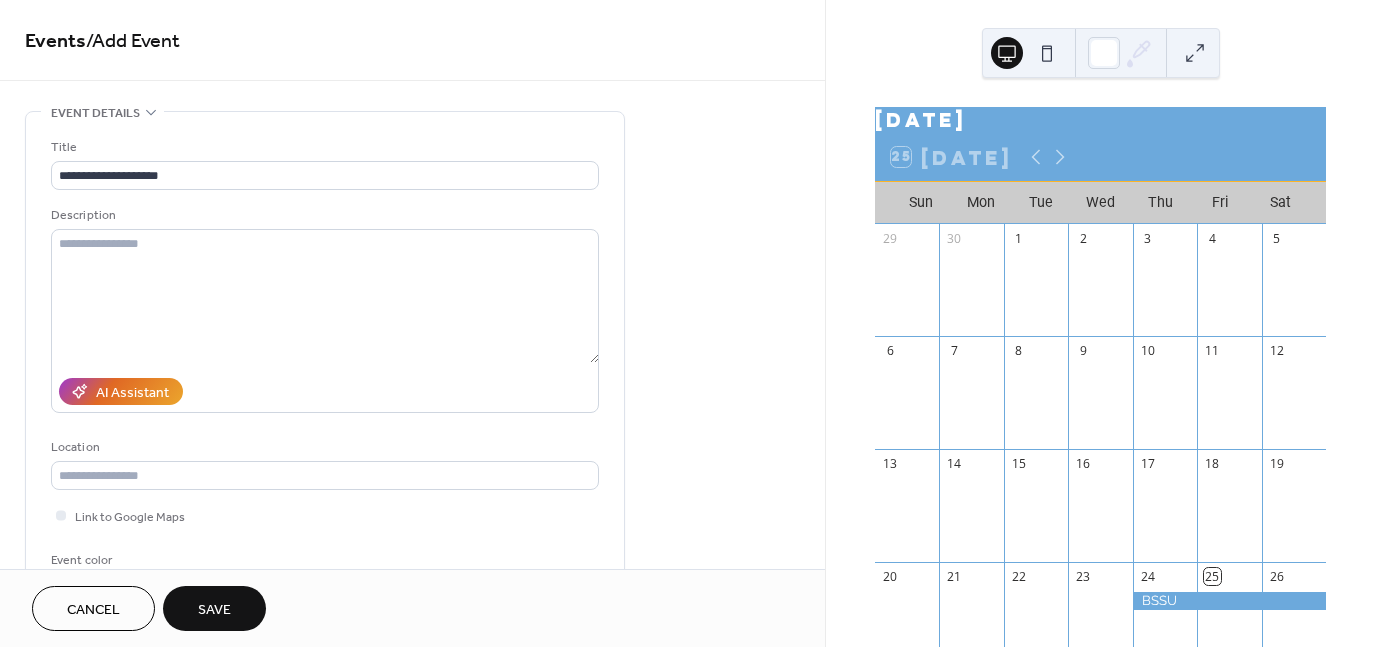 click on "Save" at bounding box center [214, 610] 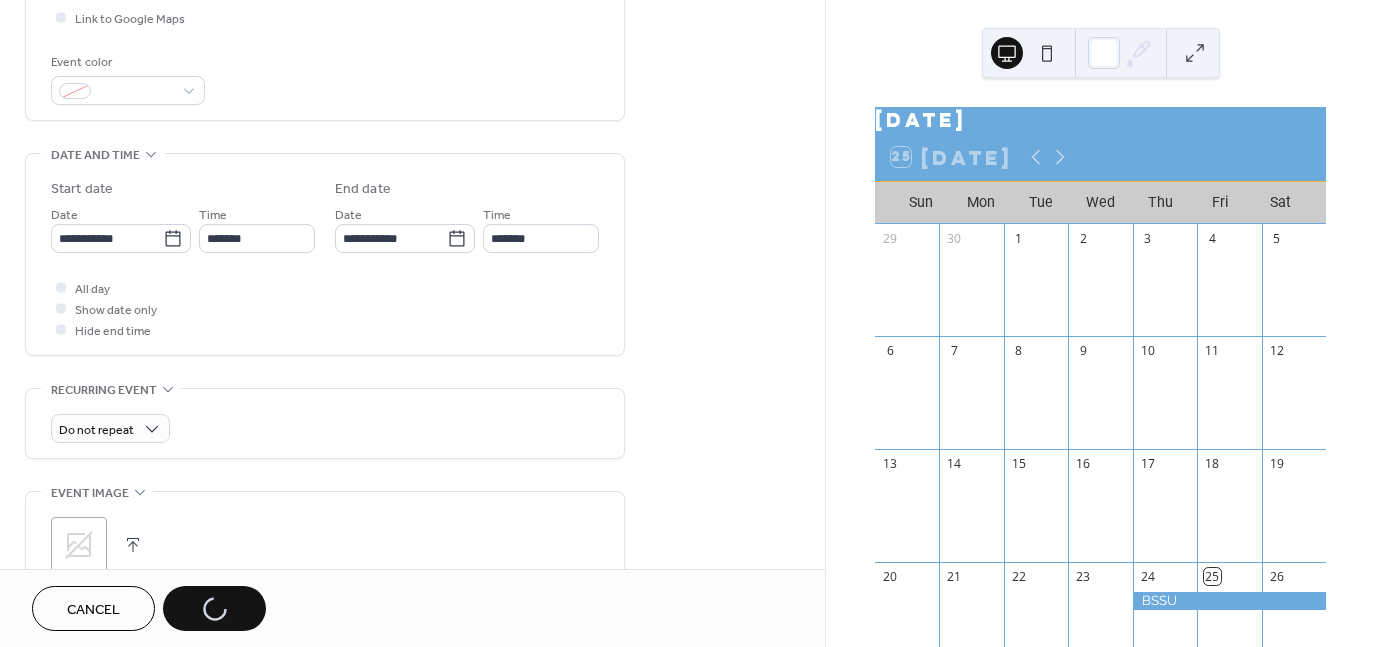 scroll, scrollTop: 500, scrollLeft: 0, axis: vertical 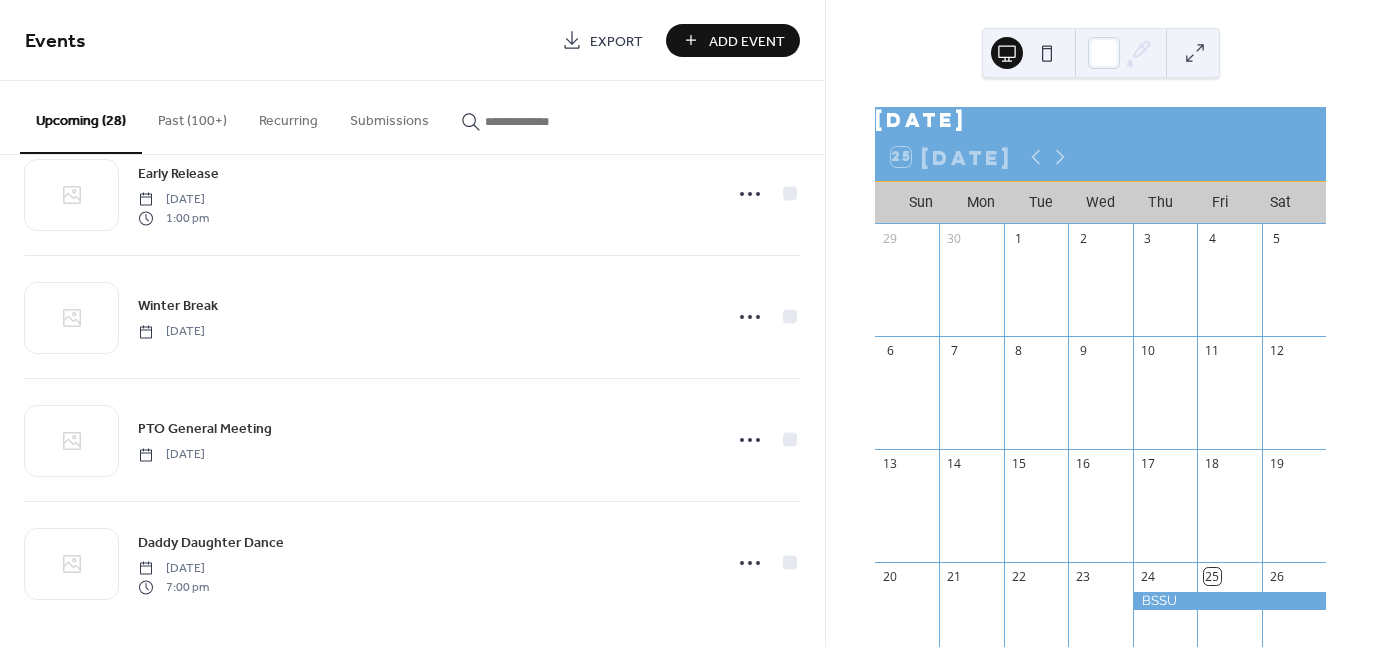 click on "Add Event" at bounding box center (747, 41) 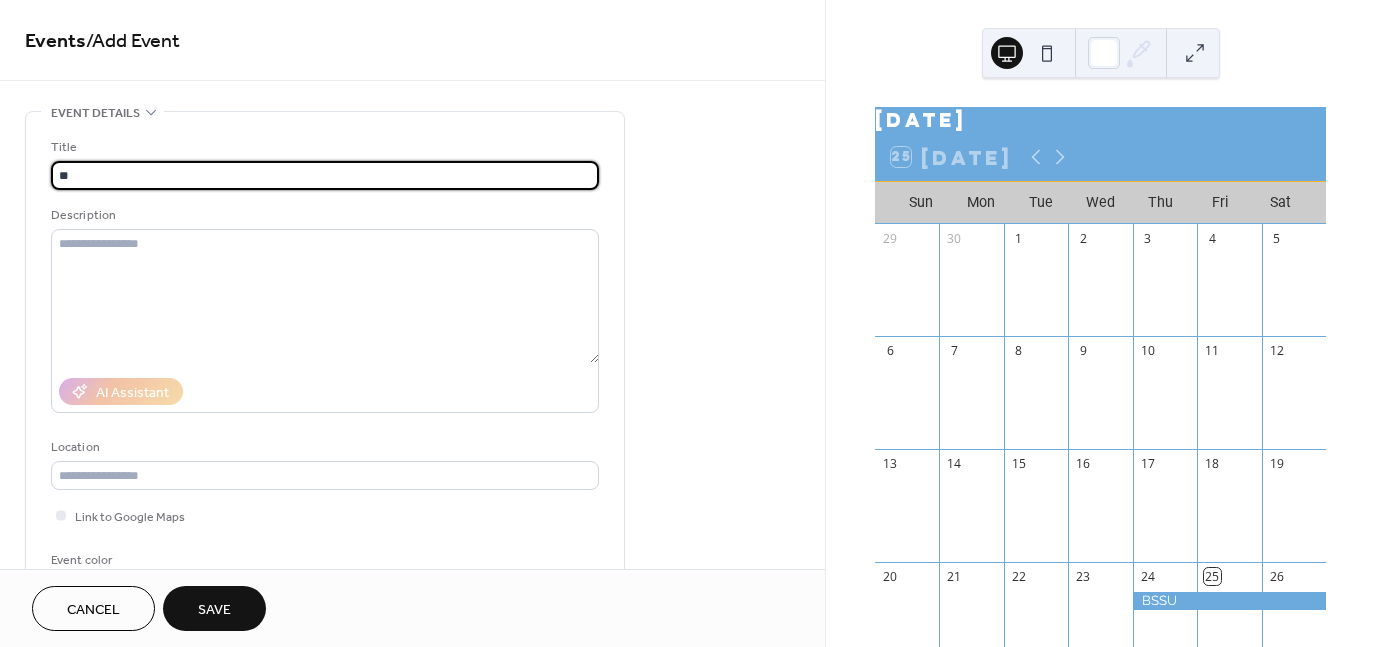 type on "*********" 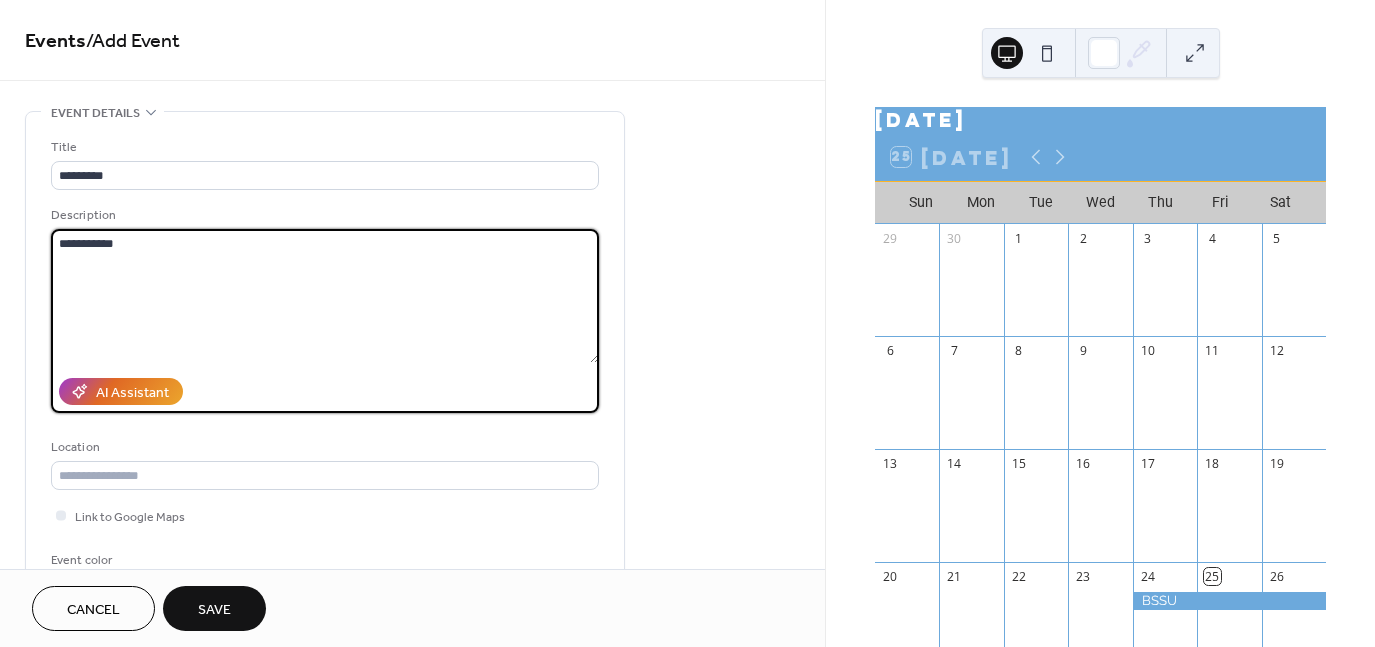 type on "**********" 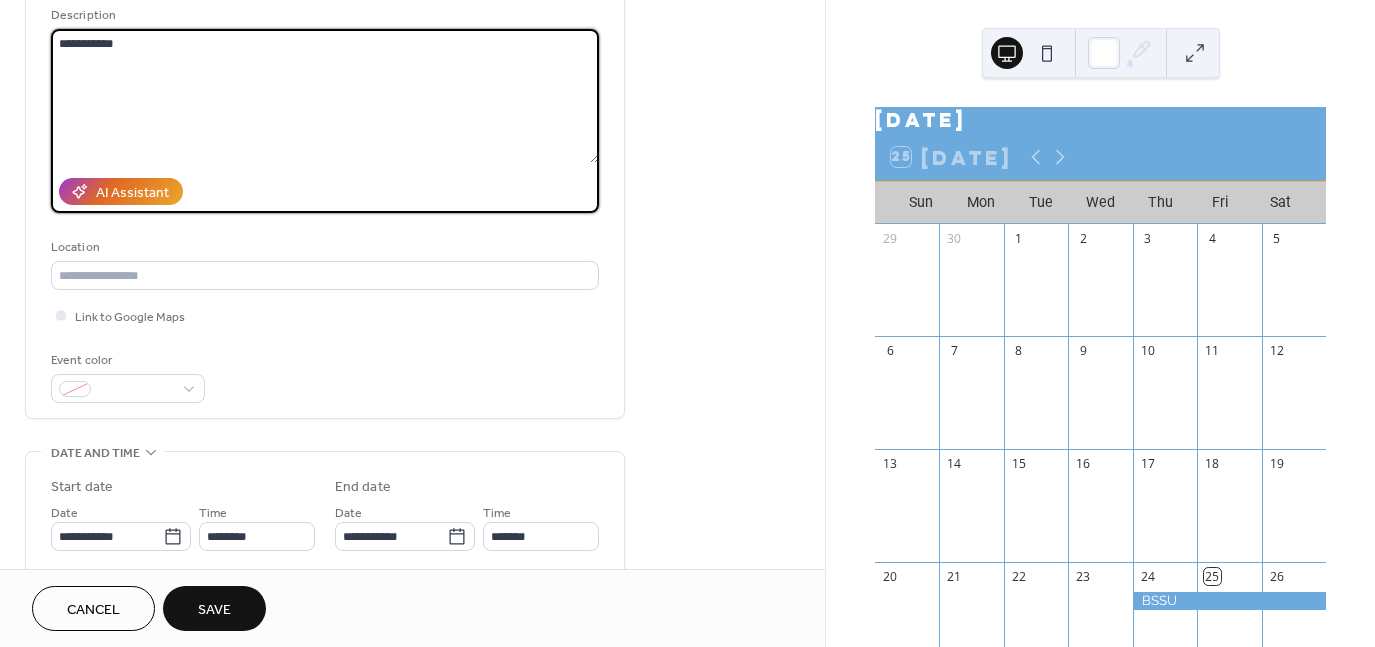 scroll, scrollTop: 300, scrollLeft: 0, axis: vertical 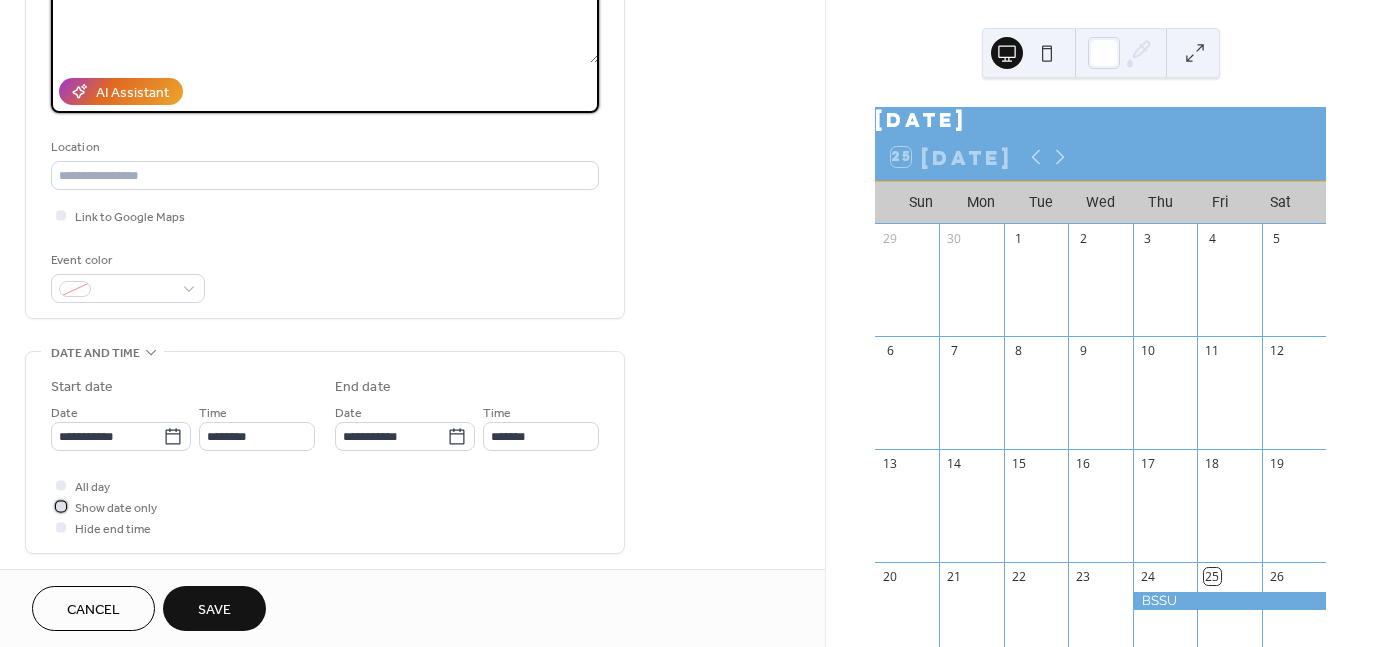 click at bounding box center (61, 506) 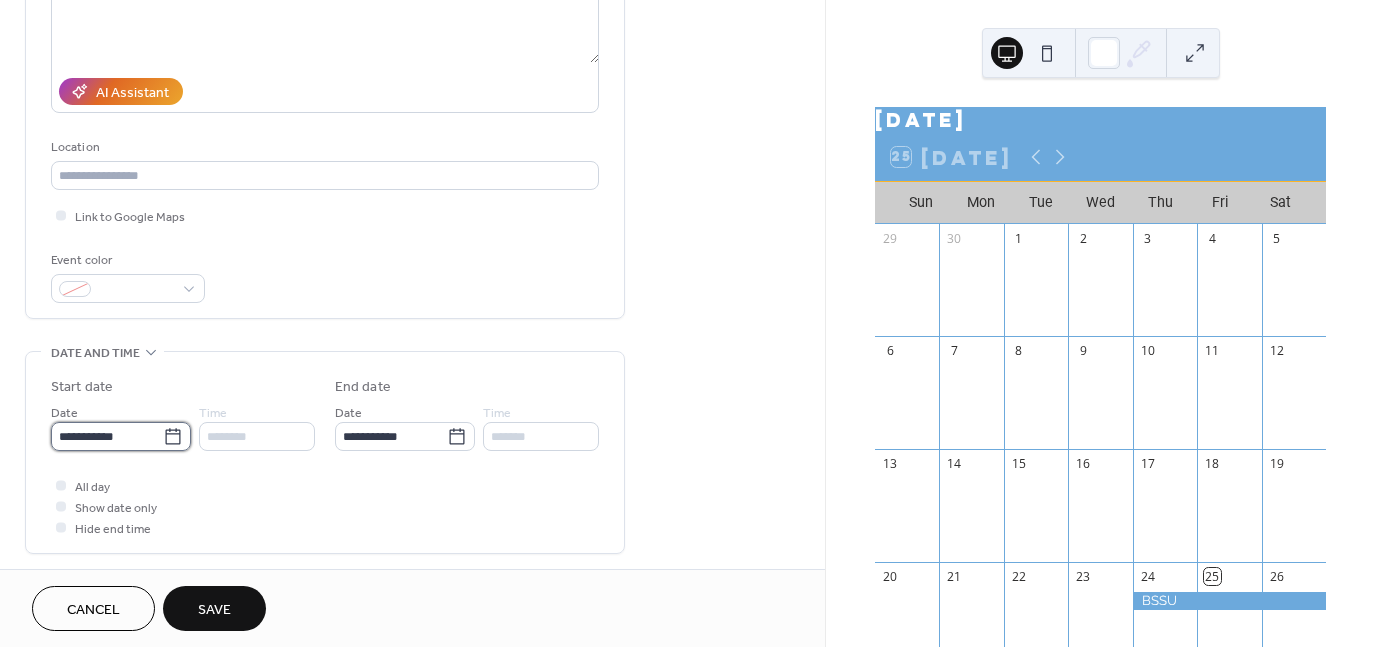 click on "**********" at bounding box center [107, 436] 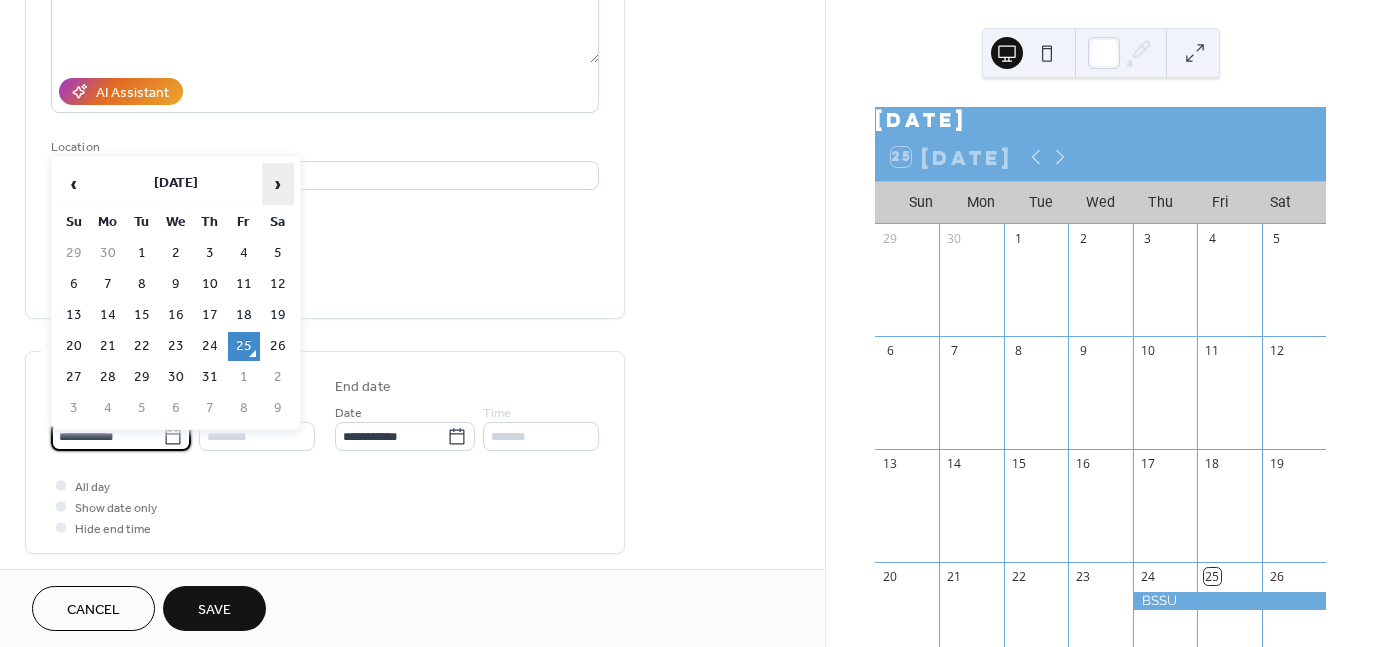 click on "›" at bounding box center [278, 184] 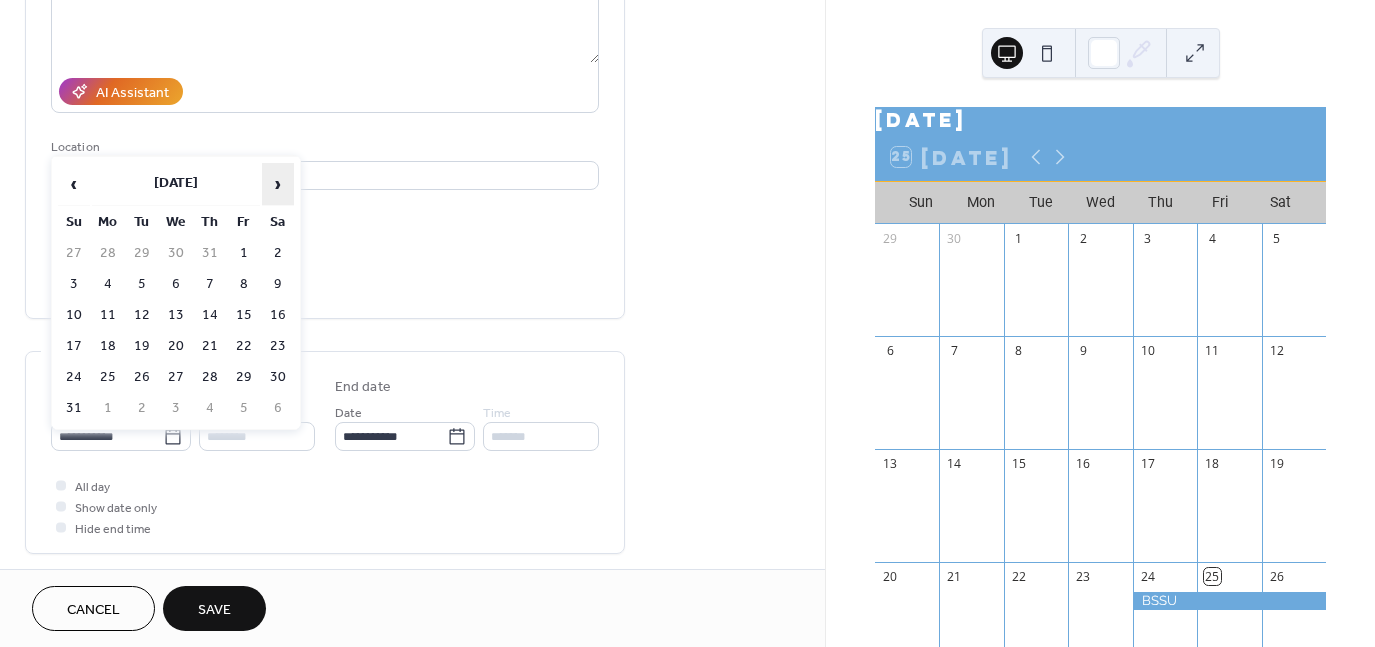 click on "›" at bounding box center (278, 184) 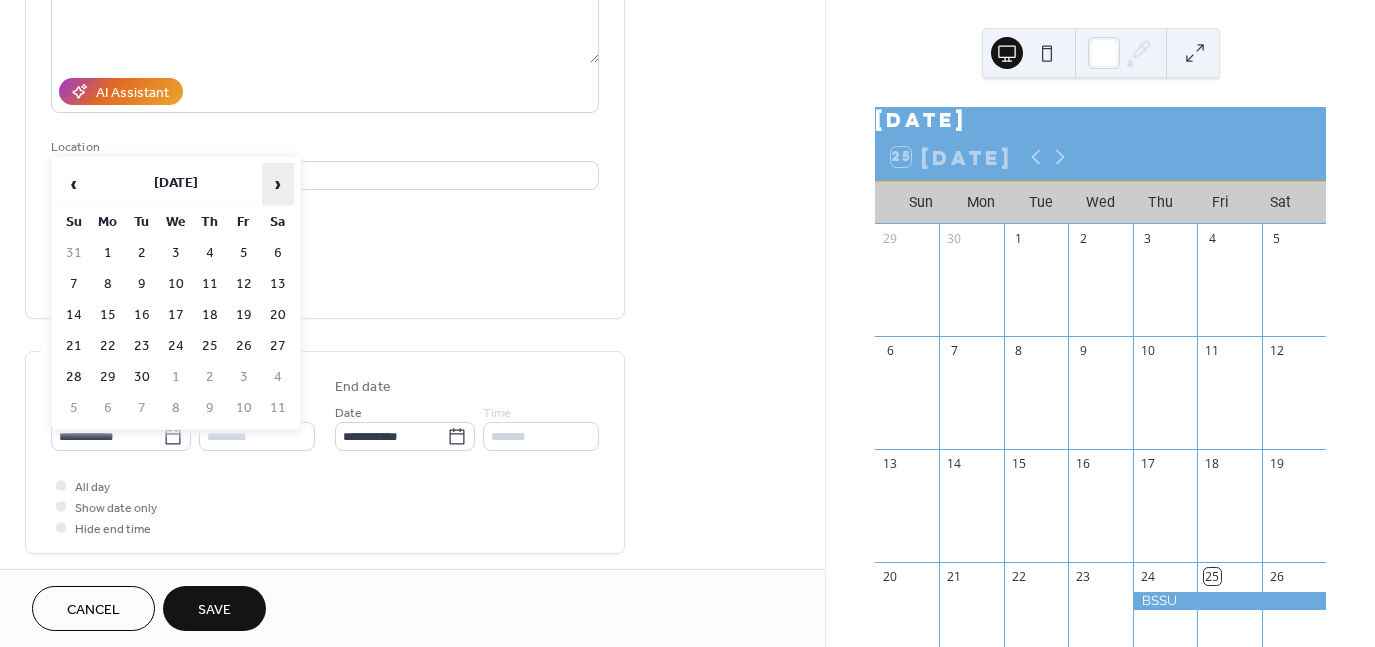click on "›" at bounding box center (278, 184) 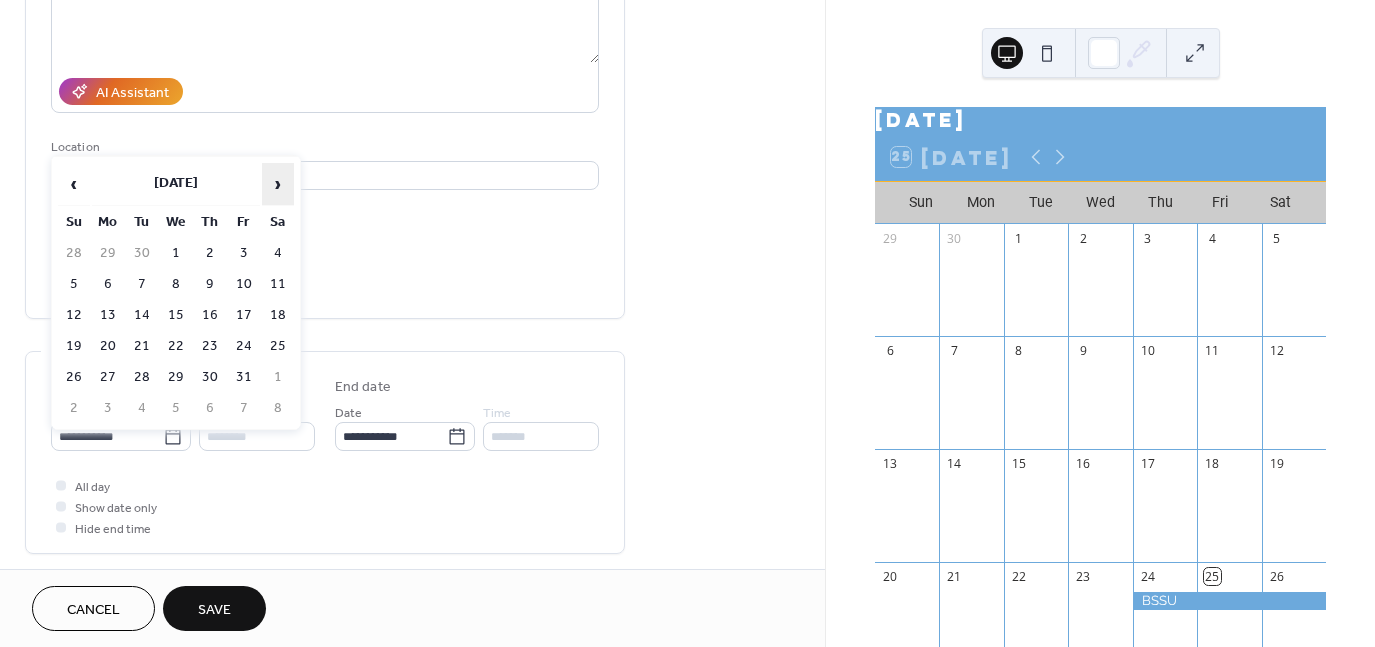 click on "›" at bounding box center [278, 184] 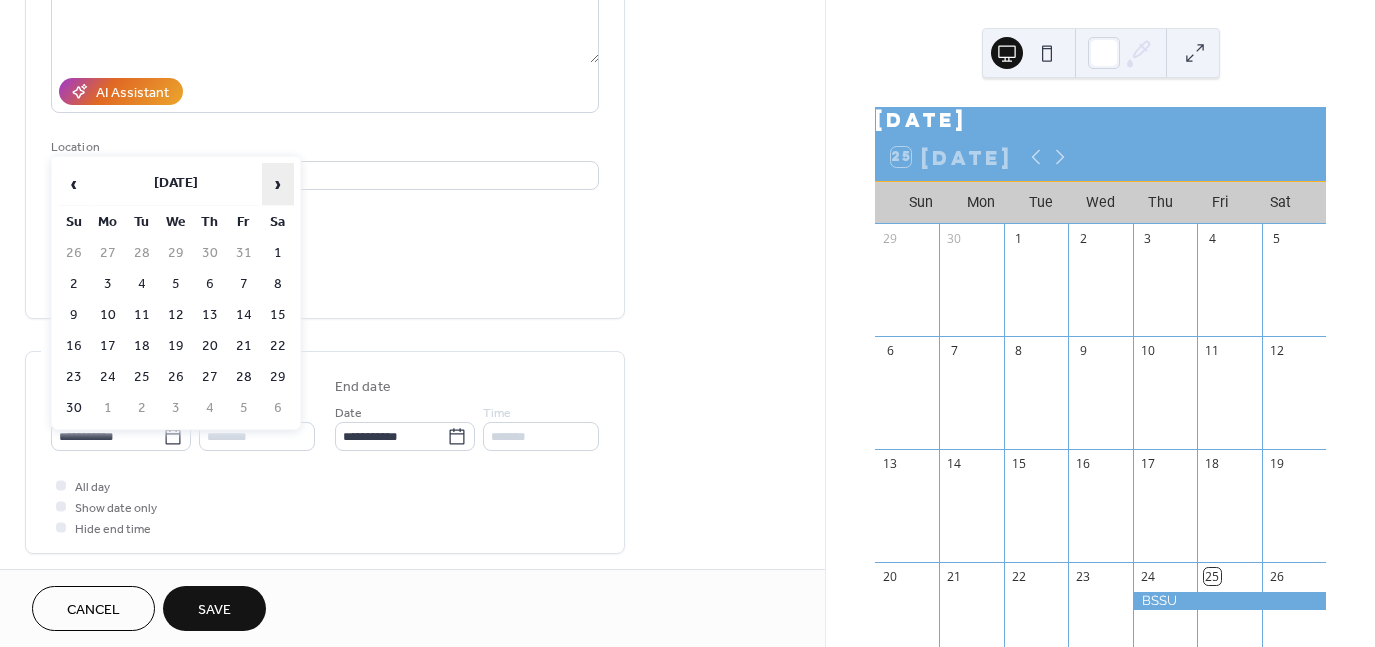 click on "›" at bounding box center [278, 184] 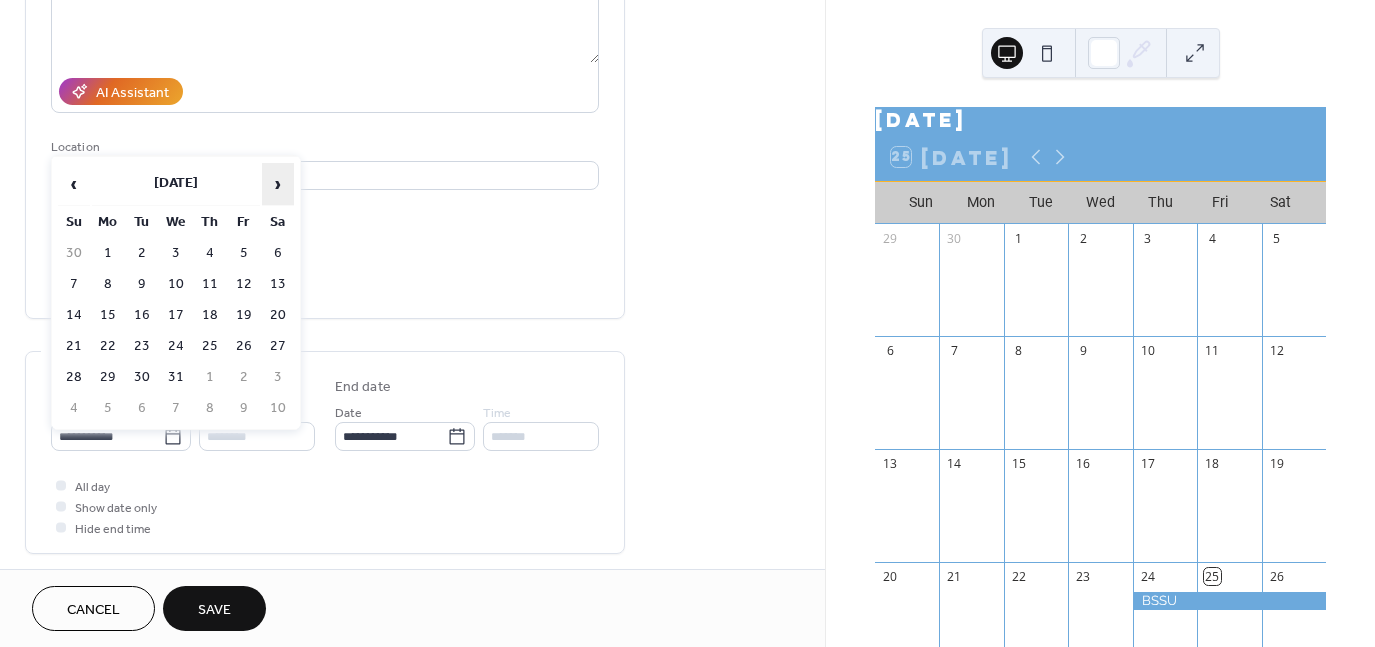 click on "›" at bounding box center (278, 184) 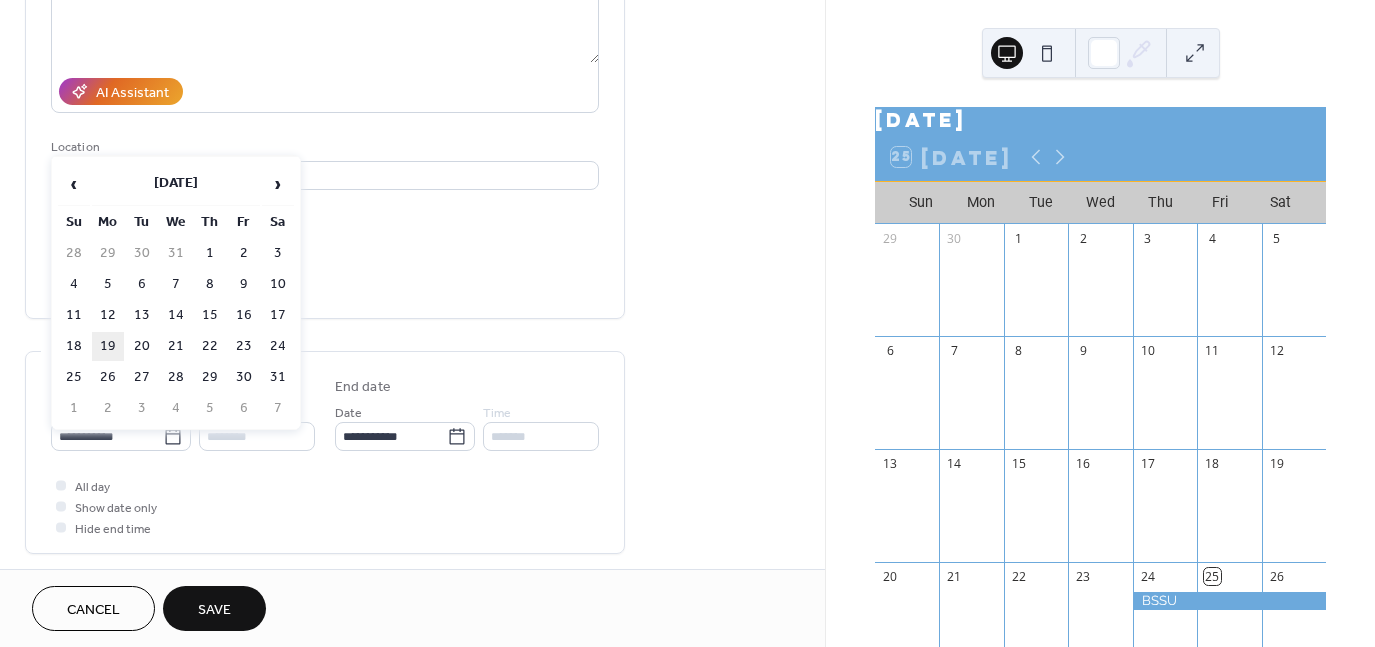 click on "19" at bounding box center (108, 346) 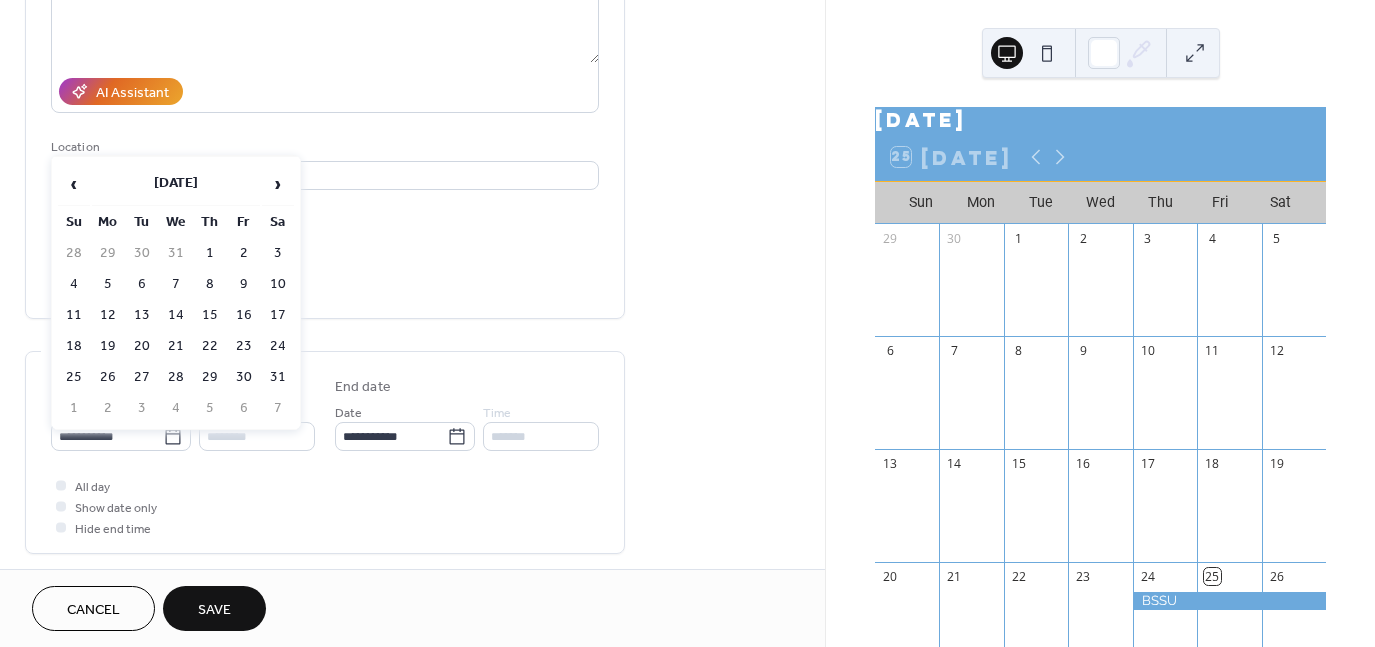 type on "**********" 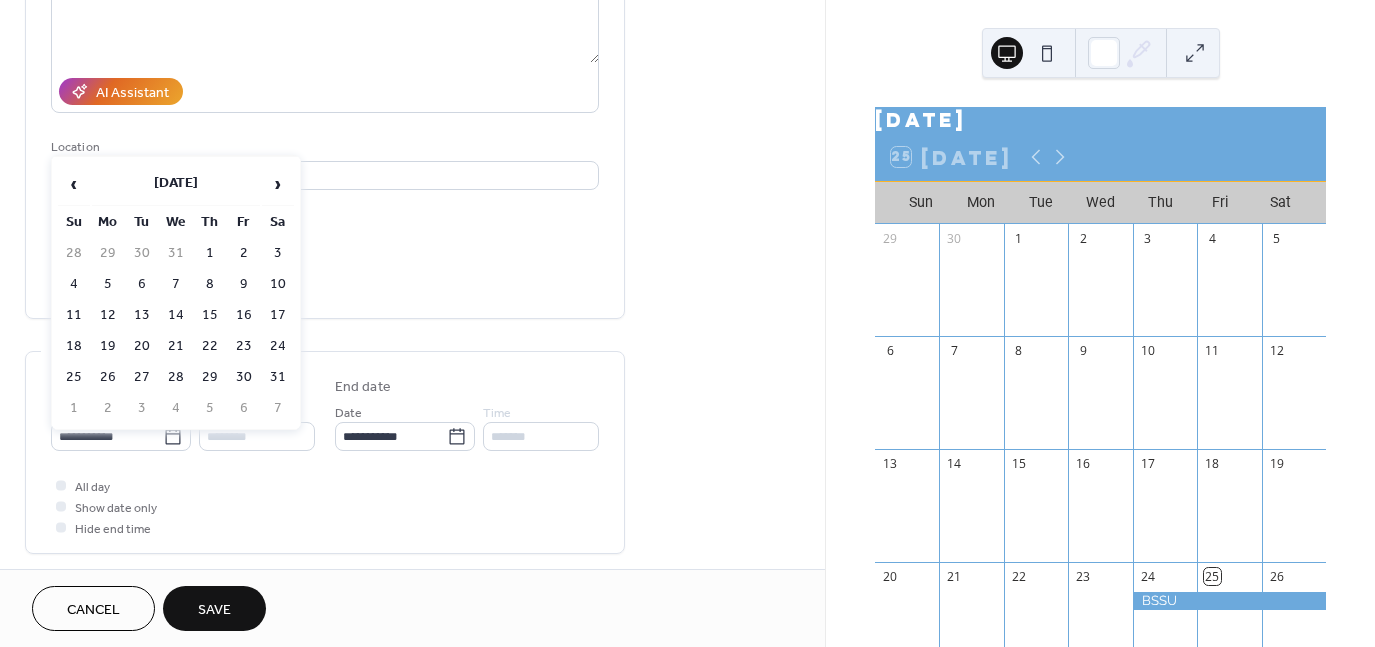 type on "**********" 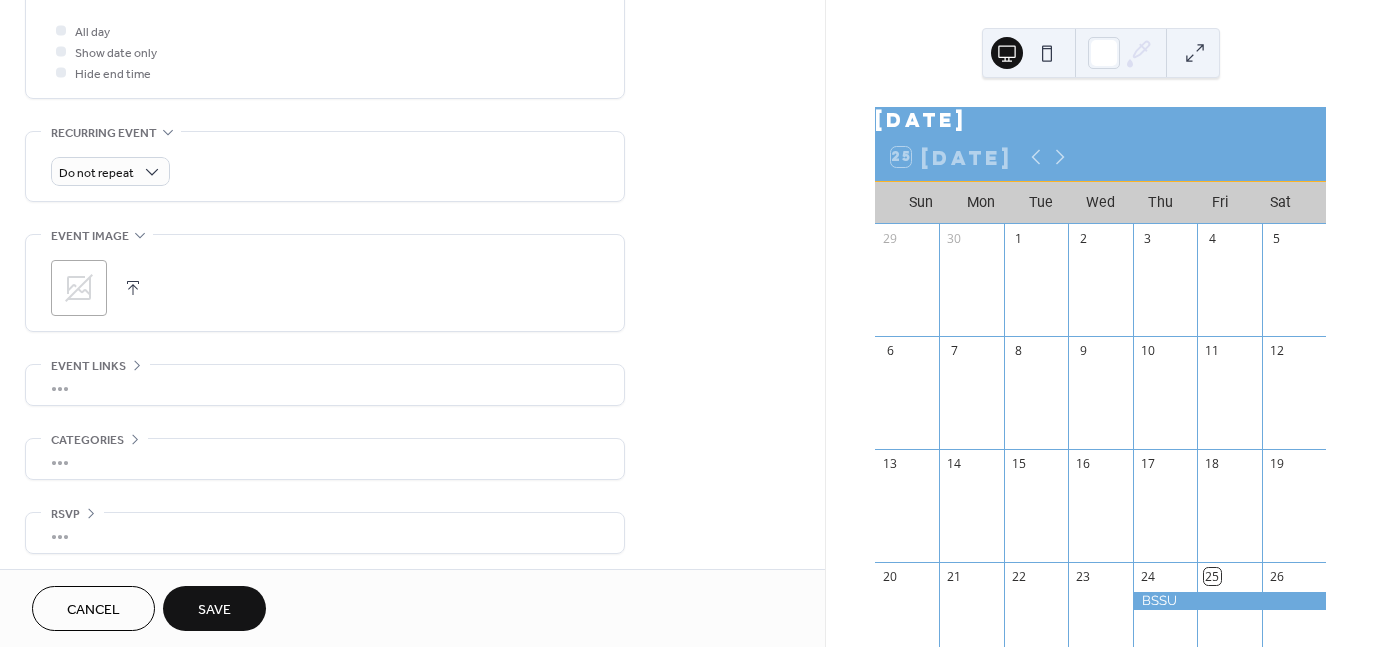scroll, scrollTop: 757, scrollLeft: 0, axis: vertical 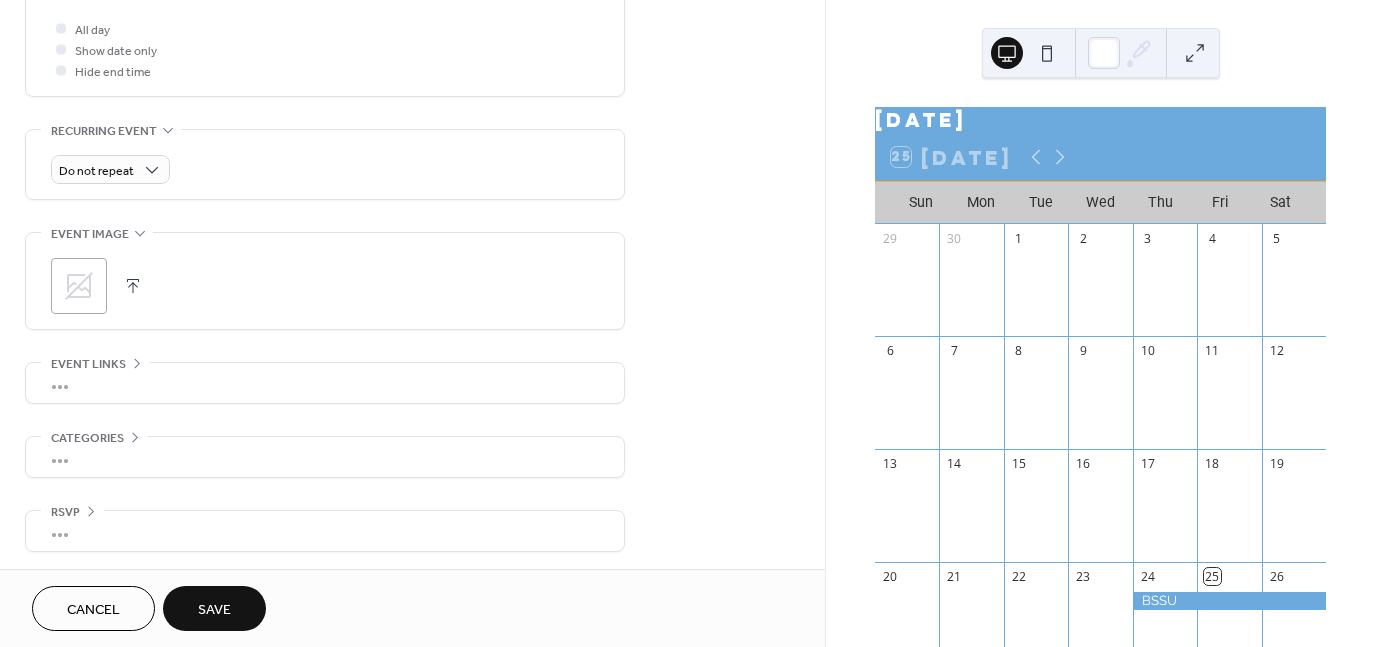 click on "Save" at bounding box center [214, 610] 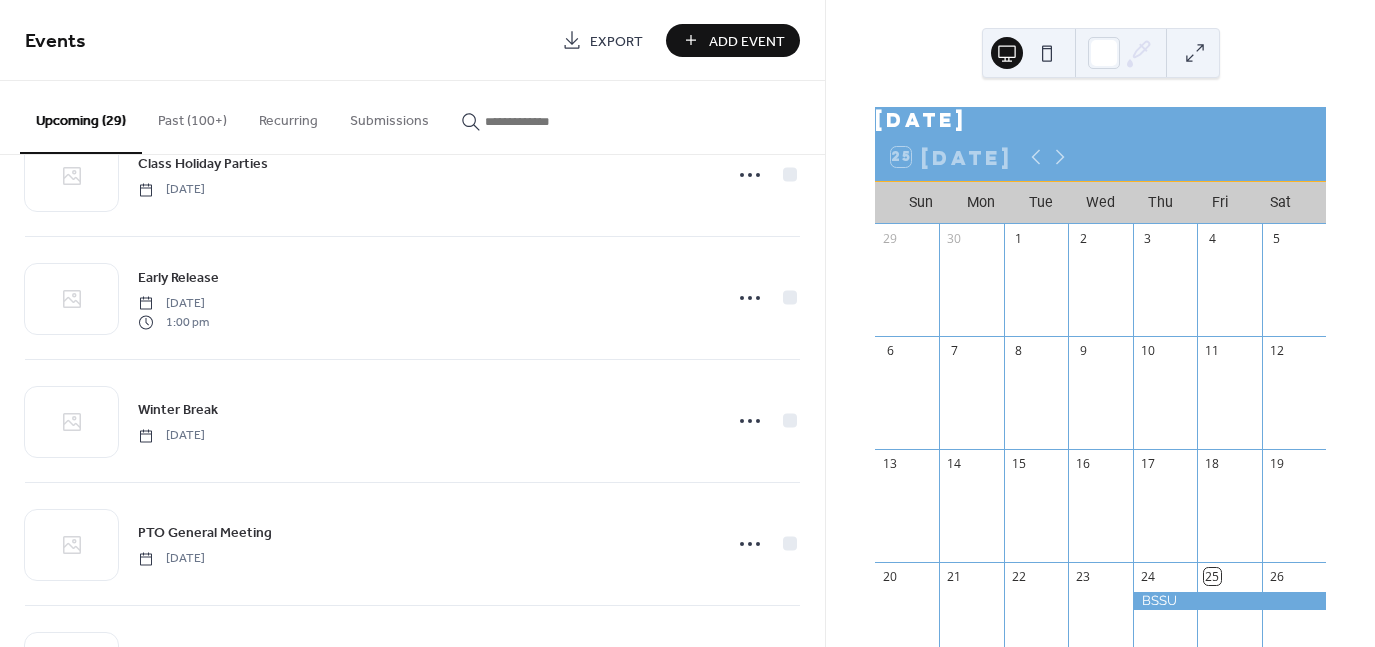 scroll, scrollTop: 3127, scrollLeft: 0, axis: vertical 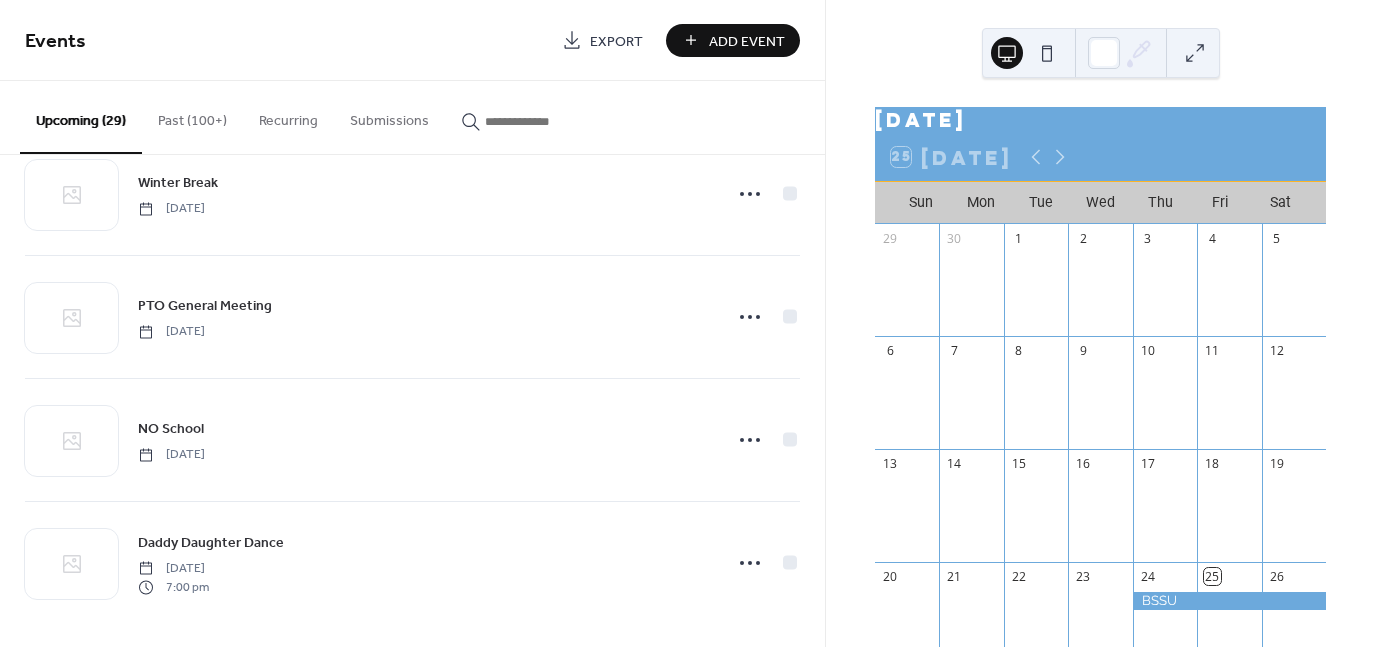 drag, startPoint x: 413, startPoint y: 61, endPoint x: 426, endPoint y: 57, distance: 13.601471 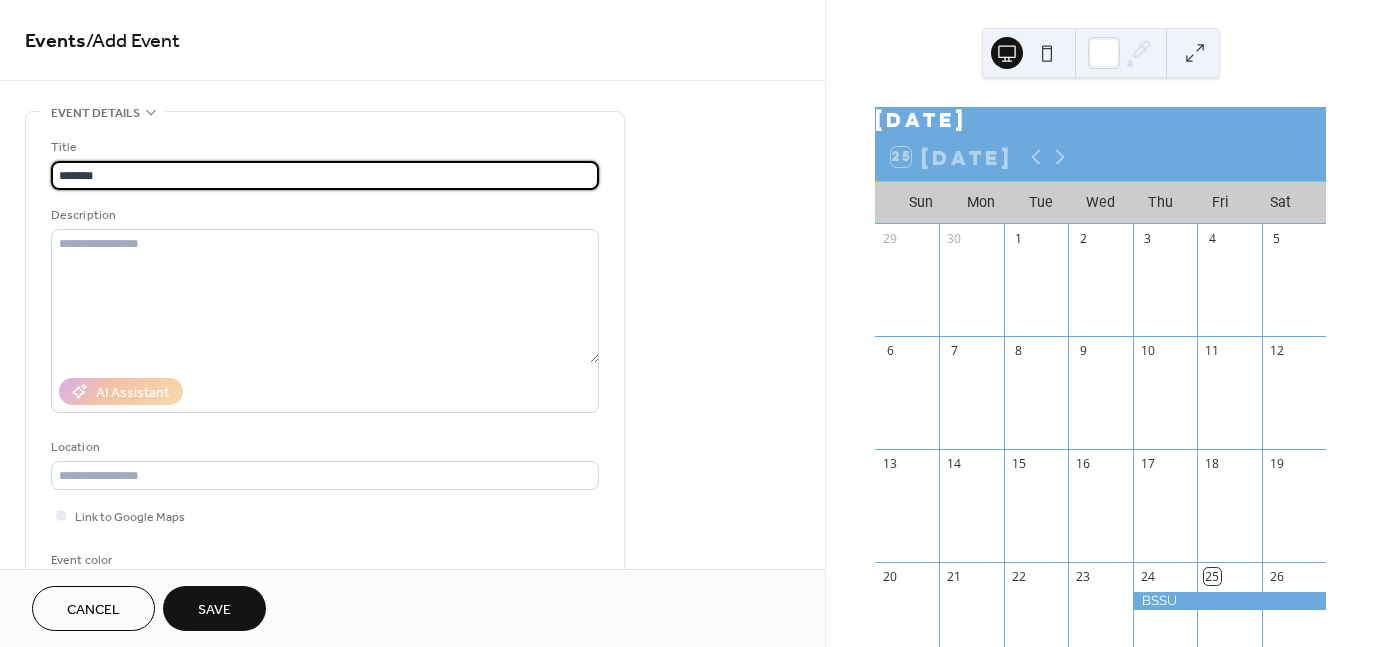 type on "*******" 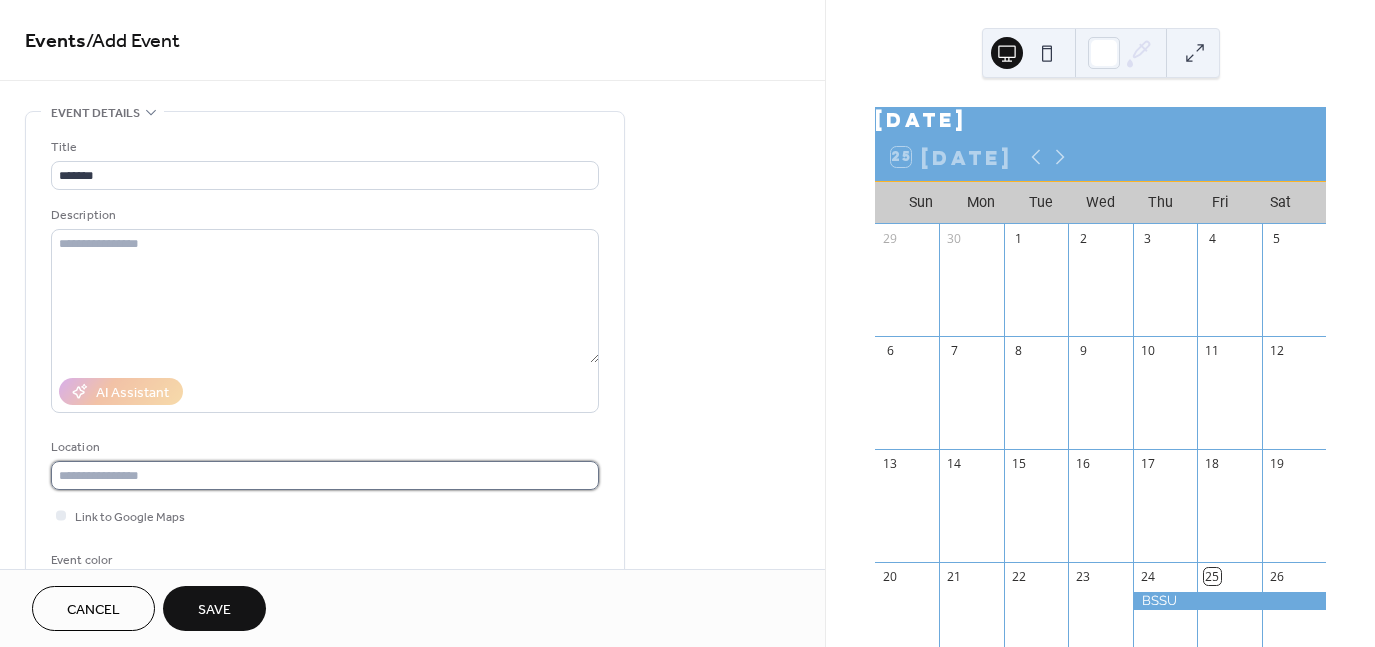 click at bounding box center (325, 475) 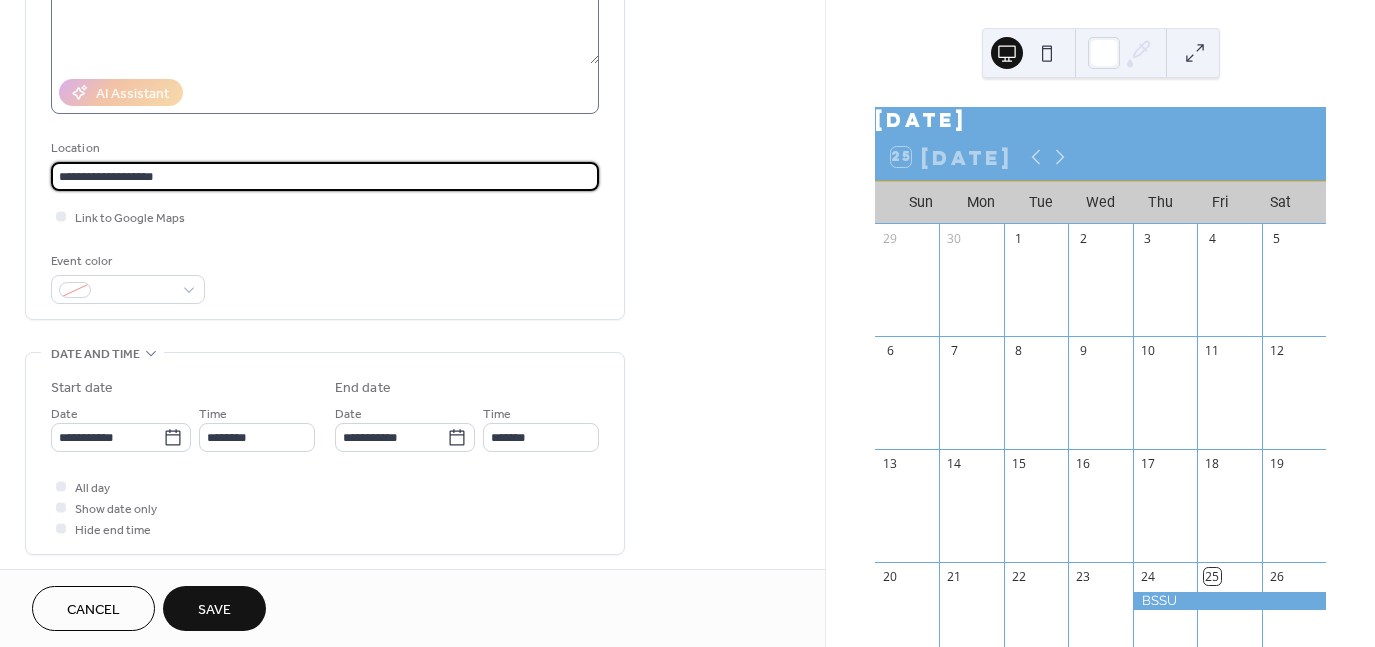 scroll, scrollTop: 300, scrollLeft: 0, axis: vertical 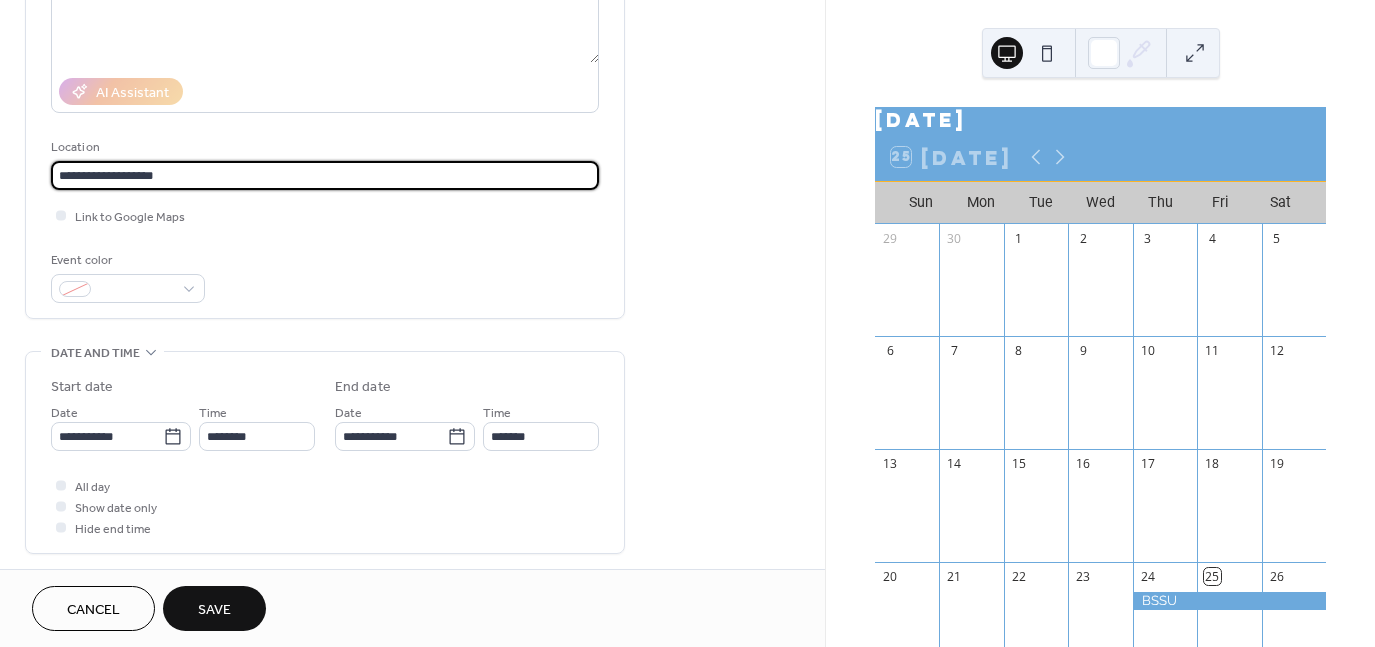 type on "**********" 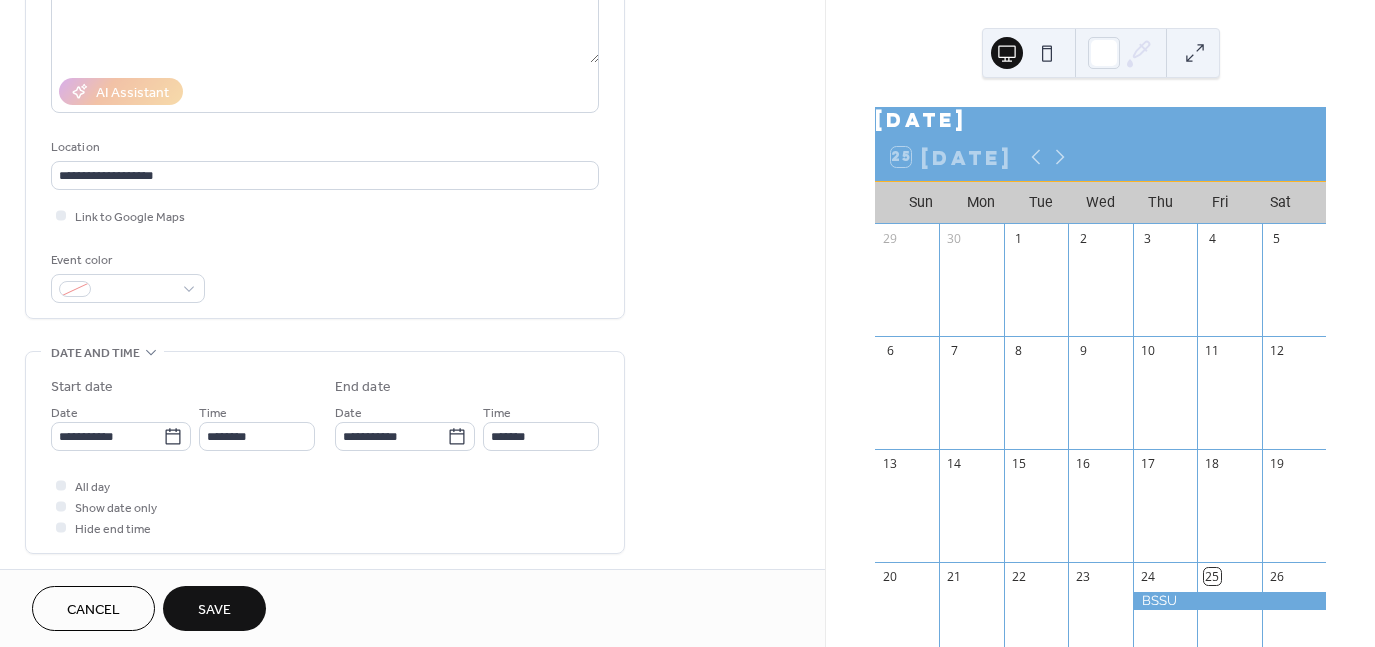 click on "Date" at bounding box center [64, 413] 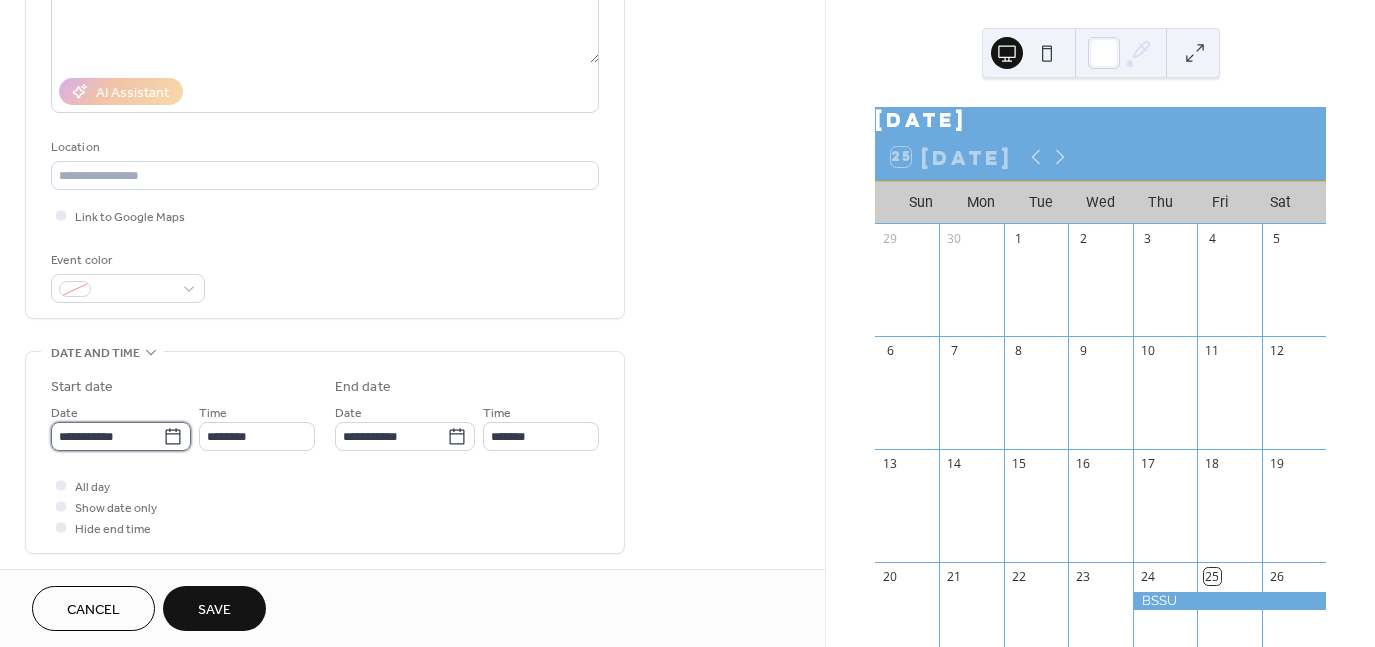 click on "**********" at bounding box center (107, 436) 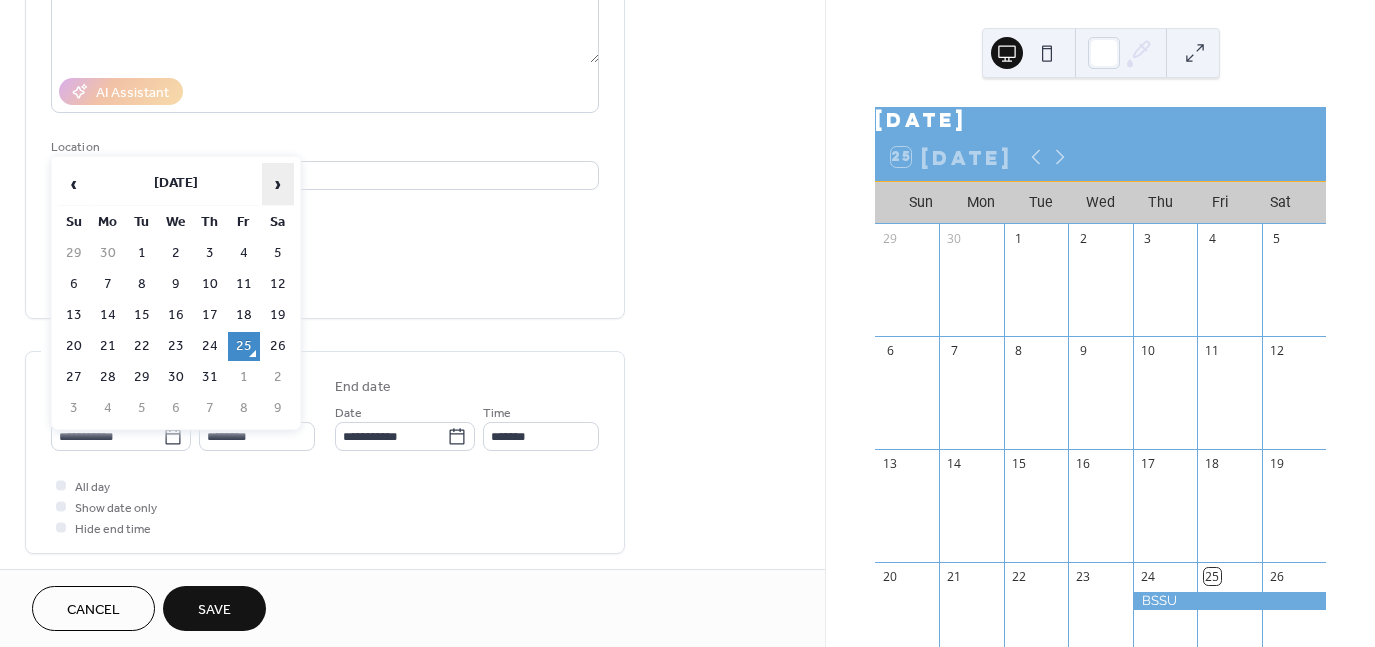 click on "›" at bounding box center (278, 184) 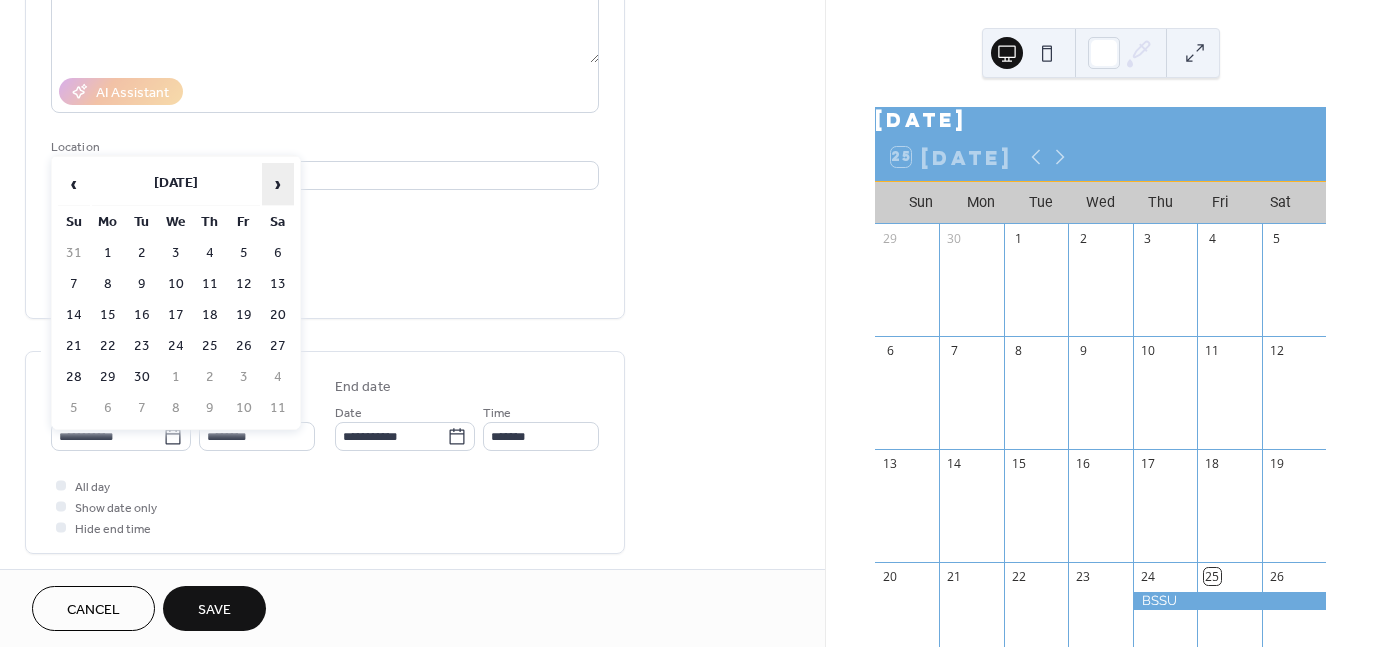 click on "›" at bounding box center (278, 184) 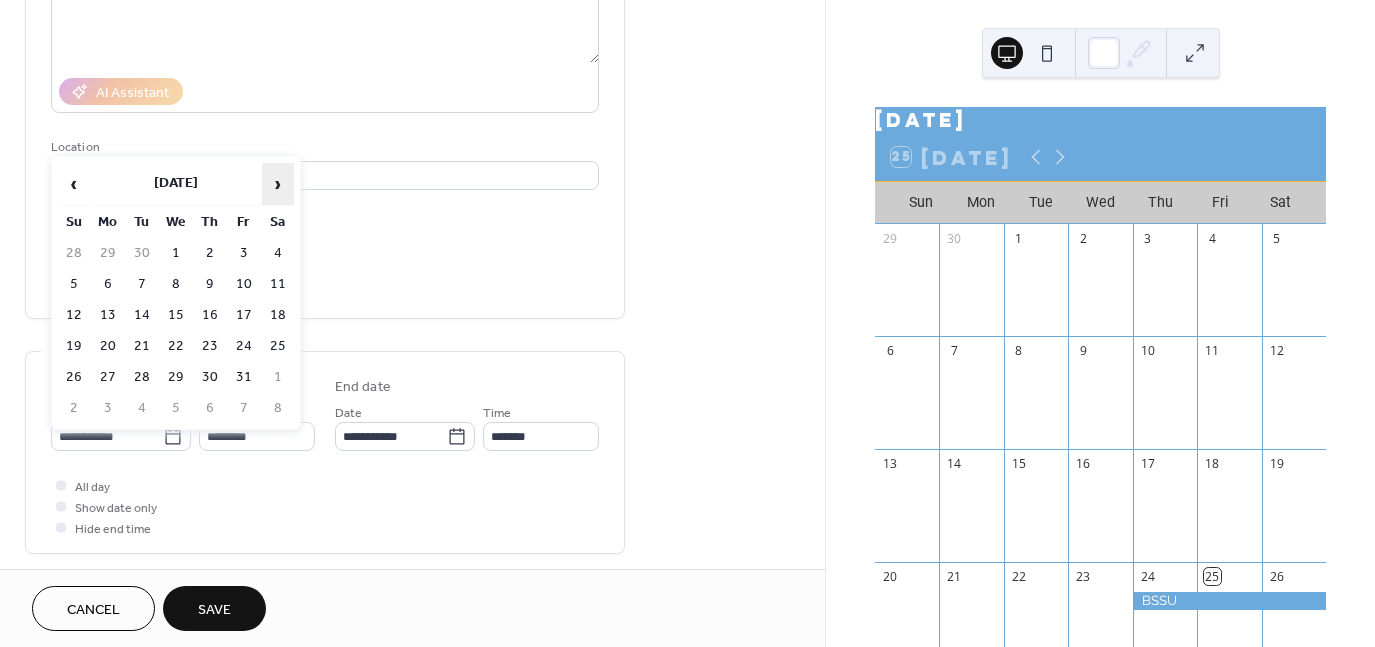 click on "›" at bounding box center [278, 184] 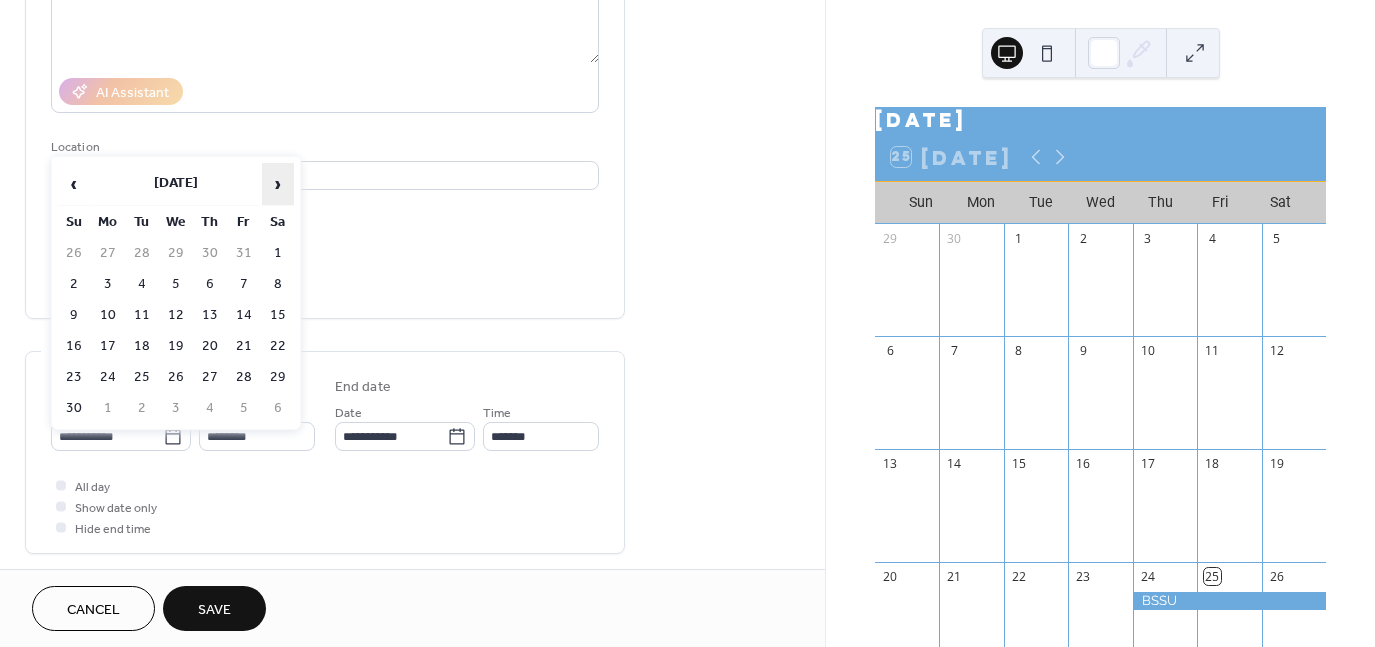 click on "›" at bounding box center [278, 184] 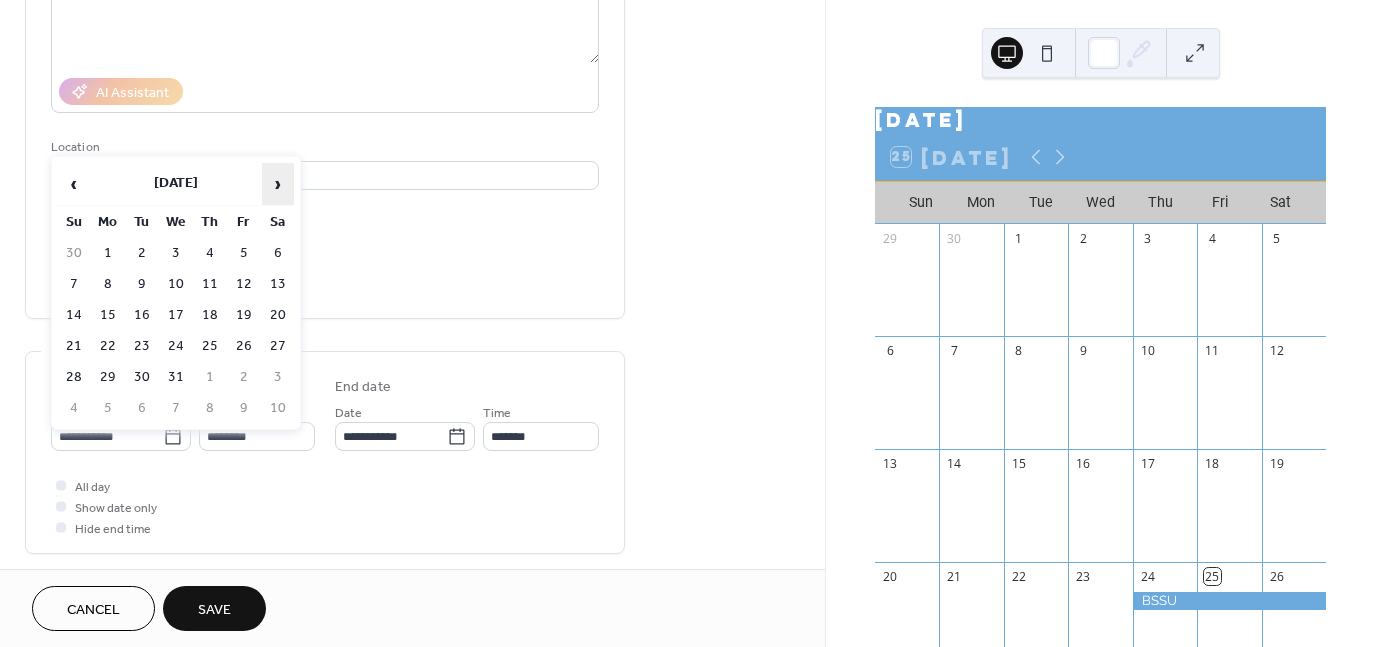 click on "›" at bounding box center [278, 184] 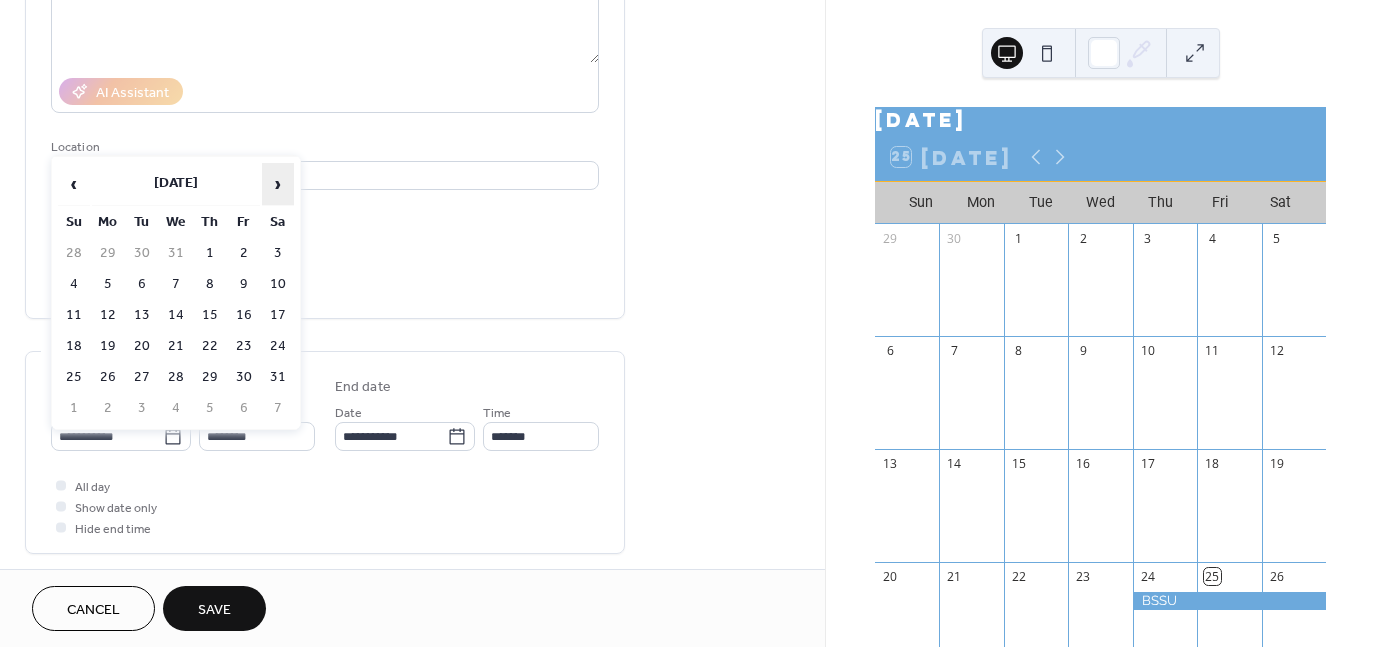 click on "›" at bounding box center [278, 184] 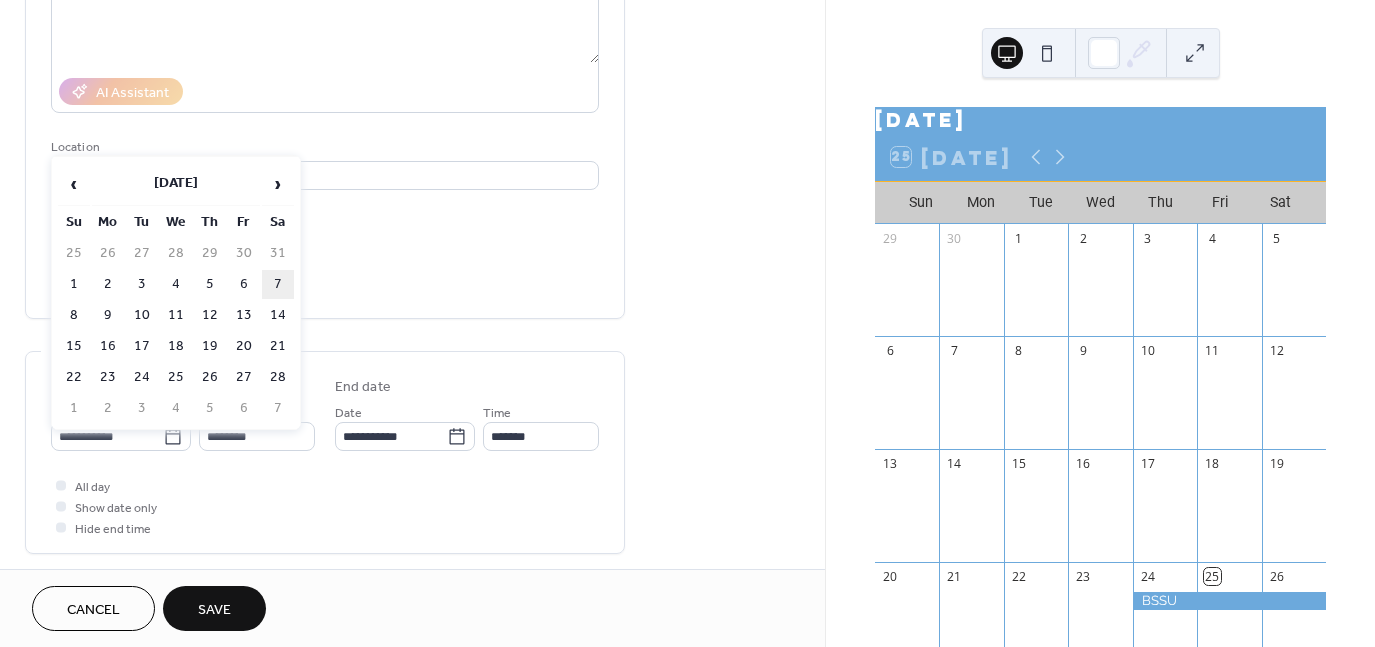 click on "7" at bounding box center [278, 284] 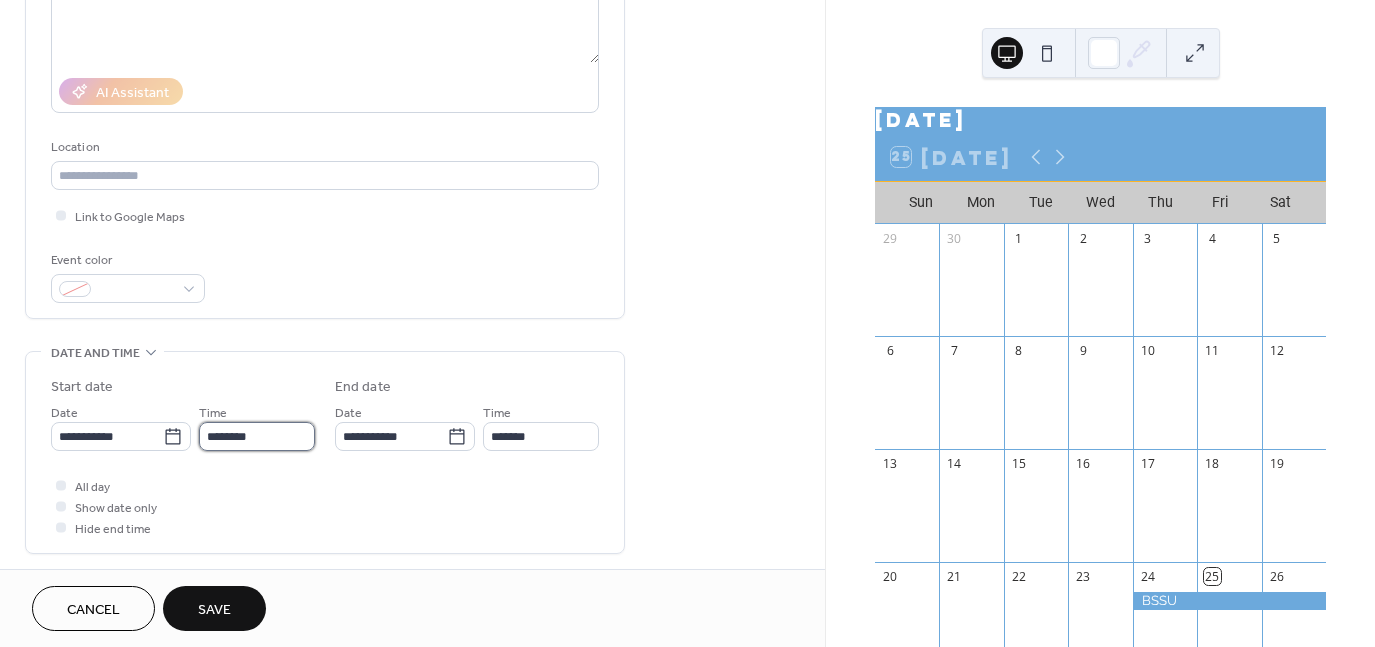 click on "********" at bounding box center [257, 436] 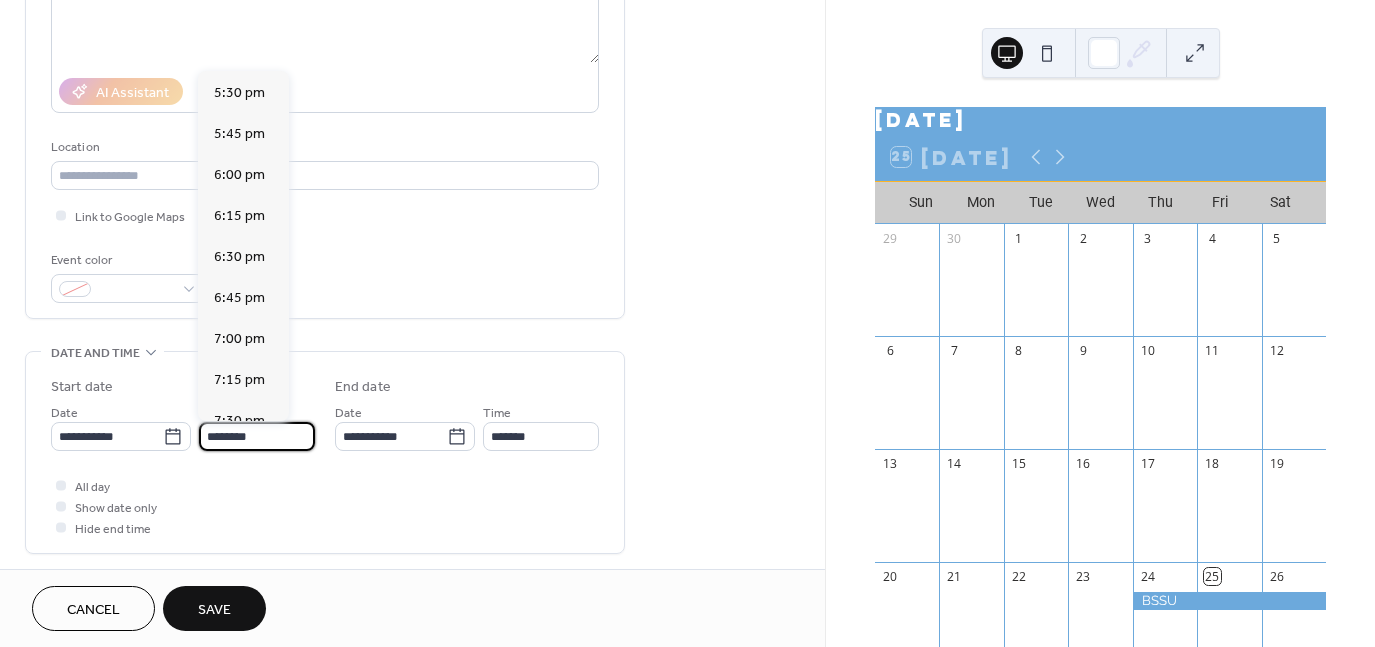 scroll, scrollTop: 2968, scrollLeft: 0, axis: vertical 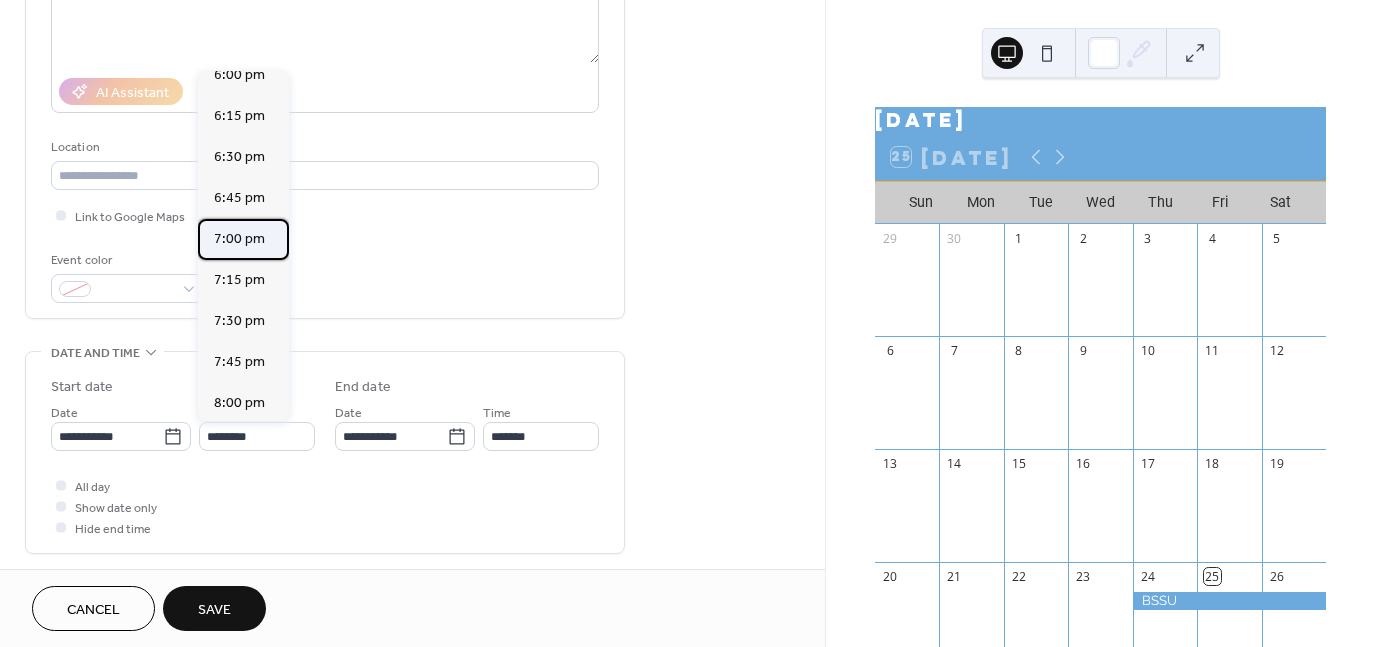 click on "7:00 pm" at bounding box center (239, 239) 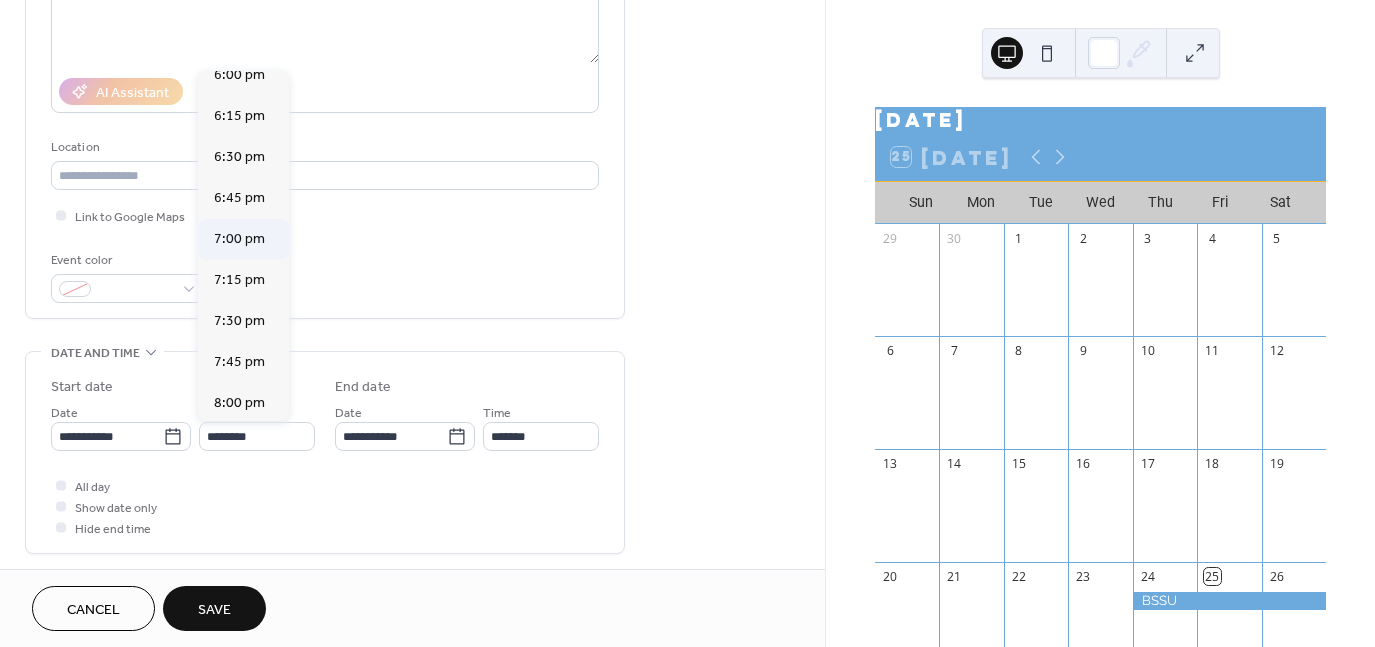 type on "*******" 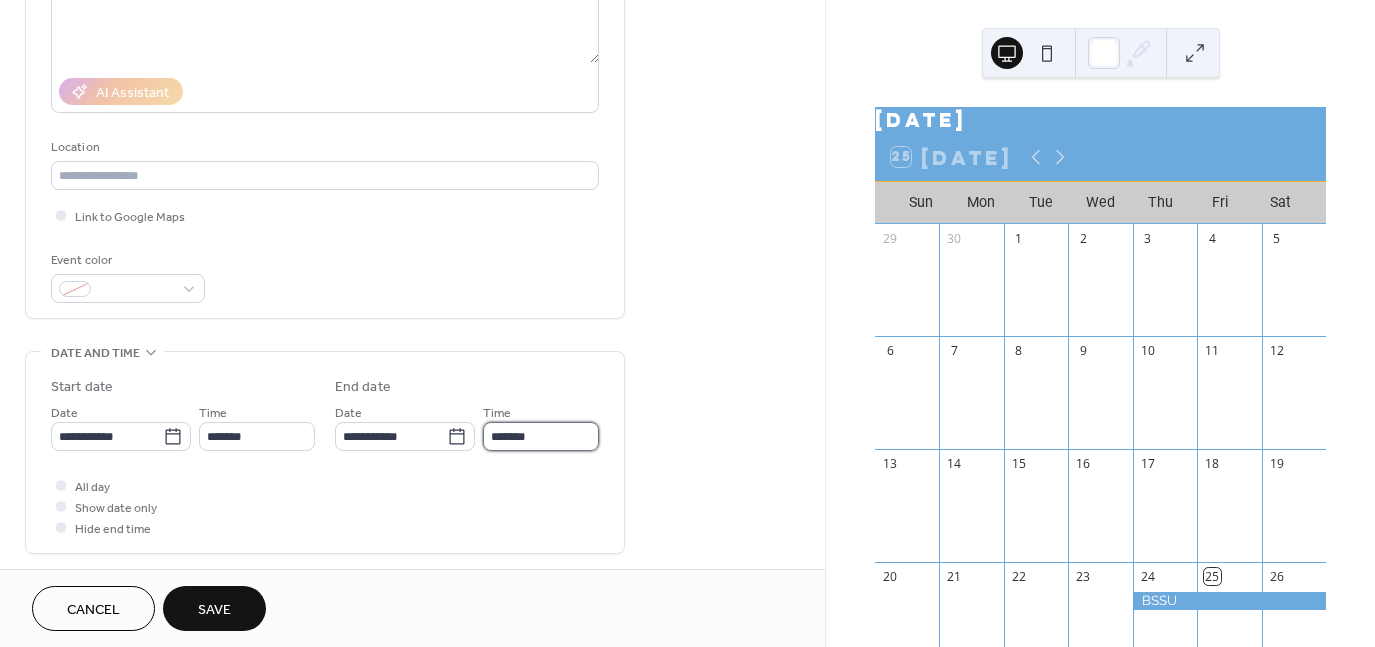 click on "*******" at bounding box center (541, 436) 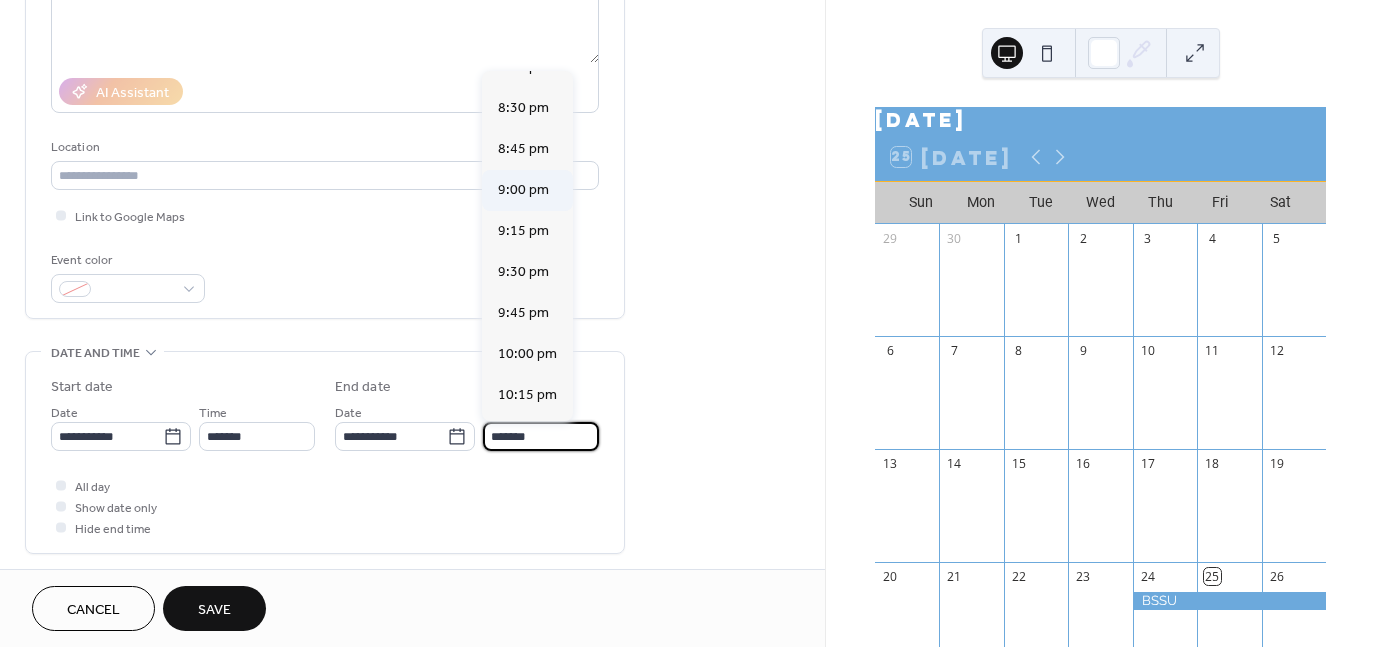 scroll, scrollTop: 200, scrollLeft: 0, axis: vertical 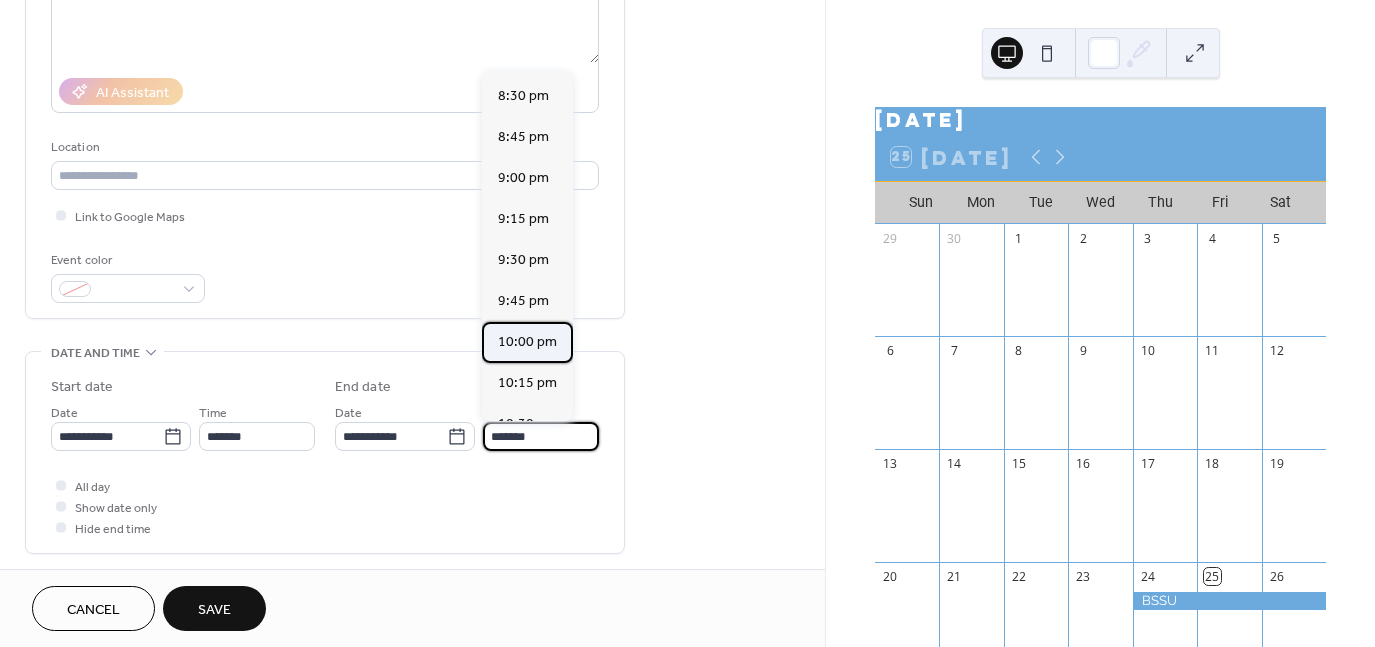 click on "10:00 pm" at bounding box center (527, 342) 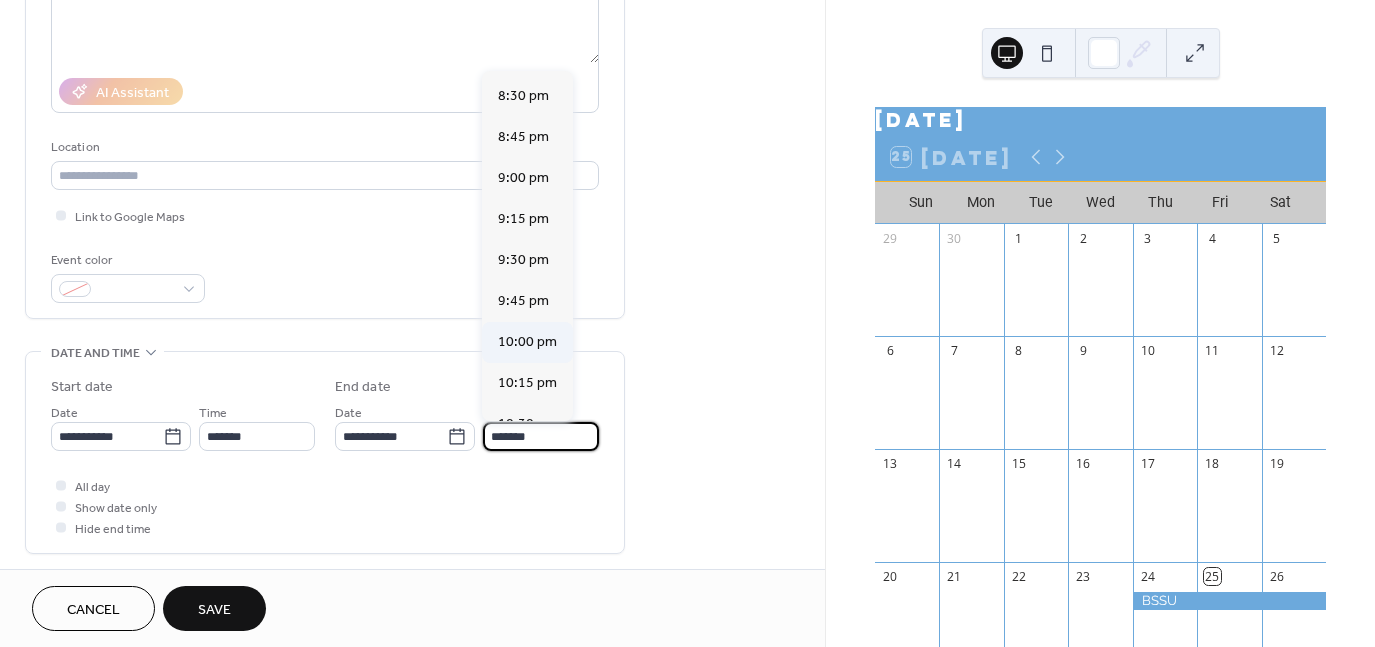 type on "********" 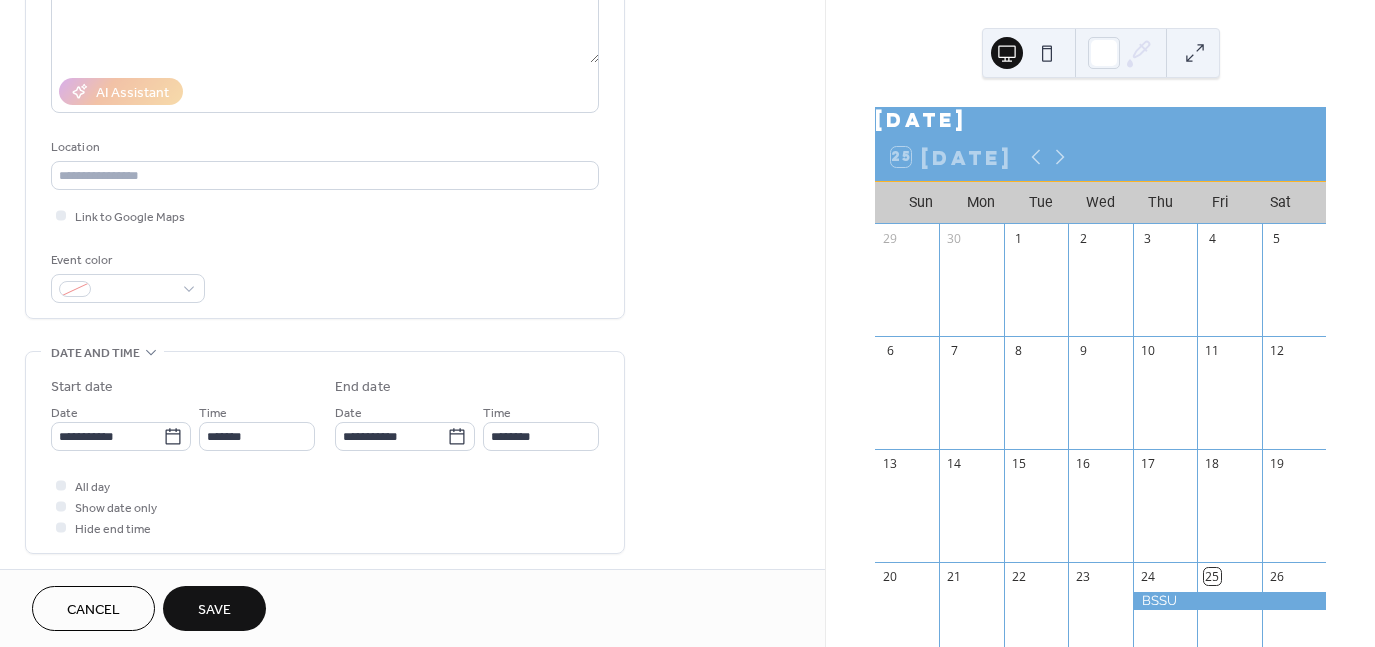 click on "All day Show date only Hide end time" at bounding box center (325, 506) 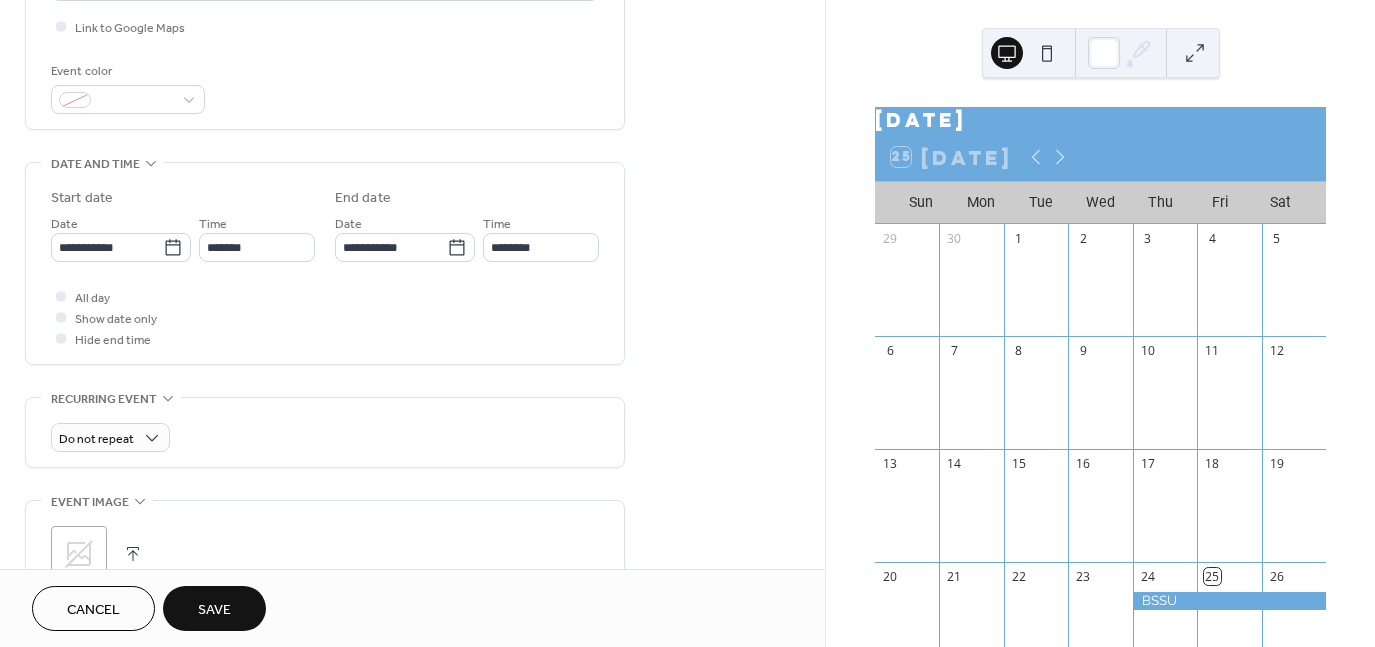 scroll, scrollTop: 500, scrollLeft: 0, axis: vertical 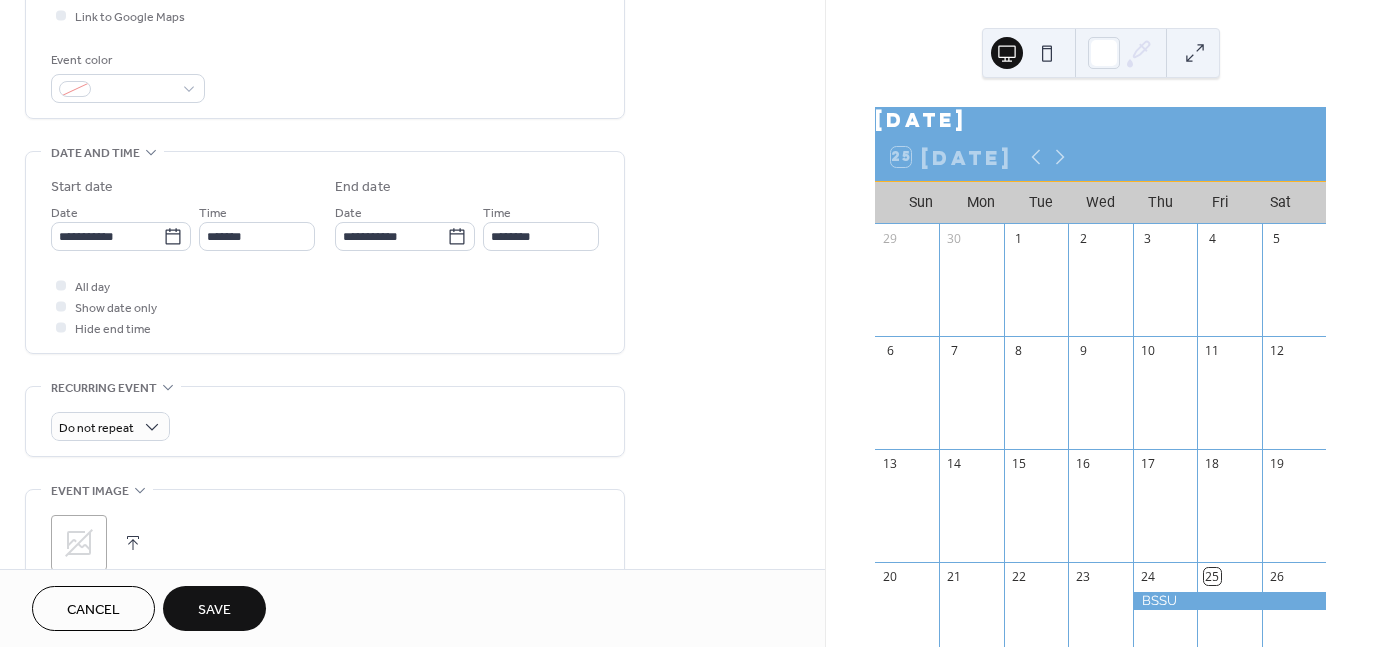 click on "Save" at bounding box center [214, 610] 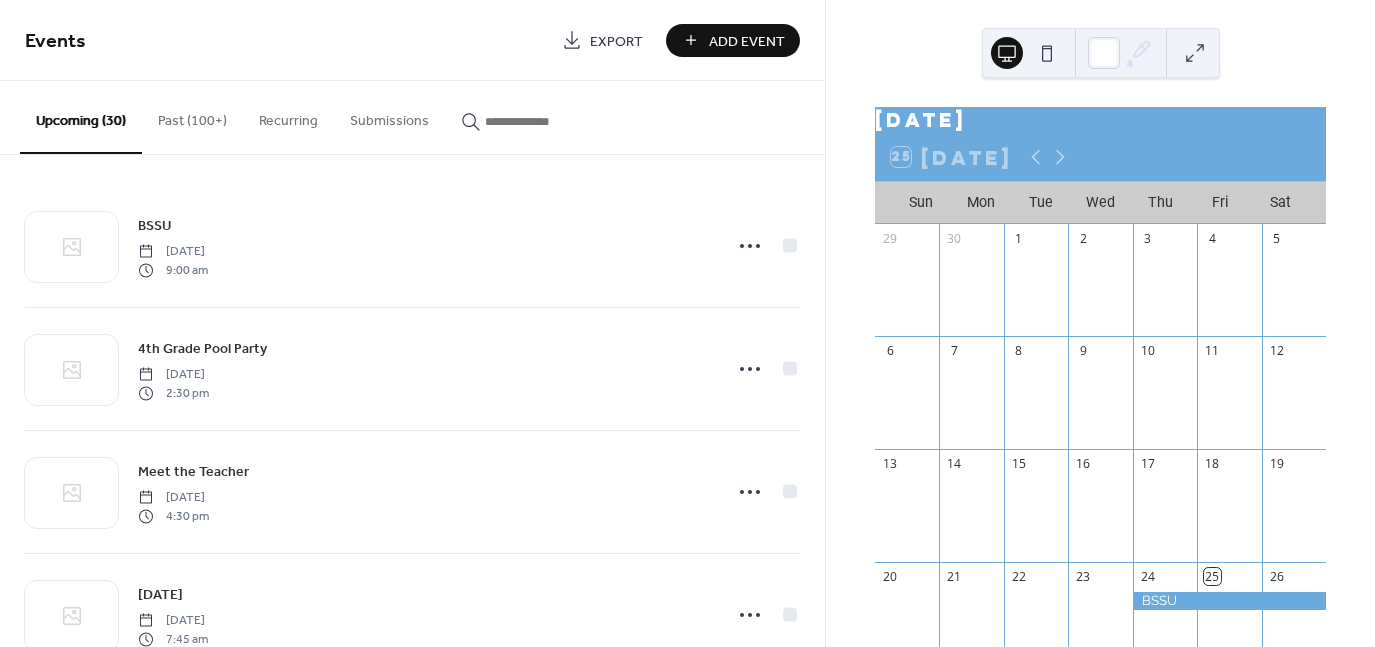 click on "Add Event" at bounding box center (733, 40) 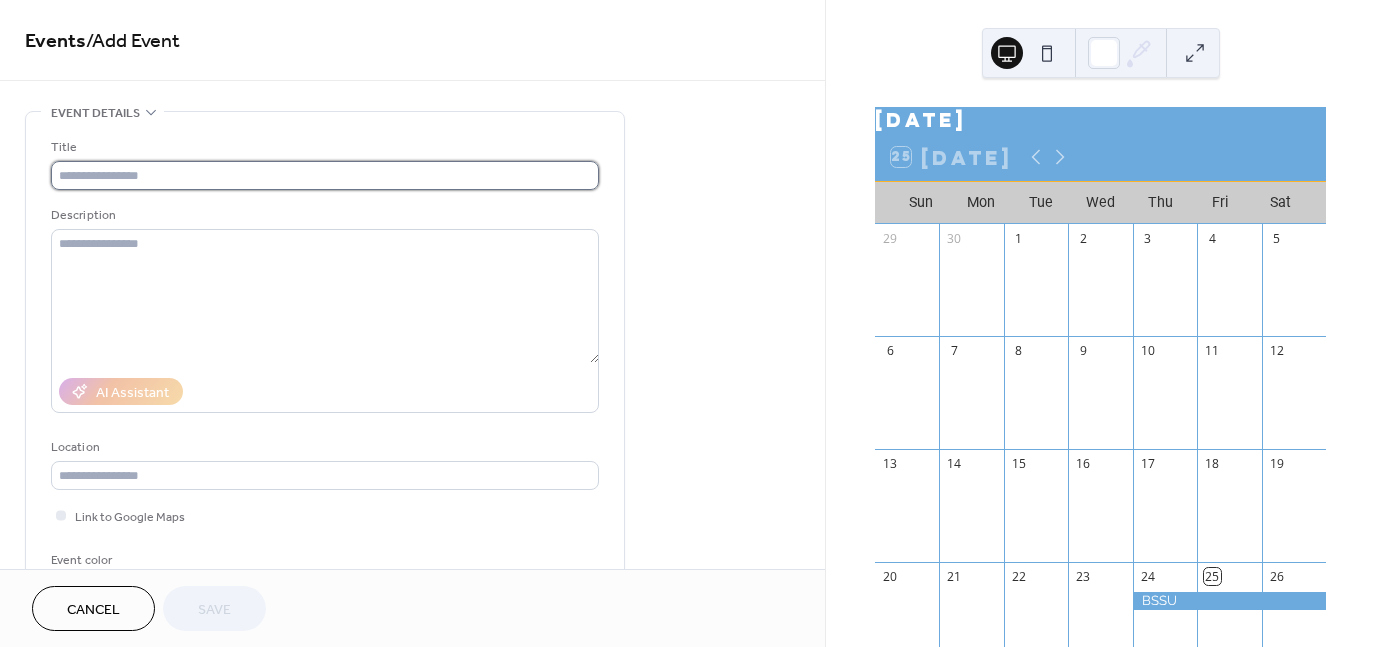 click at bounding box center [325, 175] 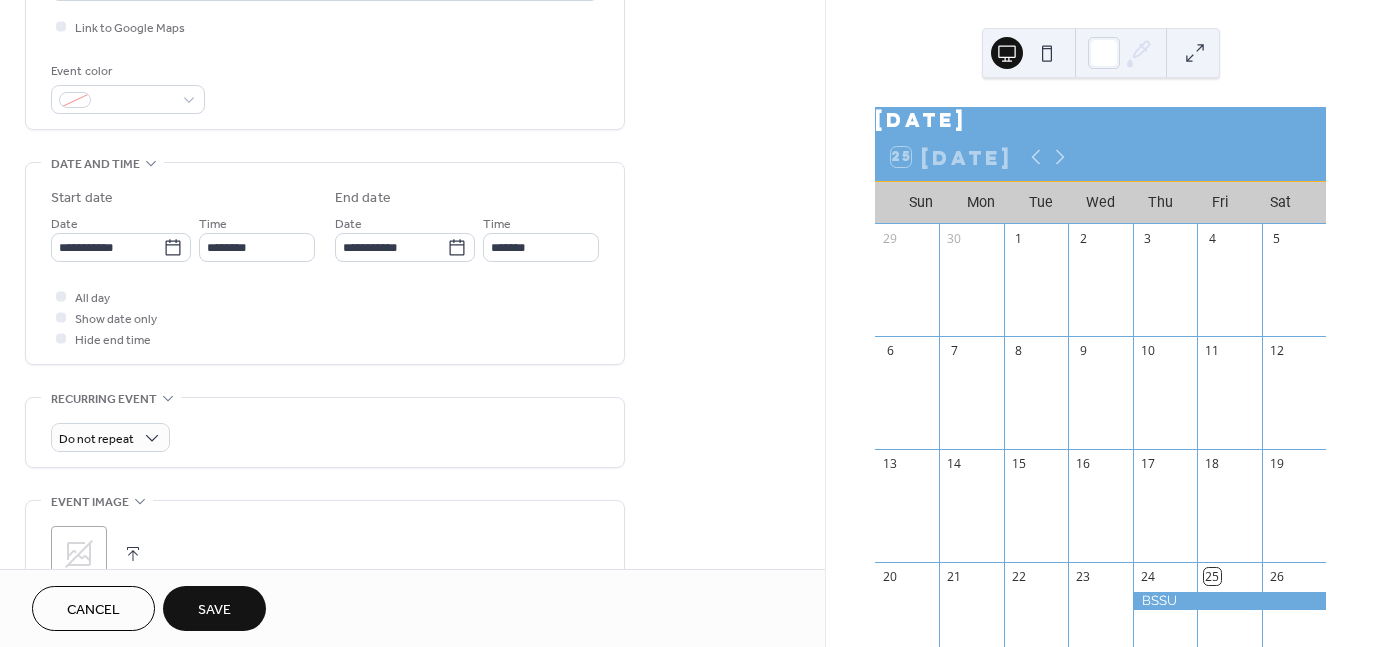 scroll, scrollTop: 500, scrollLeft: 0, axis: vertical 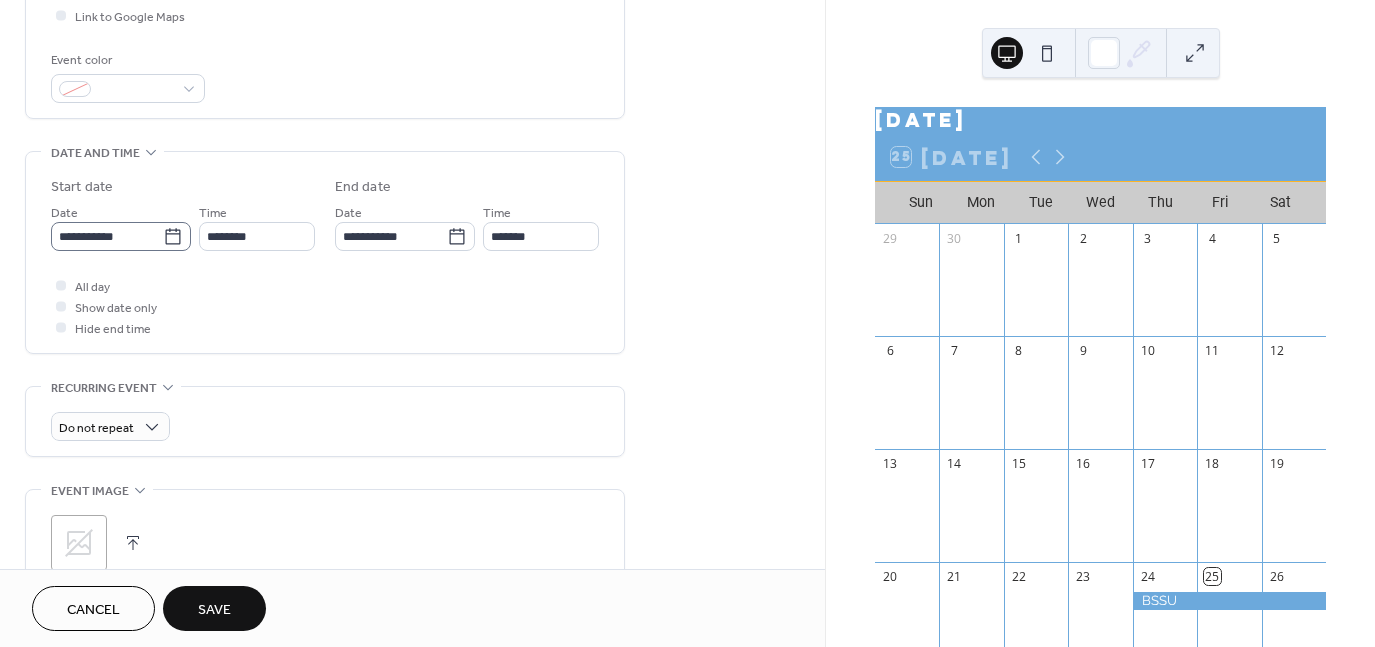type on "**********" 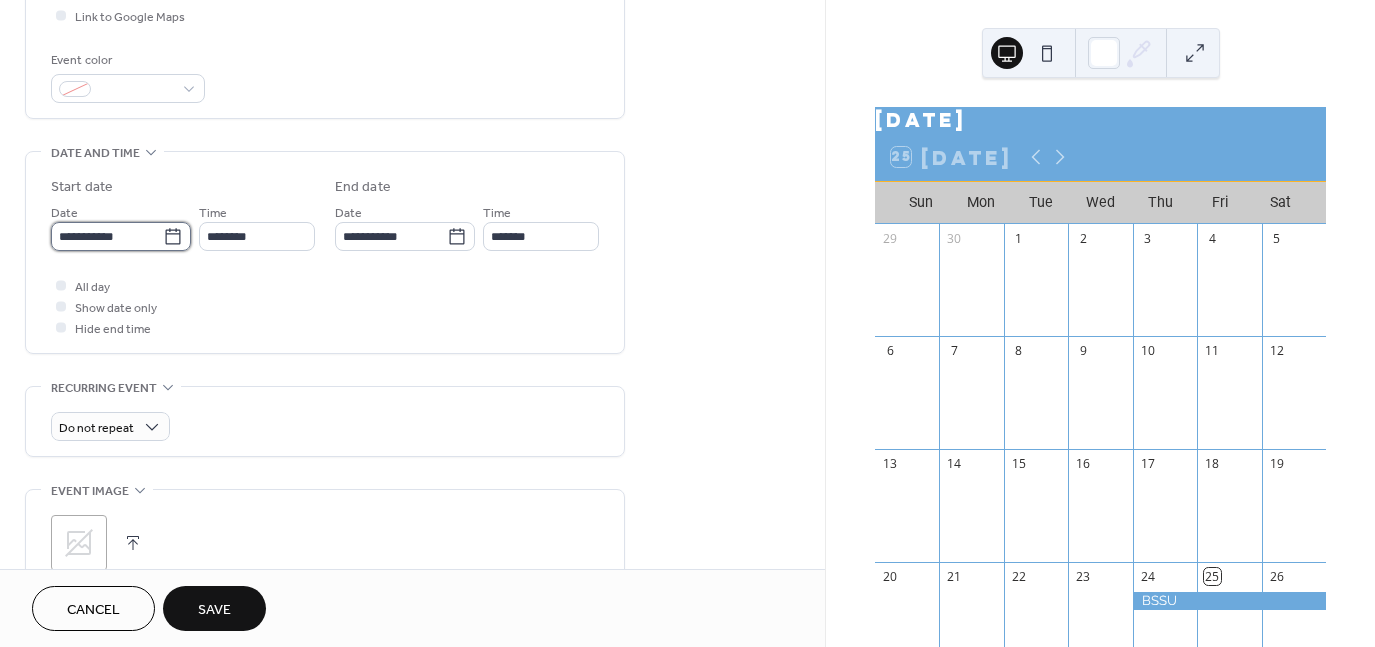 click on "**********" at bounding box center (107, 236) 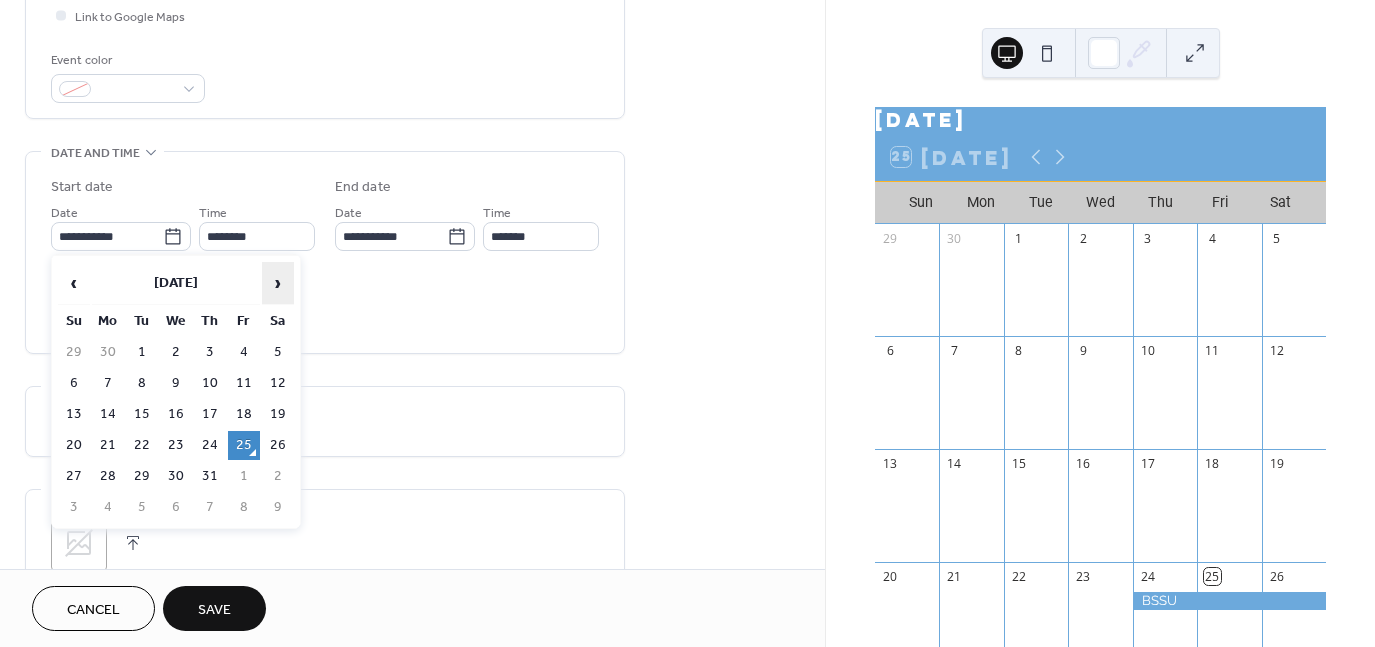 click on "›" at bounding box center (278, 283) 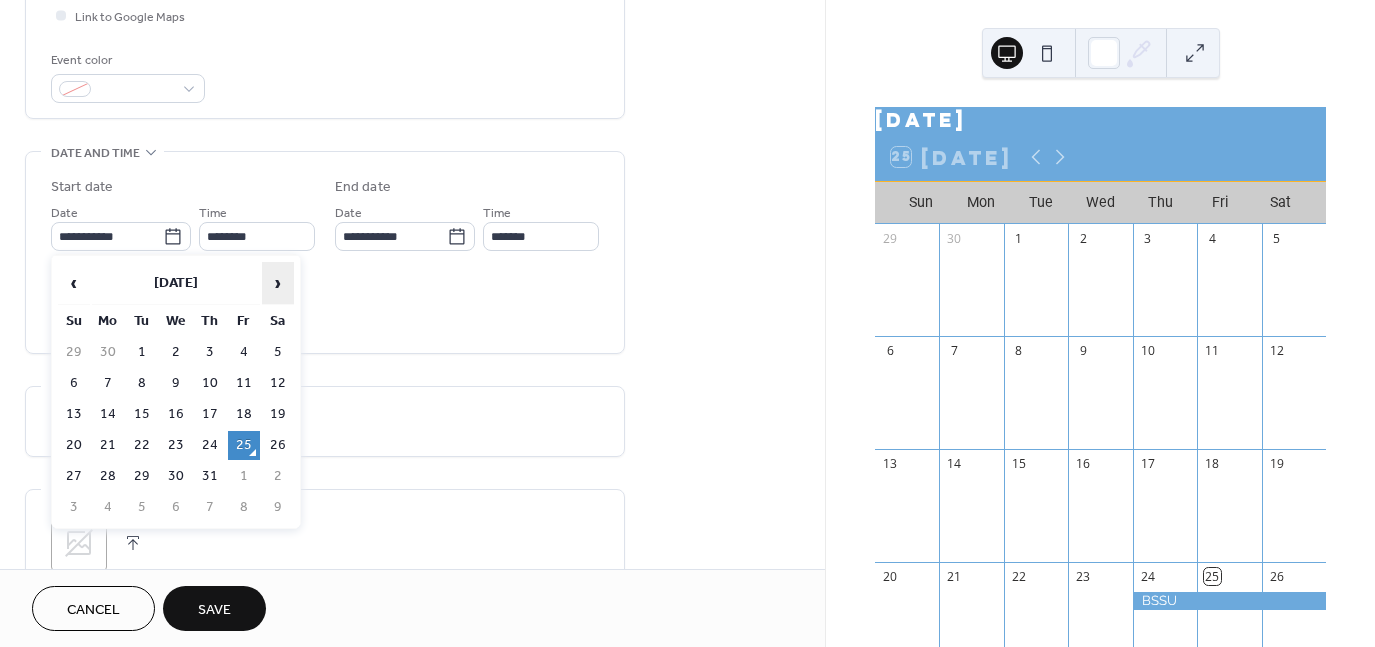 click on "›" at bounding box center [278, 283] 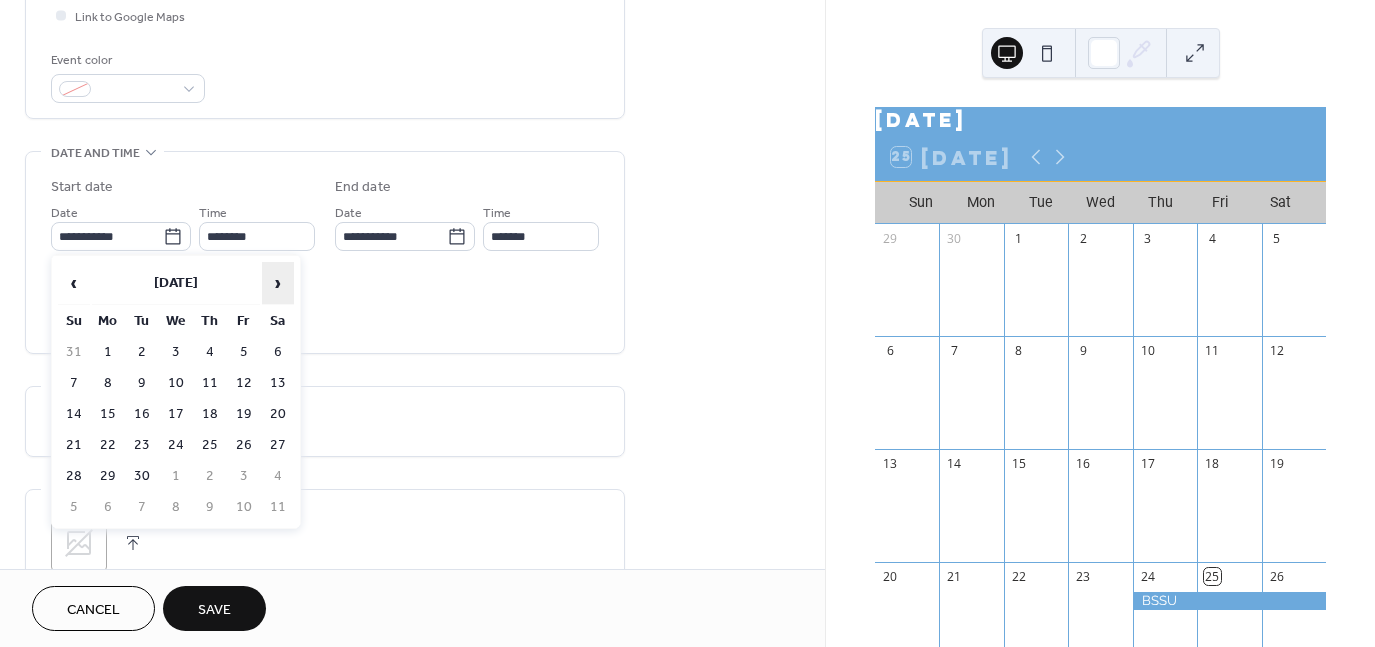 click on "›" at bounding box center (278, 283) 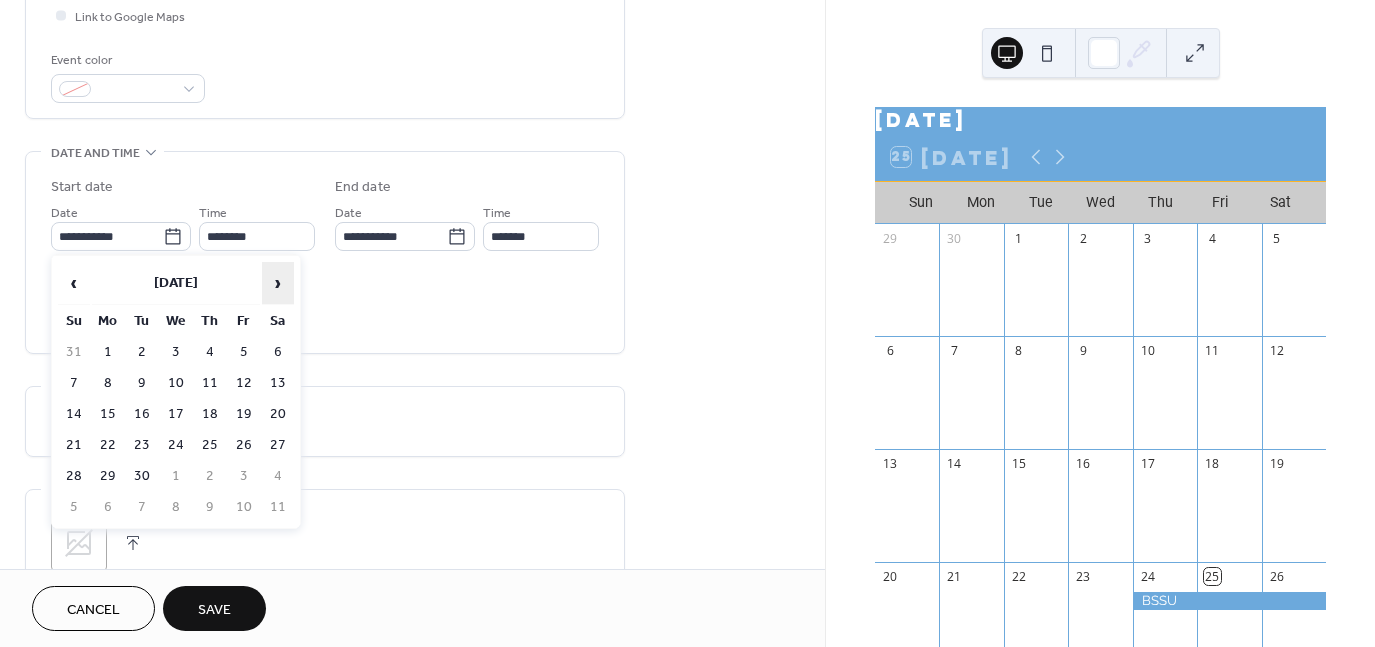 click on "›" at bounding box center [278, 283] 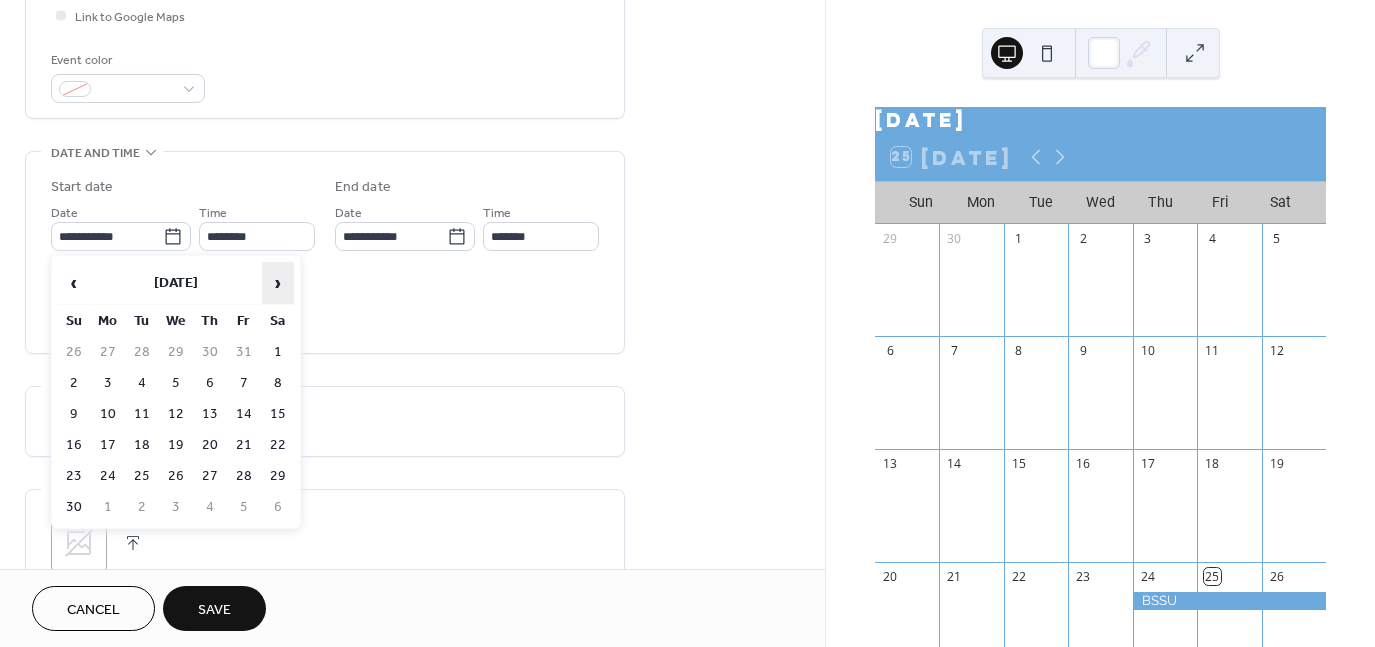 click on "›" at bounding box center (278, 283) 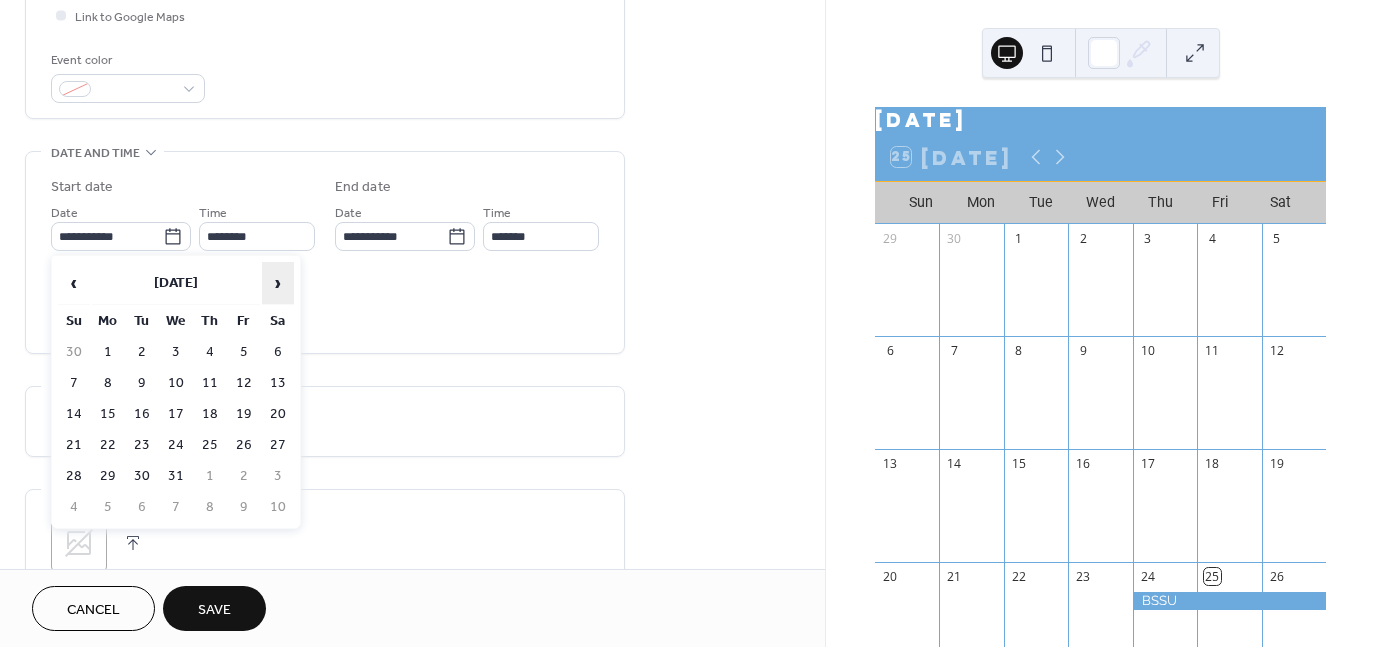 click on "›" at bounding box center [278, 283] 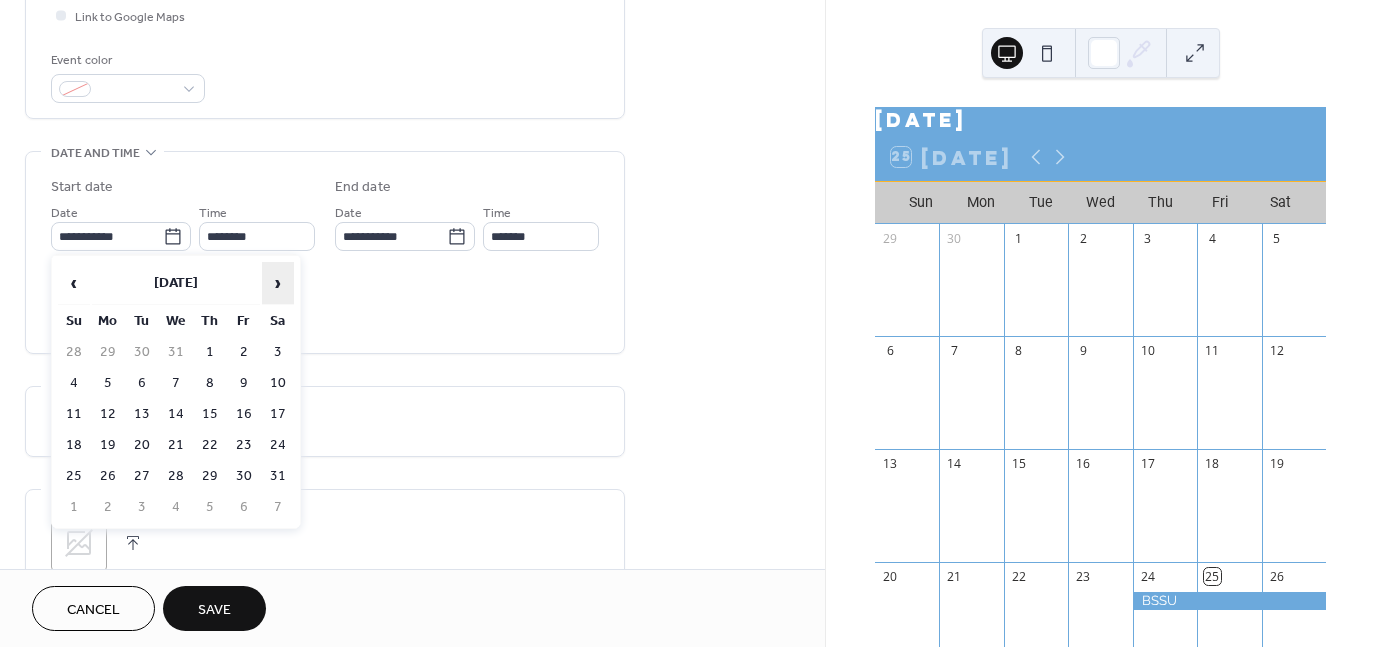 click on "›" at bounding box center (278, 283) 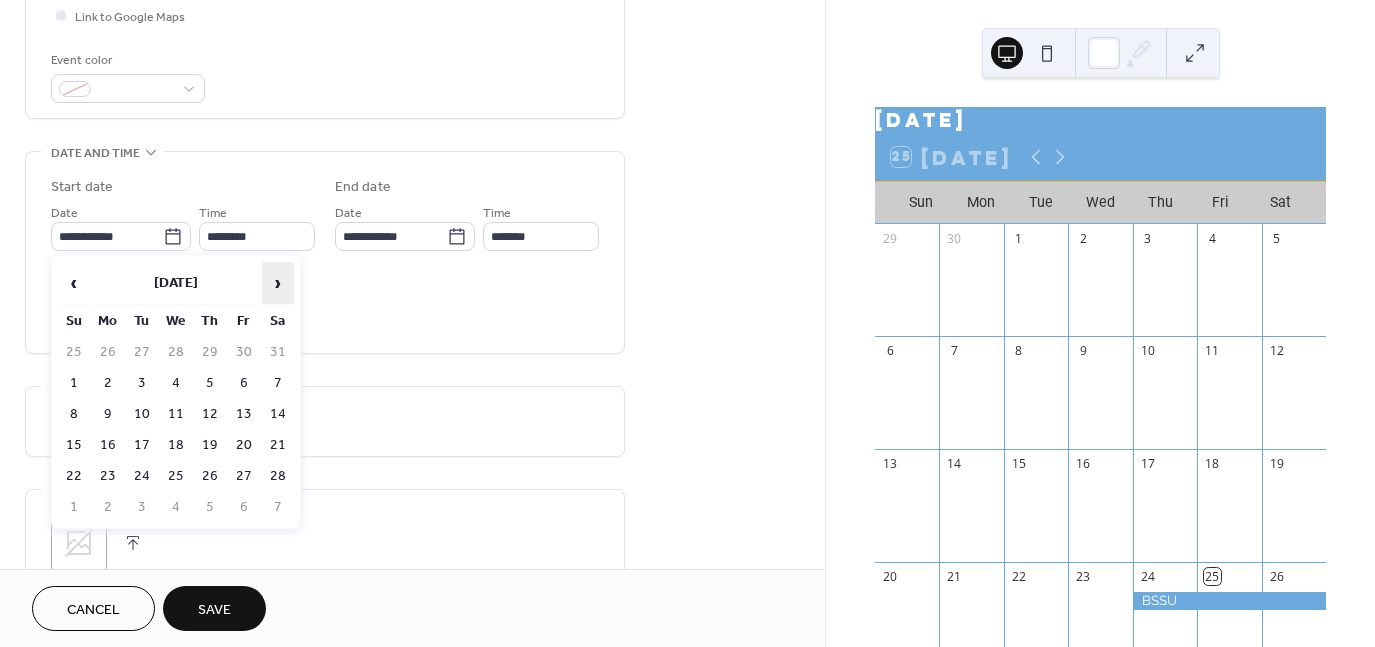 click on "›" at bounding box center (278, 283) 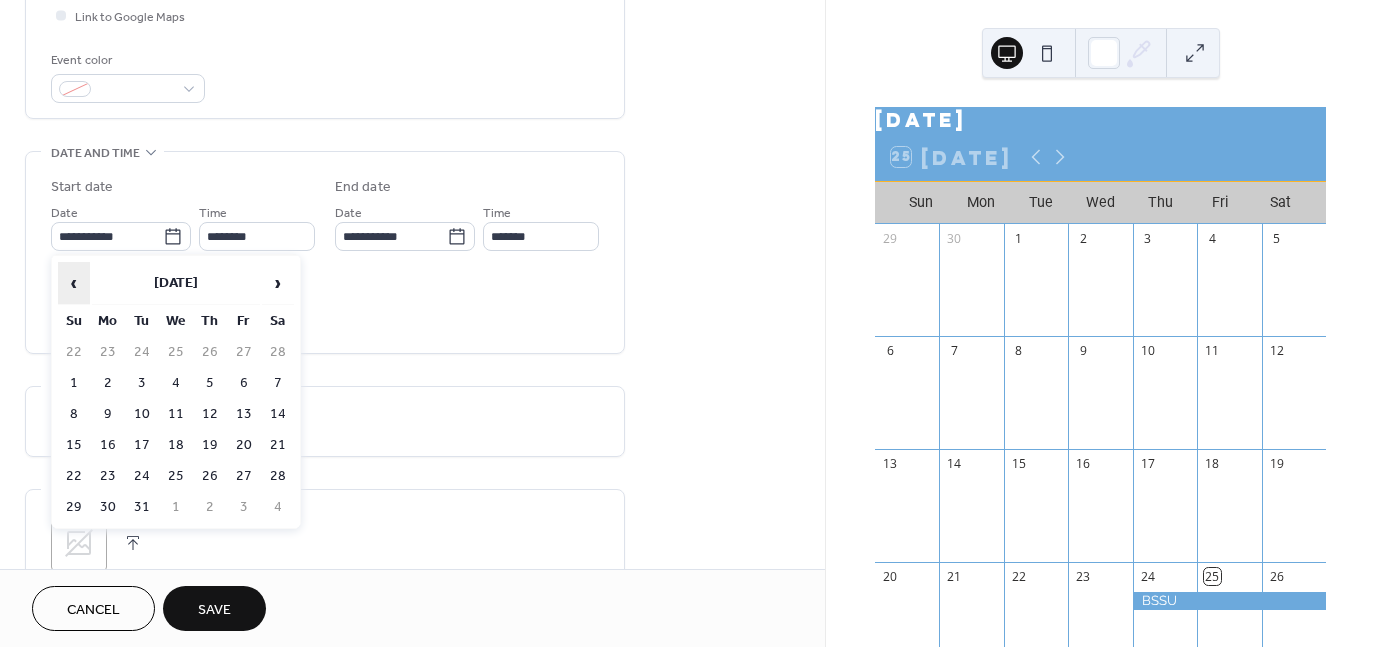 click on "‹" at bounding box center (74, 283) 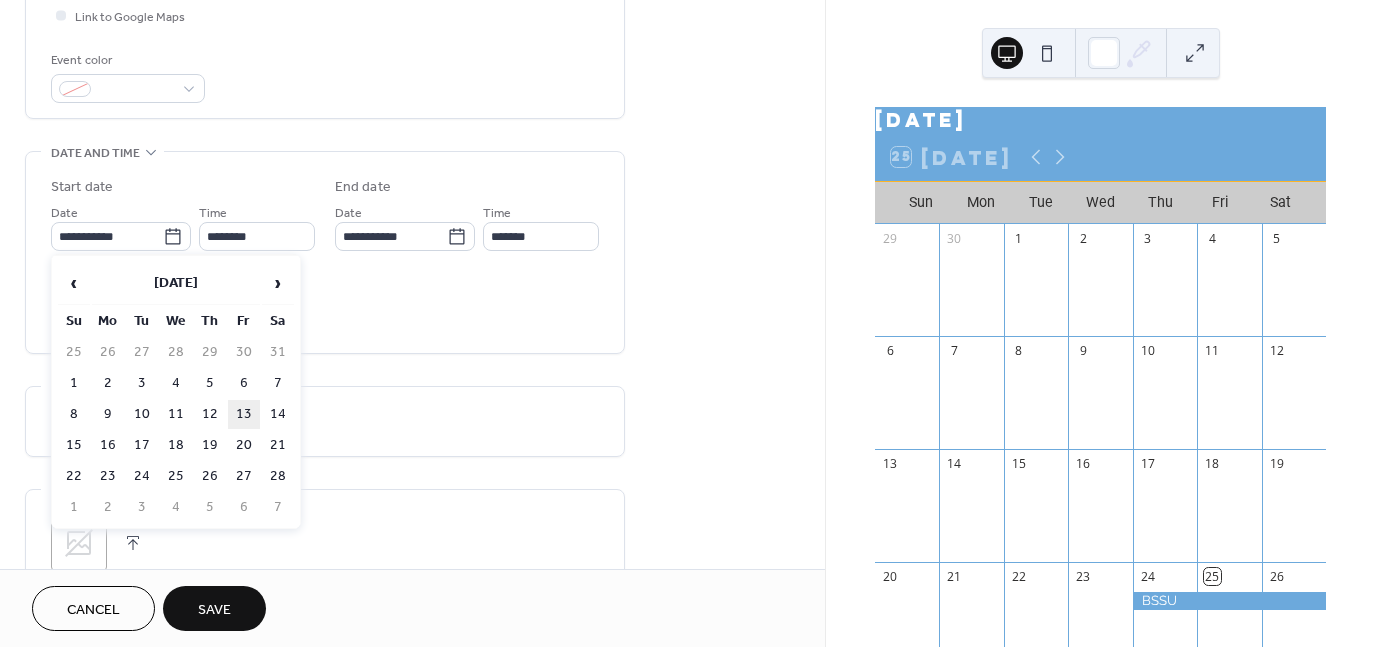 click on "13" at bounding box center [244, 414] 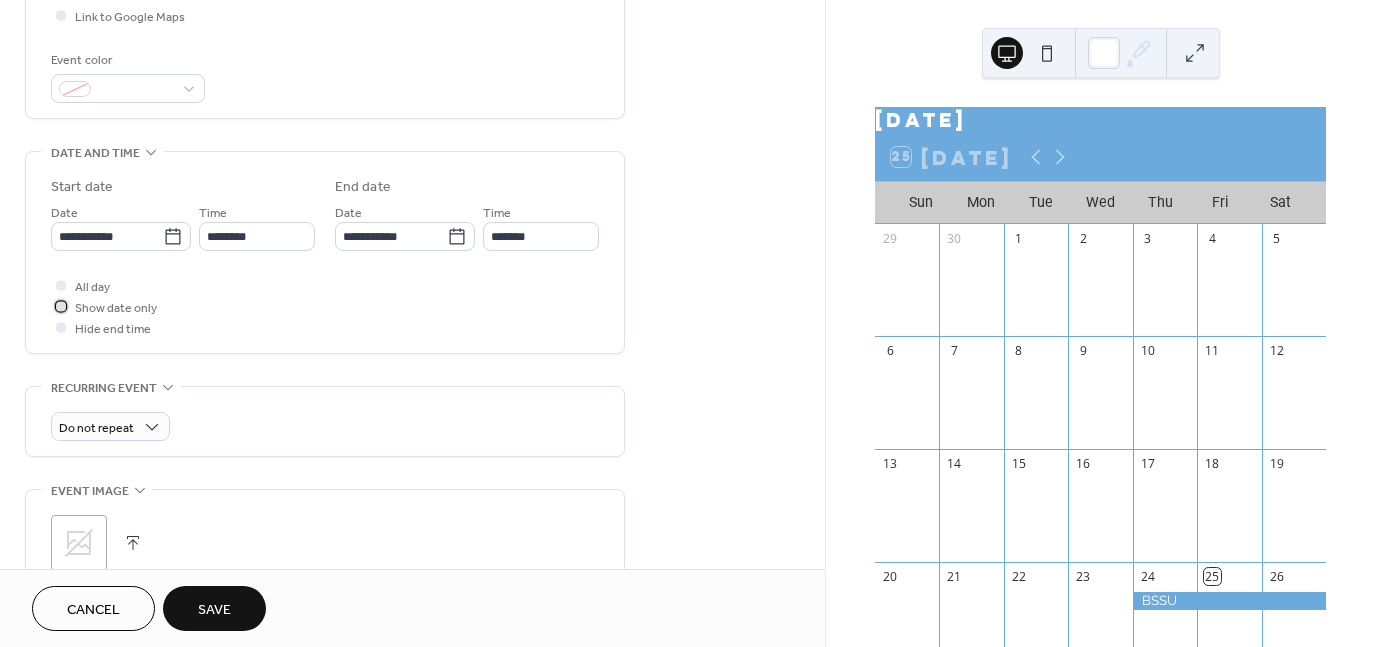 click on "Show date only" at bounding box center (116, 308) 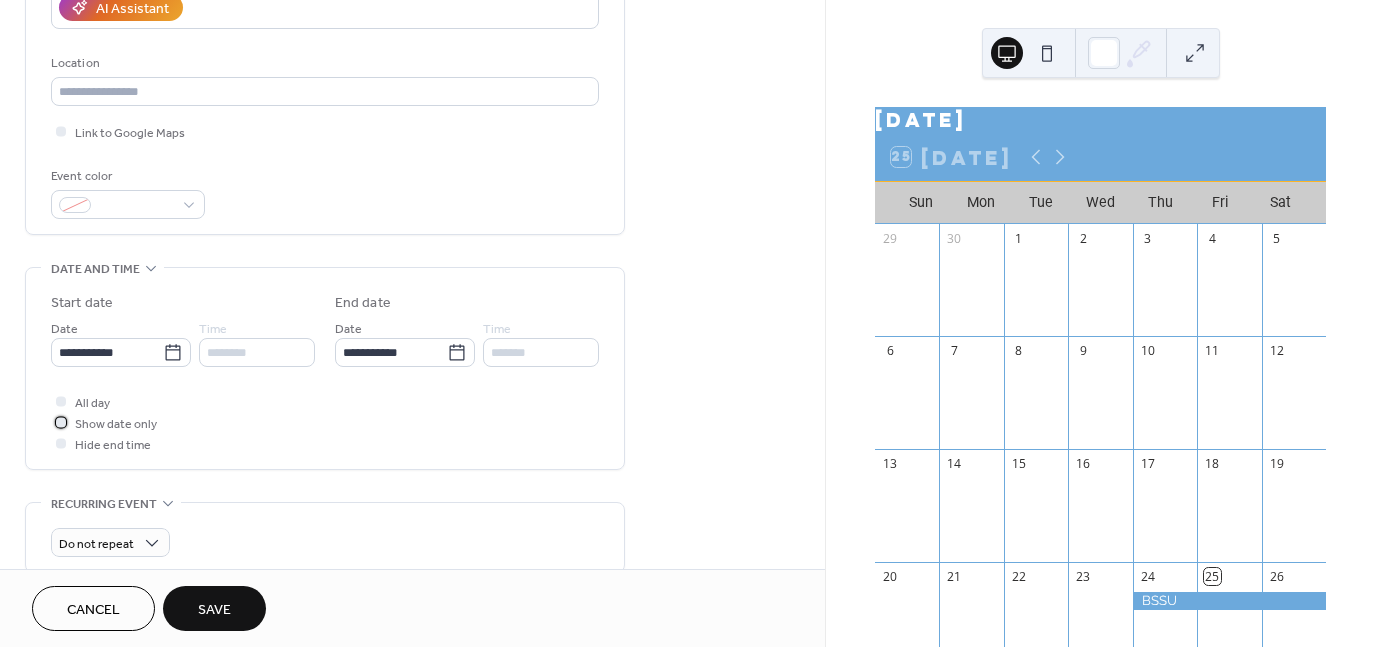 scroll, scrollTop: 357, scrollLeft: 0, axis: vertical 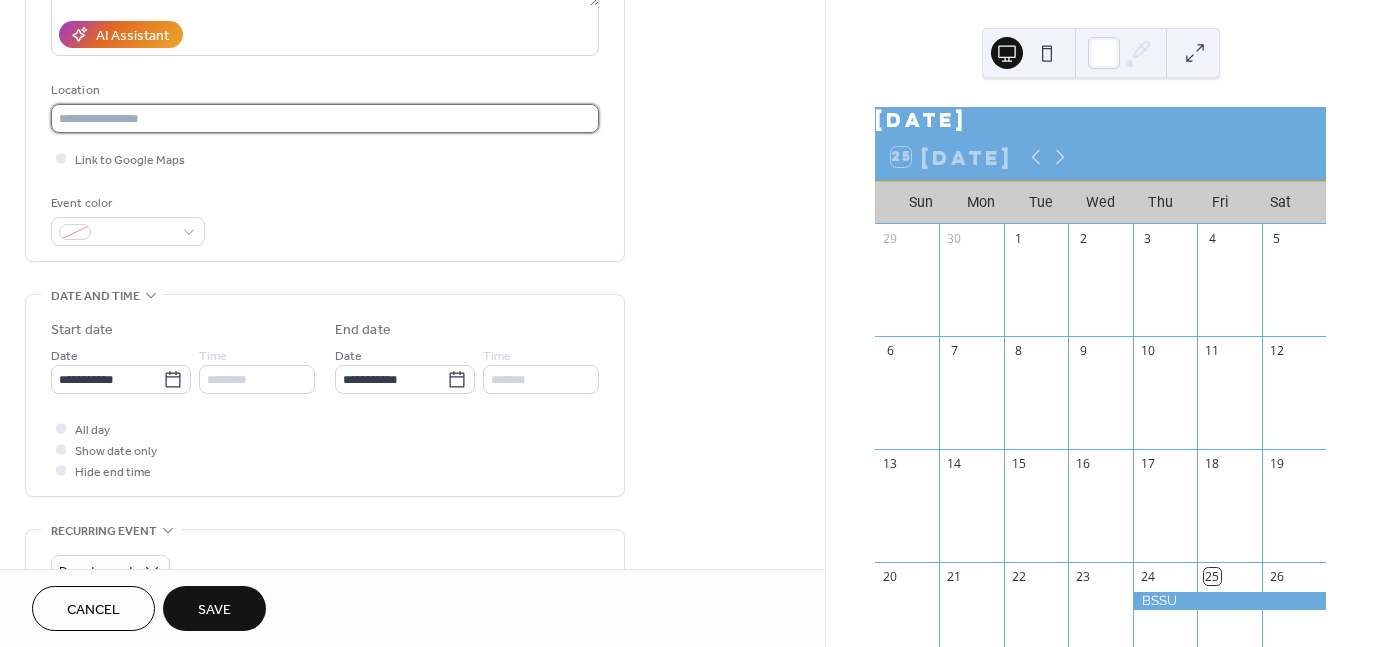 click at bounding box center (325, 118) 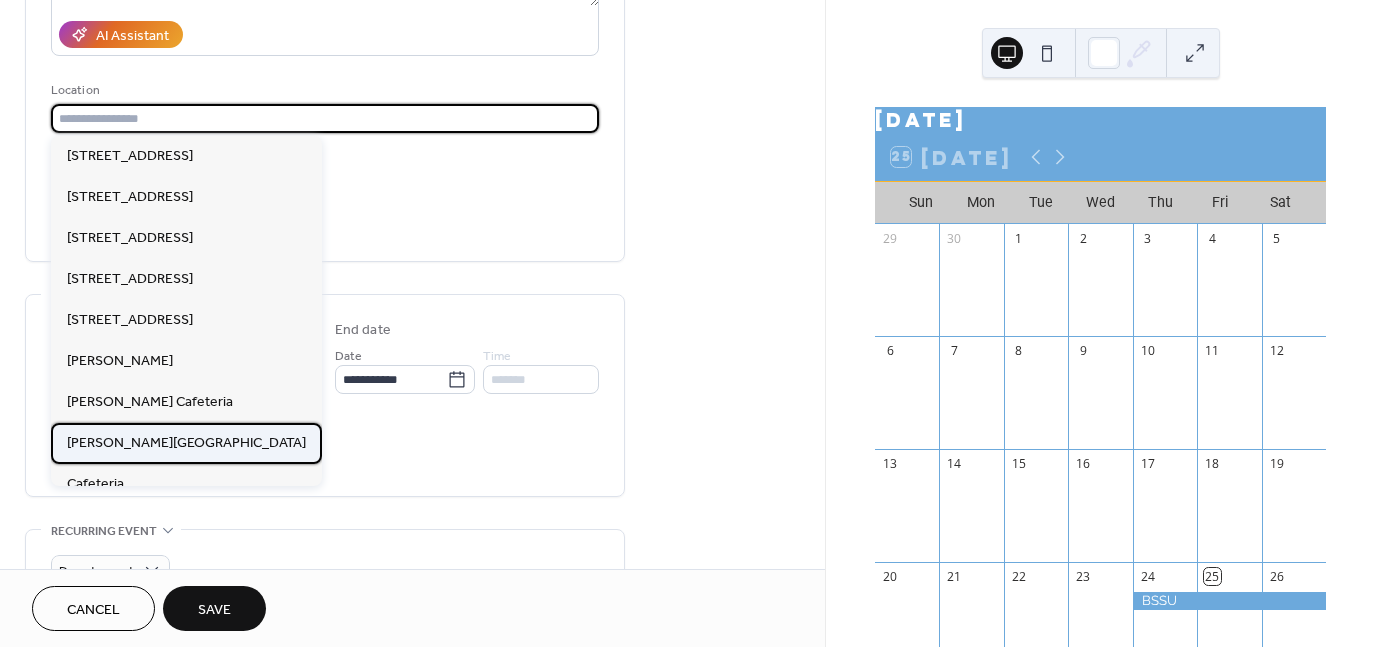 click on "[PERSON_NAME][GEOGRAPHIC_DATA]" at bounding box center (186, 443) 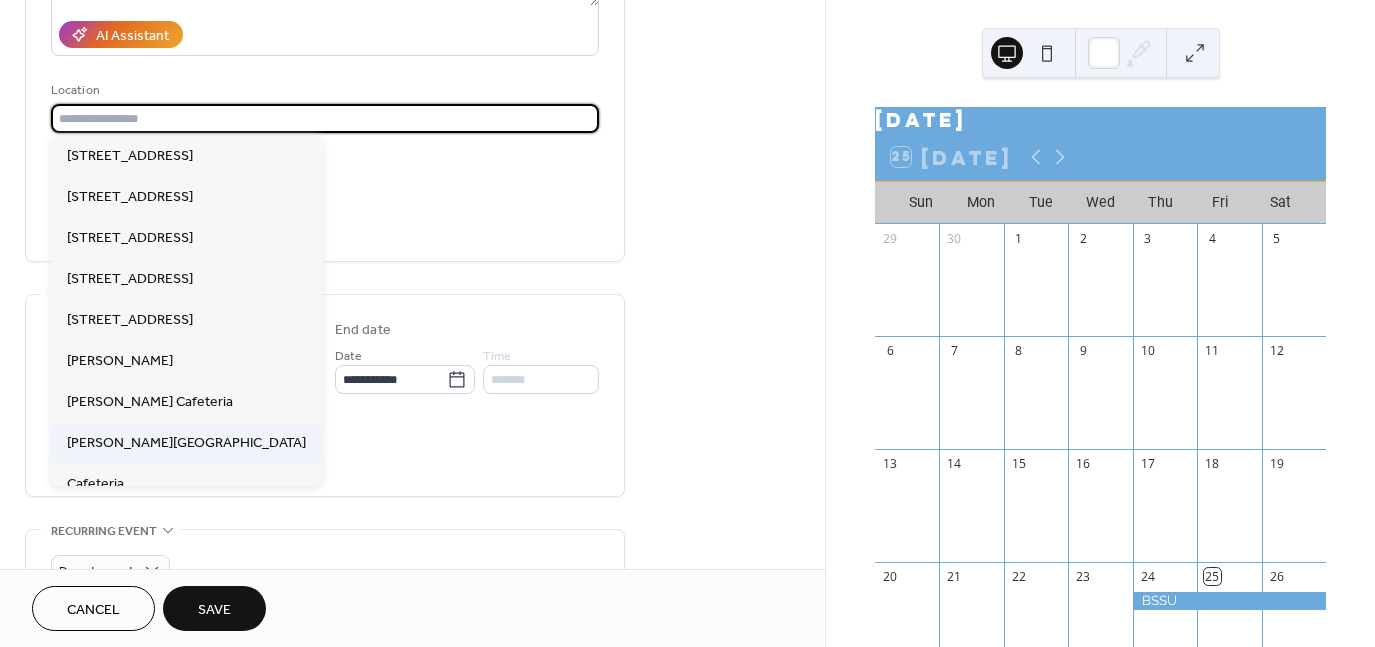 type on "**********" 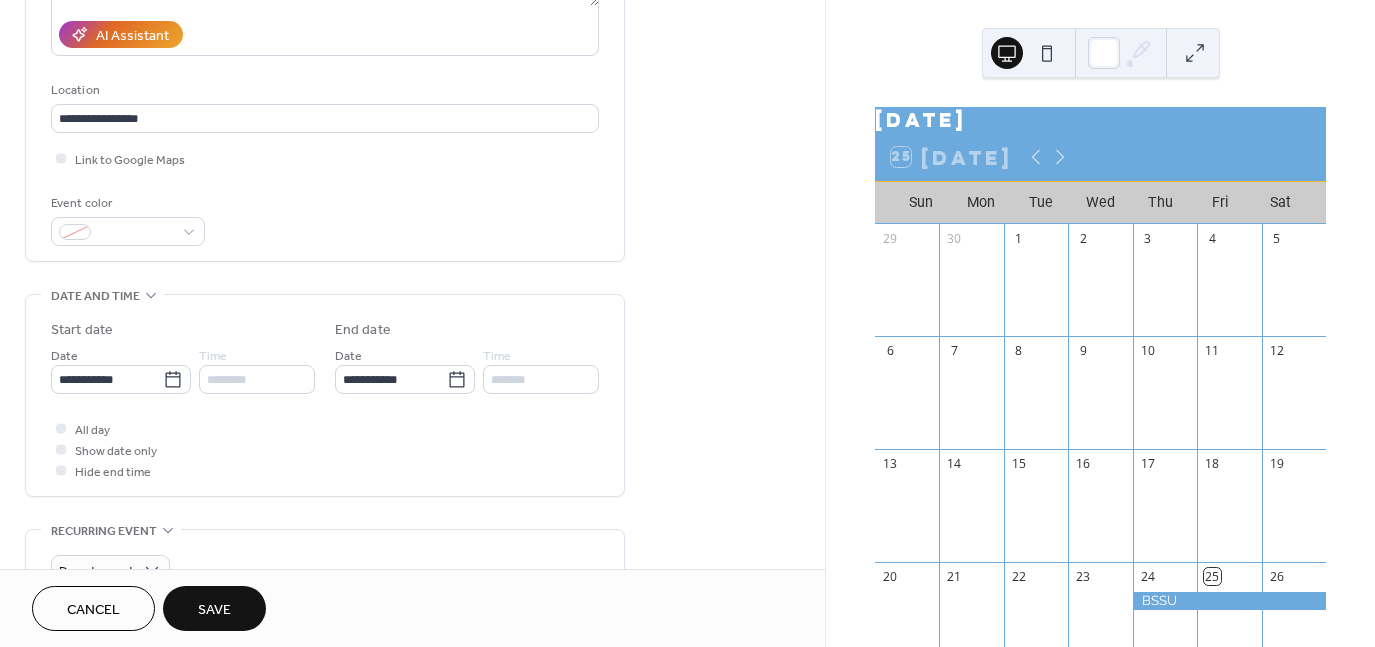 click on "Save" at bounding box center [214, 610] 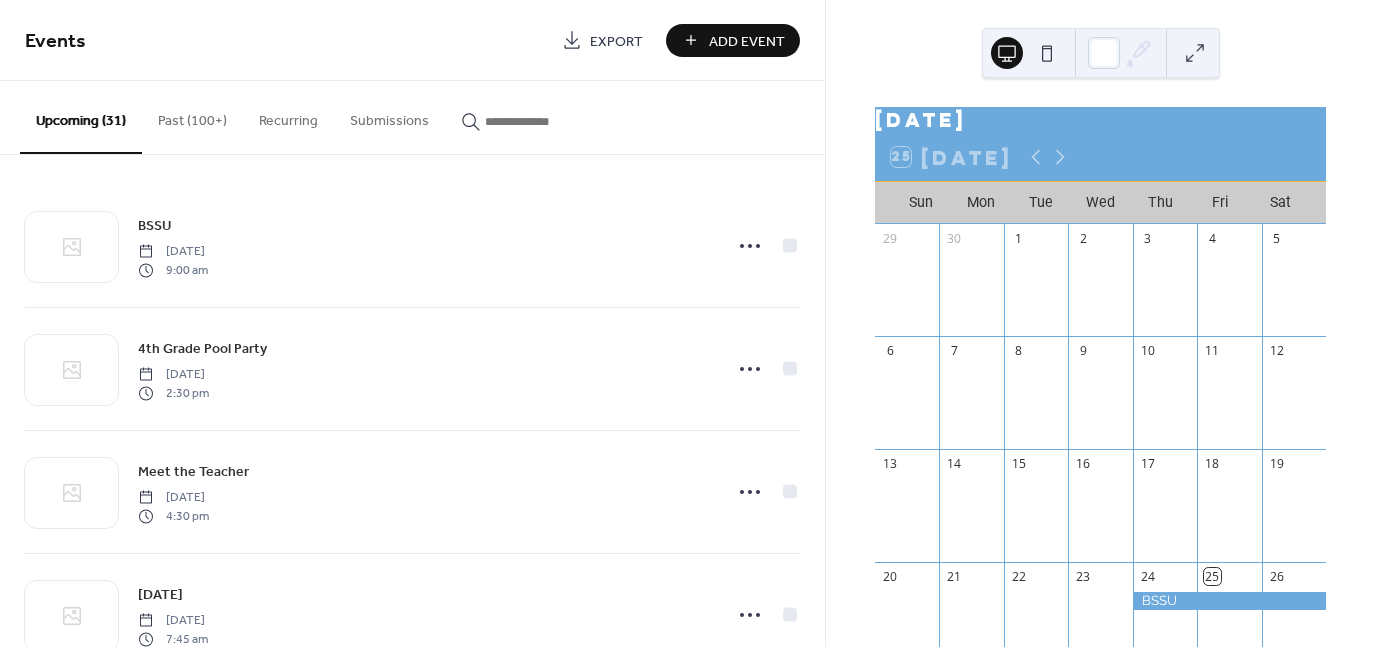 click on "Add Event" at bounding box center [733, 40] 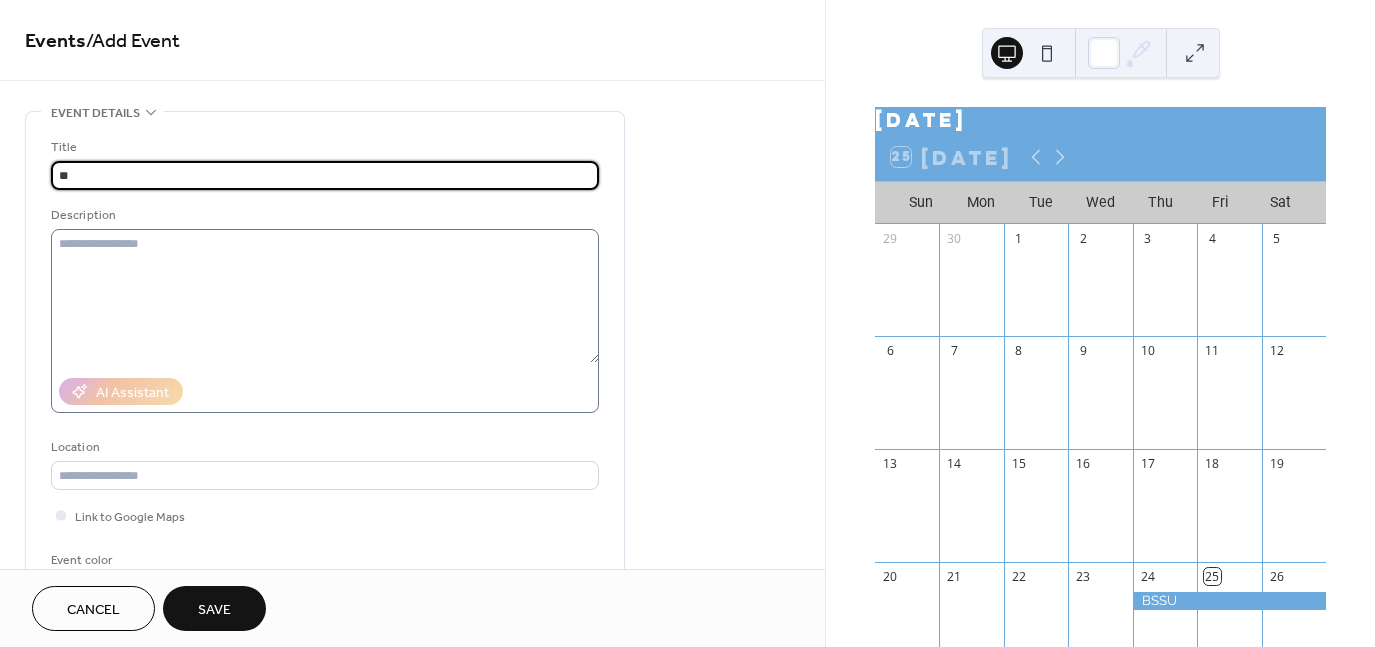 type on "*********" 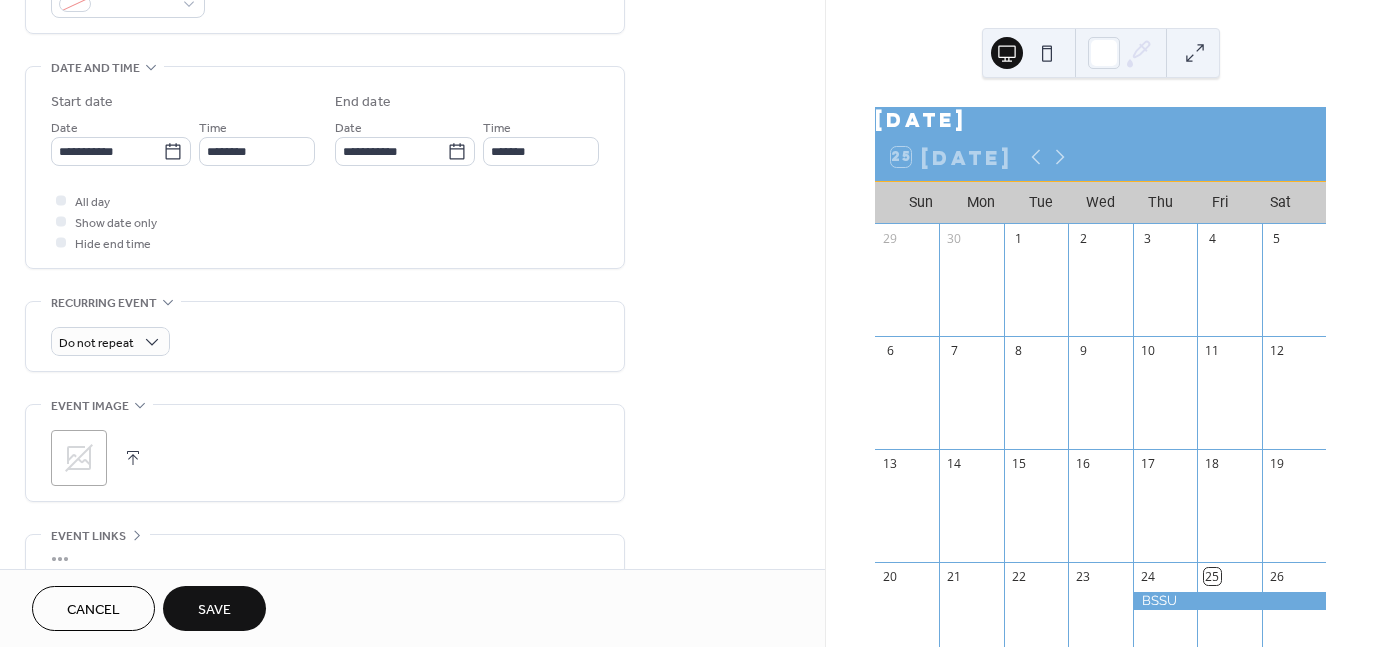 scroll, scrollTop: 600, scrollLeft: 0, axis: vertical 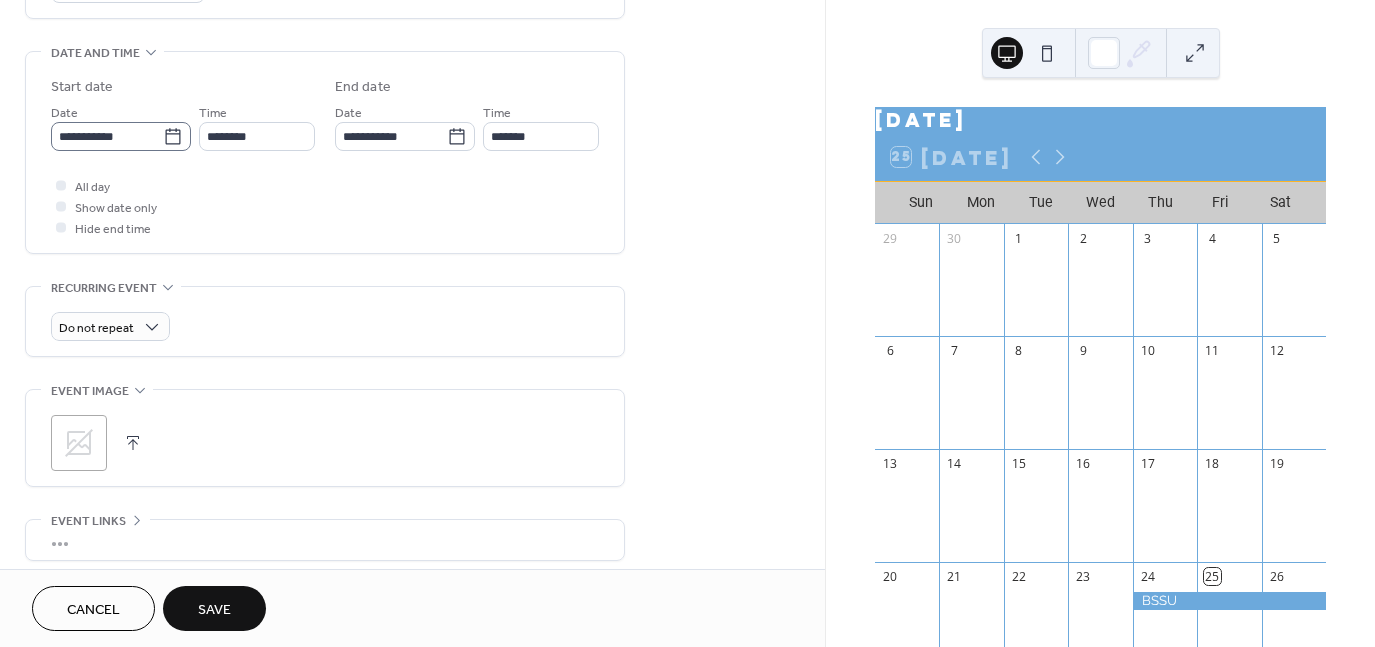 type on "**********" 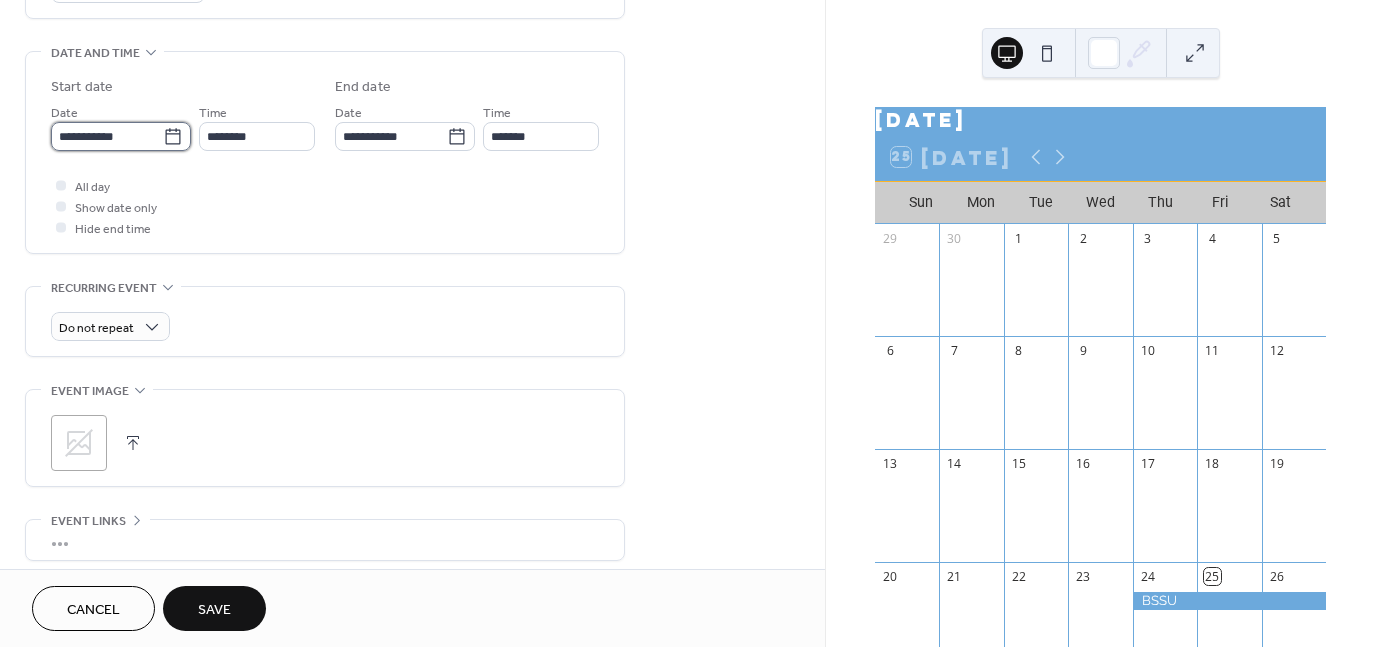 click on "**********" at bounding box center [107, 136] 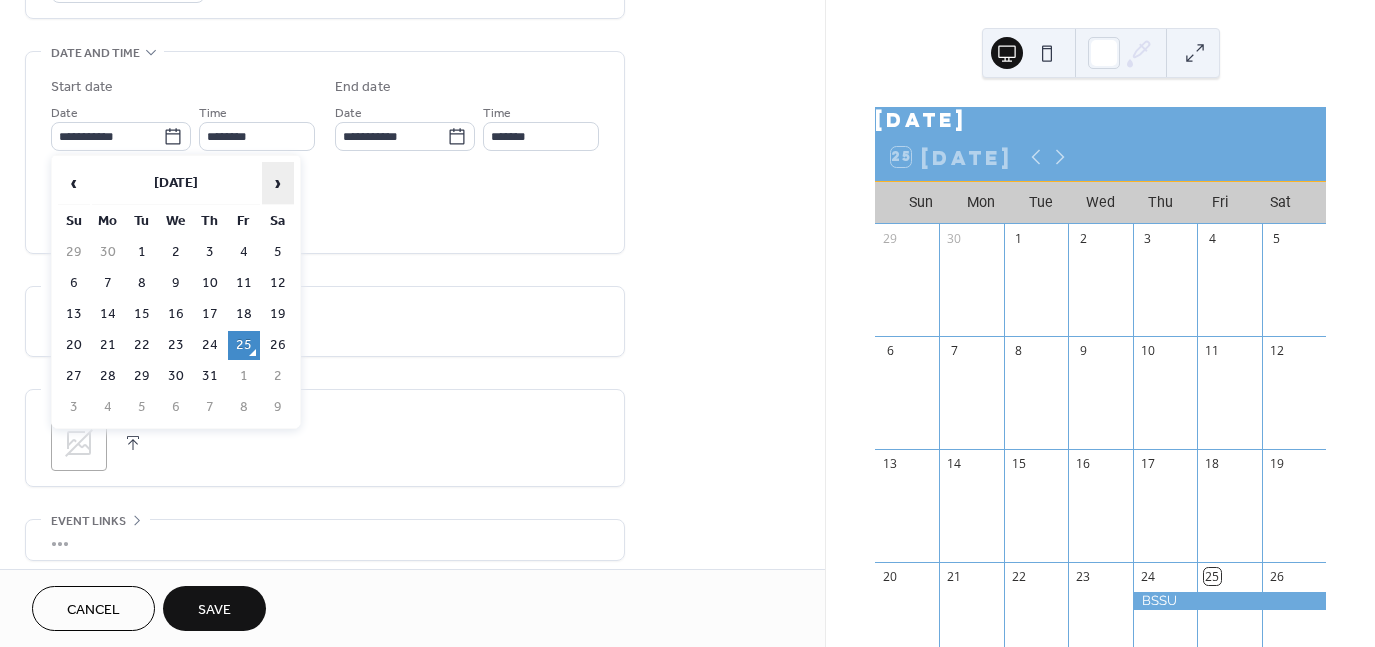 click on "›" at bounding box center (278, 183) 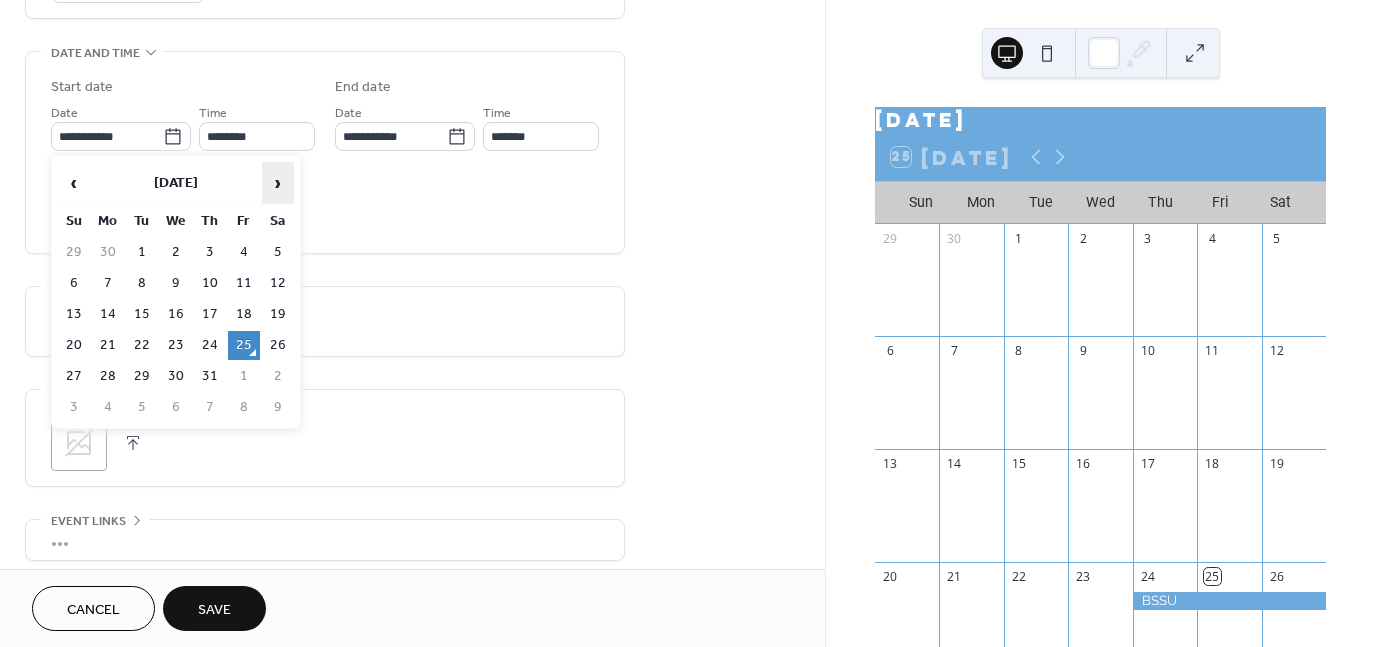click on "›" at bounding box center (278, 183) 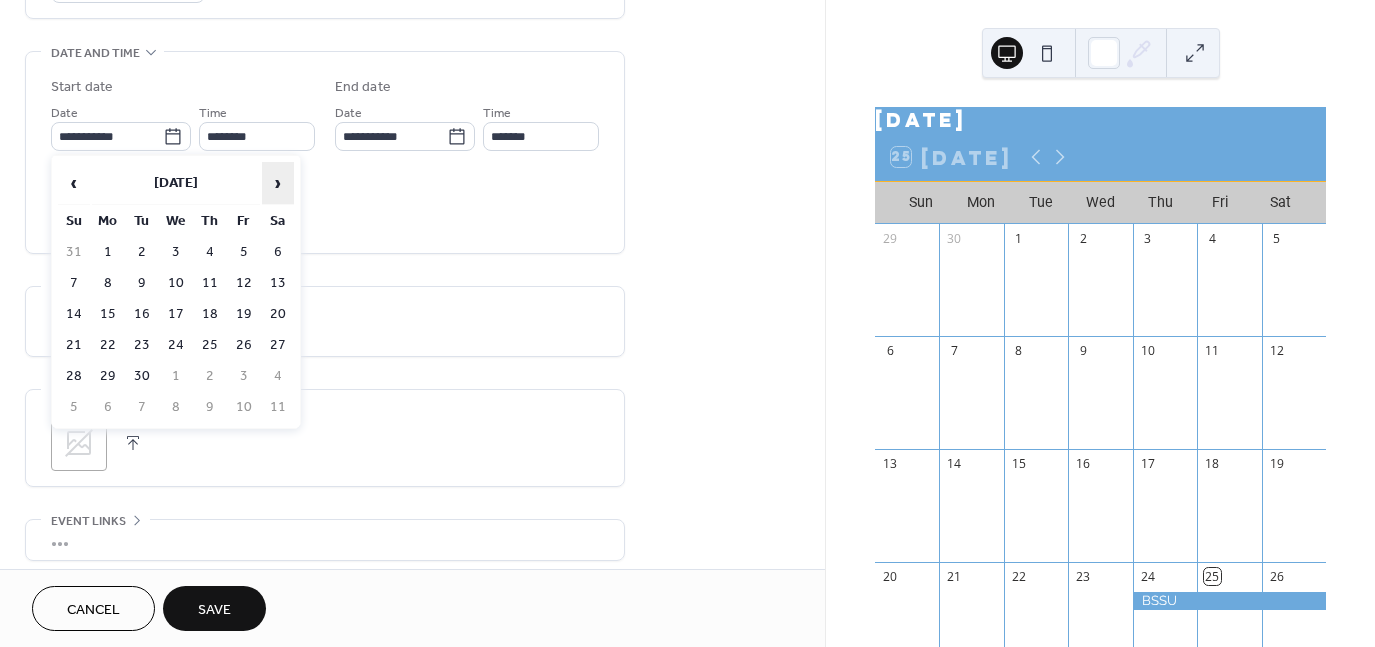 click on "›" at bounding box center (278, 183) 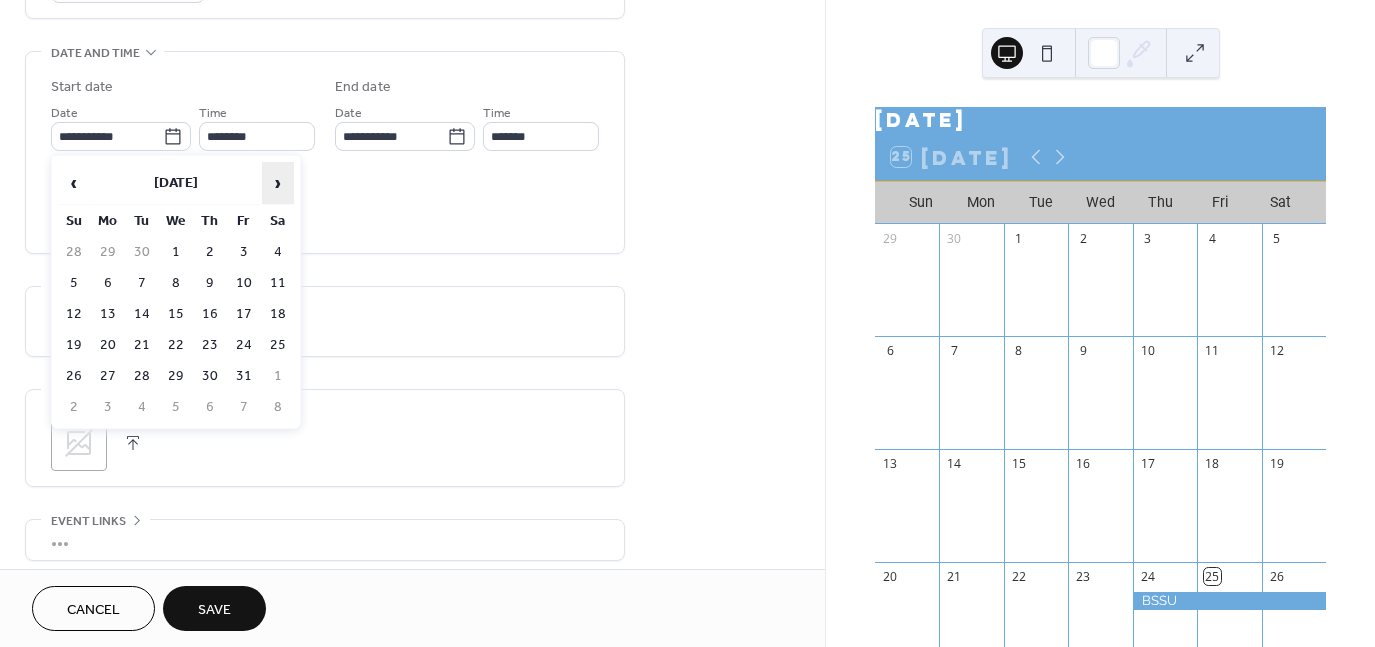 click on "›" at bounding box center (278, 183) 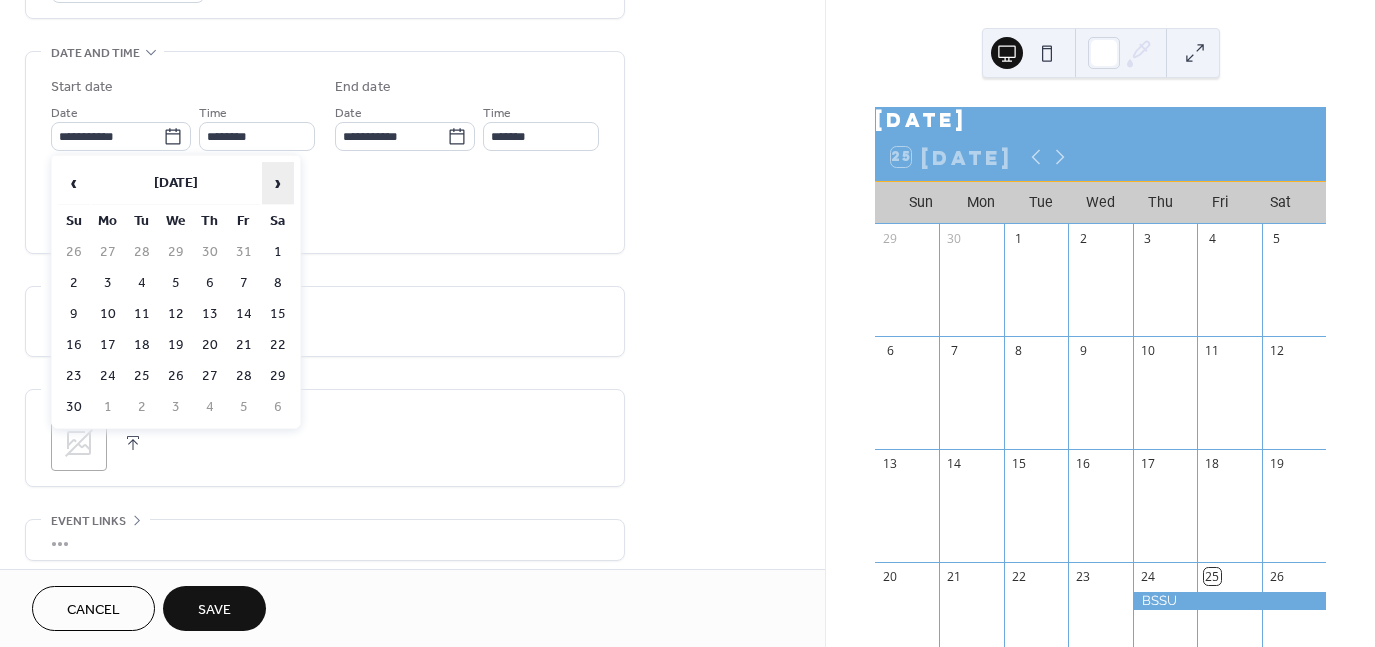 click on "›" at bounding box center (278, 183) 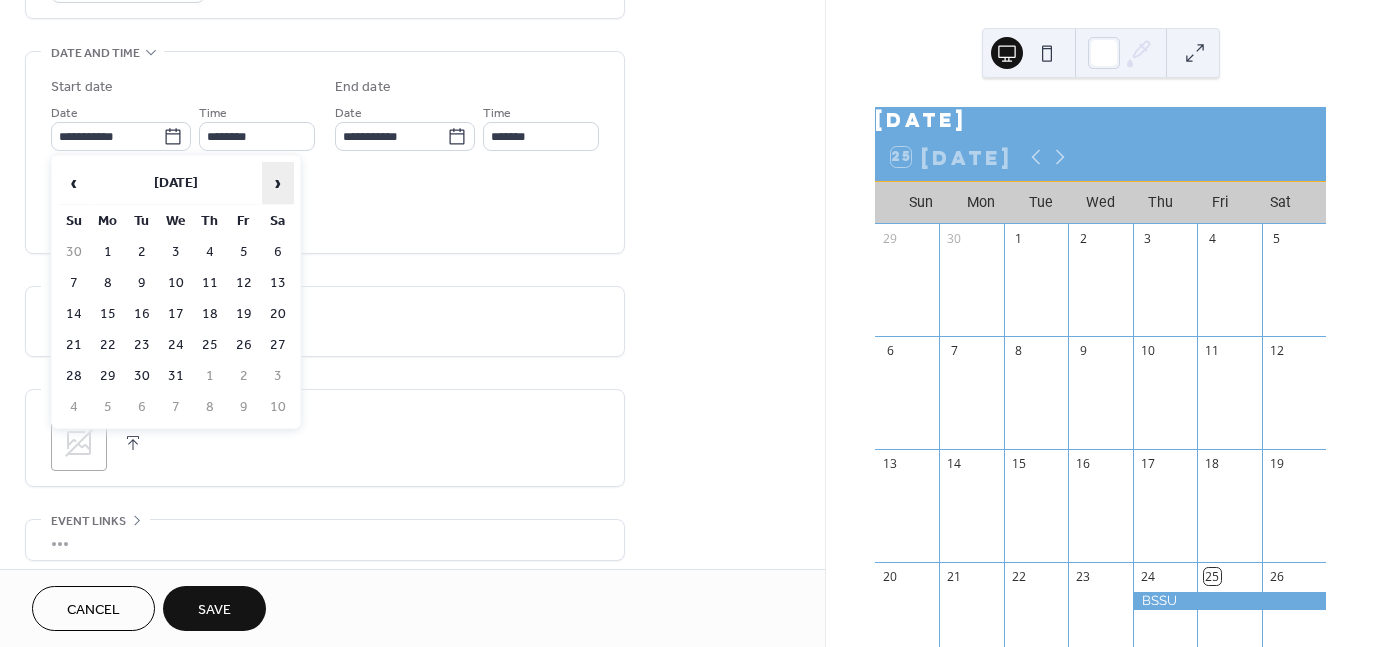 click on "›" at bounding box center (278, 183) 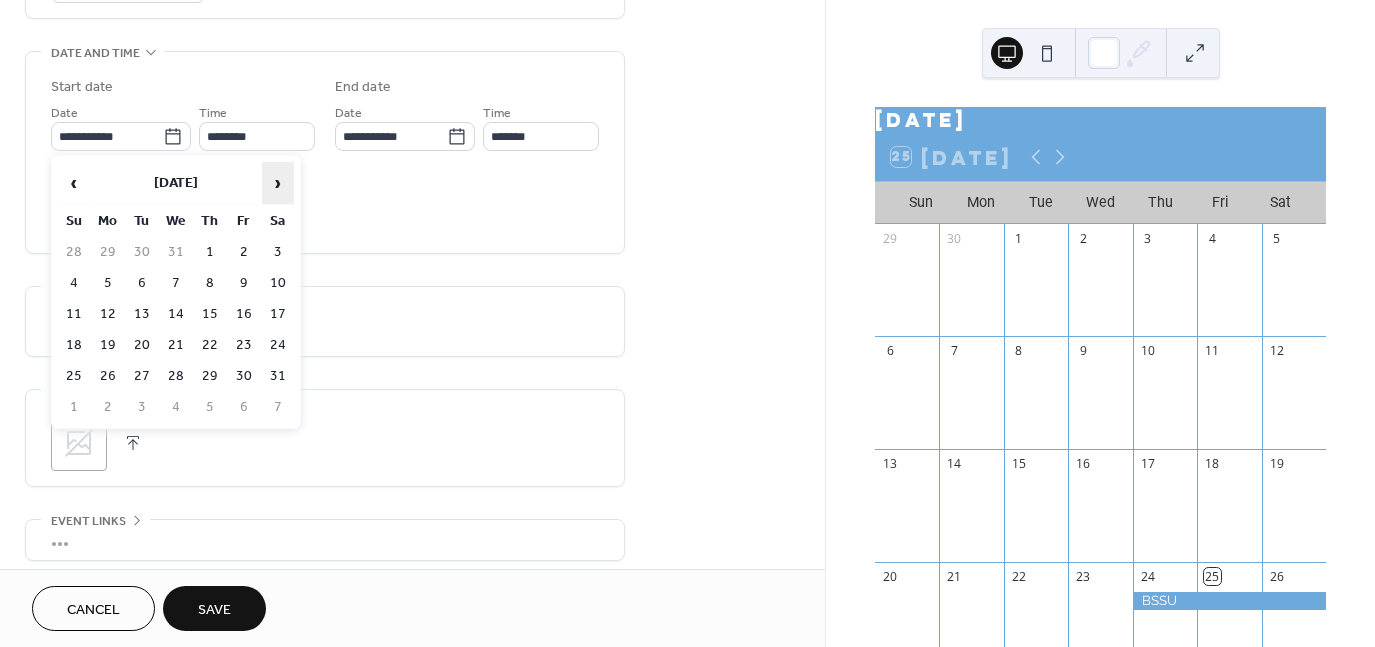 click on "›" at bounding box center [278, 183] 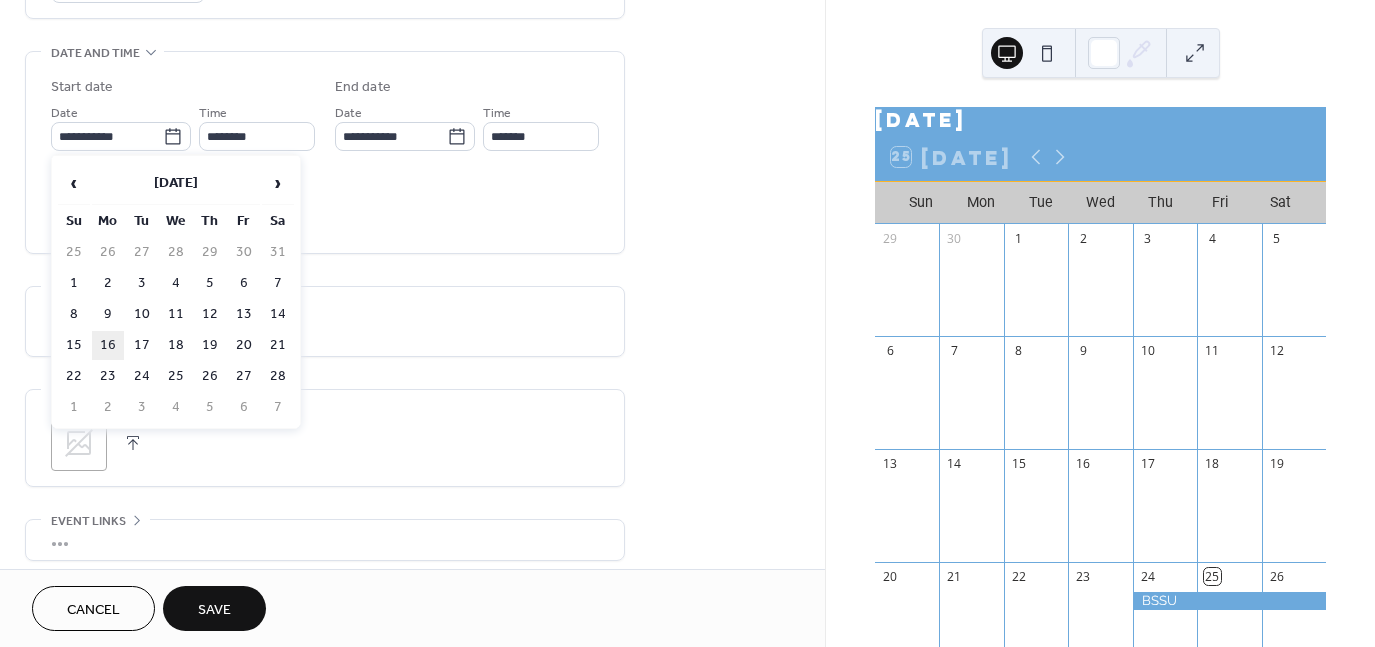 click on "16" at bounding box center (108, 345) 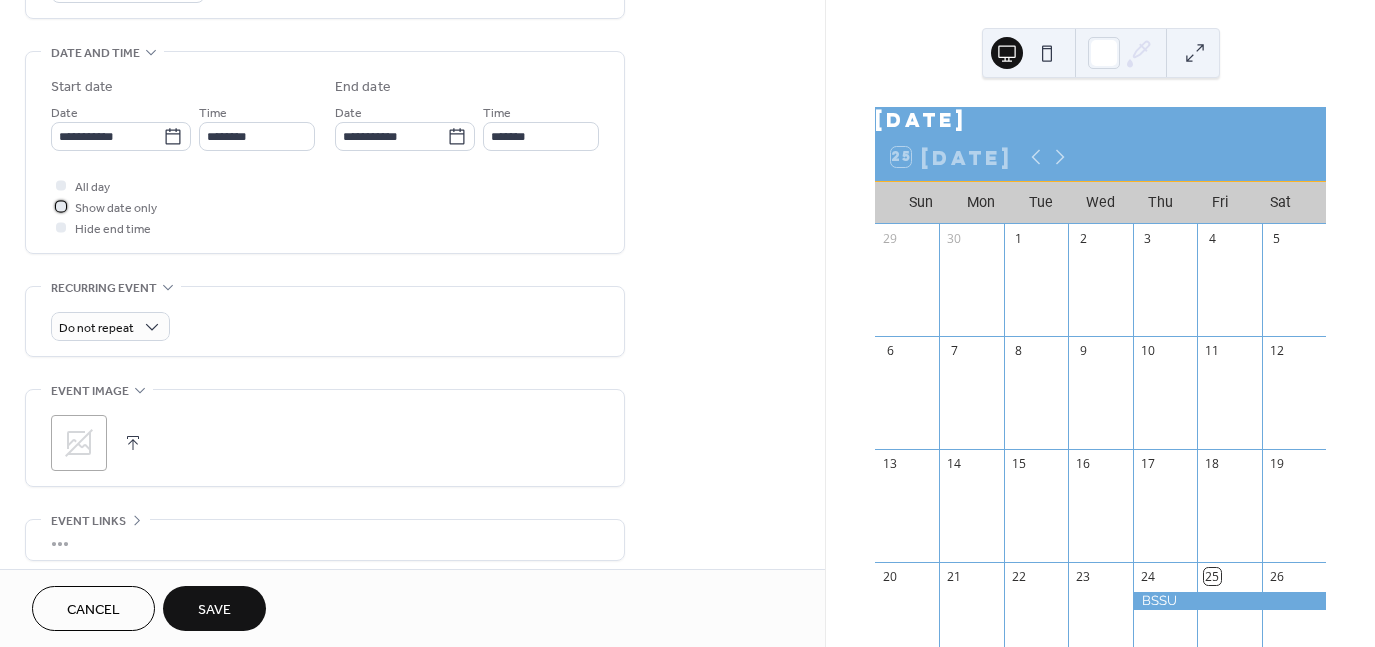 drag, startPoint x: 94, startPoint y: 209, endPoint x: 217, endPoint y: 233, distance: 125.31959 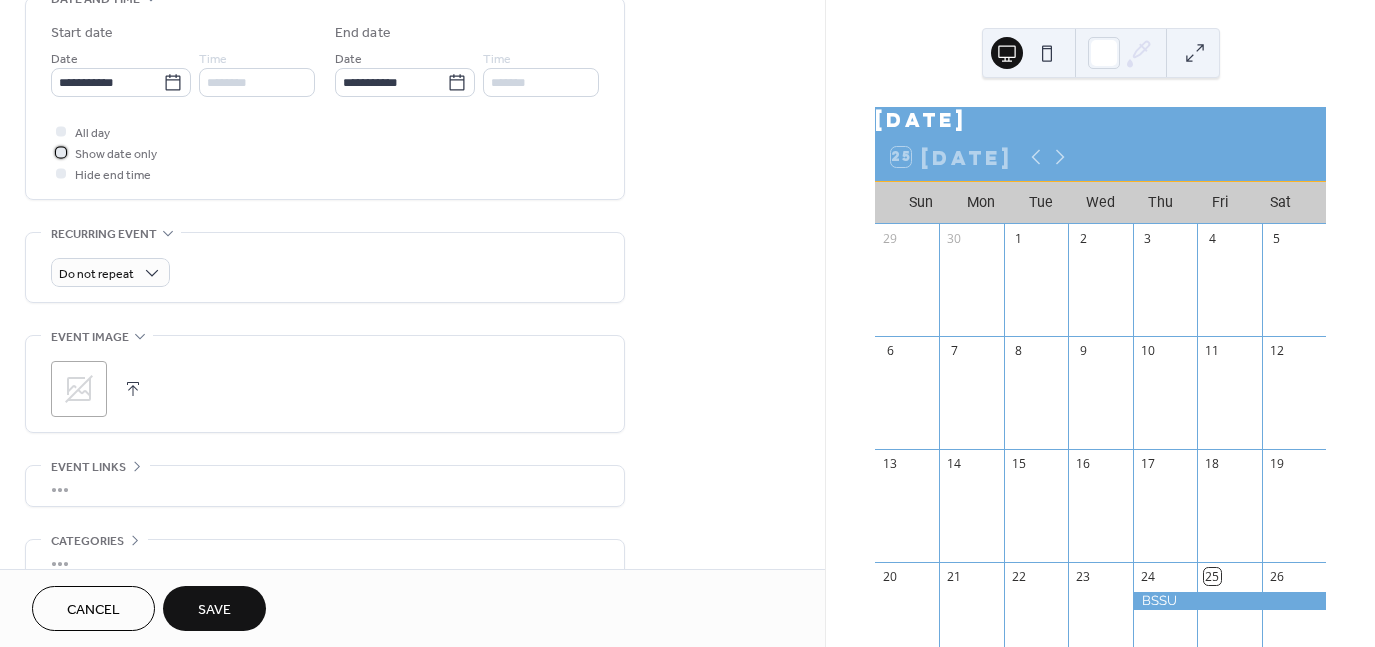 scroll, scrollTop: 757, scrollLeft: 0, axis: vertical 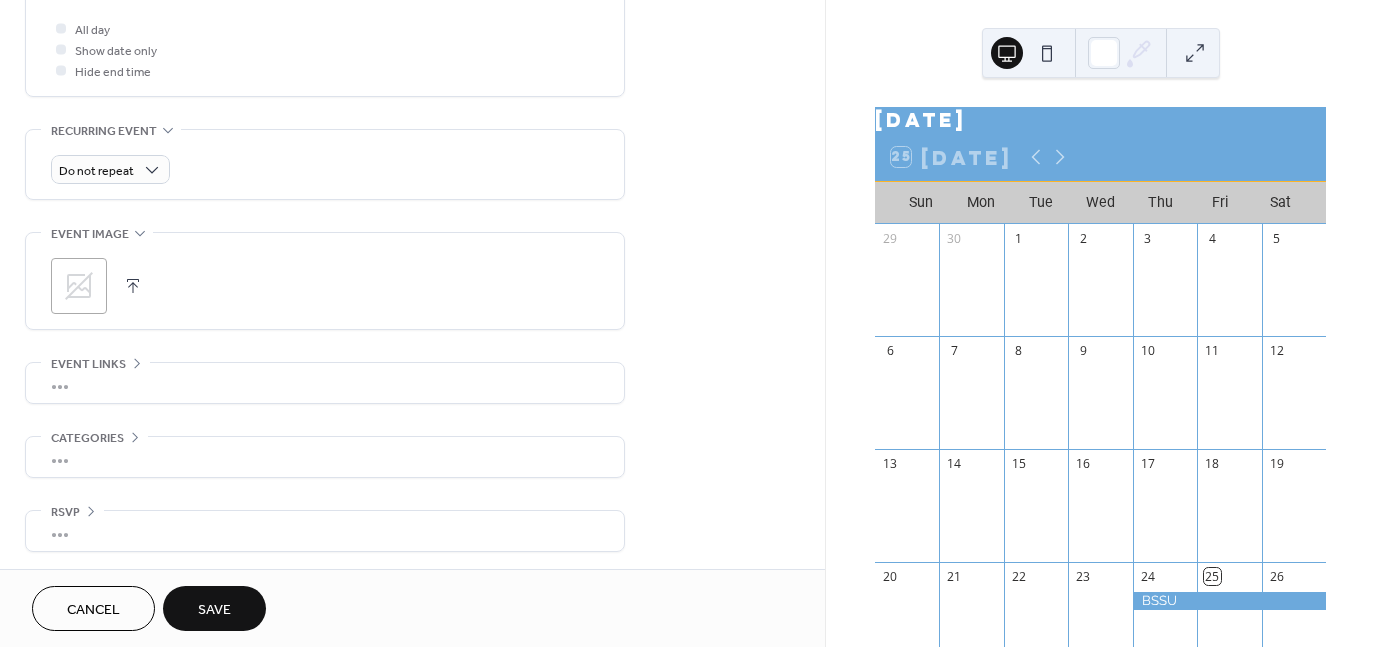 click on "Save" at bounding box center (214, 608) 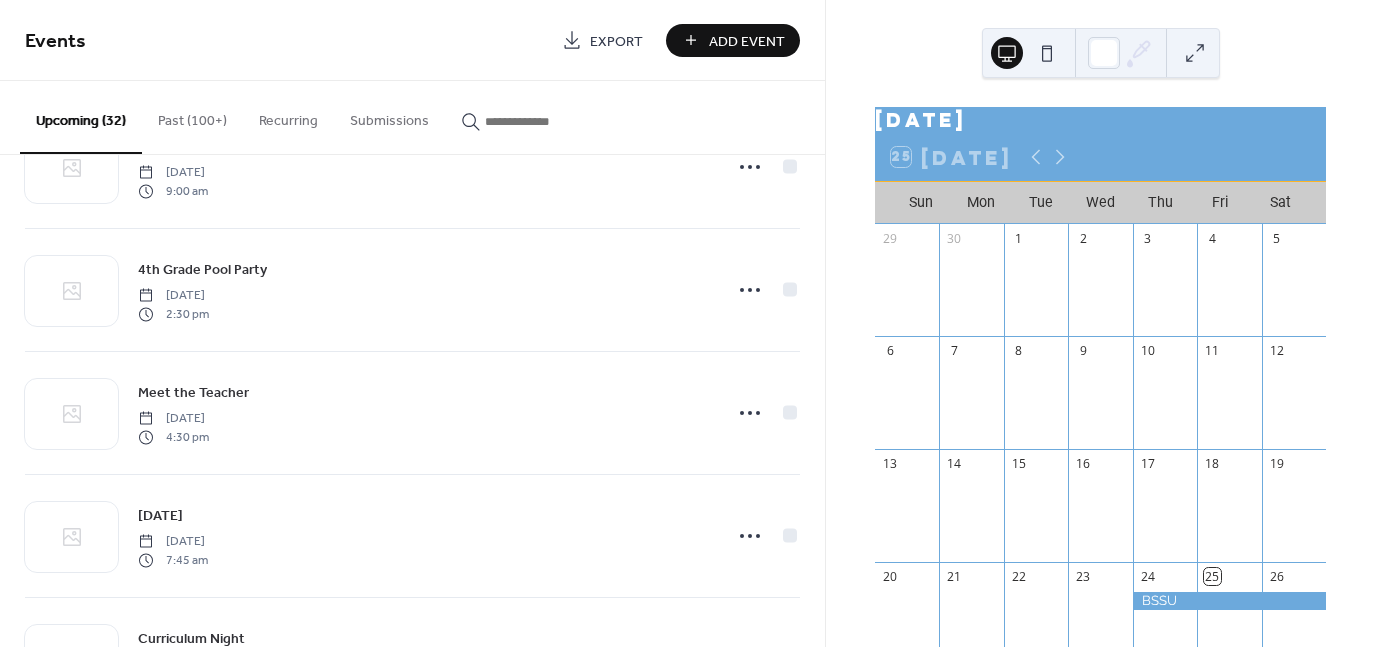 scroll, scrollTop: 0, scrollLeft: 0, axis: both 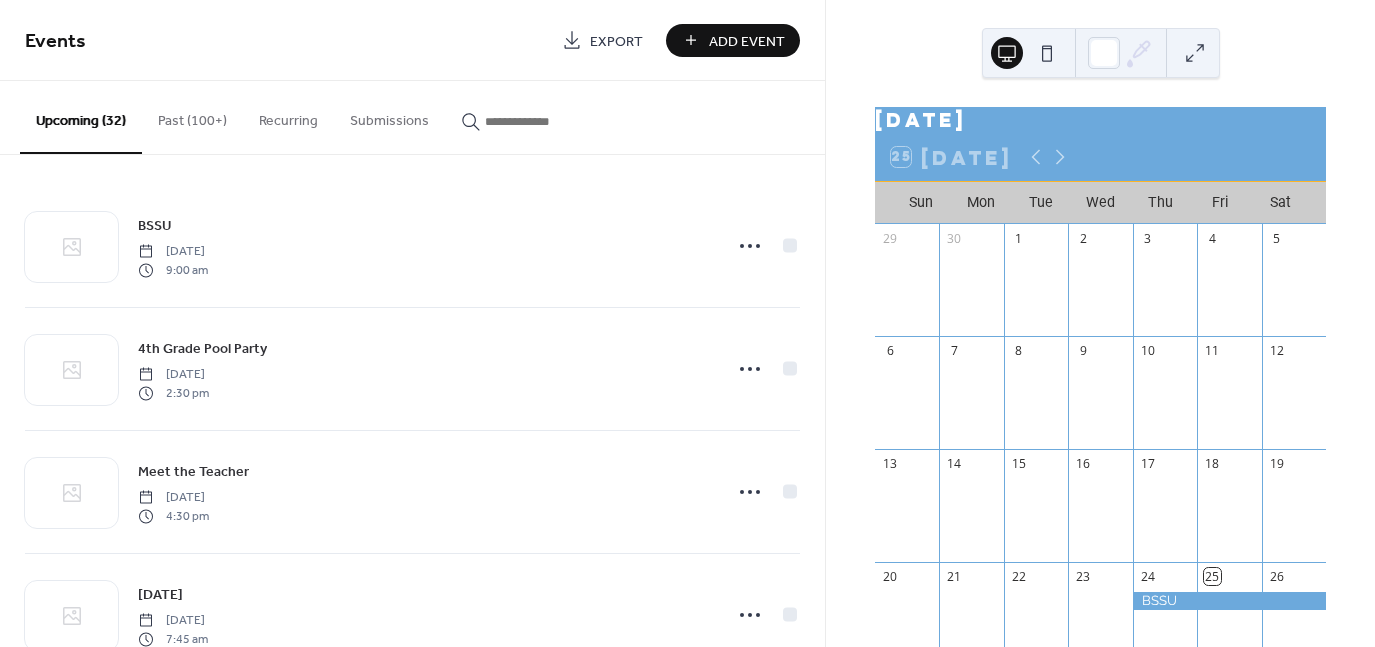 click 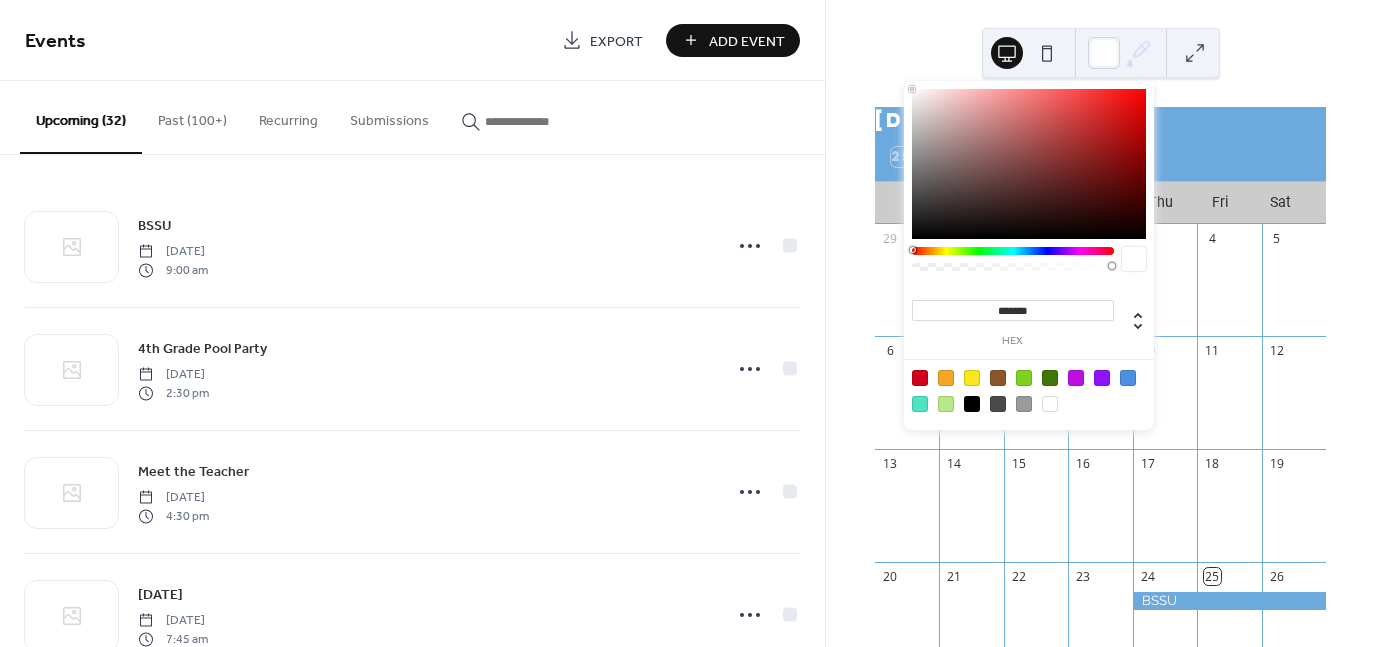 click on "[DATE] 25 [DATE] Sun Mon Tue Wed Thu Fri Sat 29 30 1 2 3 4 5 6 7 8 9 10 11 12 13 14 15 16 17 18 19 20 21 22 23 24 25 26 27 28 29 30 31 1 2 3 4 5 6 7 8 9 4th Grade Pool Party" at bounding box center (1100, 323) 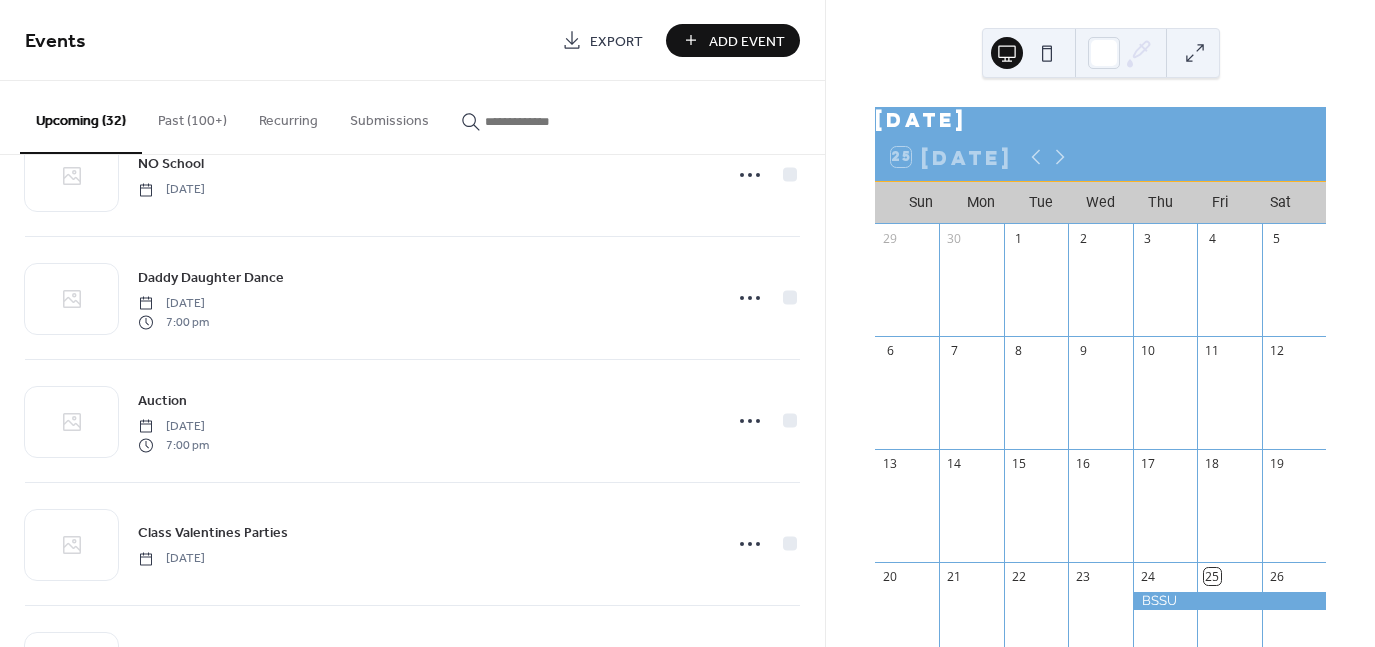 scroll, scrollTop: 3496, scrollLeft: 0, axis: vertical 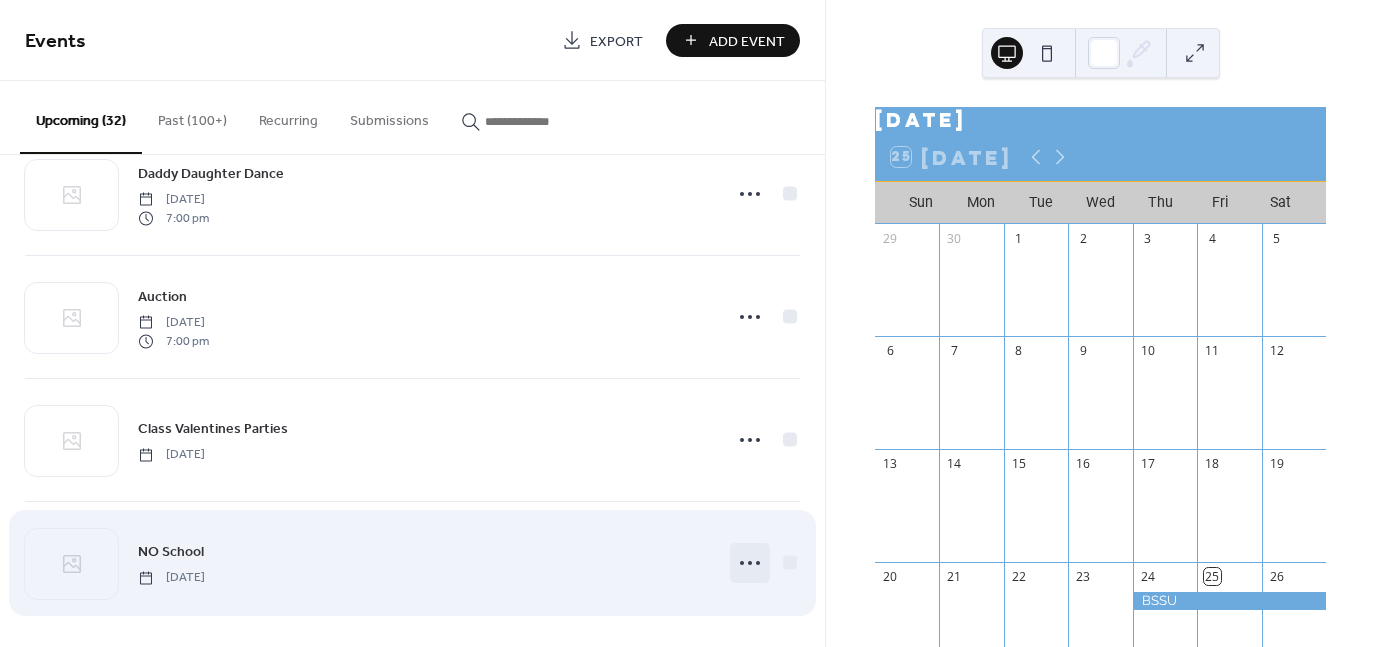 click 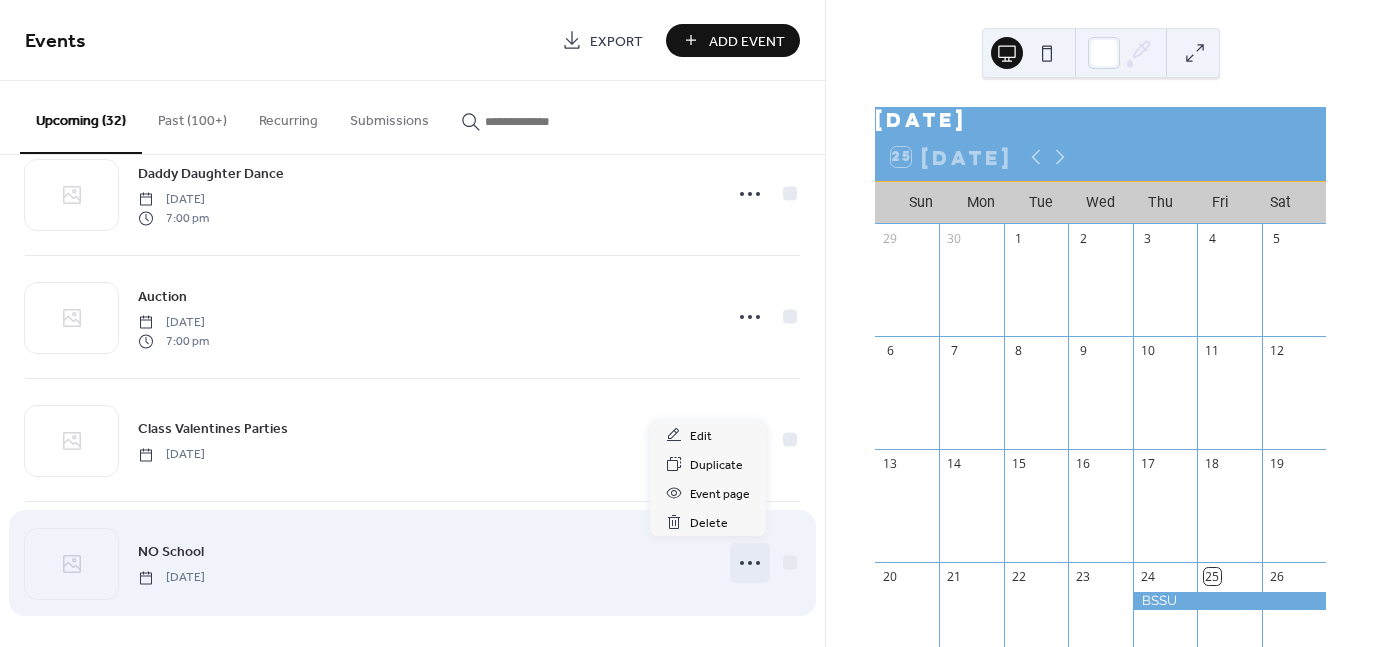 click 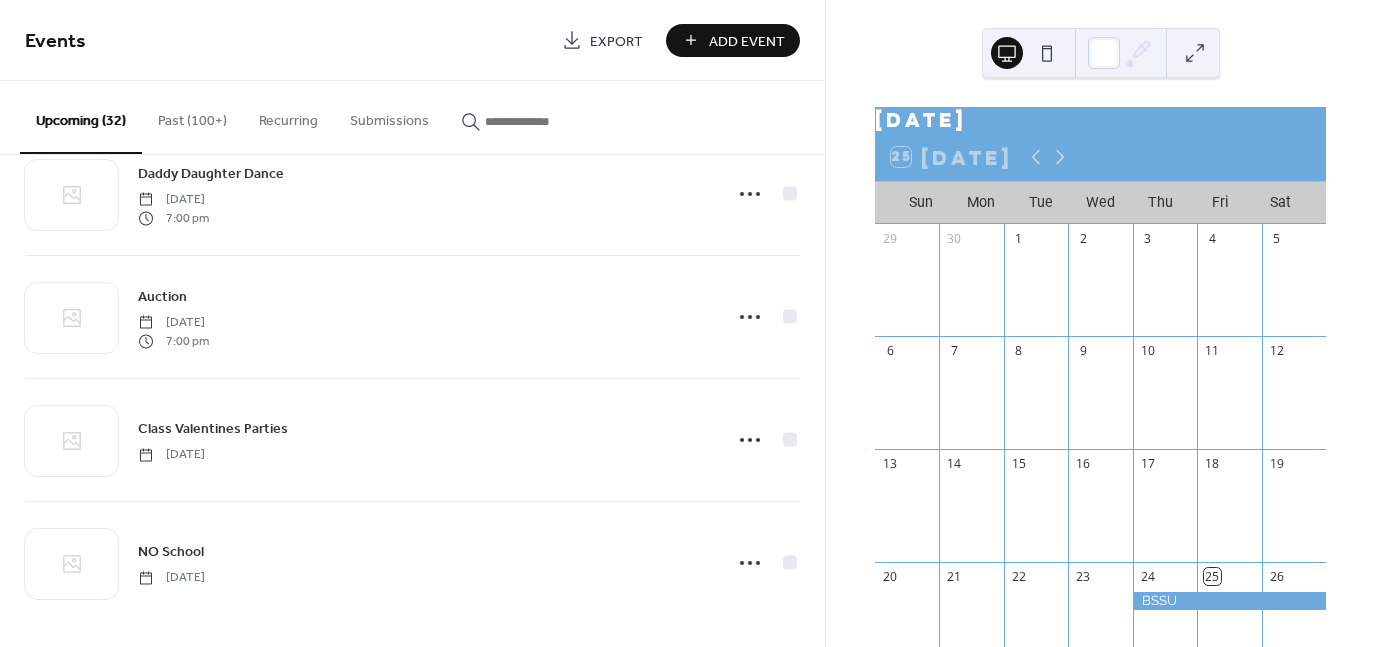 click on "Events" at bounding box center [286, 42] 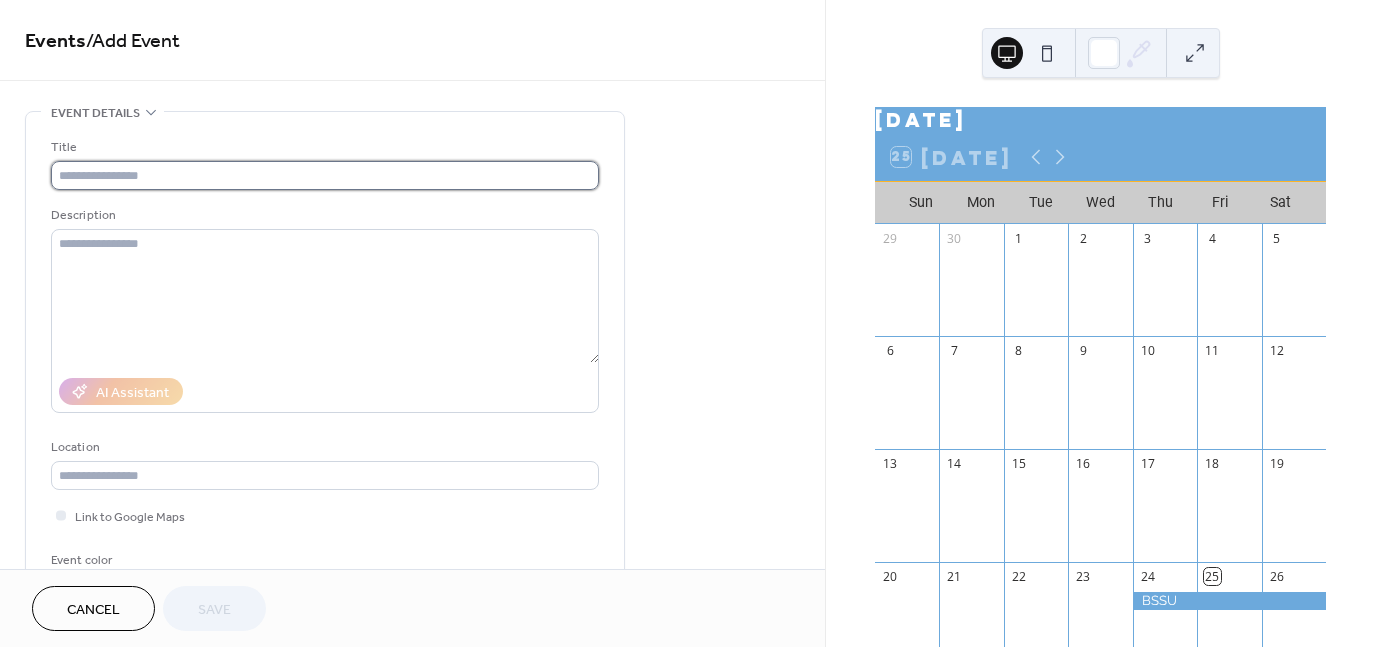click at bounding box center (325, 175) 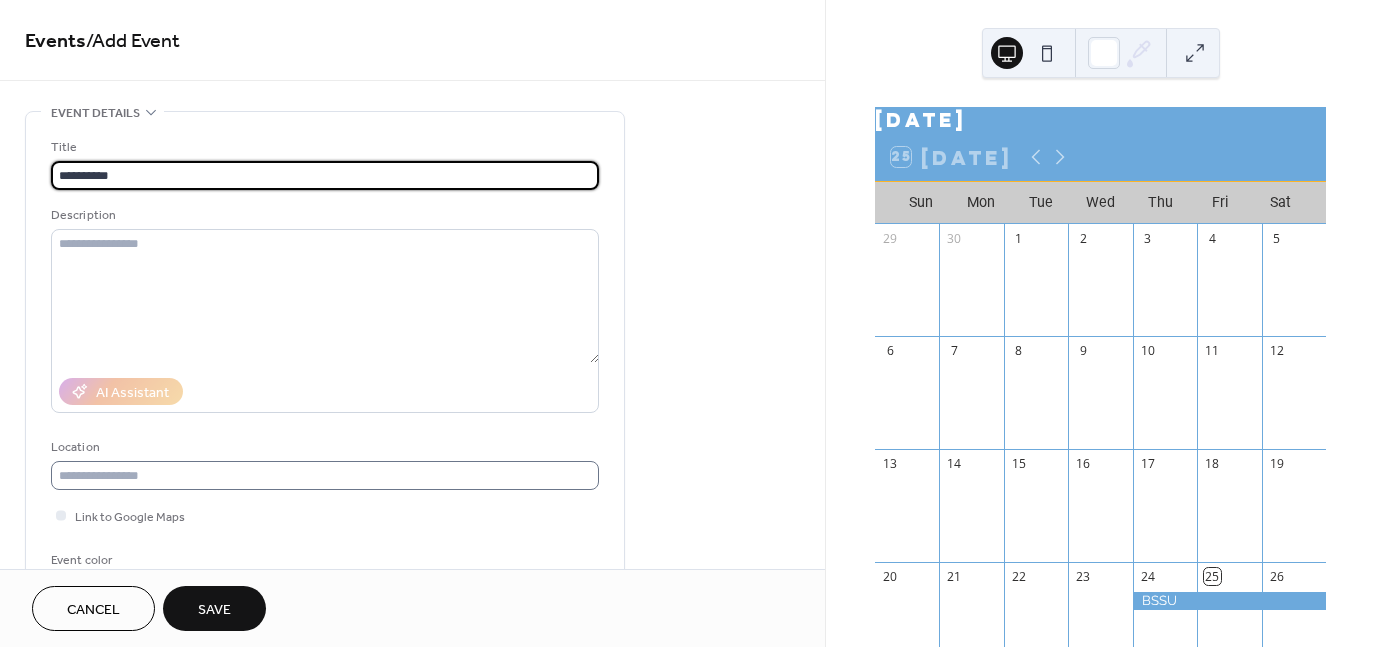 type on "**********" 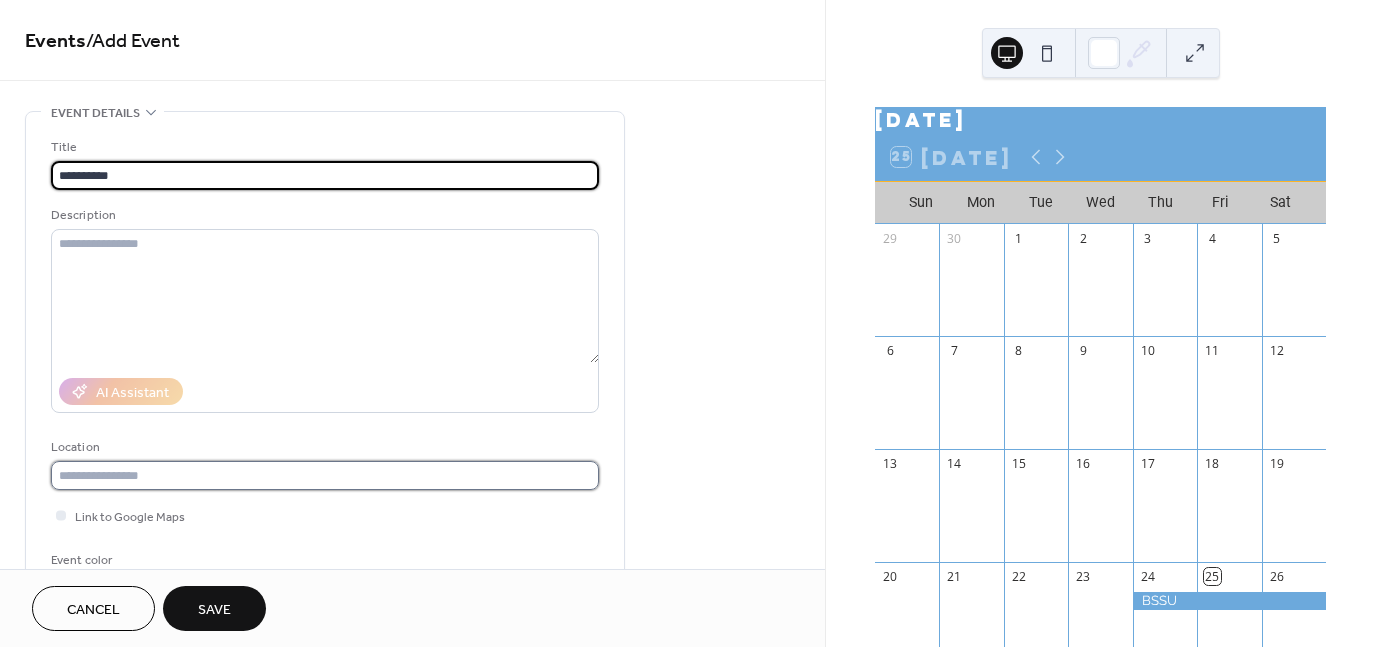 click at bounding box center (325, 475) 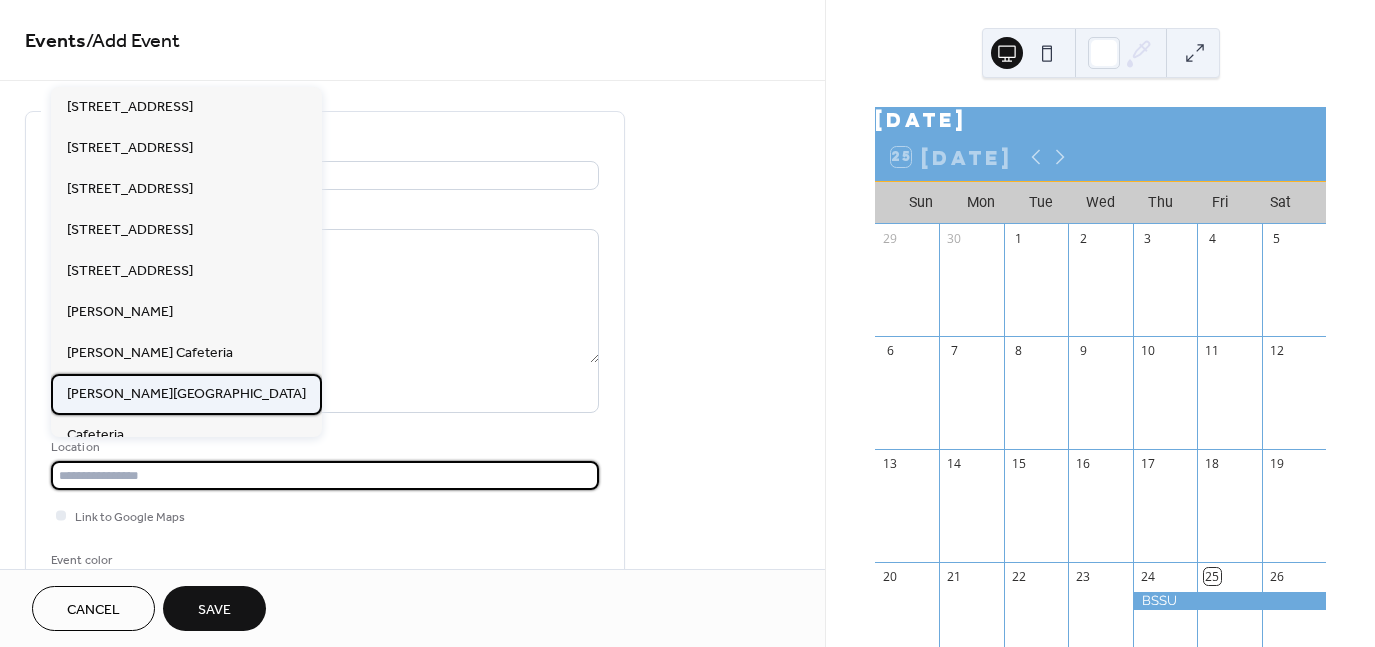 click on "[PERSON_NAME][GEOGRAPHIC_DATA]" at bounding box center (186, 393) 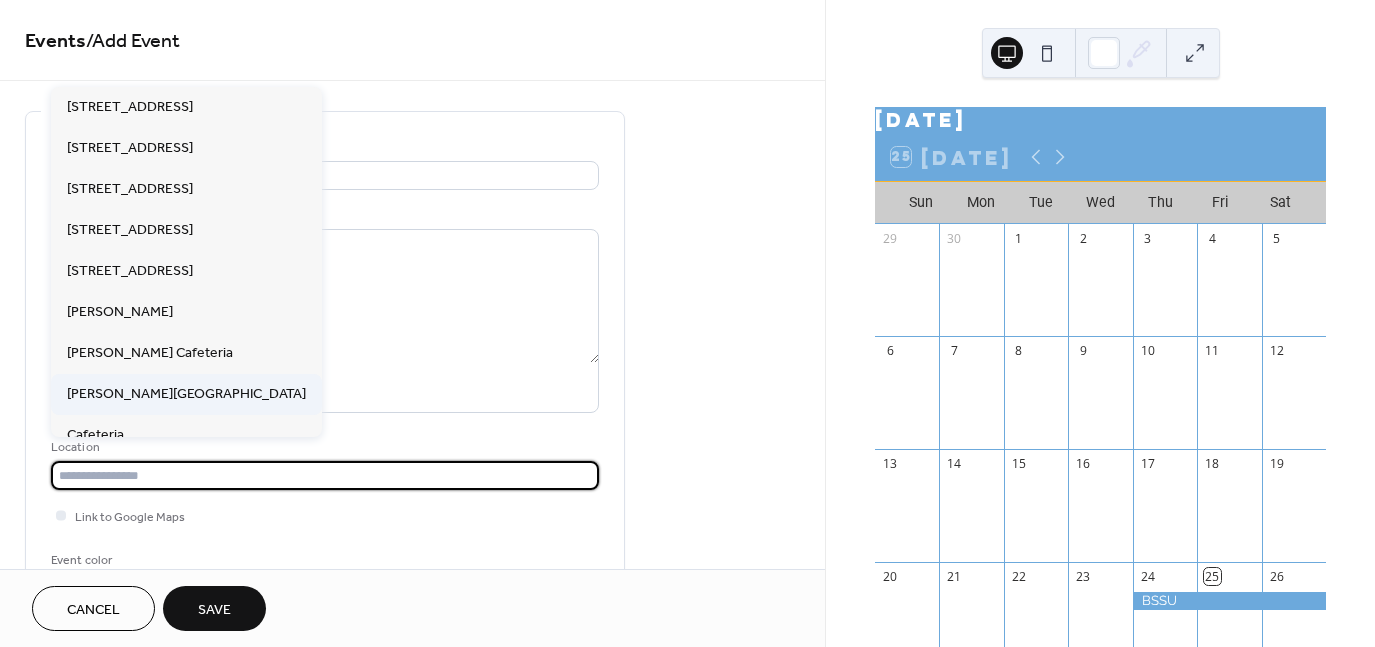 type on "**********" 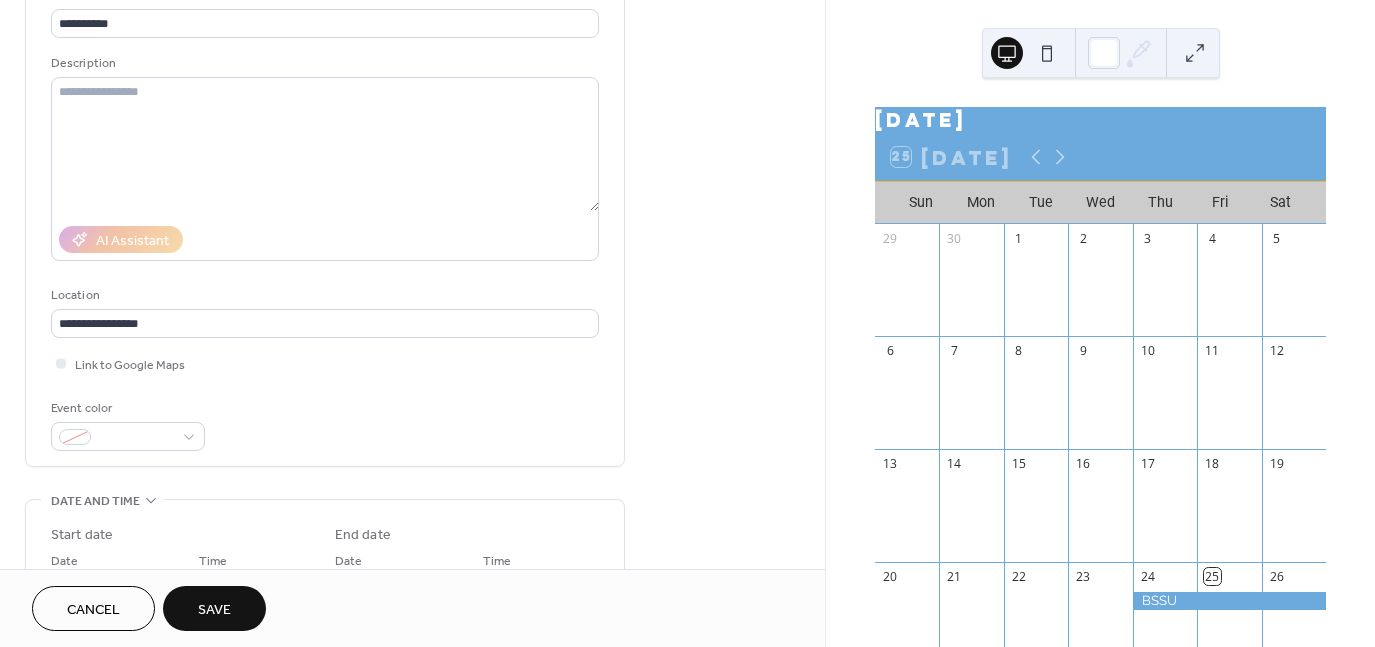 scroll, scrollTop: 300, scrollLeft: 0, axis: vertical 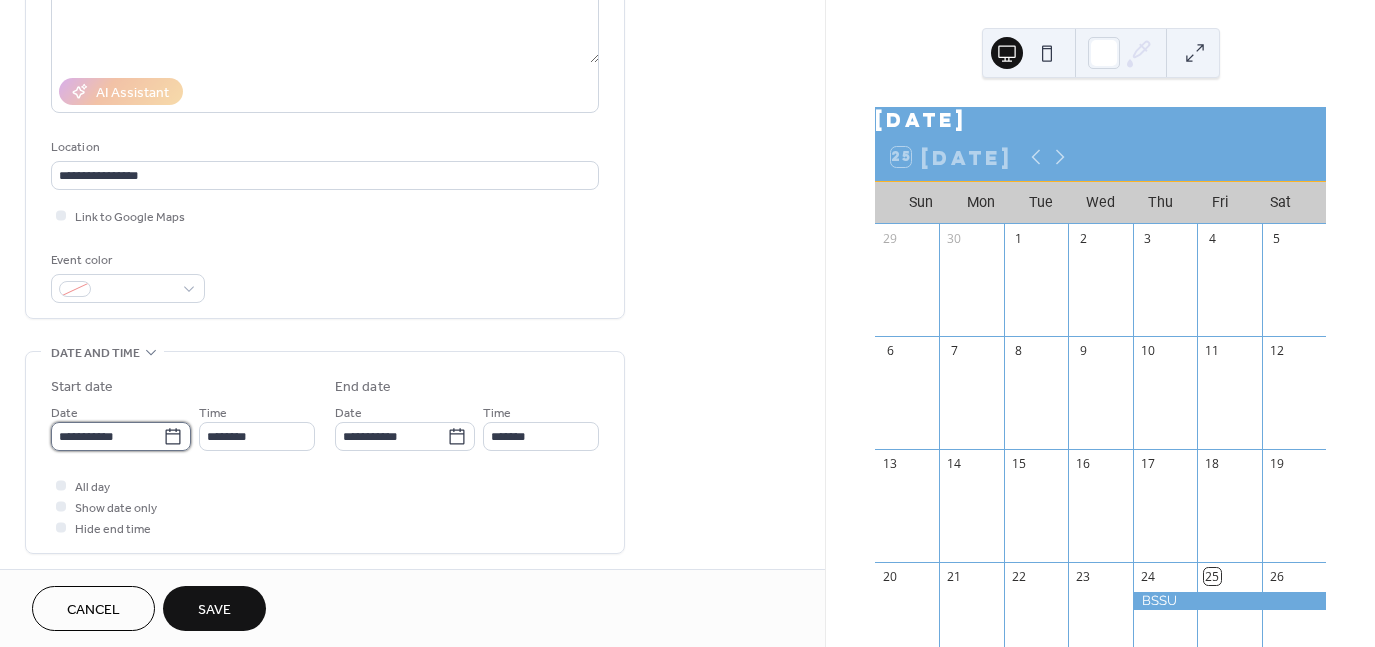 click on "**********" at bounding box center [107, 436] 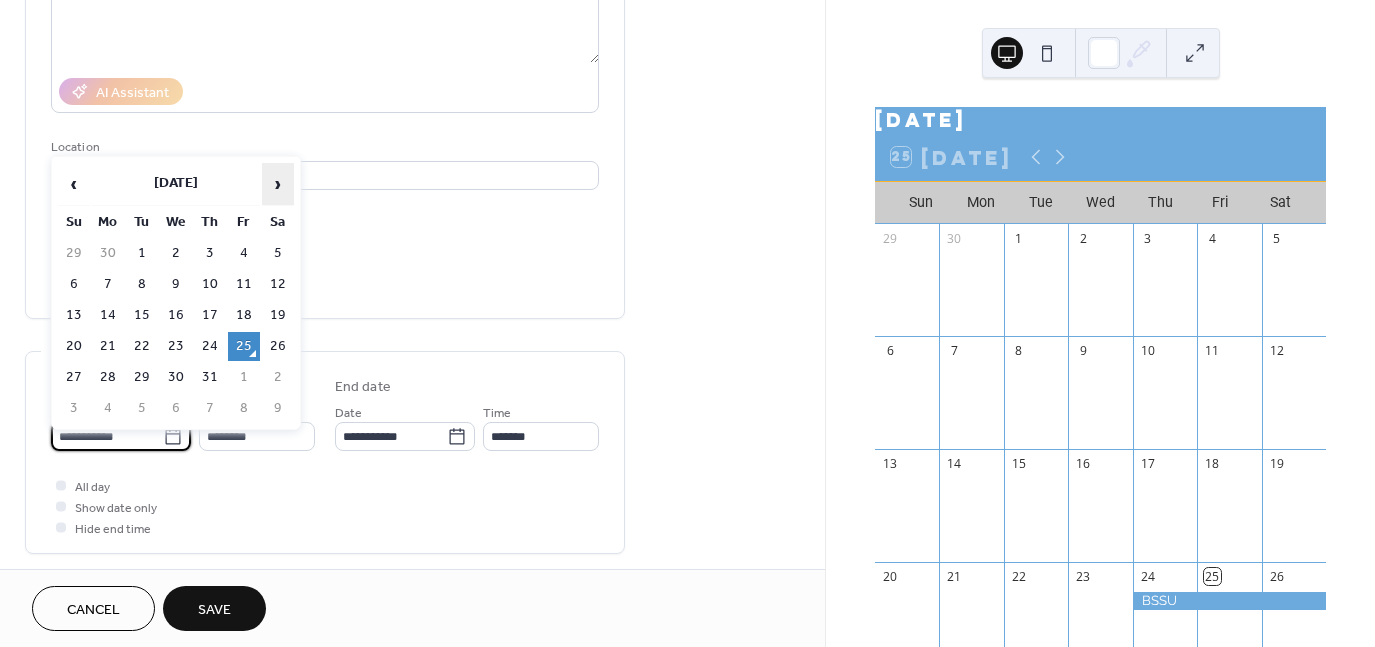 click on "›" at bounding box center (278, 184) 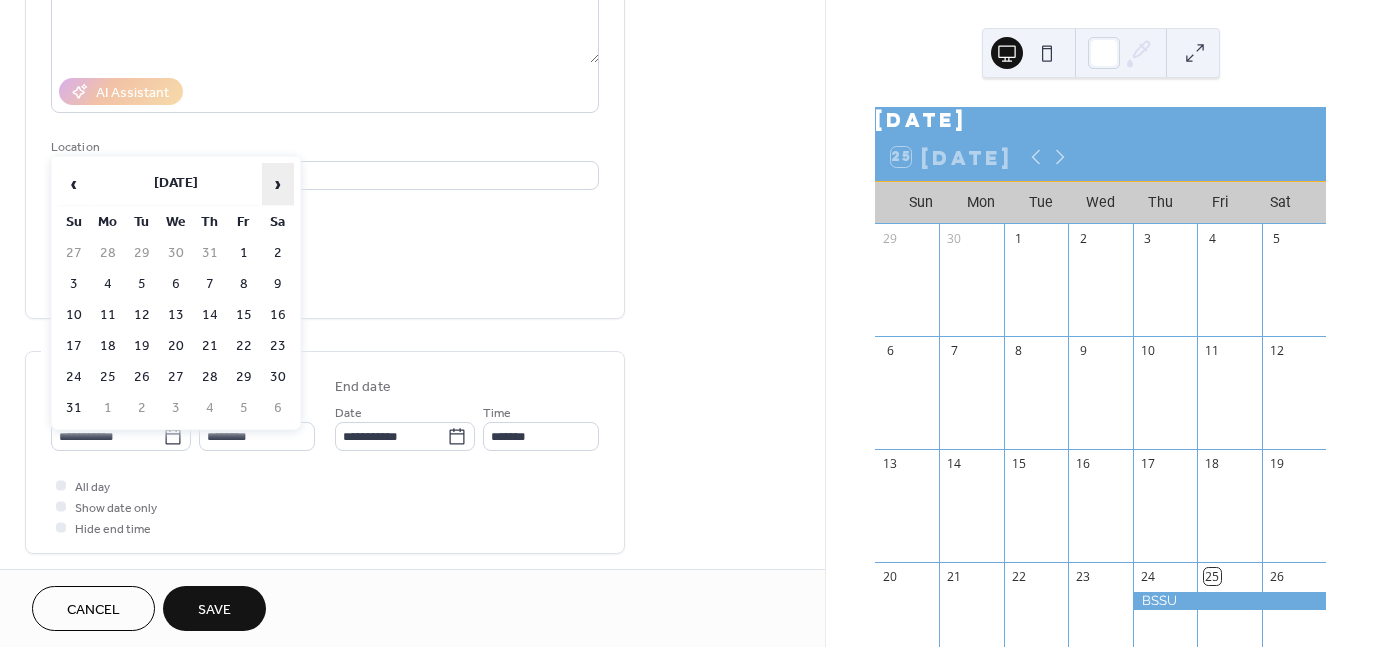 click on "›" at bounding box center (278, 184) 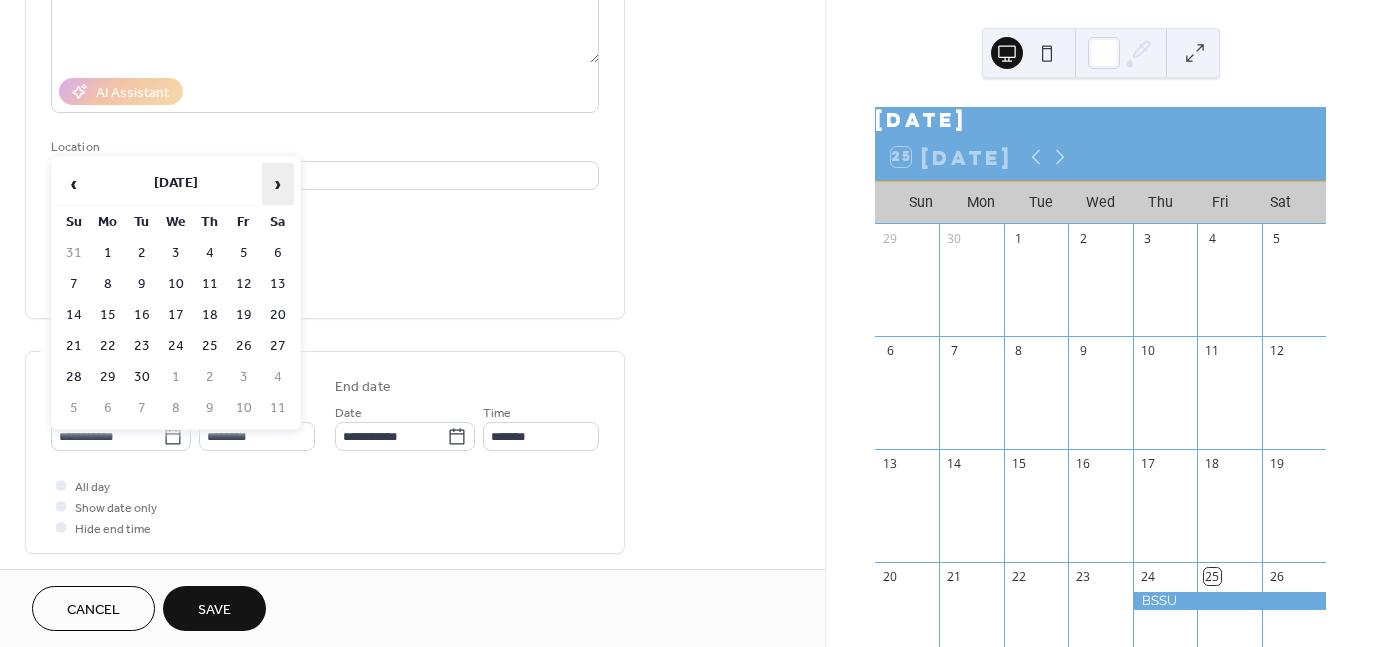 click on "›" at bounding box center (278, 184) 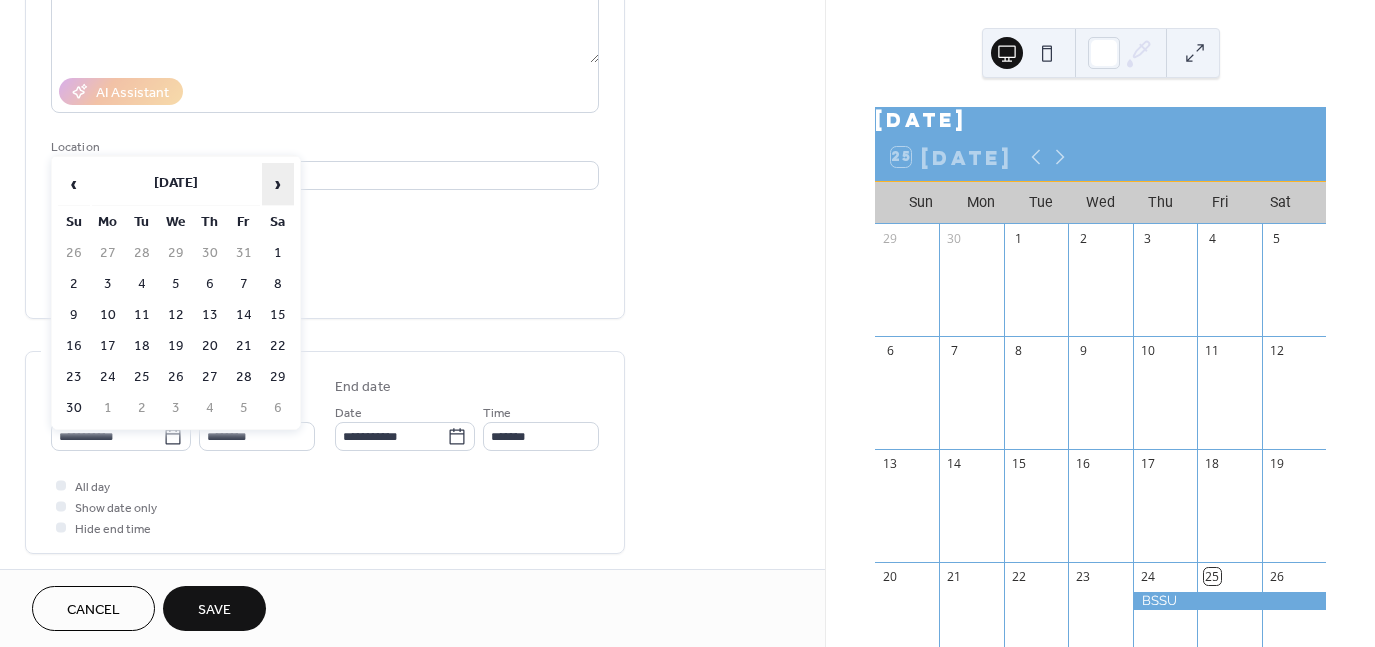 click on "›" at bounding box center [278, 184] 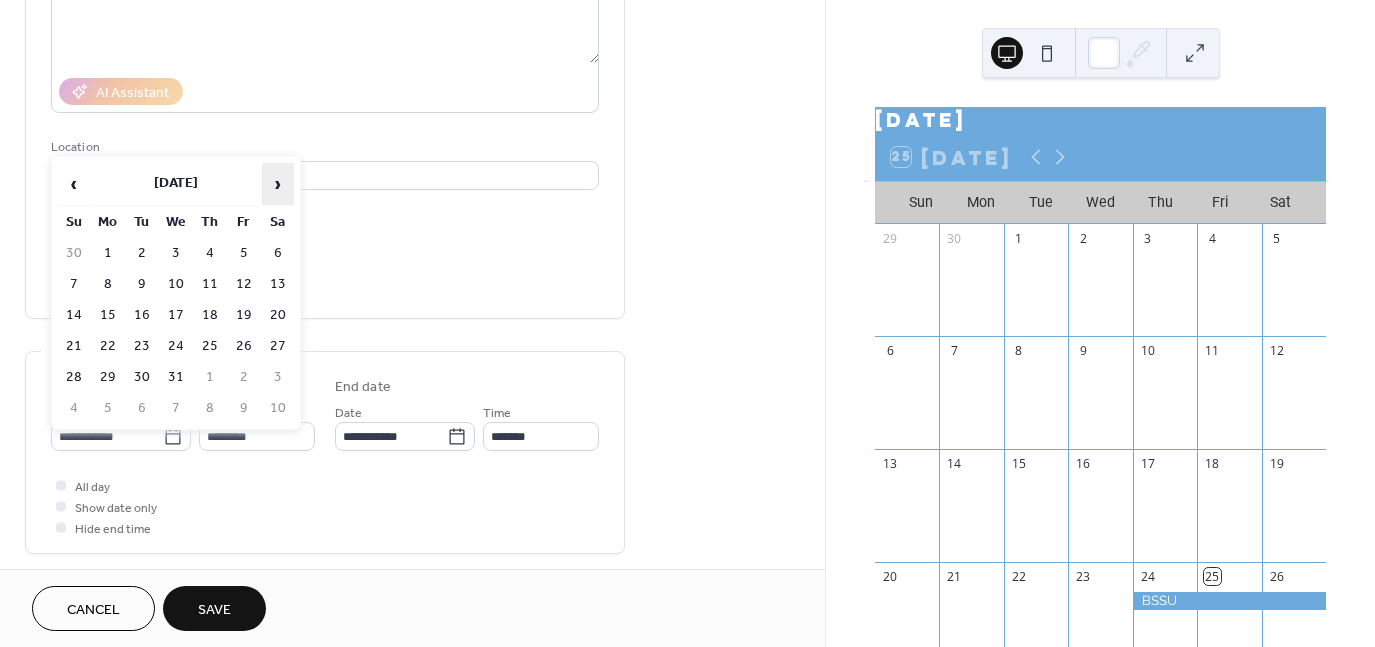 click on "›" at bounding box center (278, 184) 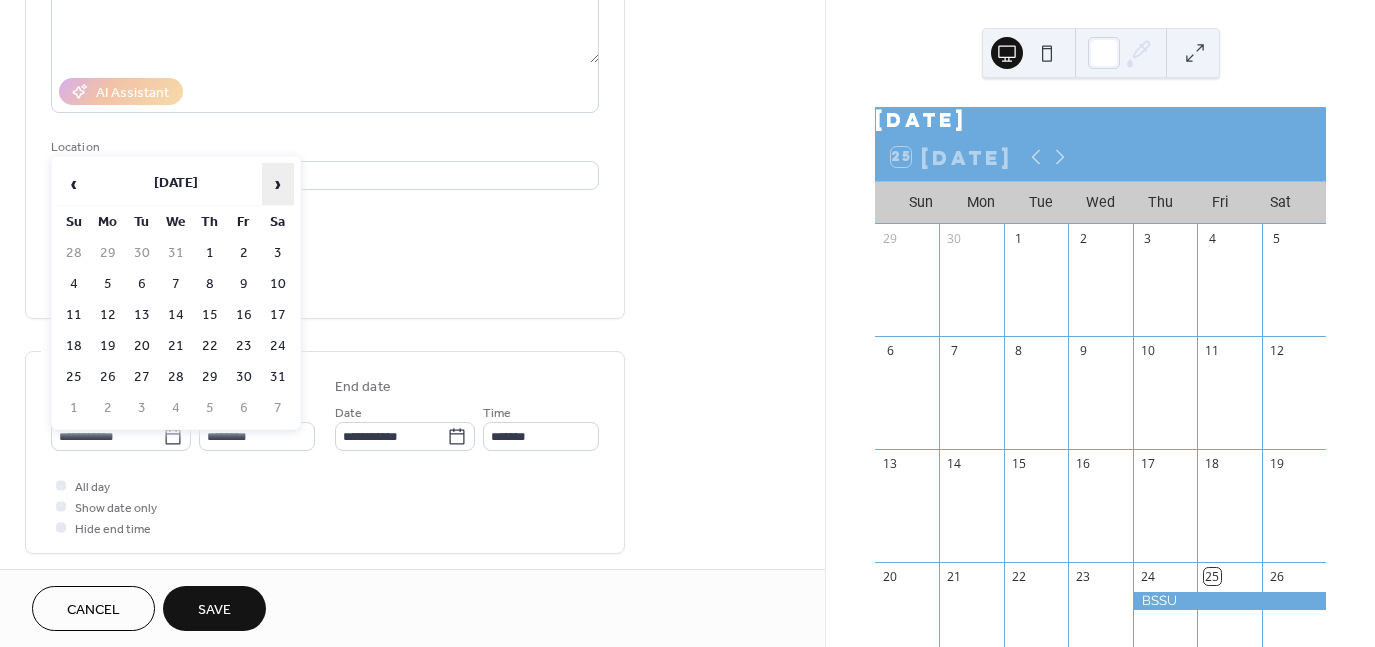 click on "›" at bounding box center (278, 184) 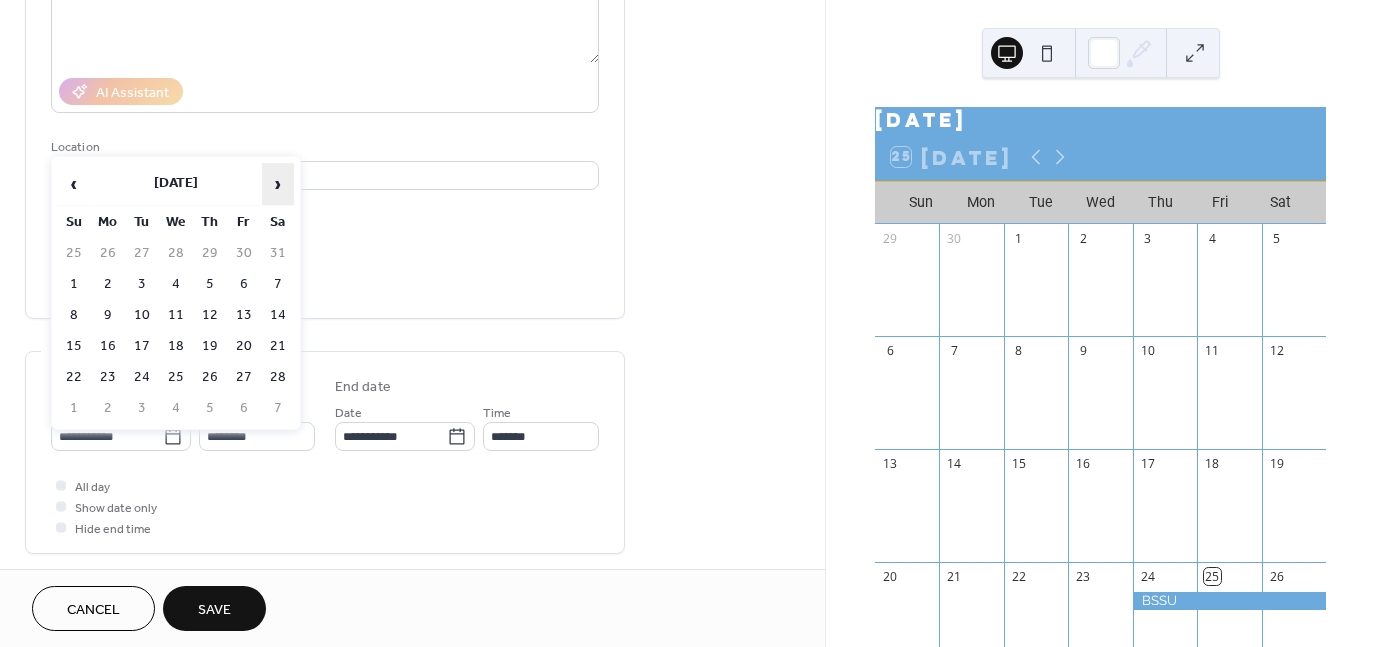 click on "›" at bounding box center (278, 184) 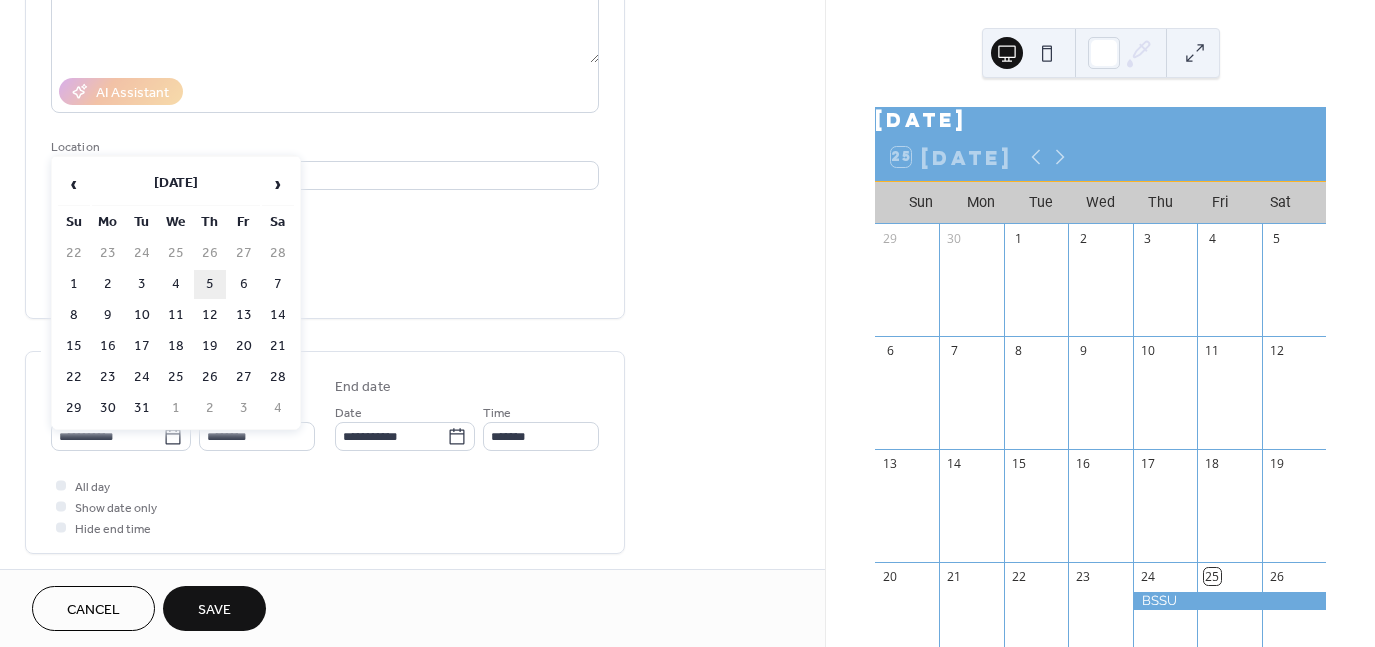 click on "5" at bounding box center [210, 284] 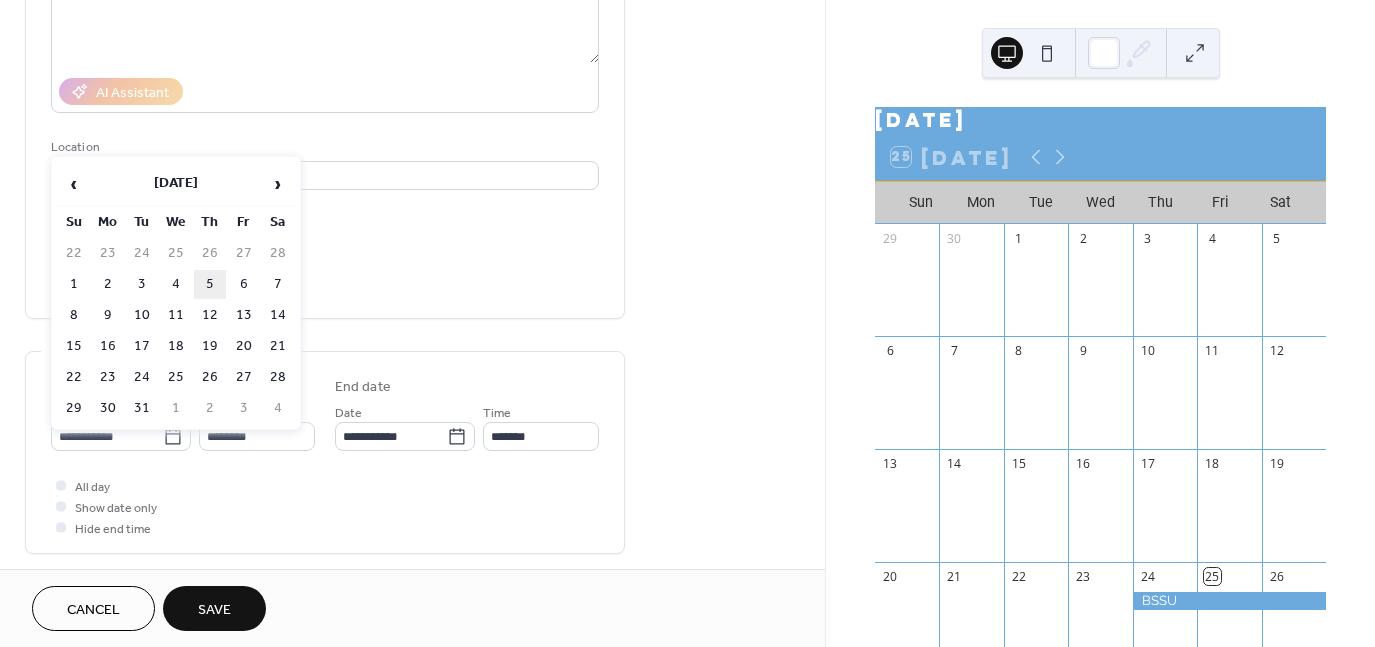 type on "**********" 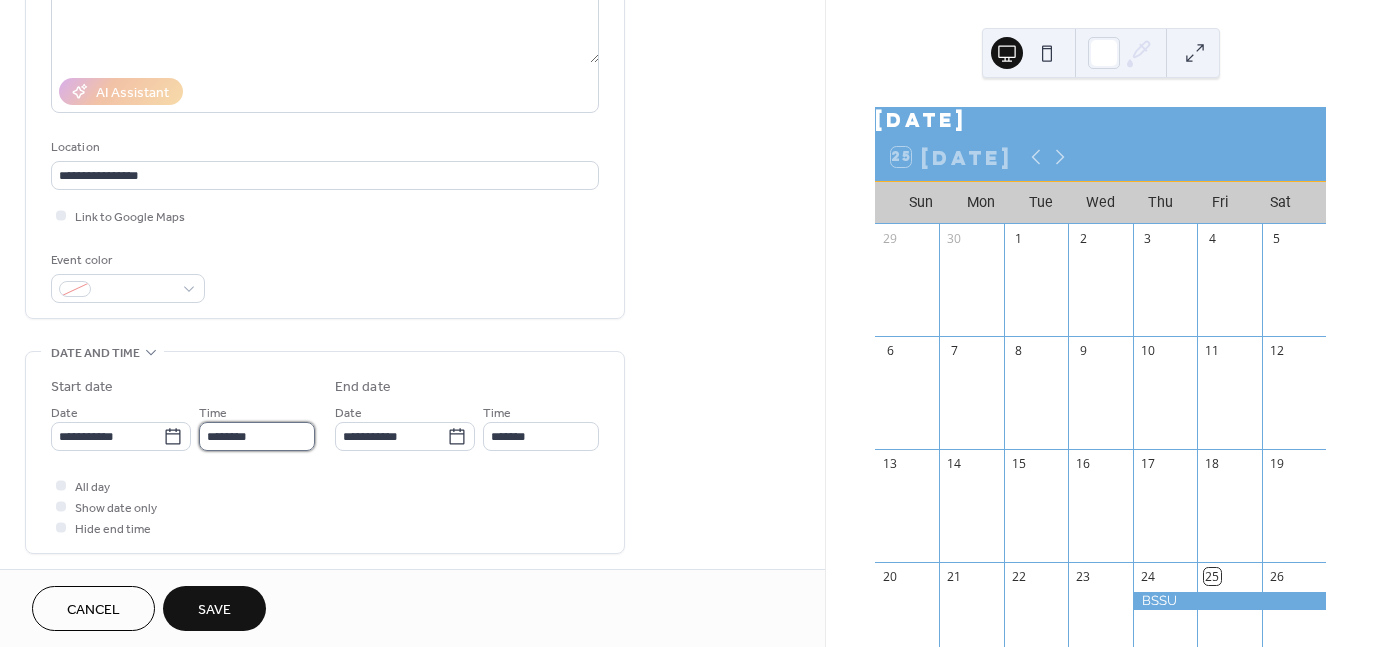 click on "********" at bounding box center [257, 436] 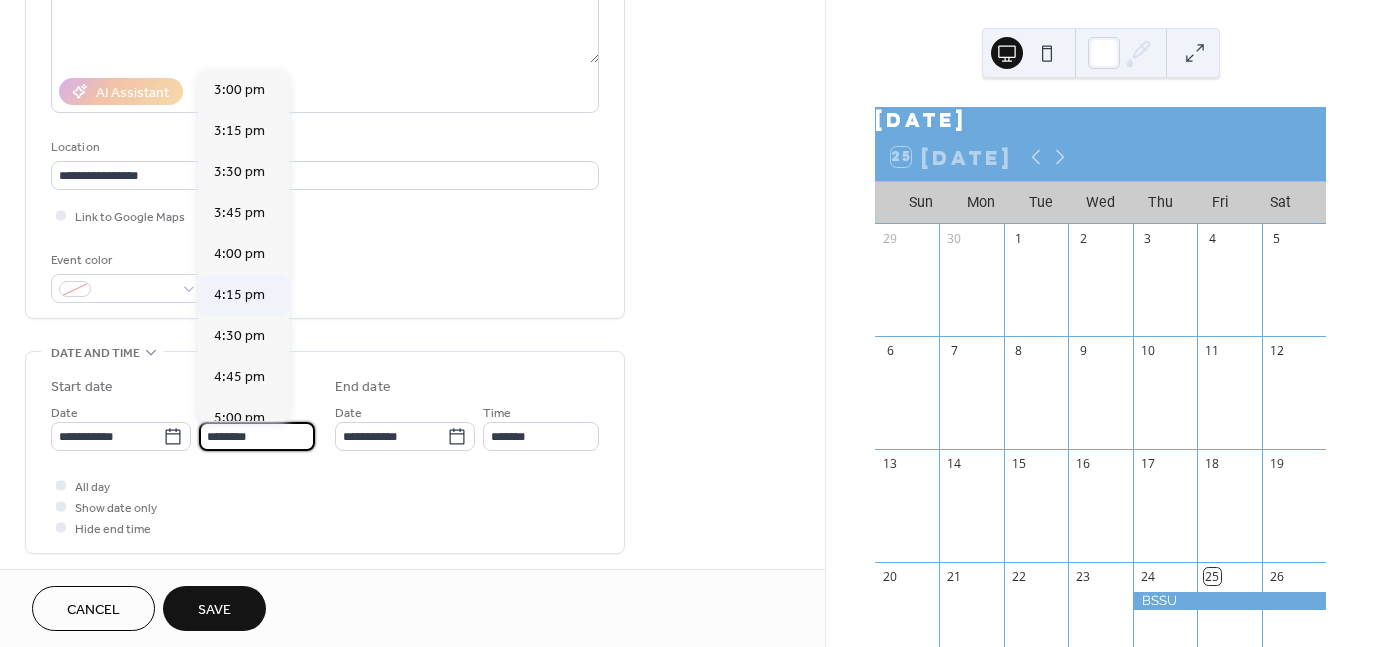 scroll, scrollTop: 2468, scrollLeft: 0, axis: vertical 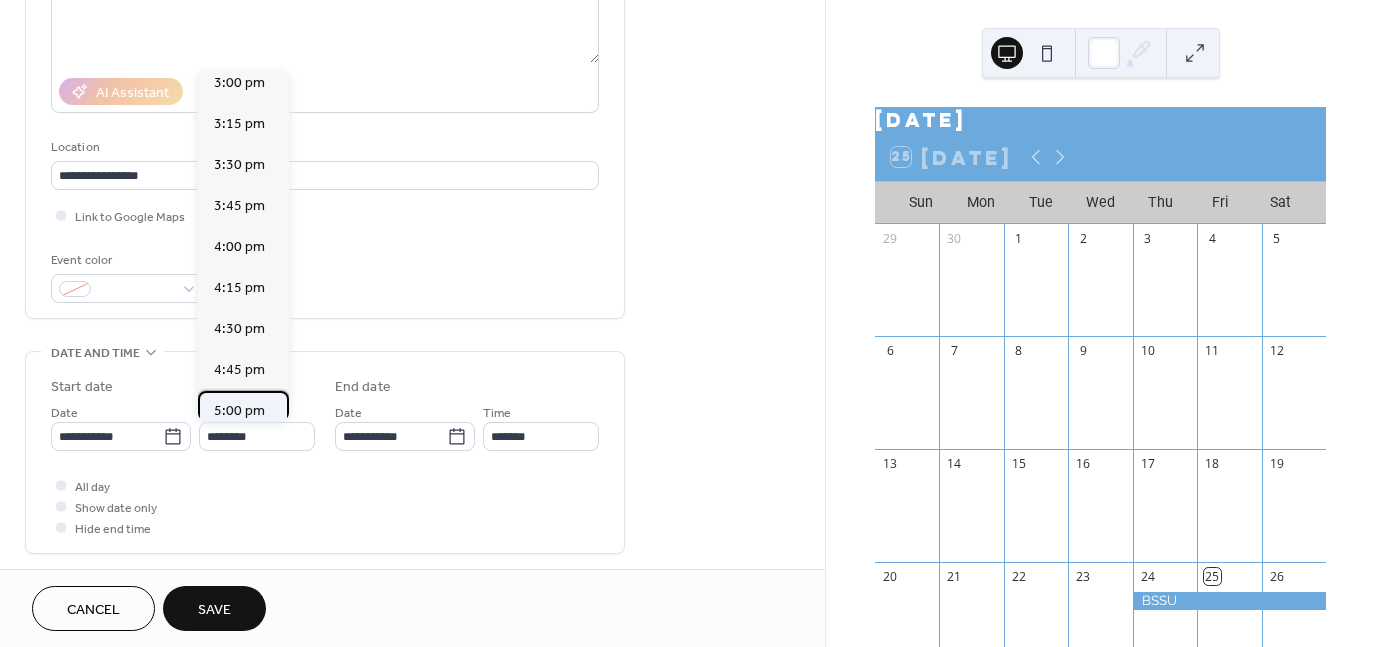 click on "5:00 pm" at bounding box center (239, 411) 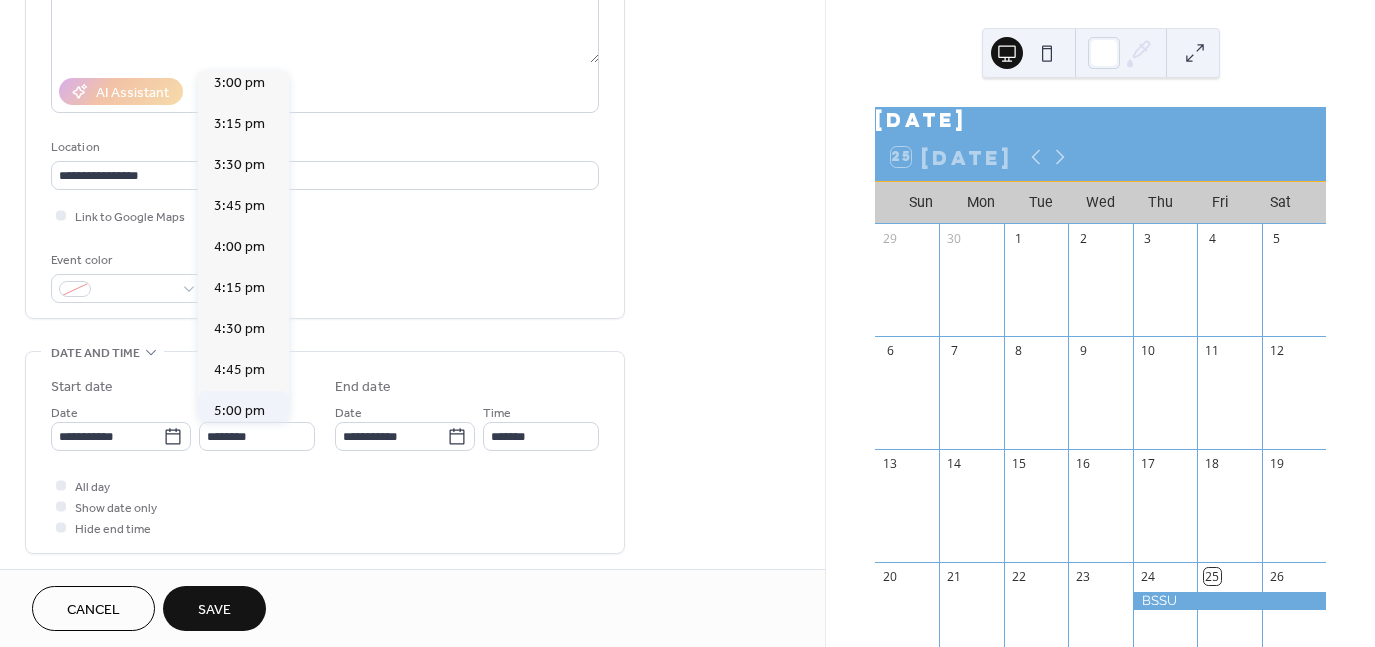 type on "*******" 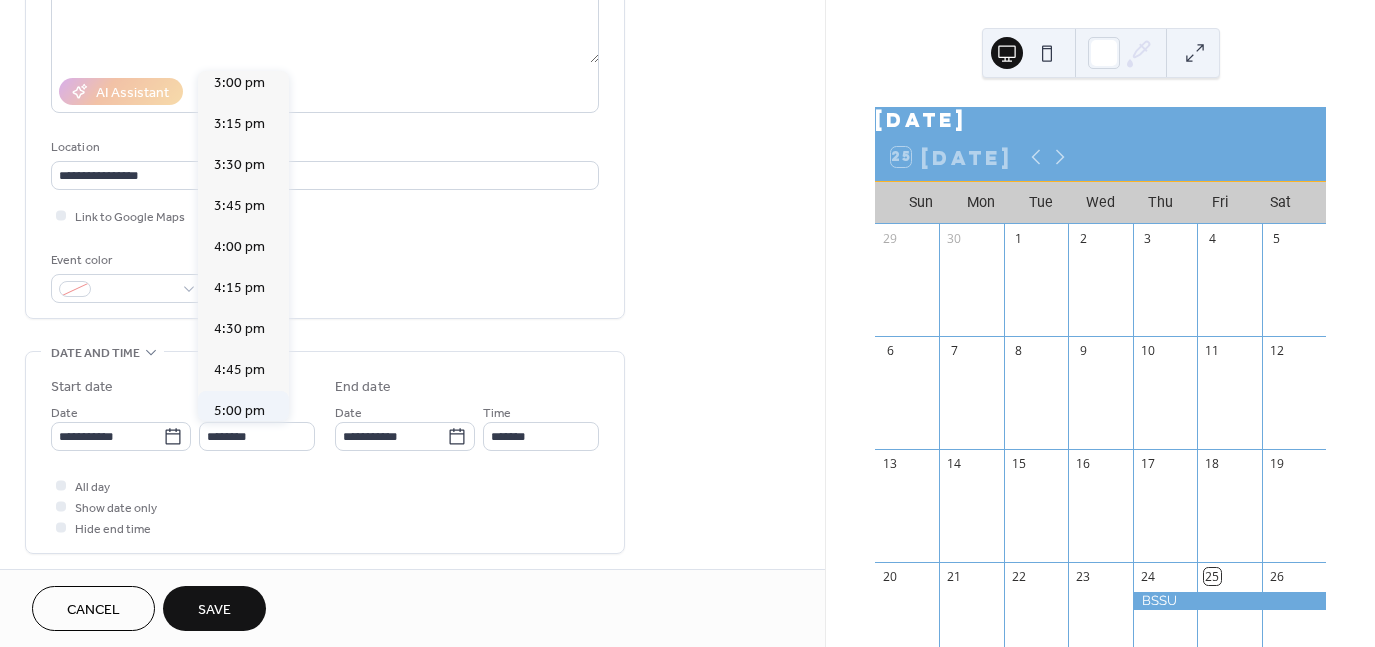 type on "*******" 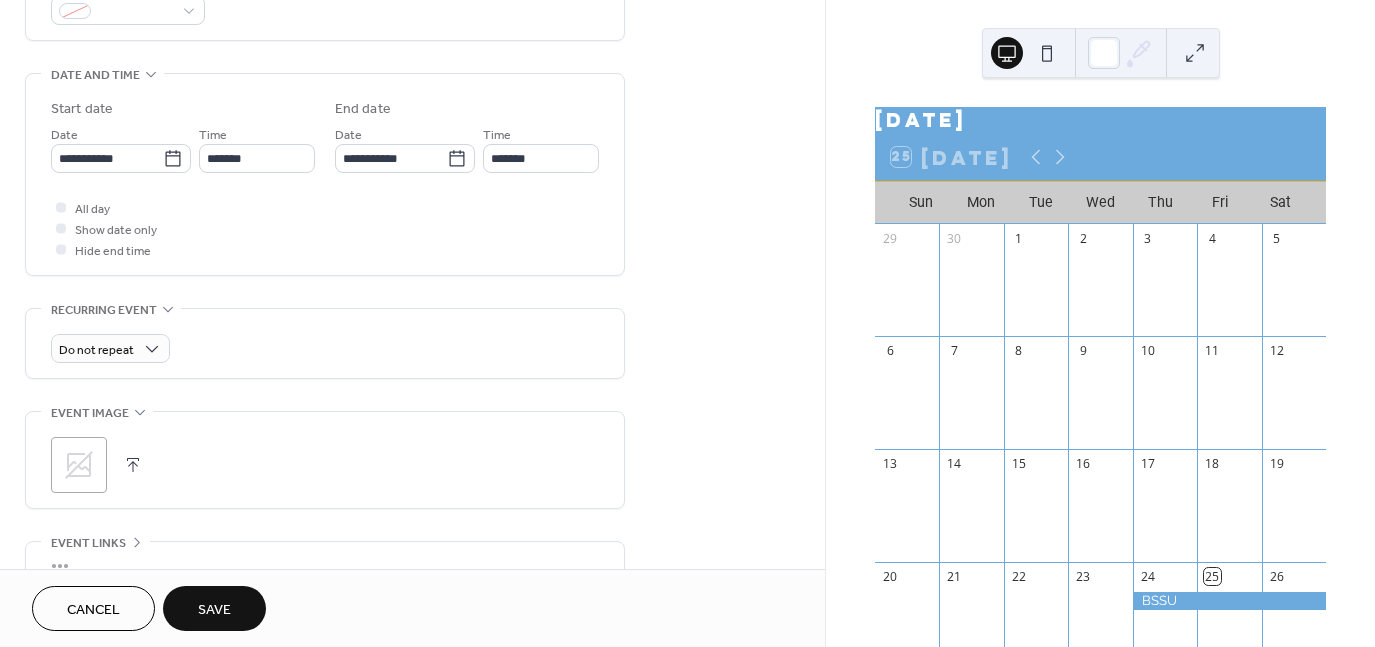 scroll, scrollTop: 757, scrollLeft: 0, axis: vertical 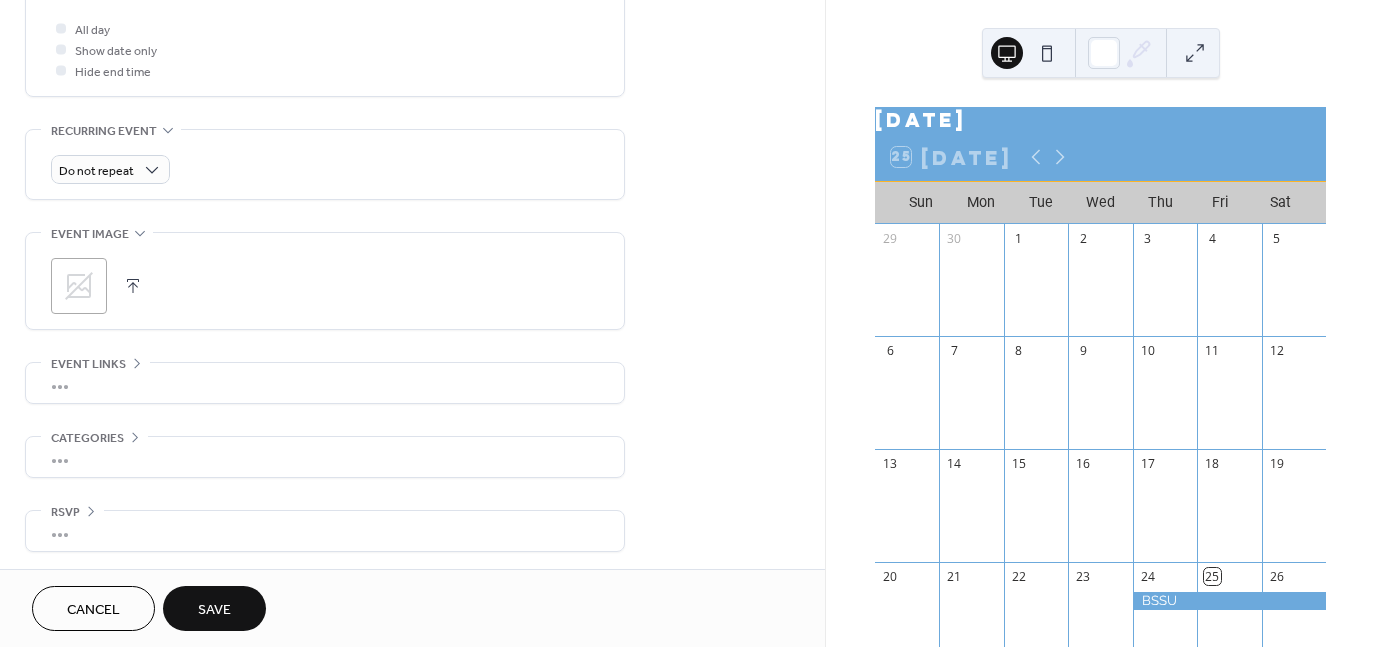 click on "Save" at bounding box center (214, 608) 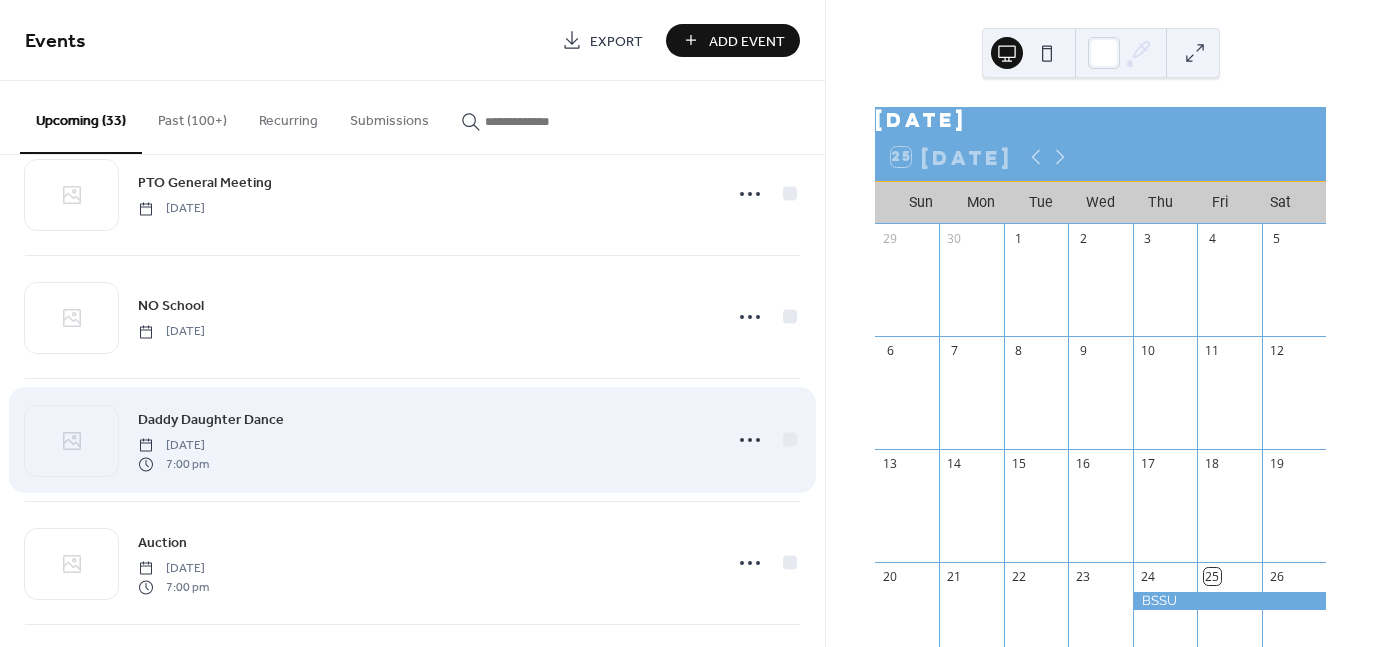 scroll, scrollTop: 3618, scrollLeft: 0, axis: vertical 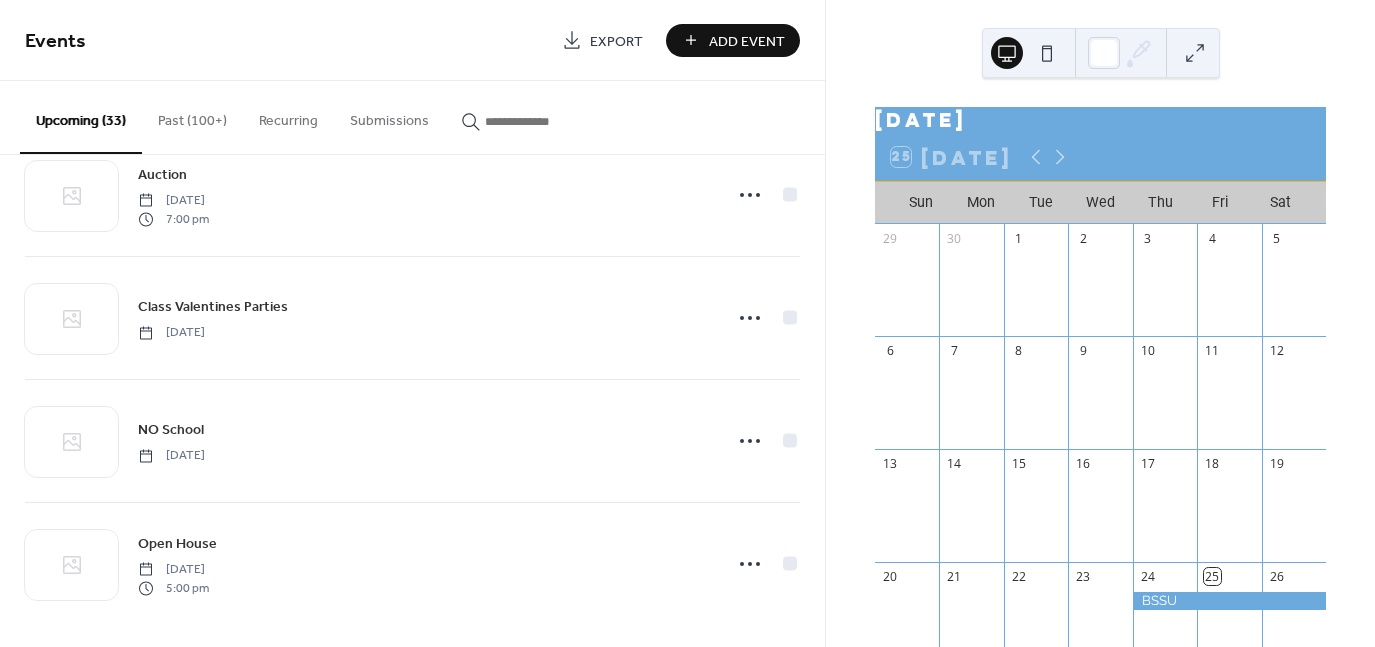 drag, startPoint x: 452, startPoint y: 5, endPoint x: 464, endPoint y: 13, distance: 14.422205 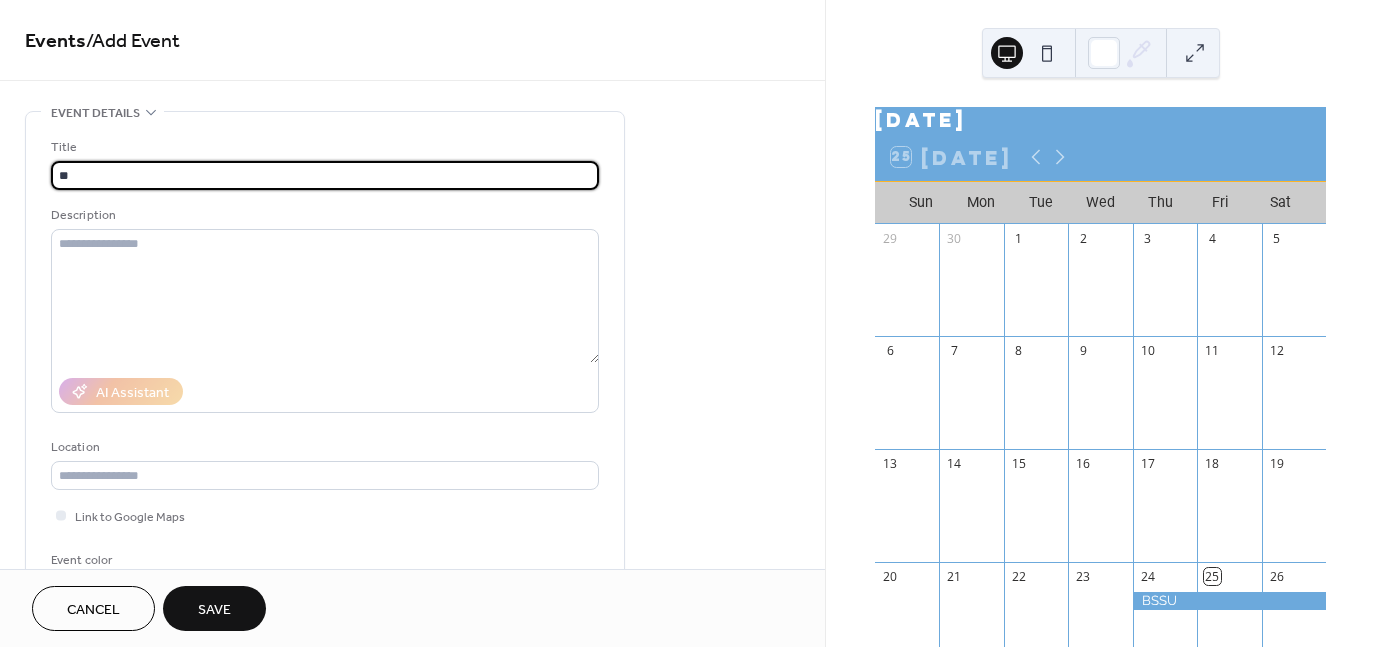 type on "*********" 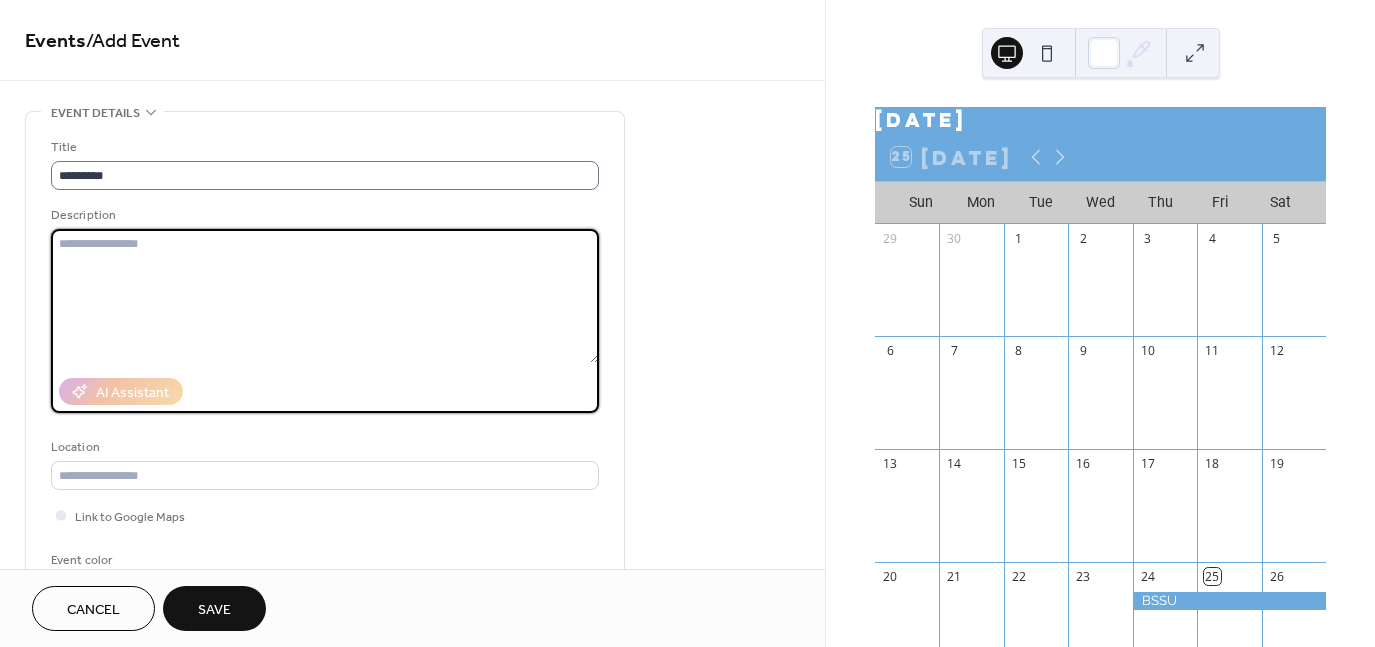 paste on "**********" 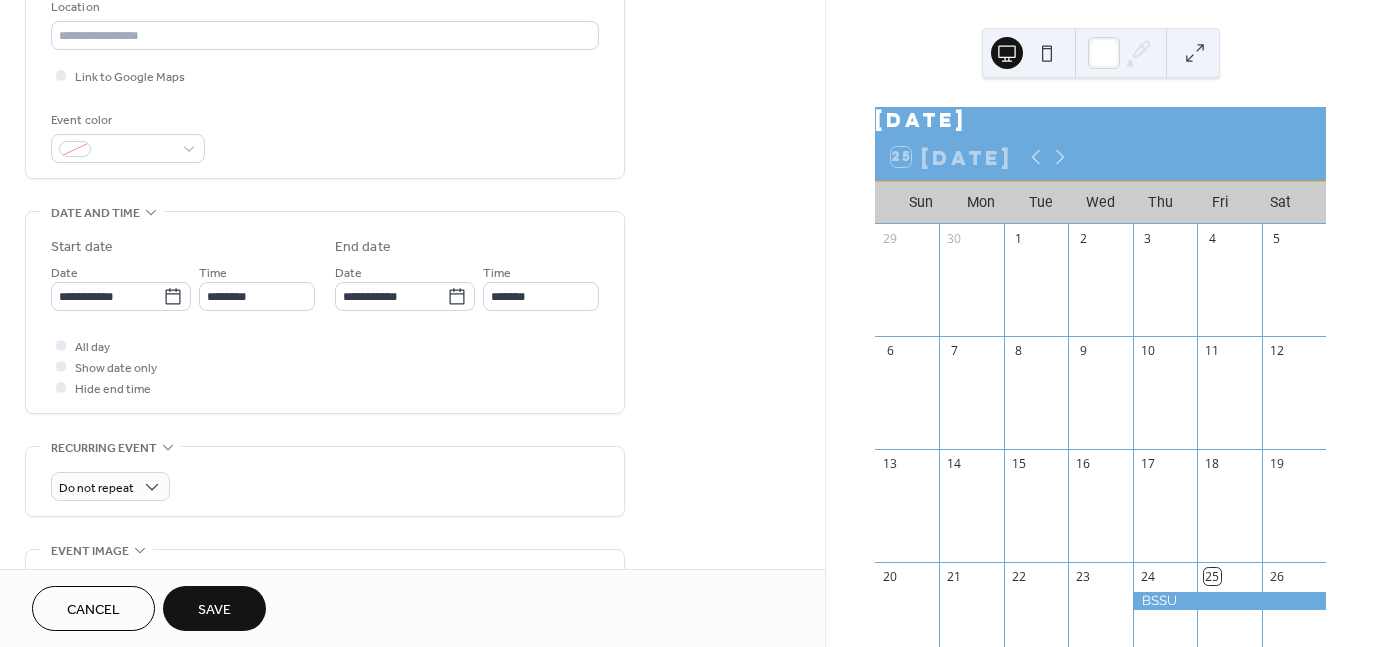 scroll, scrollTop: 400, scrollLeft: 0, axis: vertical 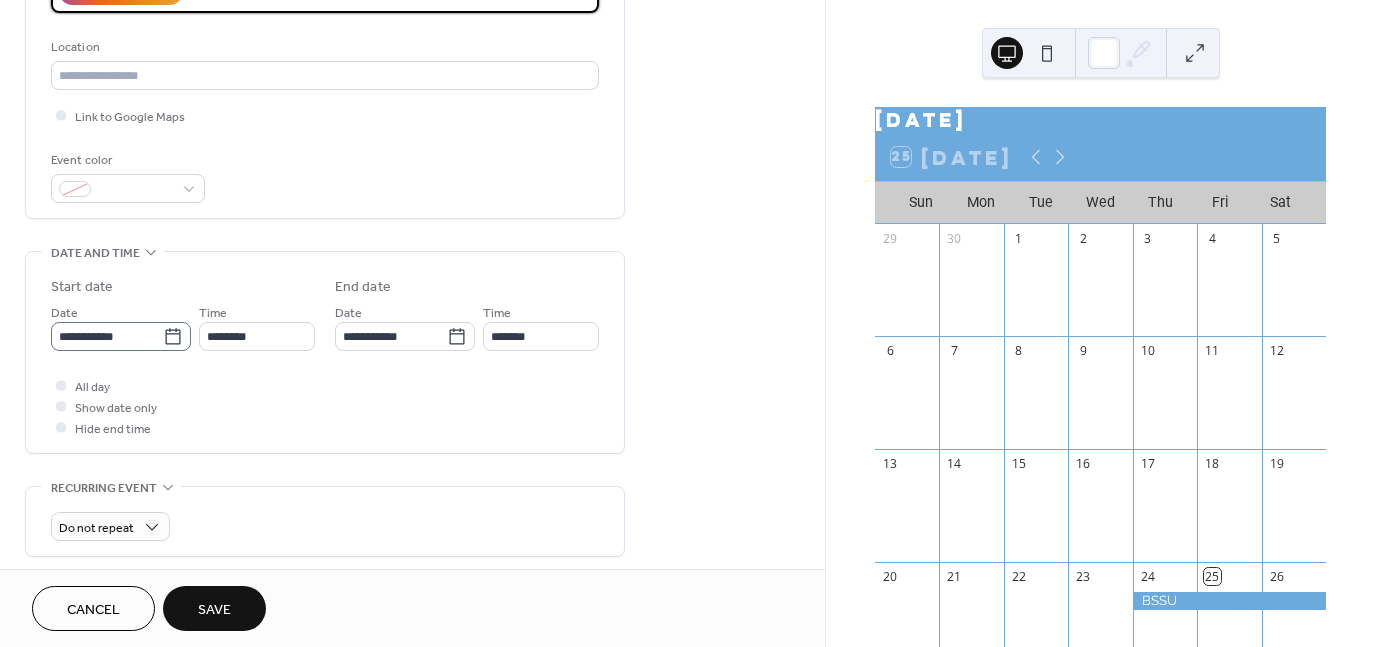 type on "**********" 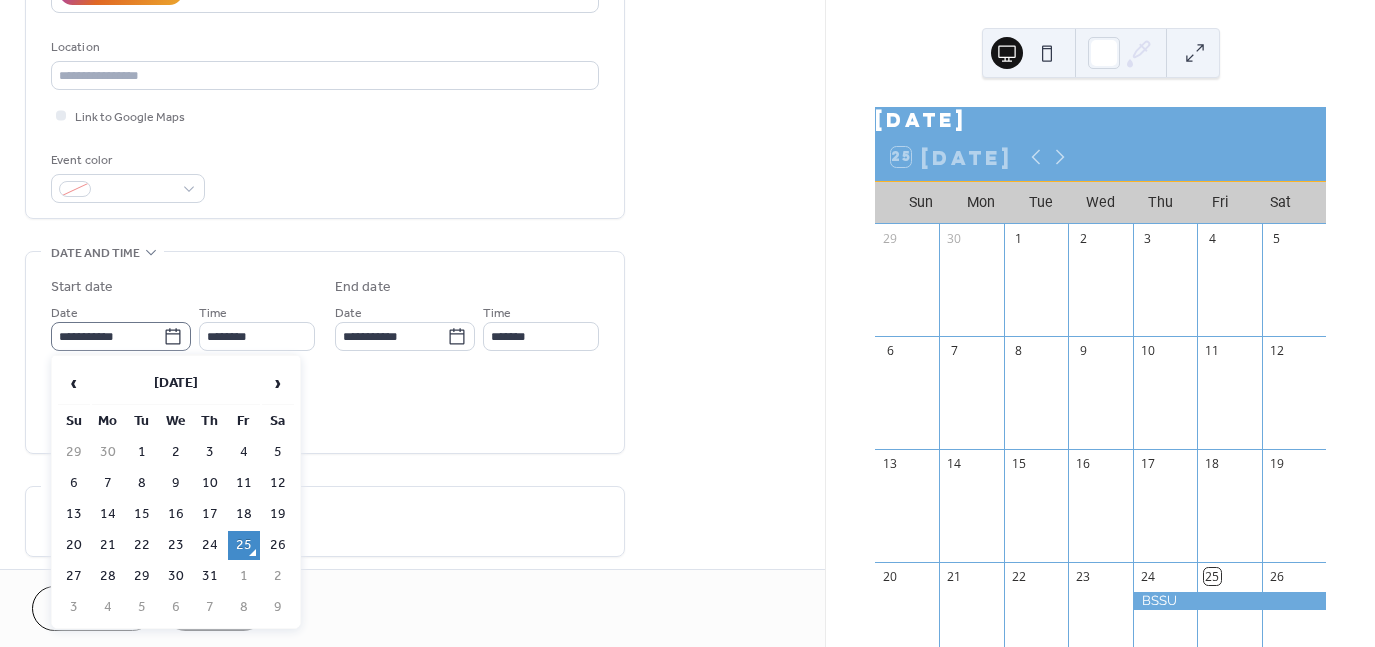 click 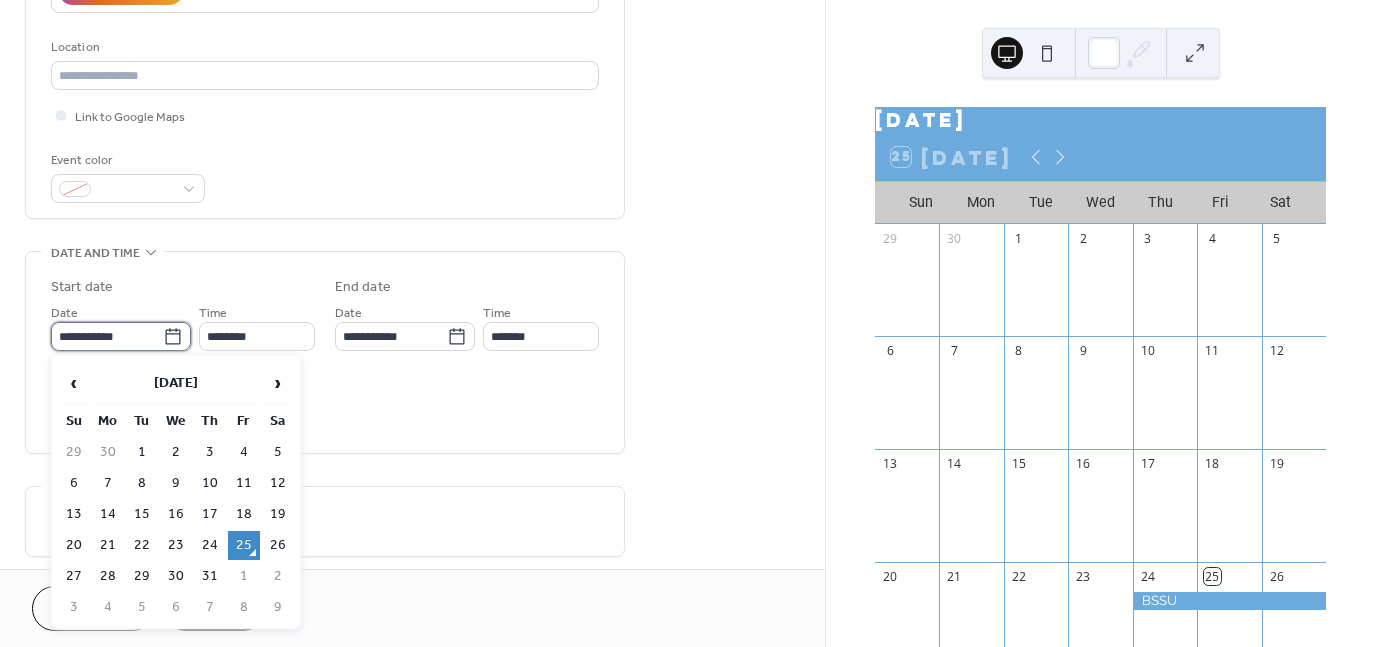 click on "**********" at bounding box center [107, 336] 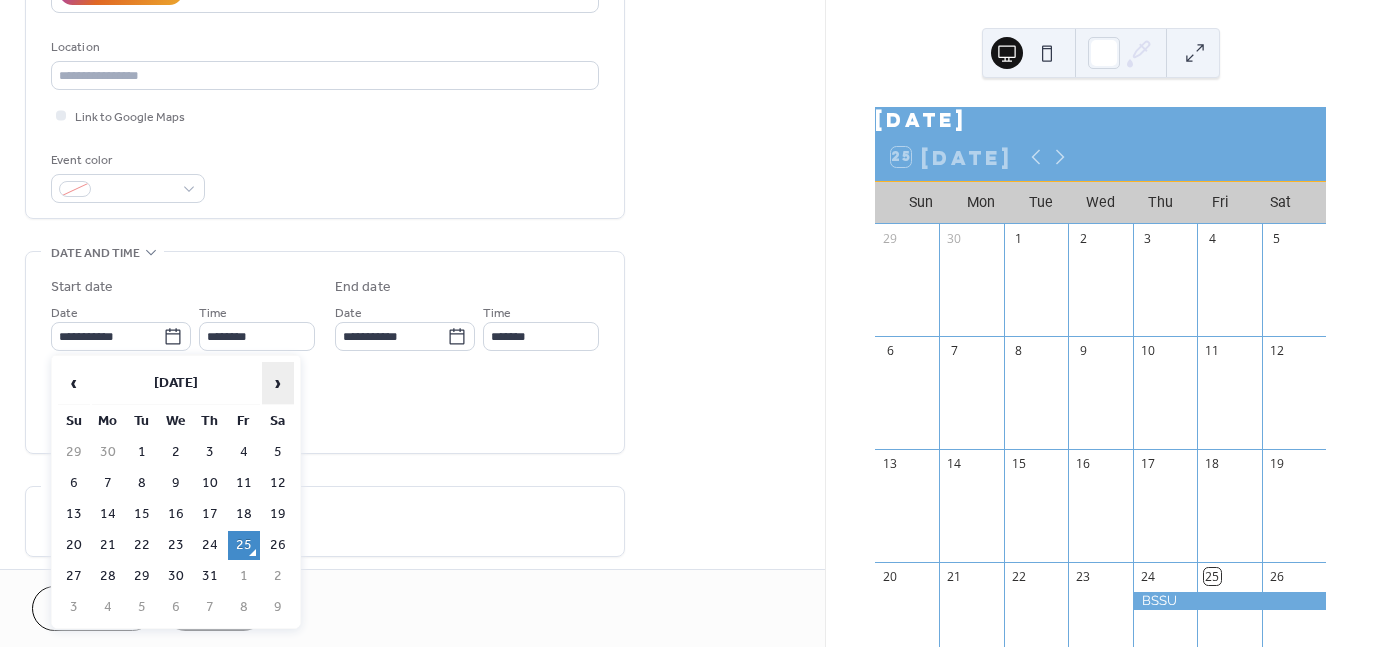 click on "›" at bounding box center (278, 383) 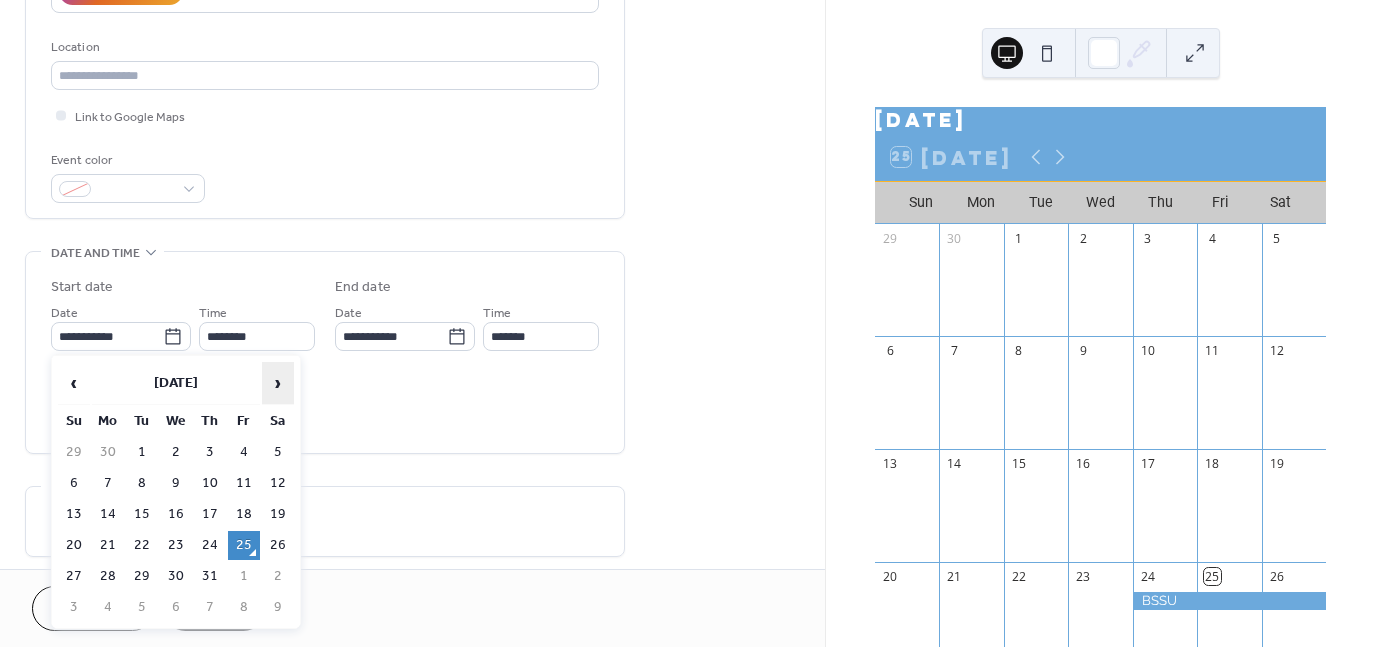 click on "›" at bounding box center [278, 383] 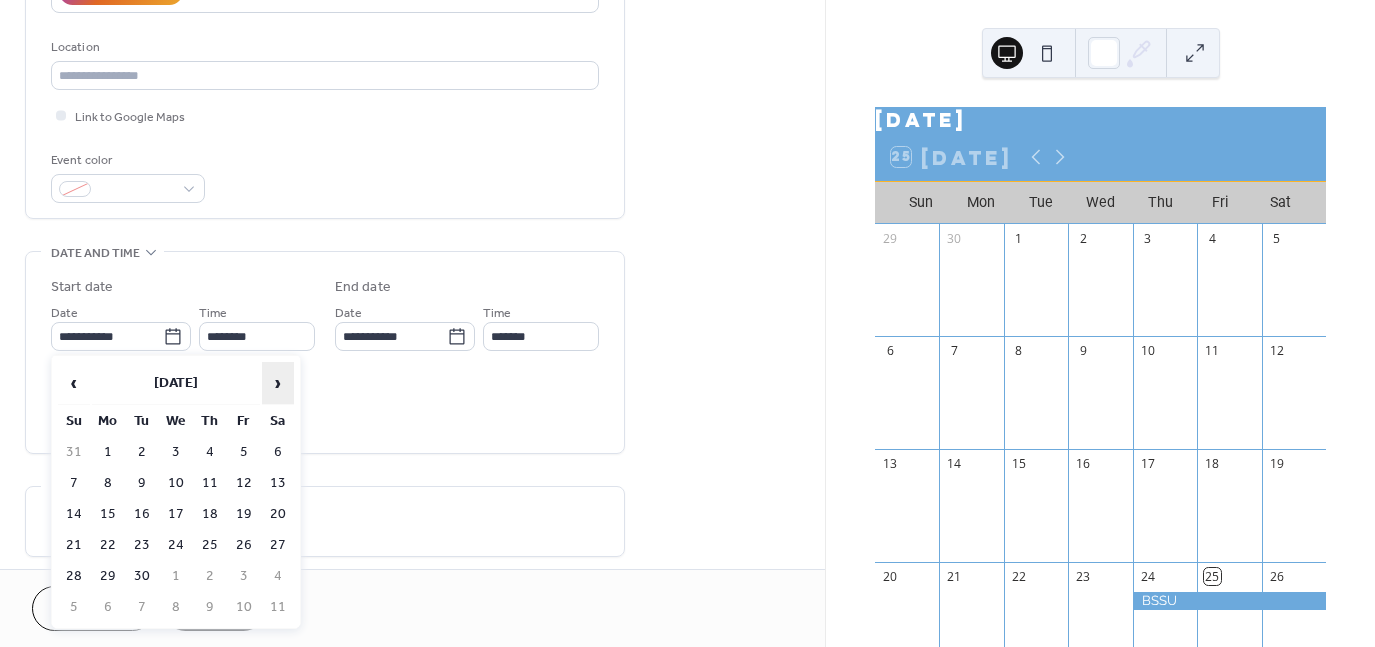 click on "›" at bounding box center [278, 383] 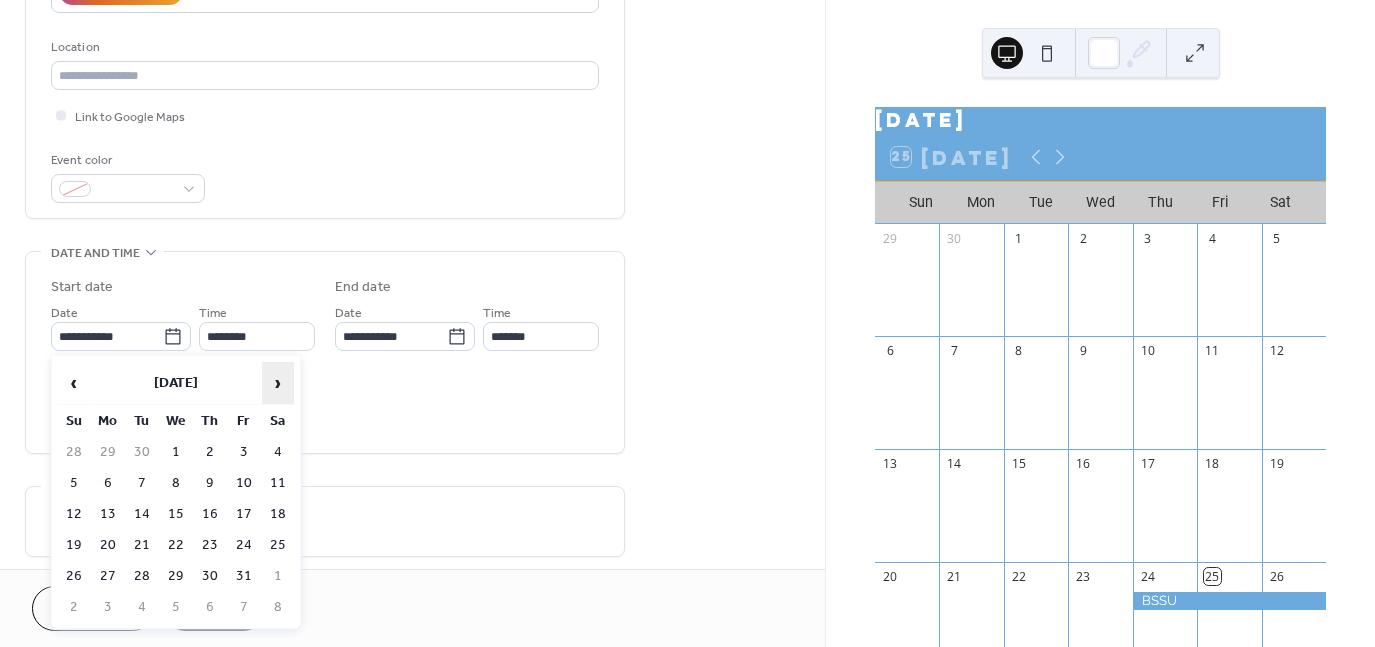 click on "›" at bounding box center (278, 383) 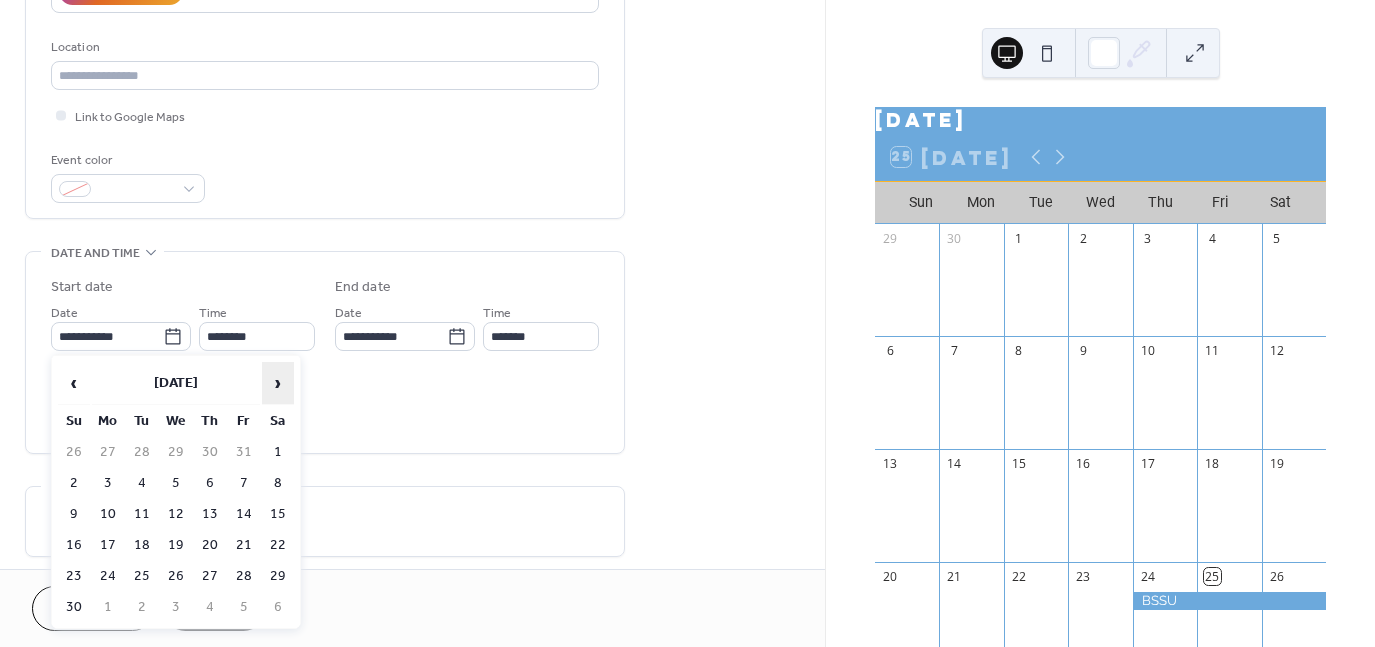 click on "›" at bounding box center [278, 383] 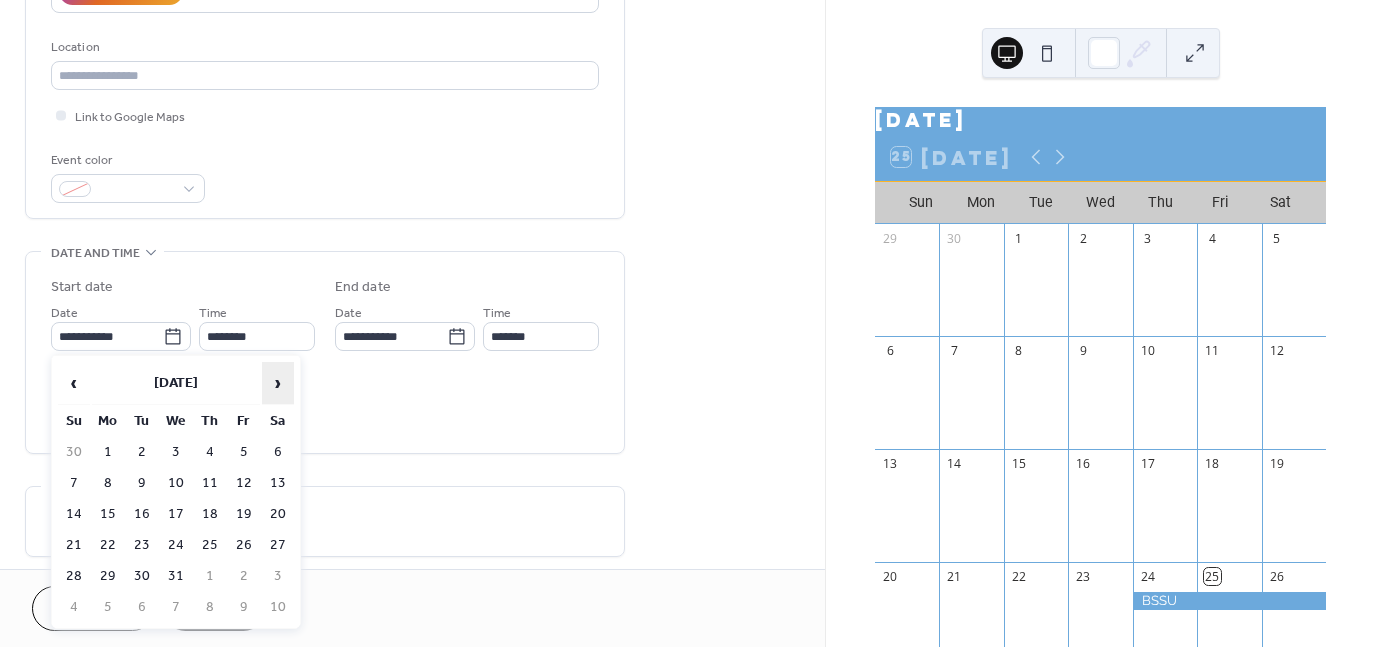 click on "›" at bounding box center [278, 383] 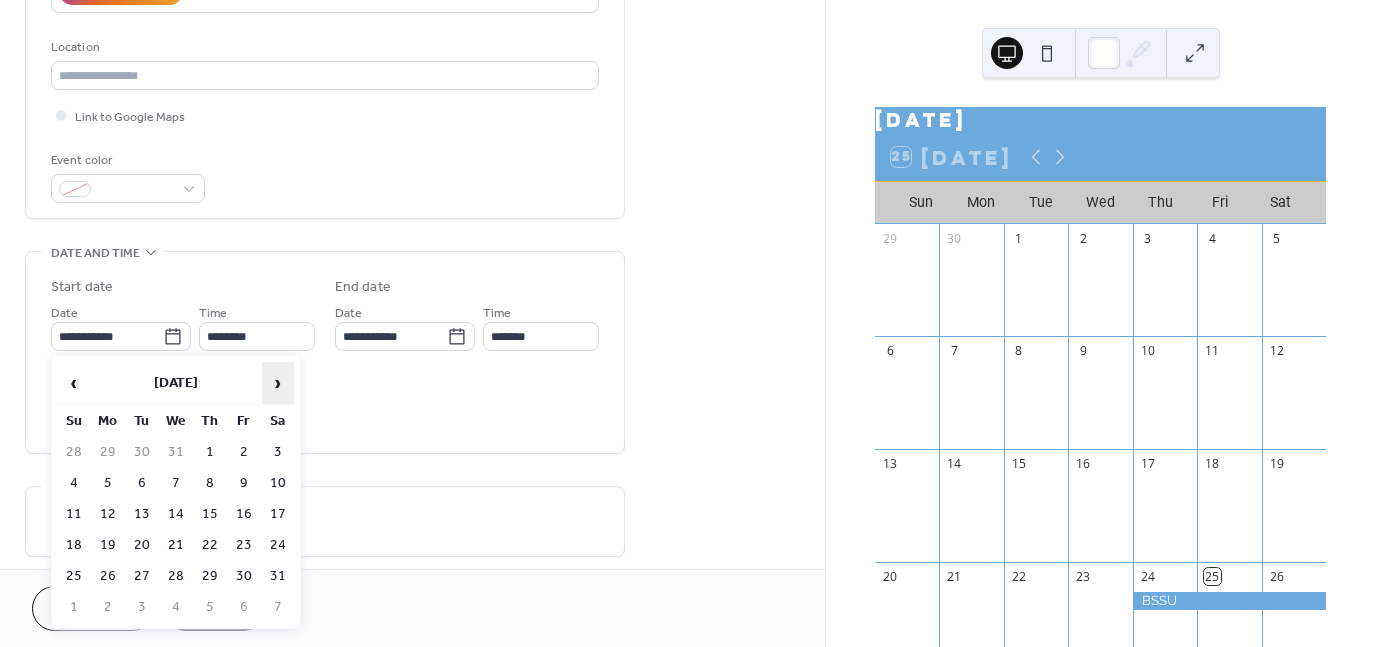 click on "›" at bounding box center (278, 383) 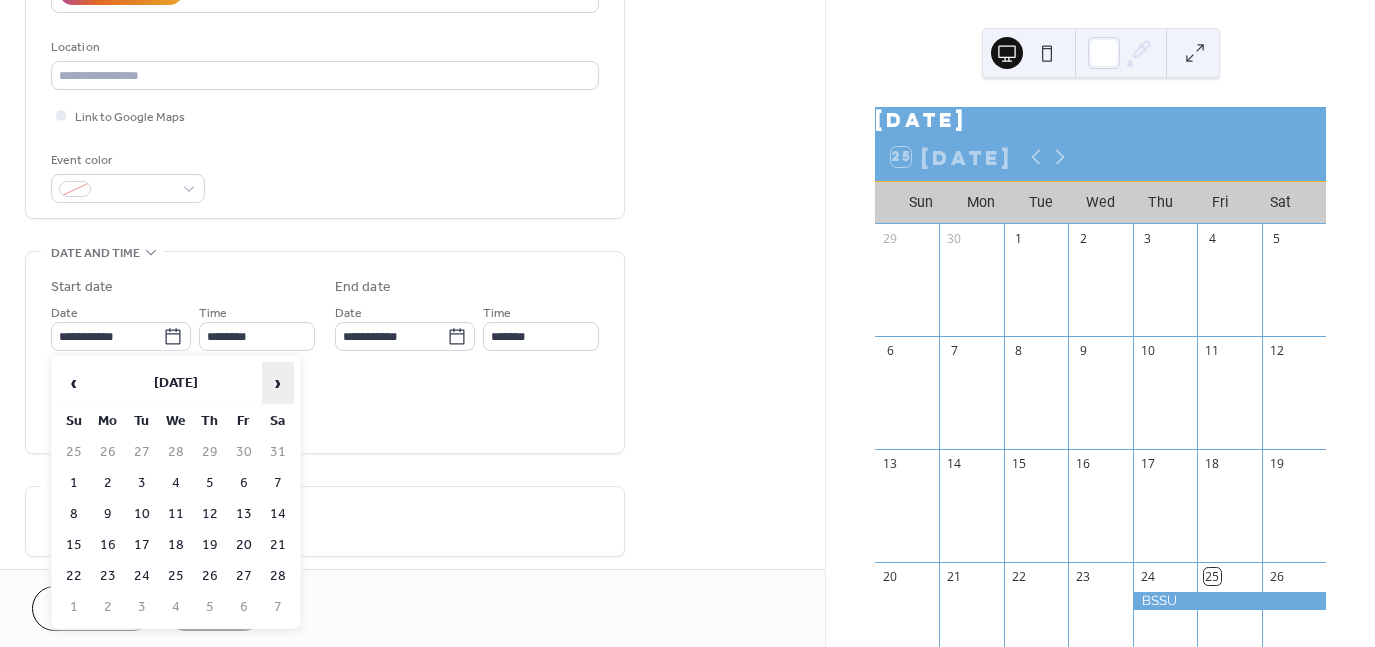 click on "›" at bounding box center (278, 383) 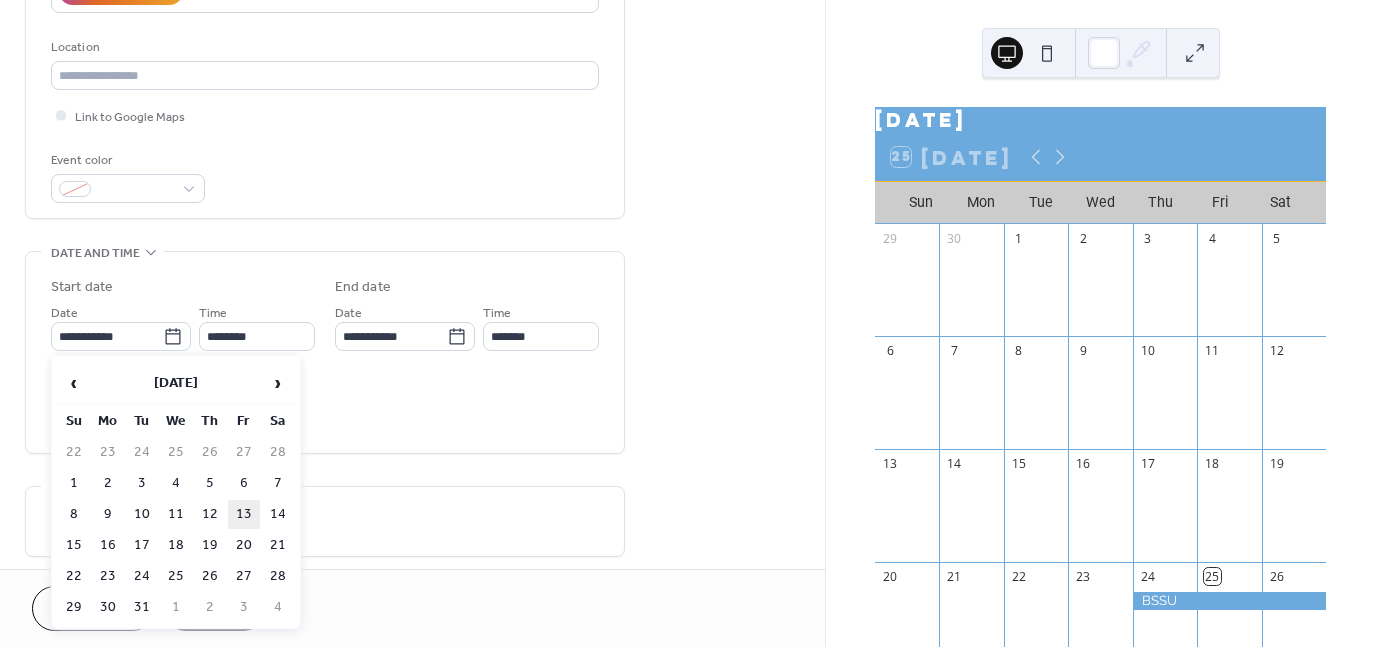 click on "13" at bounding box center (244, 514) 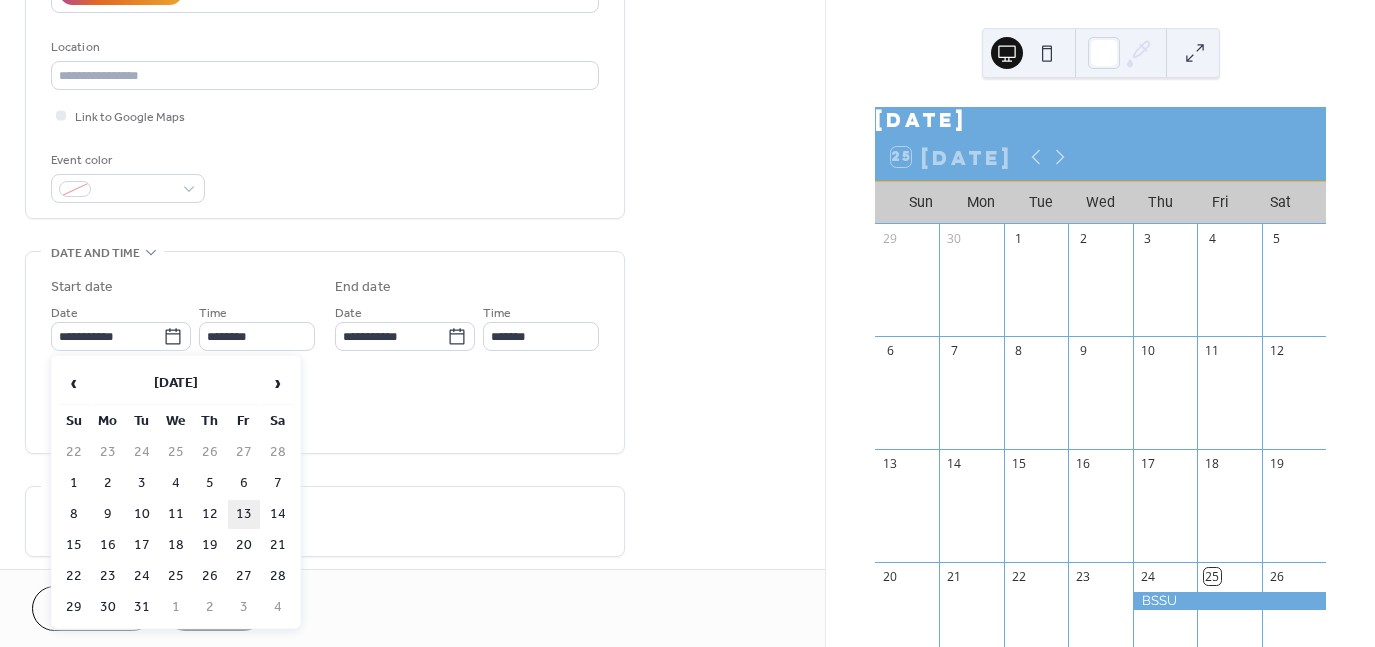 type on "**********" 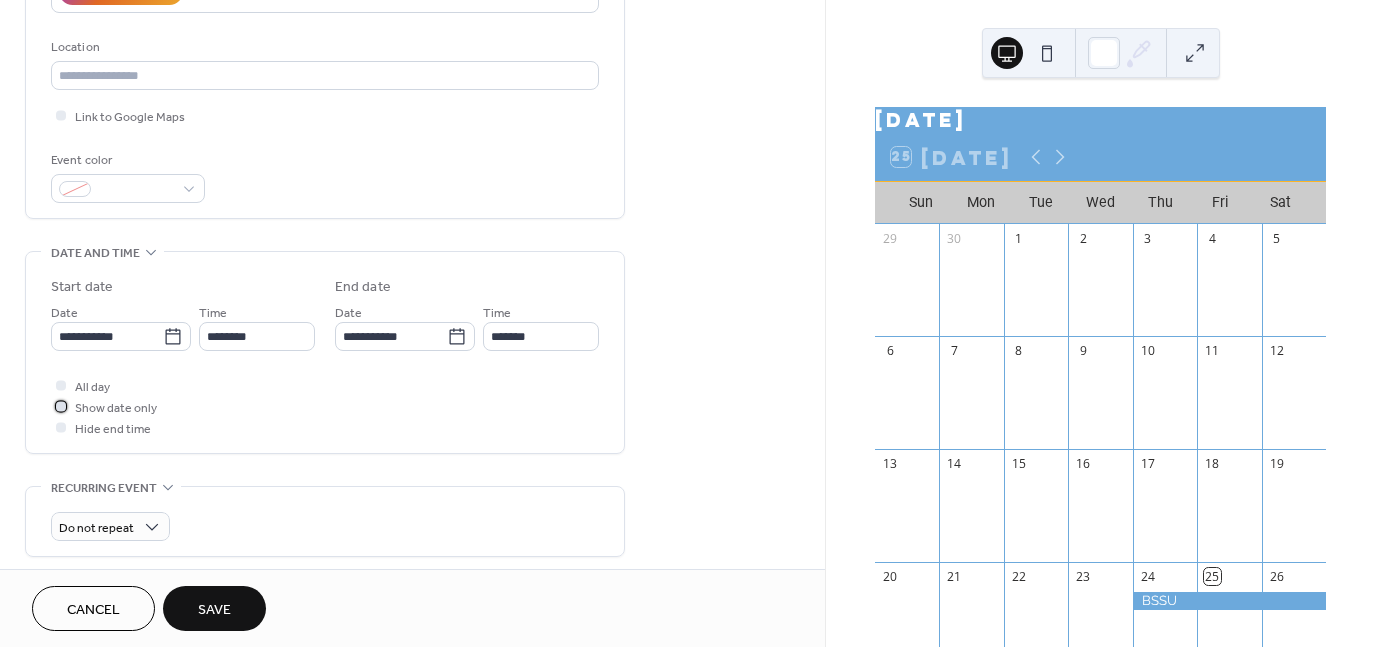 click on "Show date only" at bounding box center (116, 408) 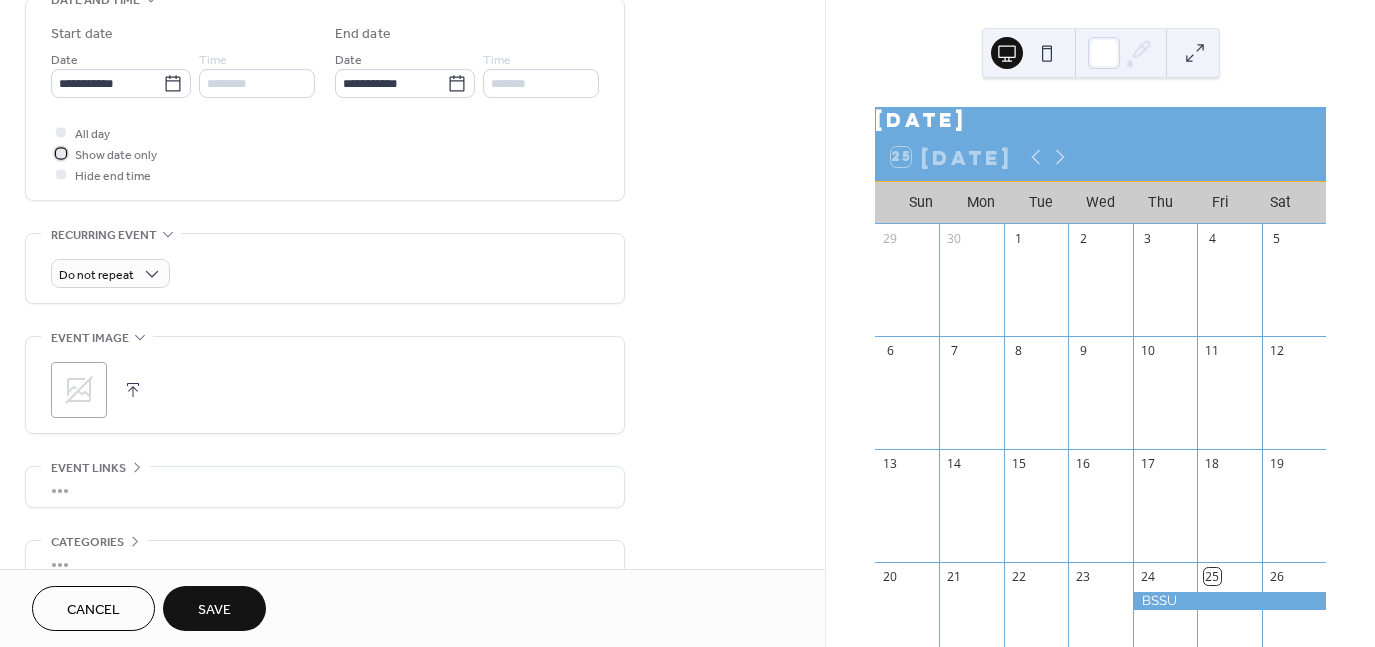 scroll, scrollTop: 657, scrollLeft: 0, axis: vertical 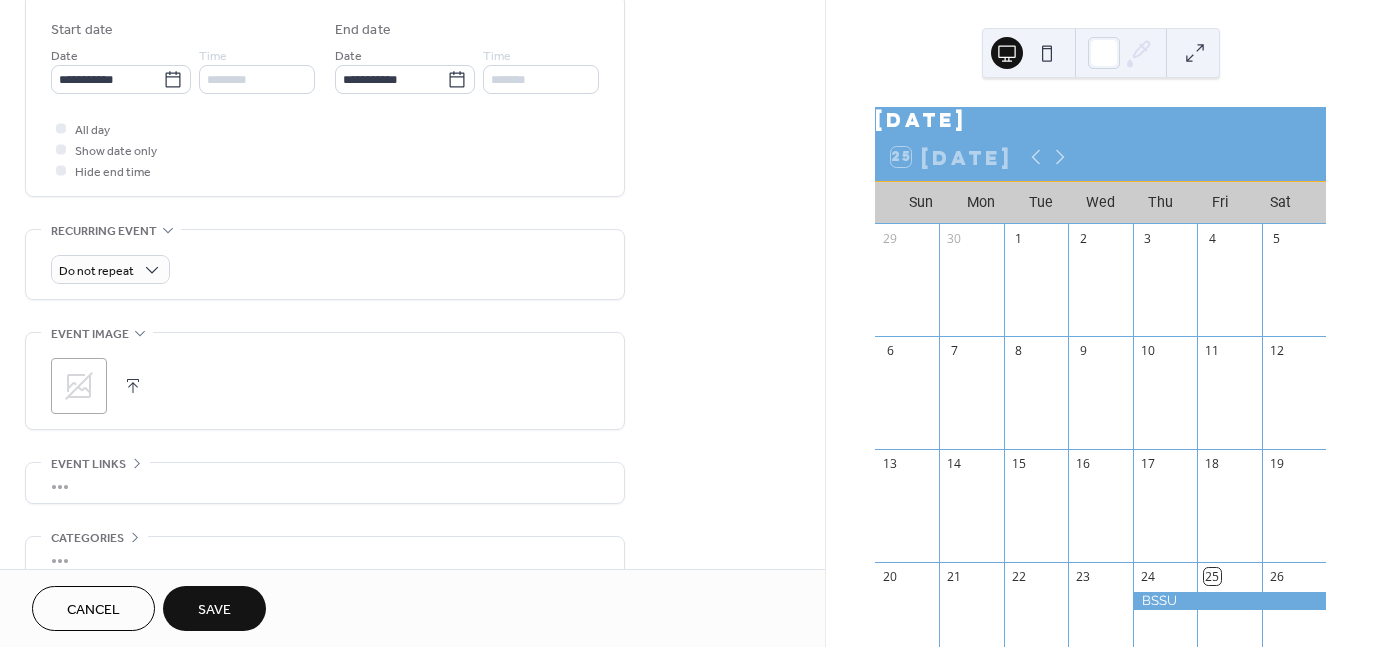 click on "Save" at bounding box center [214, 610] 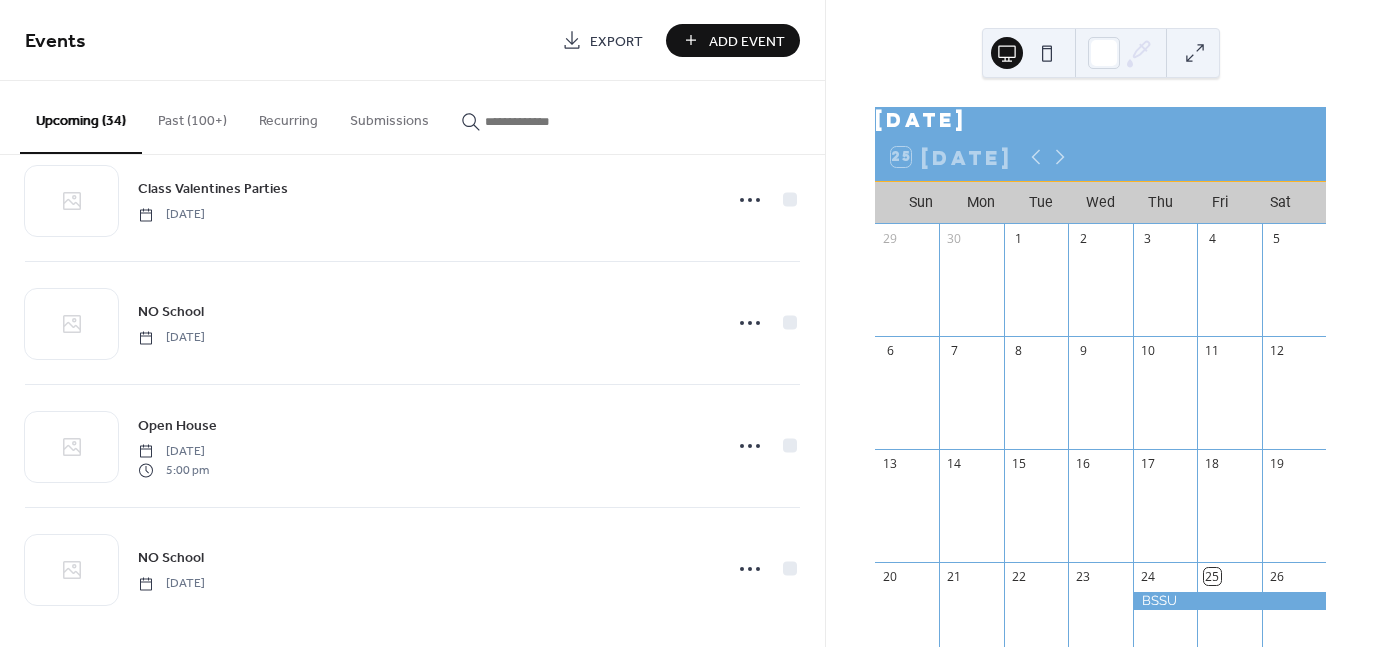 scroll, scrollTop: 3741, scrollLeft: 0, axis: vertical 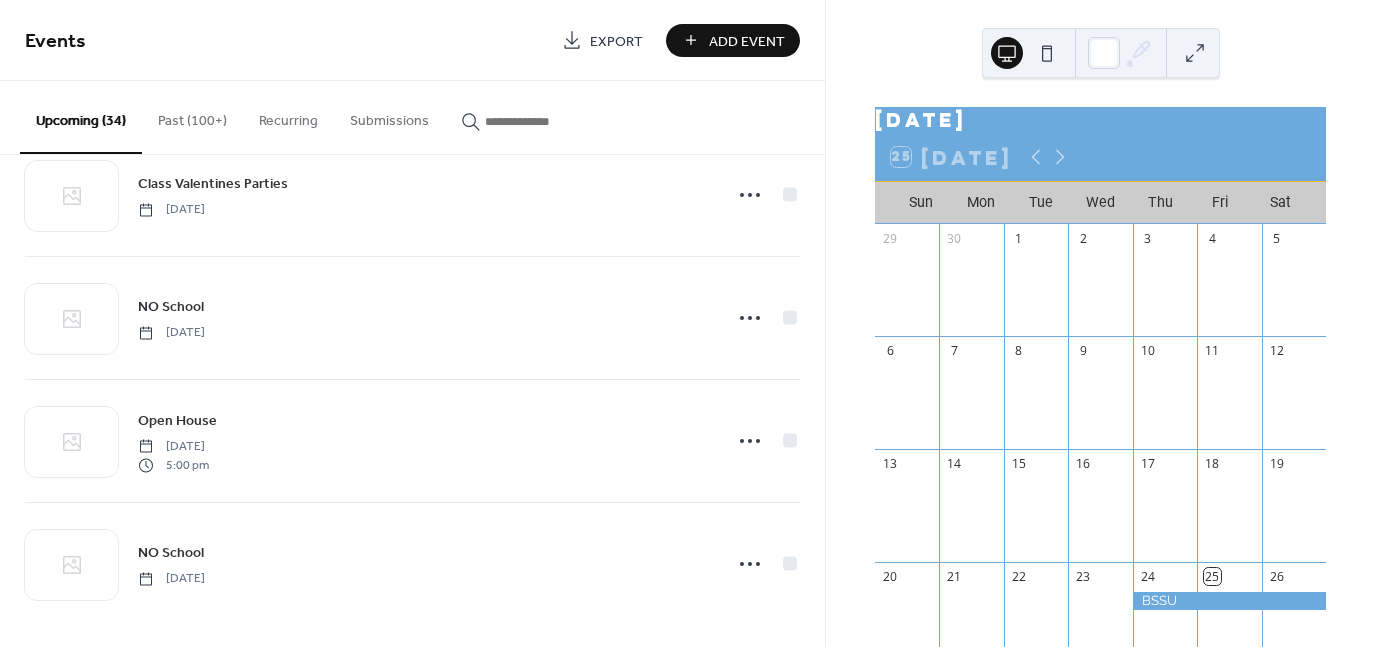 click on "Events" at bounding box center [286, 42] 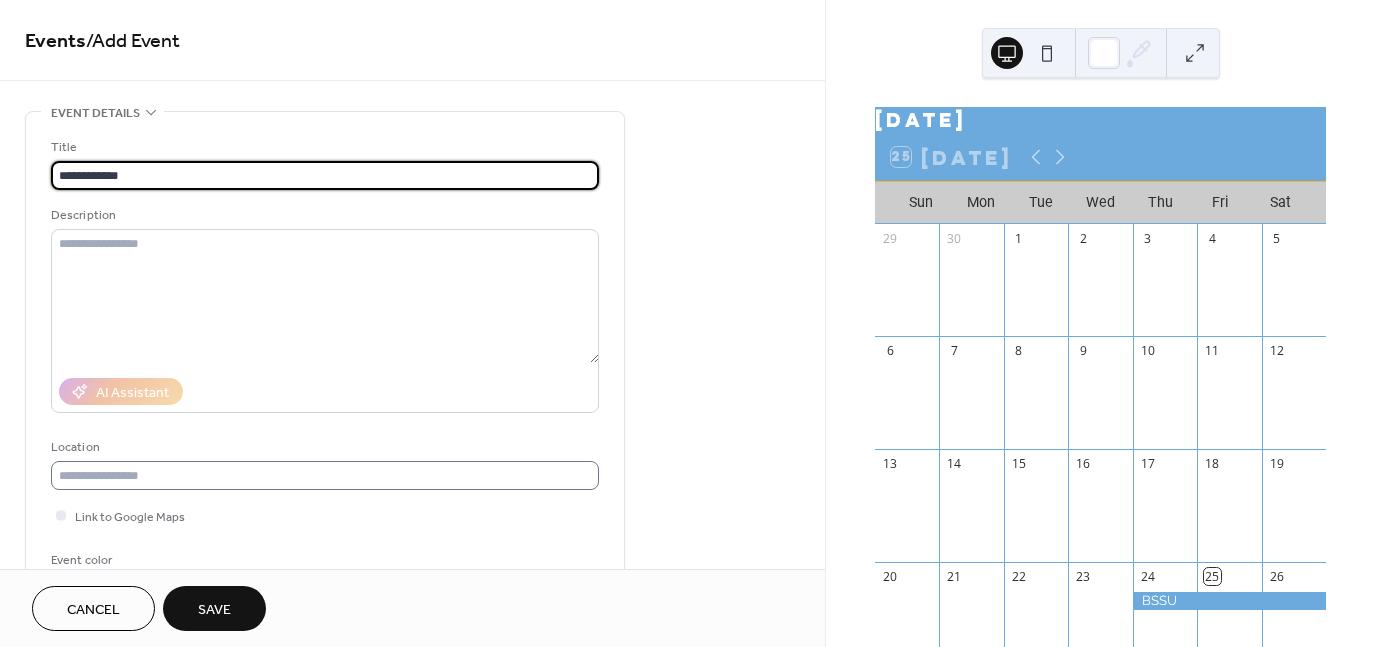 type on "**********" 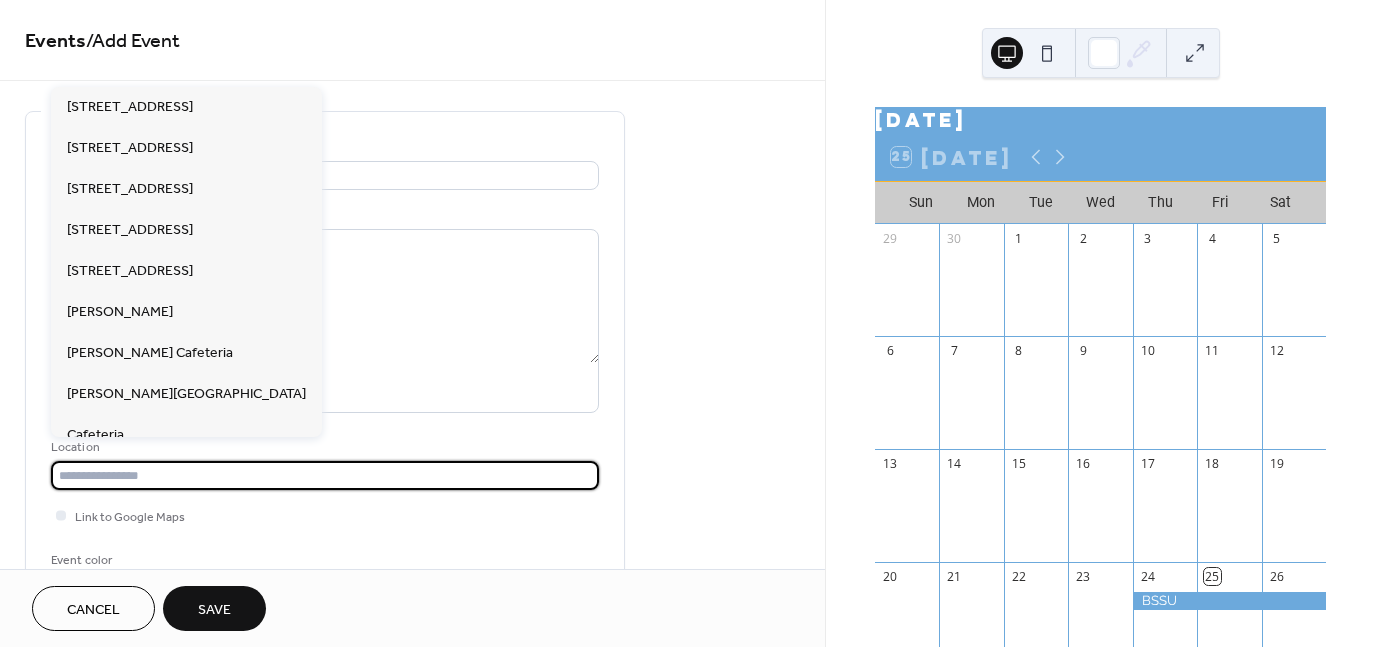 click at bounding box center [325, 475] 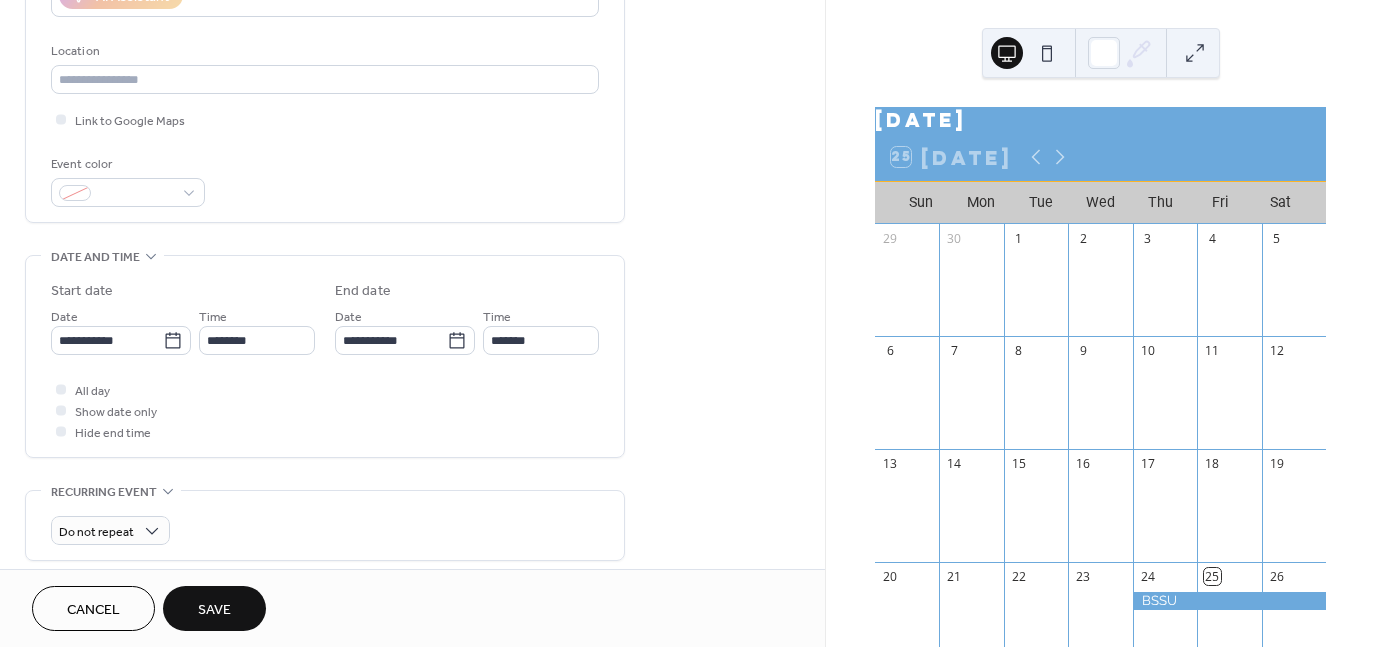 scroll, scrollTop: 400, scrollLeft: 0, axis: vertical 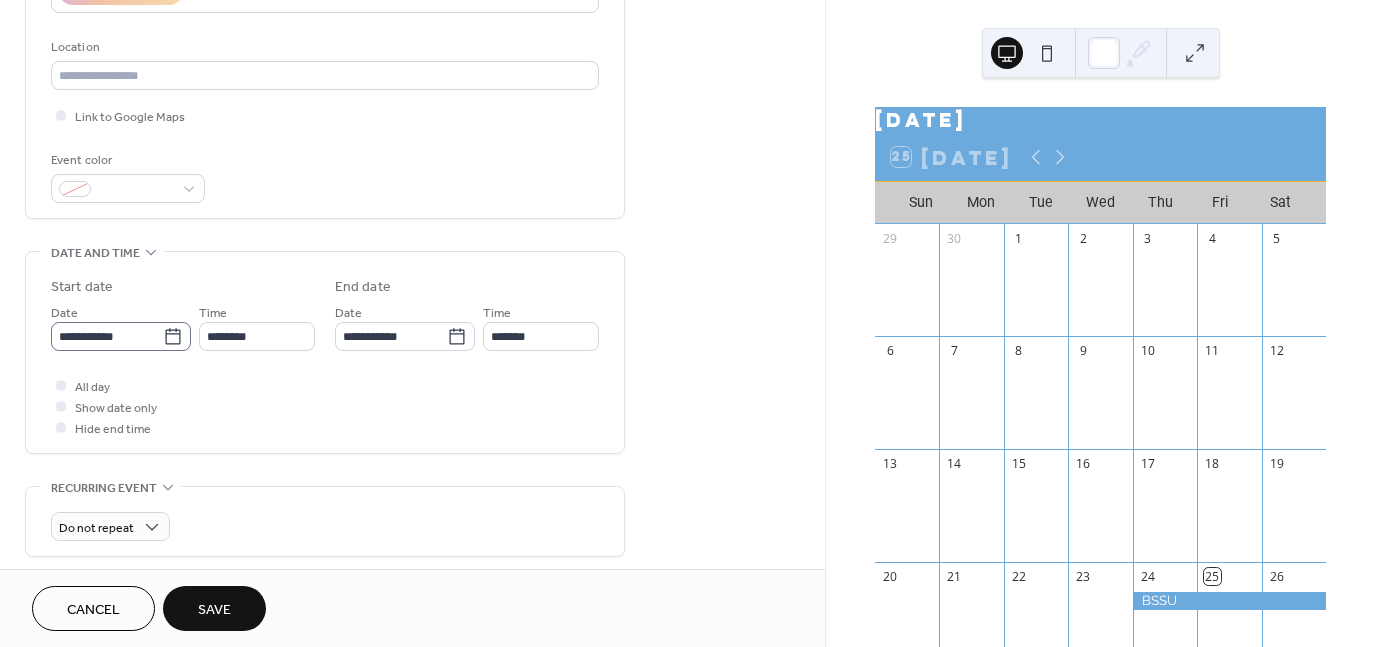 click 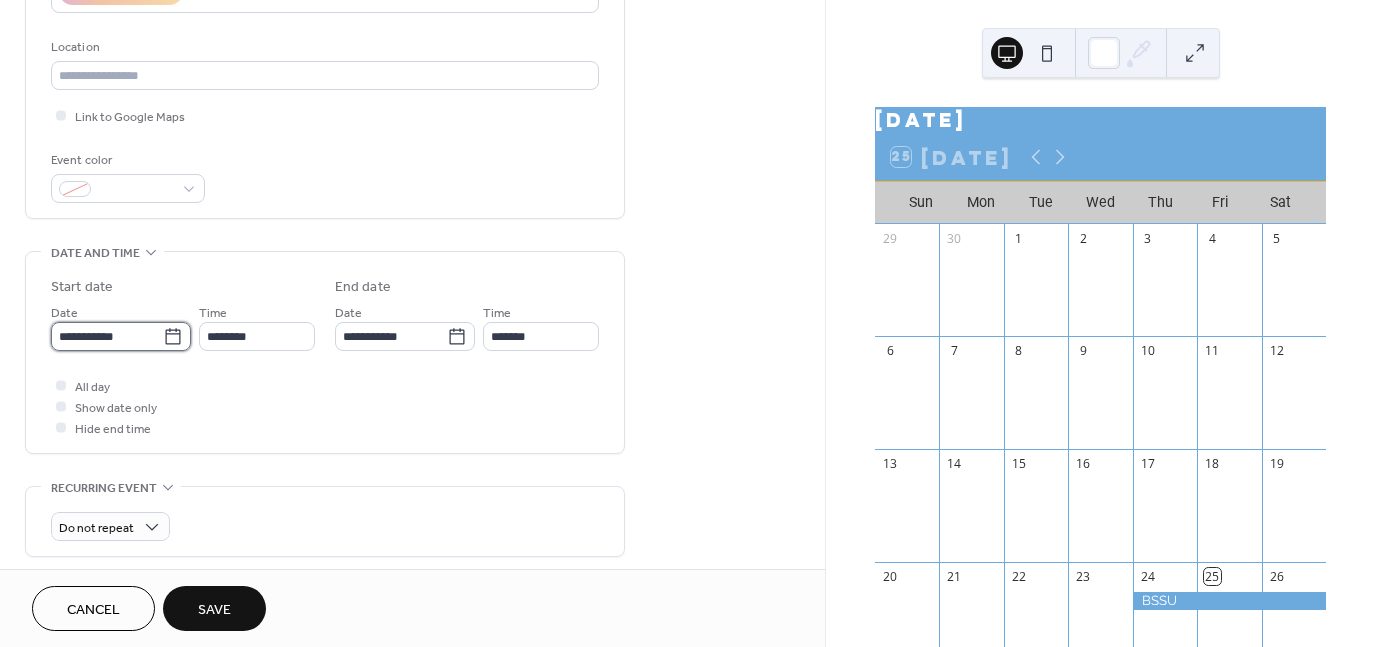 click on "**********" at bounding box center [107, 336] 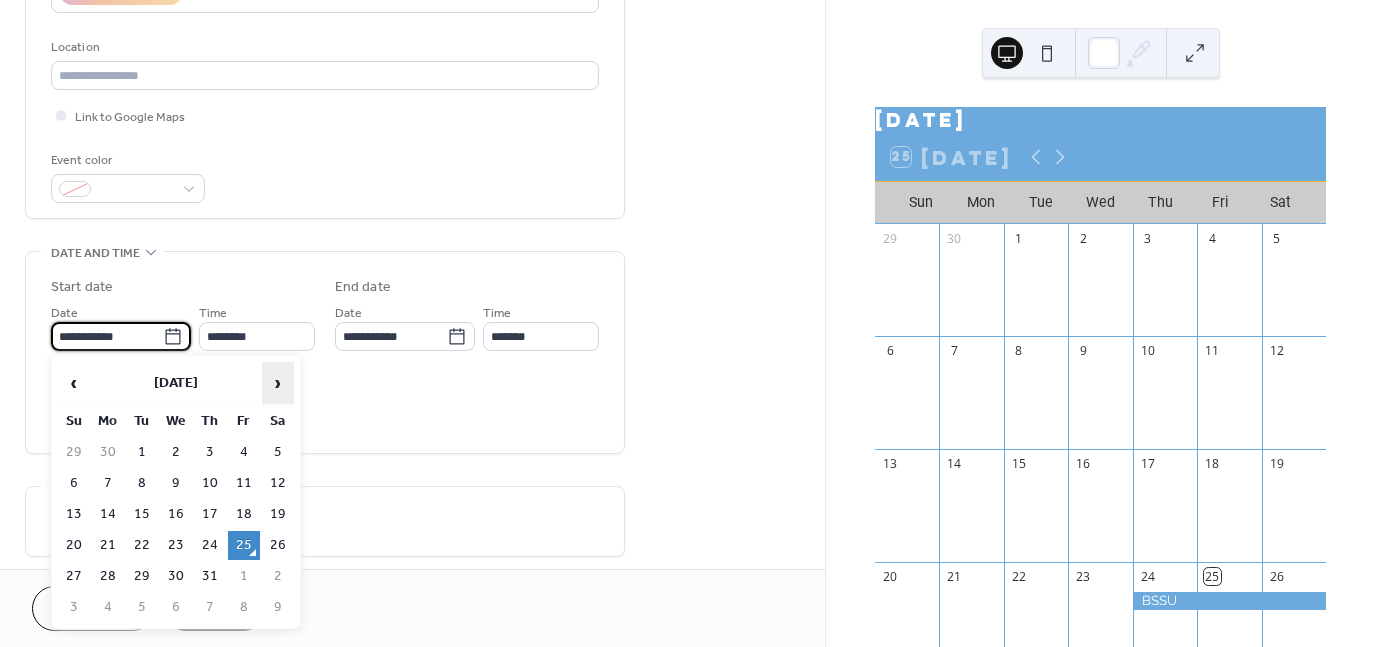 click on "›" at bounding box center (278, 383) 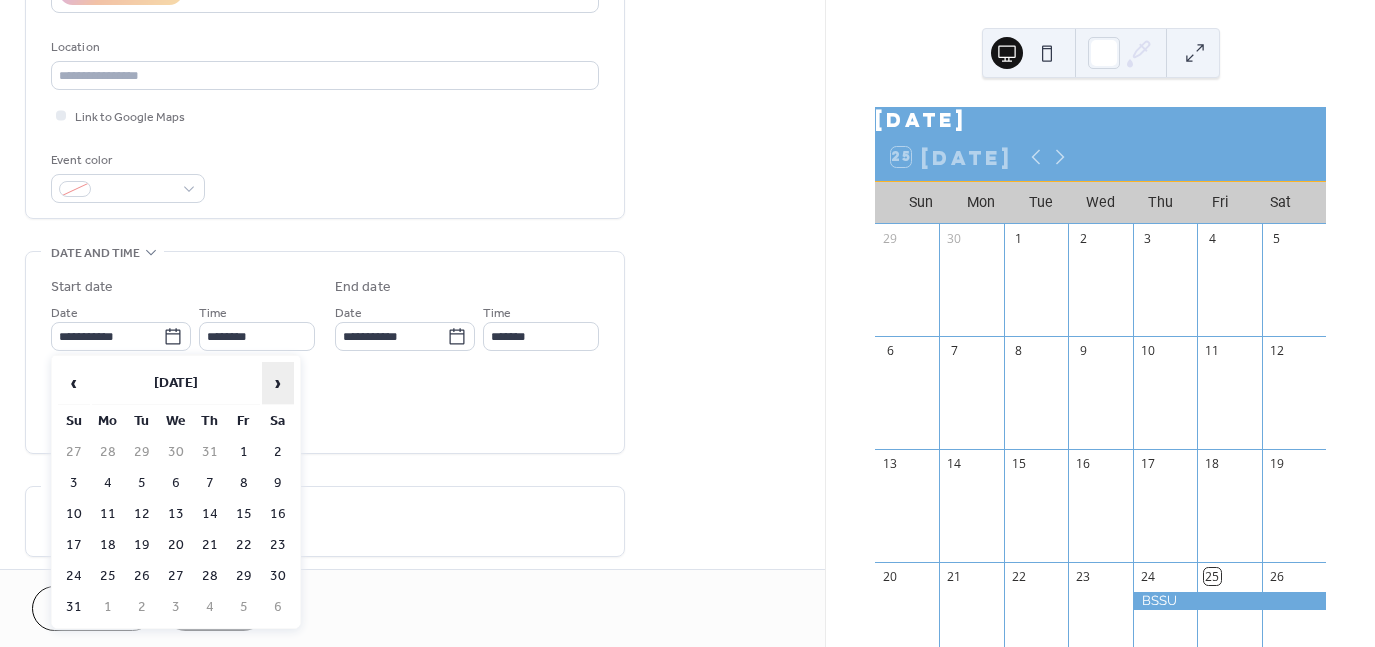 click on "›" at bounding box center (278, 383) 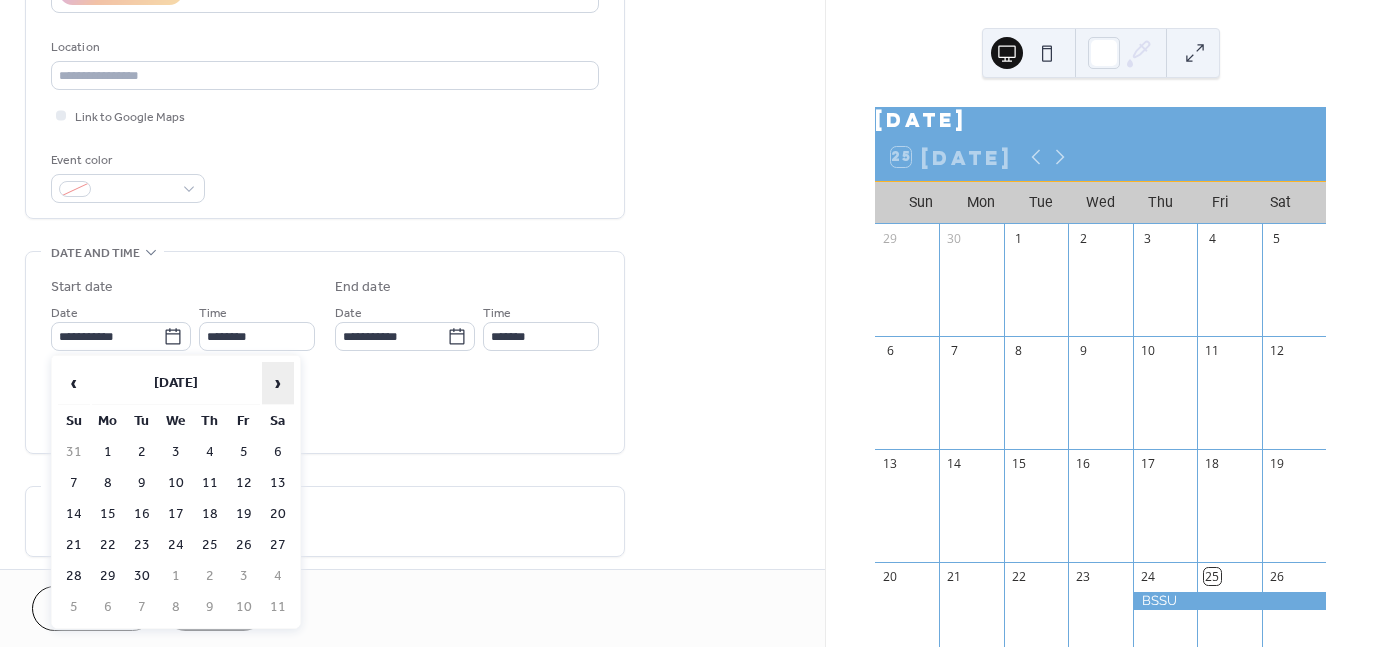 click on "›" at bounding box center [278, 383] 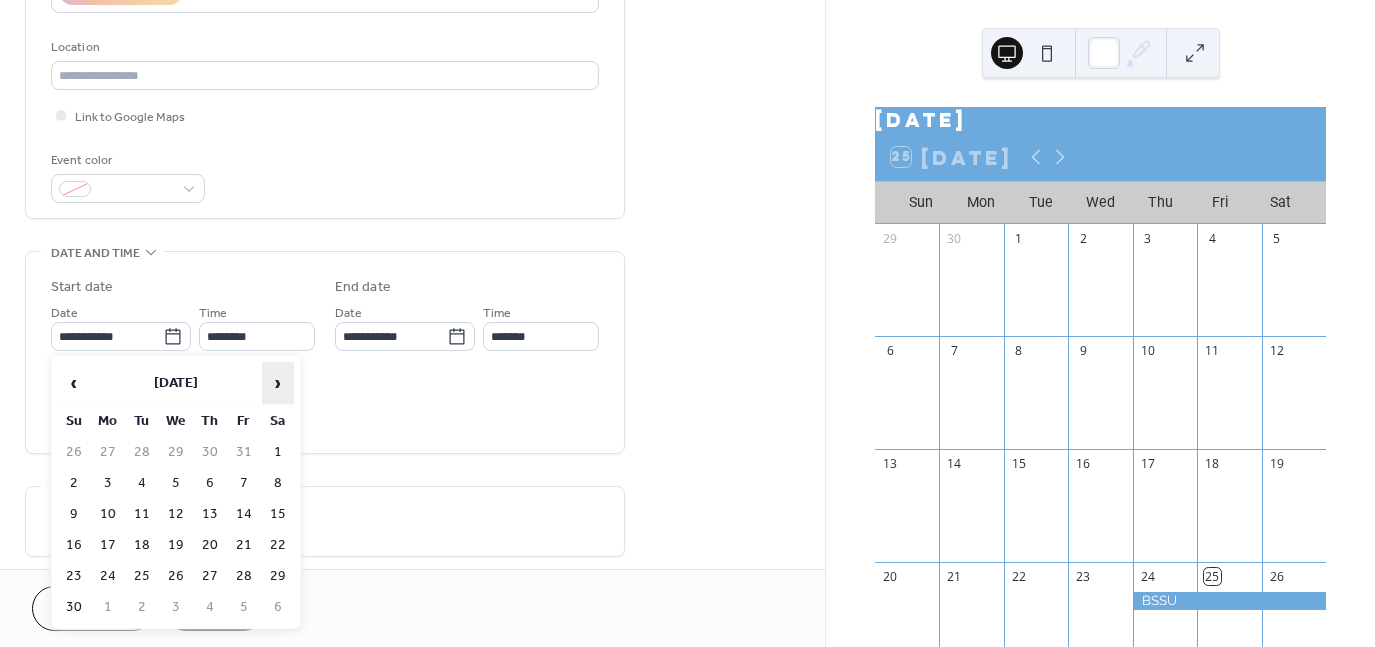 click on "›" at bounding box center (278, 383) 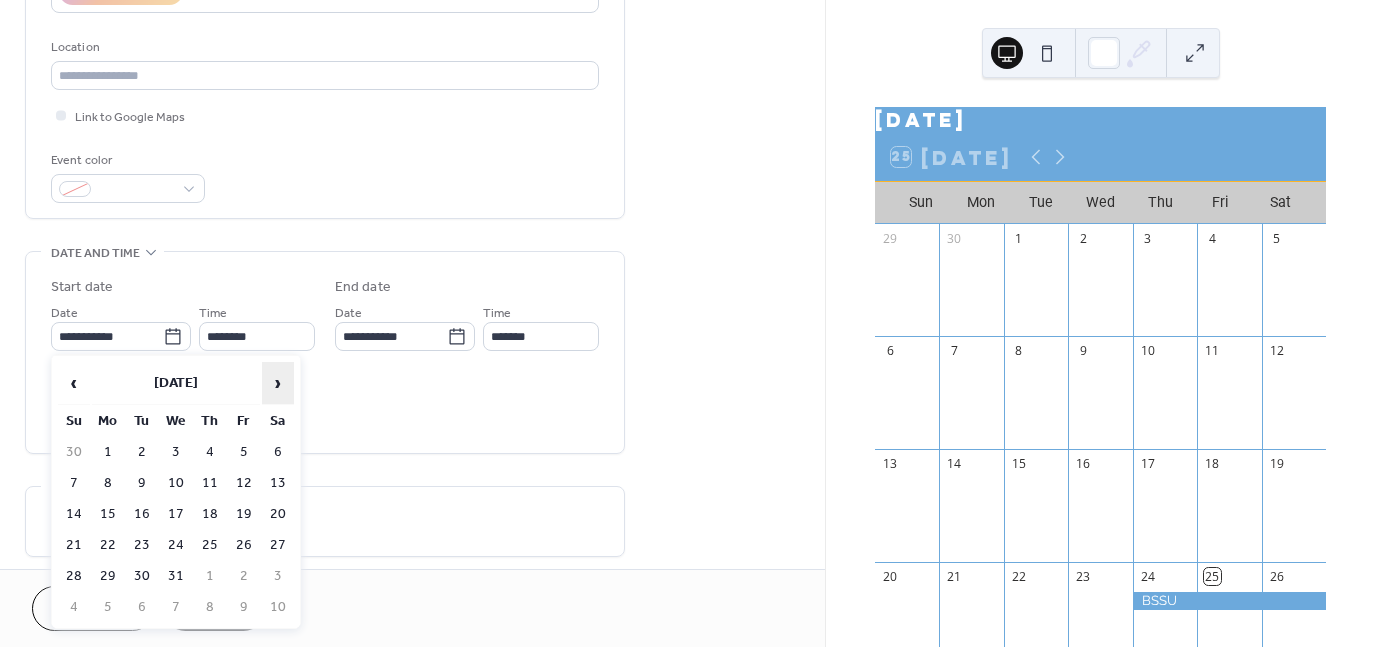 click on "›" at bounding box center (278, 383) 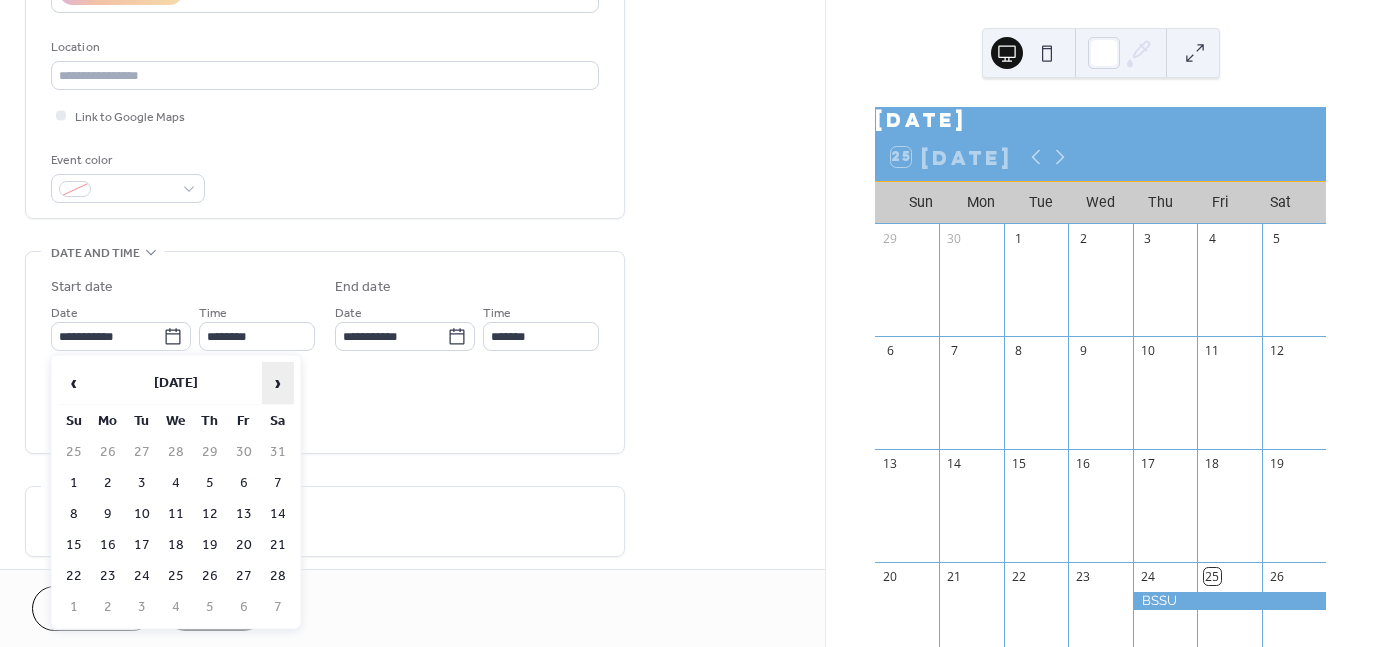 click on "›" at bounding box center [278, 383] 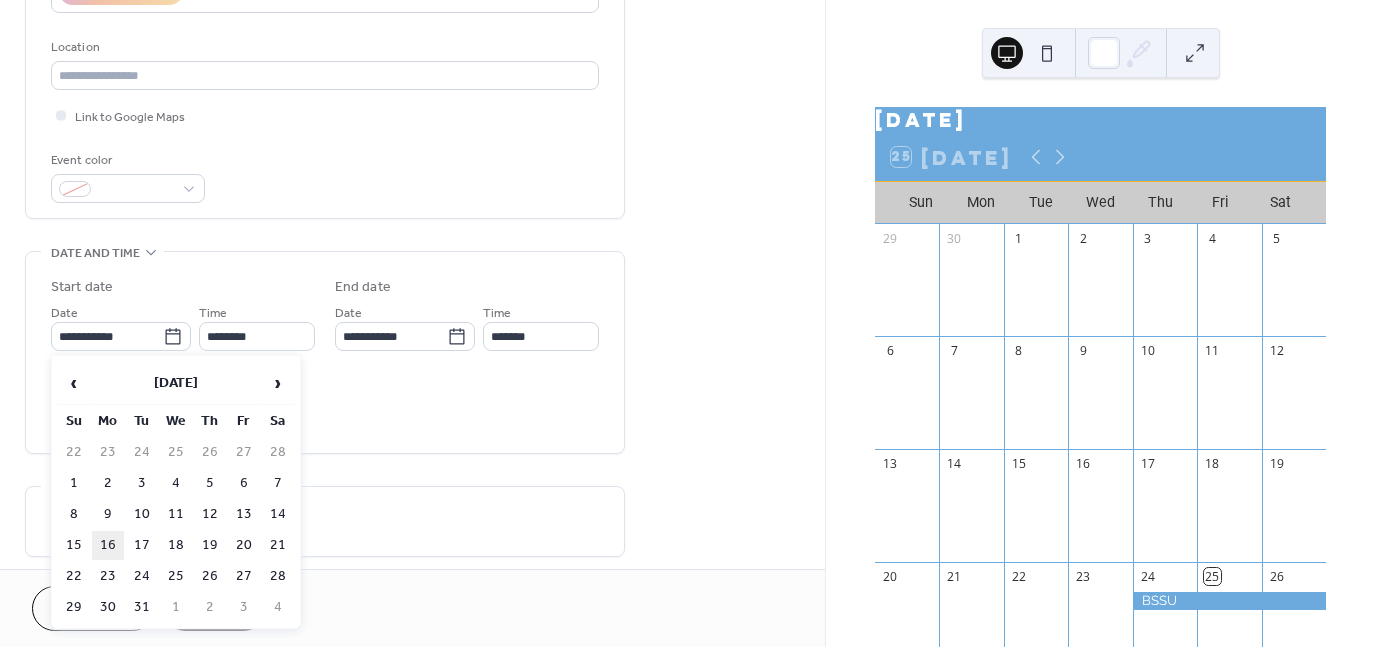 click on "16" at bounding box center (108, 545) 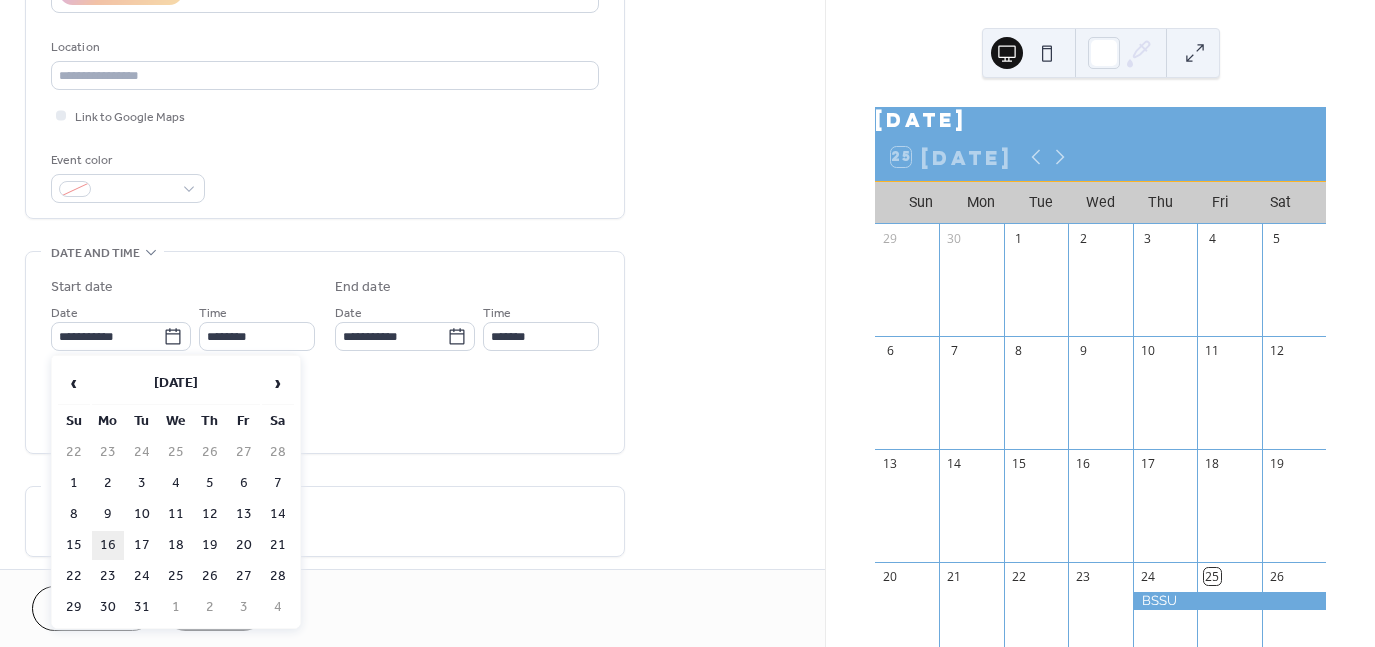 type on "**********" 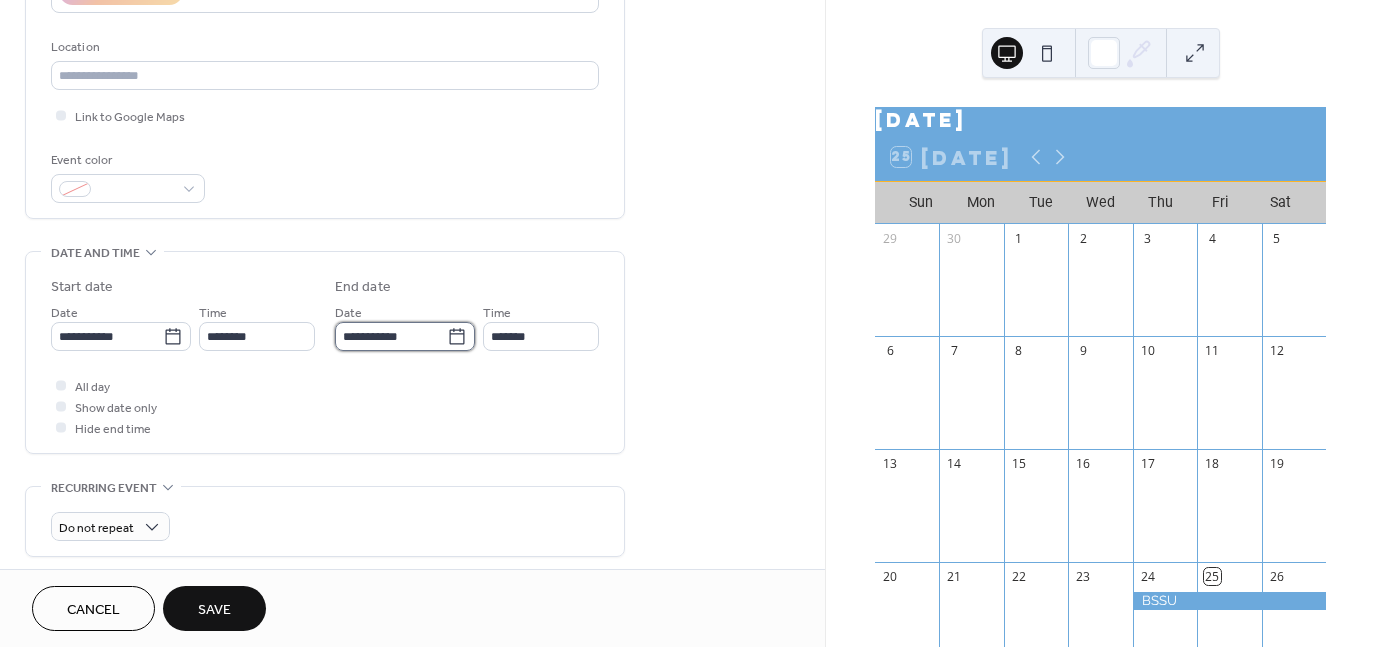 click on "**********" at bounding box center [391, 336] 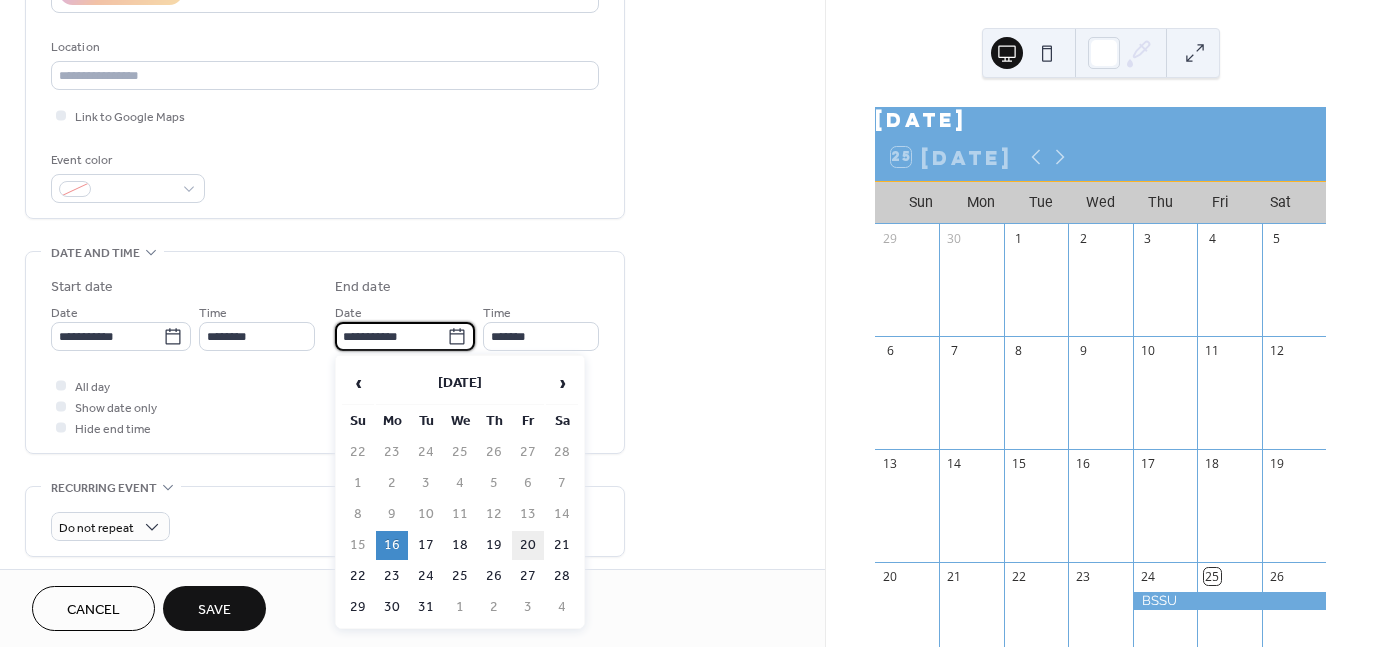 click on "20" at bounding box center [528, 545] 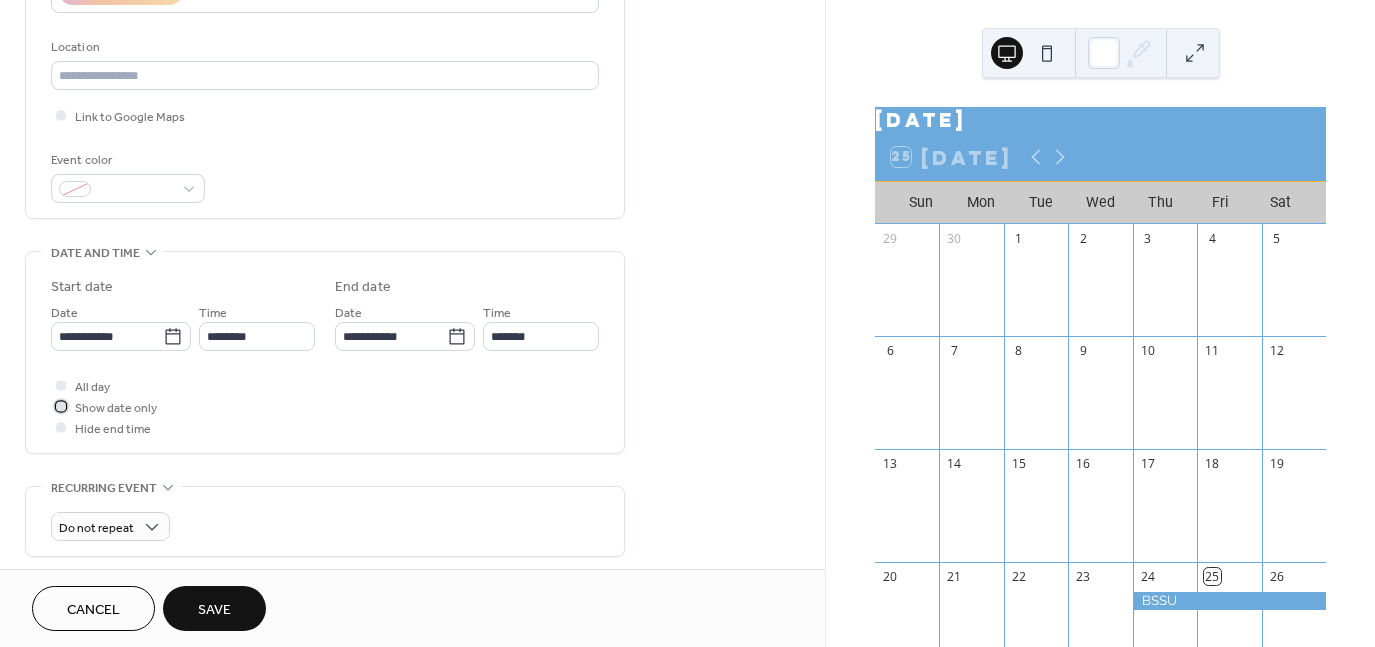 click on "Show date only" at bounding box center (116, 408) 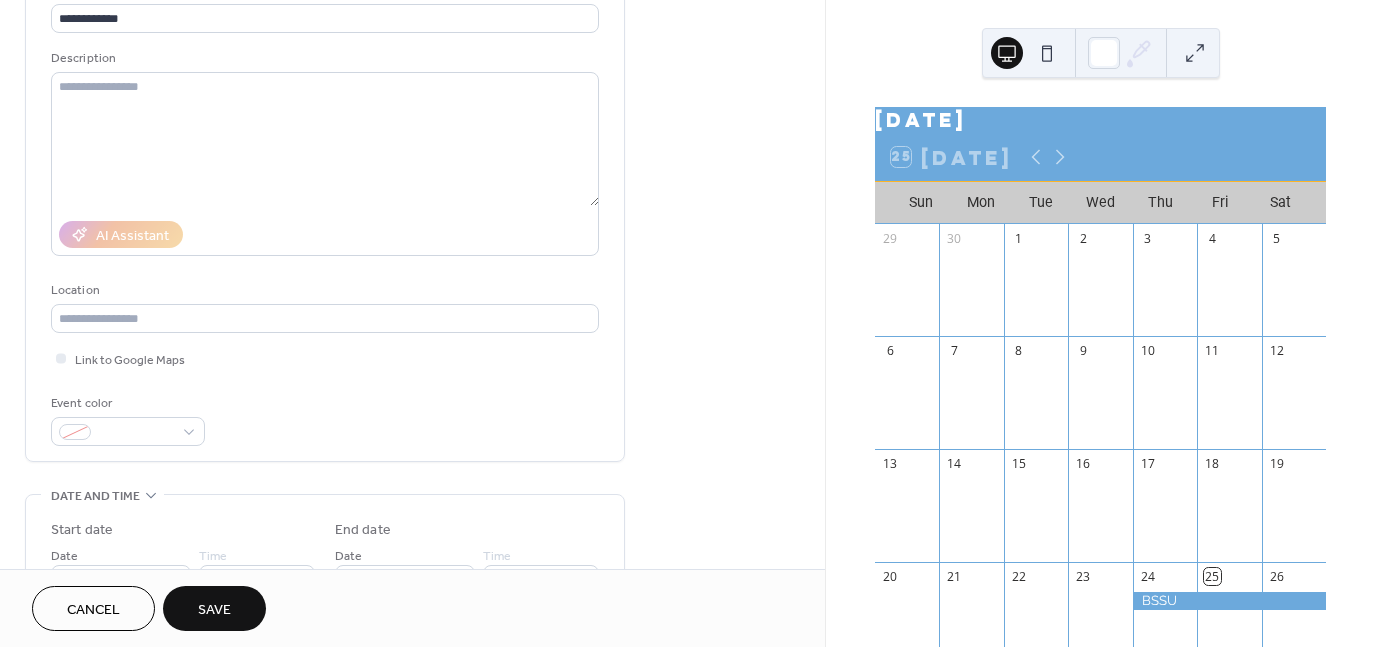 scroll, scrollTop: 0, scrollLeft: 0, axis: both 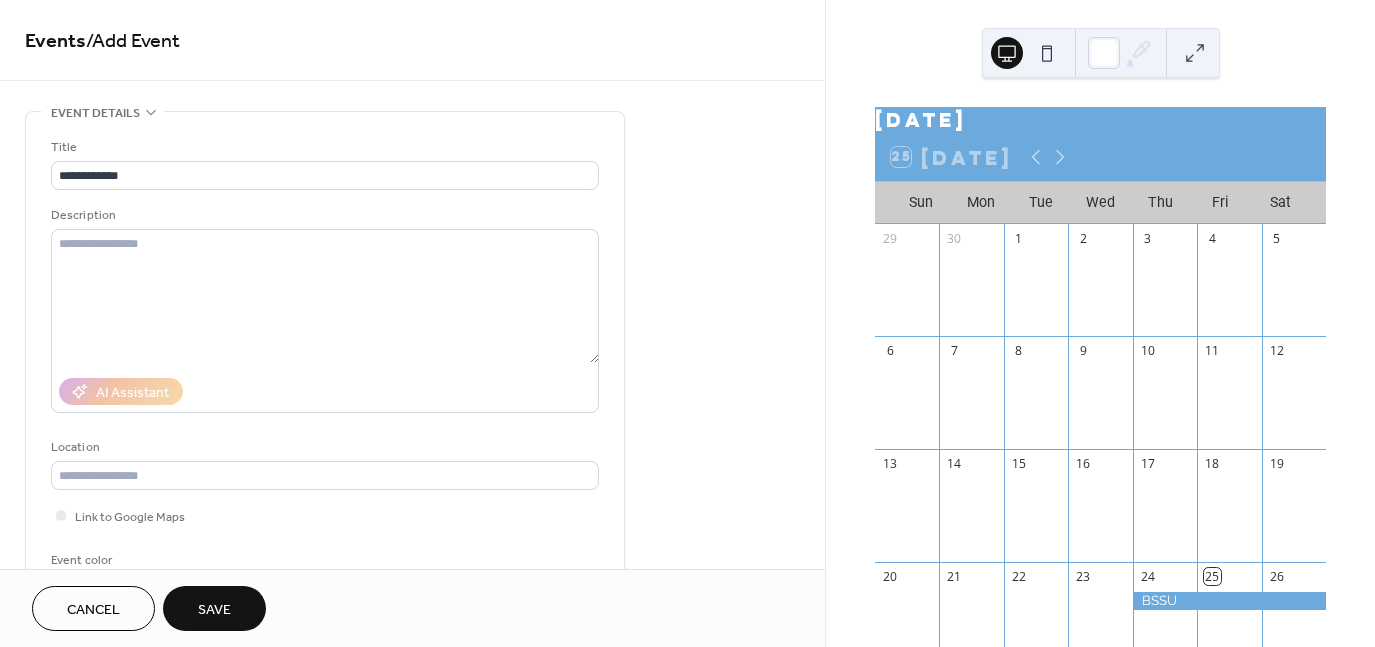 click on "Save" at bounding box center [214, 610] 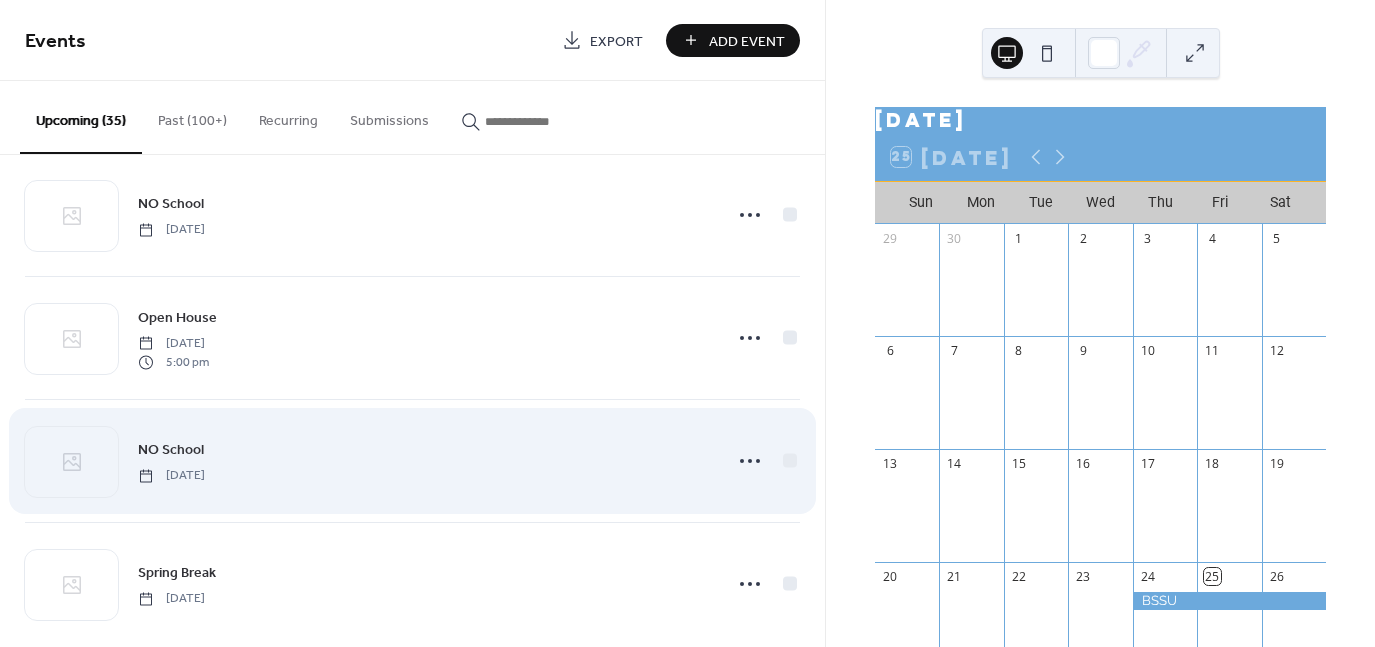 scroll, scrollTop: 3864, scrollLeft: 0, axis: vertical 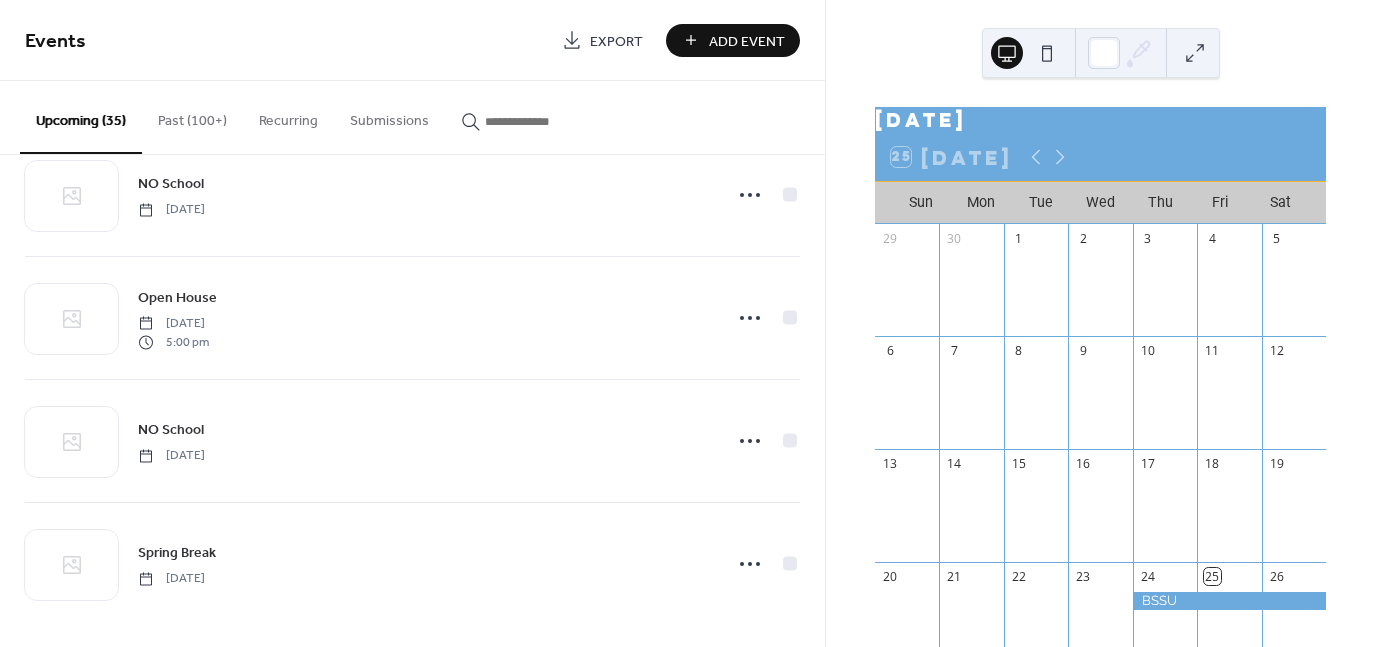 drag, startPoint x: 438, startPoint y: 49, endPoint x: 487, endPoint y: 50, distance: 49.010204 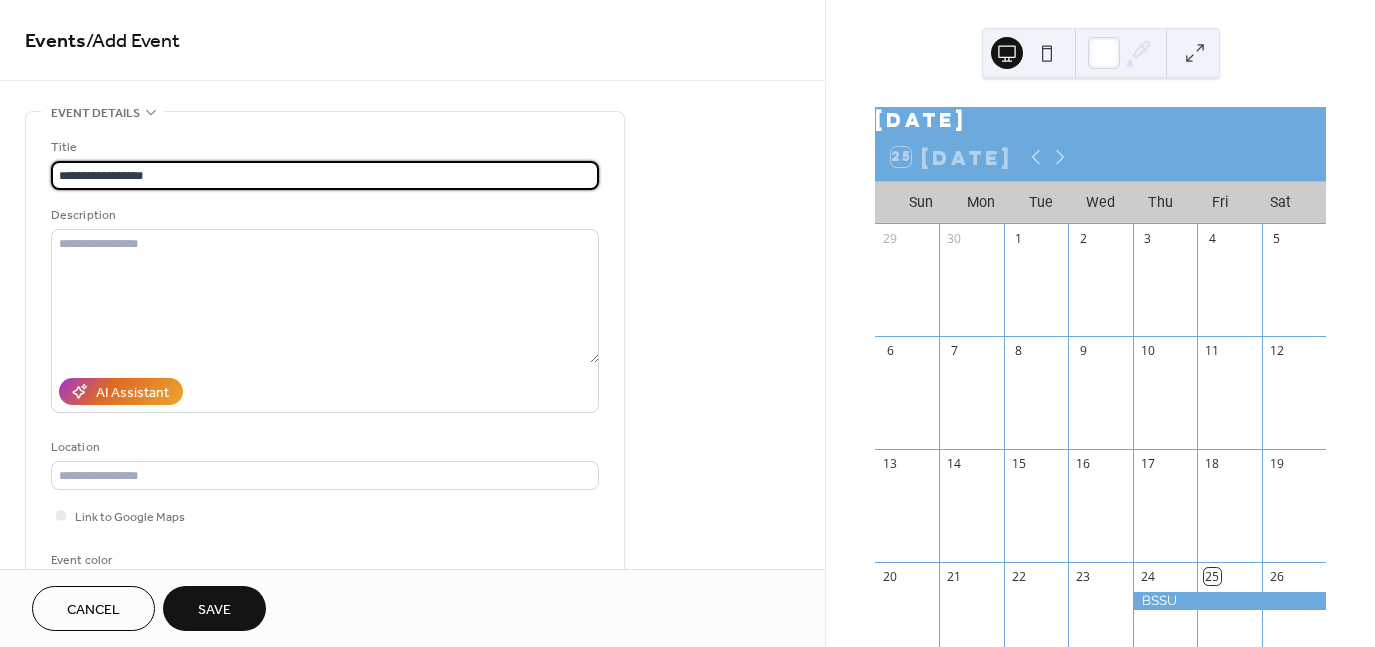 click on "**********" at bounding box center (325, 175) 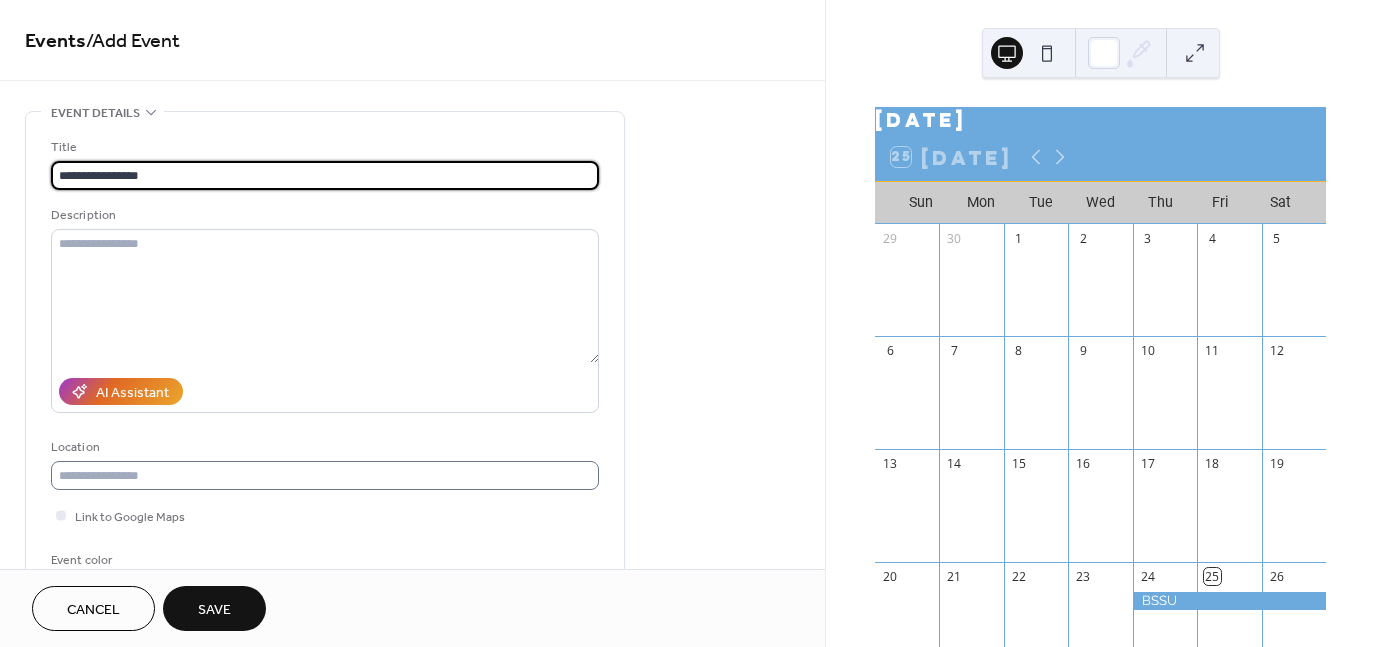 type on "**********" 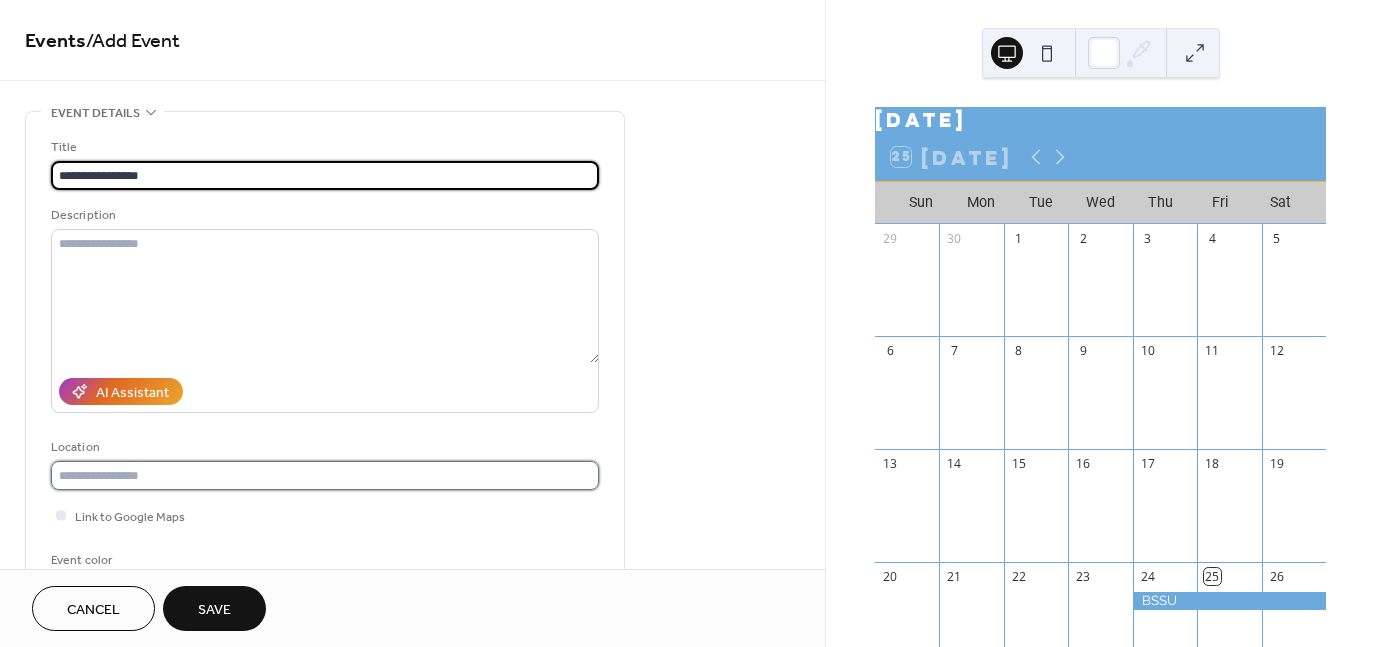 click at bounding box center [325, 475] 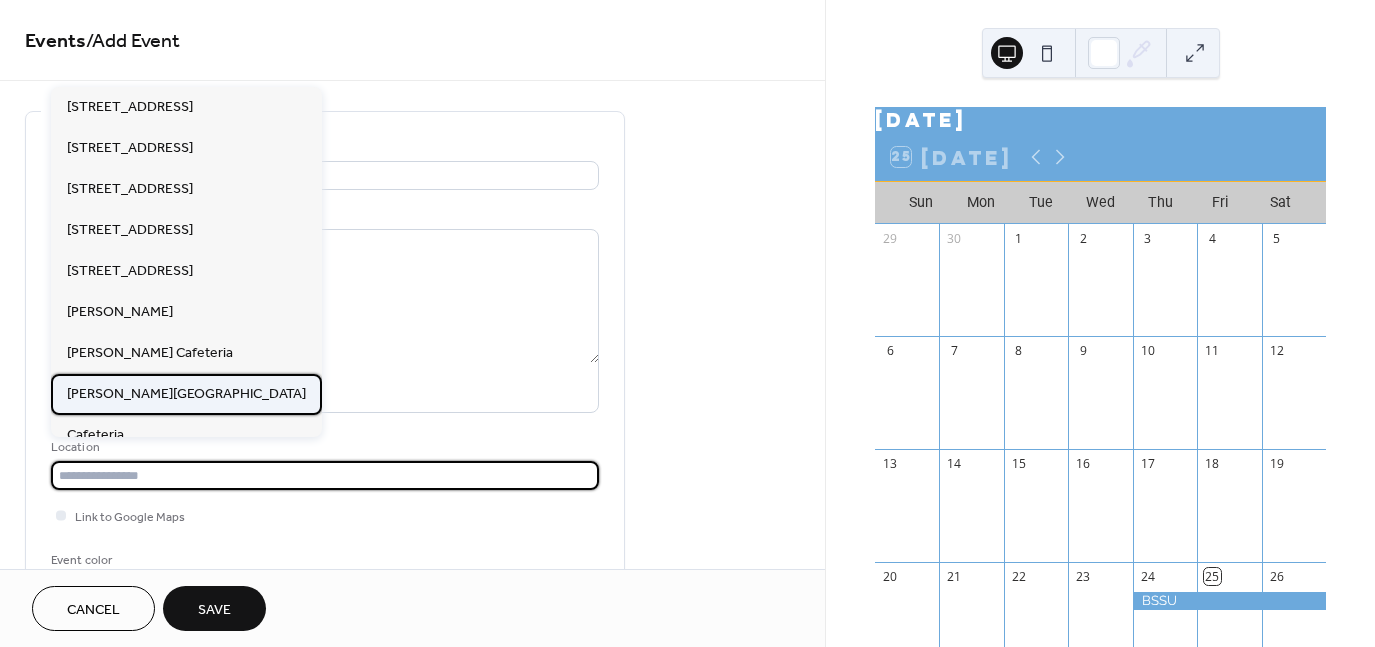 click on "[PERSON_NAME][GEOGRAPHIC_DATA]" at bounding box center (186, 393) 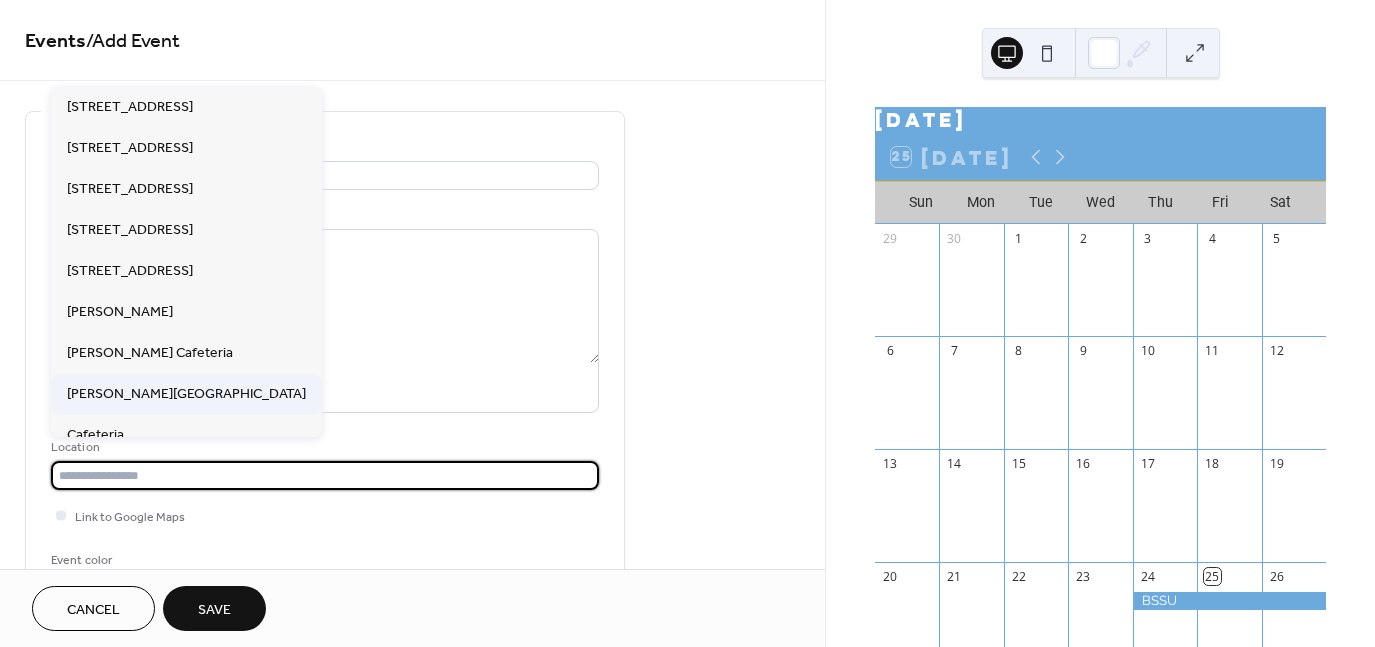 type on "**********" 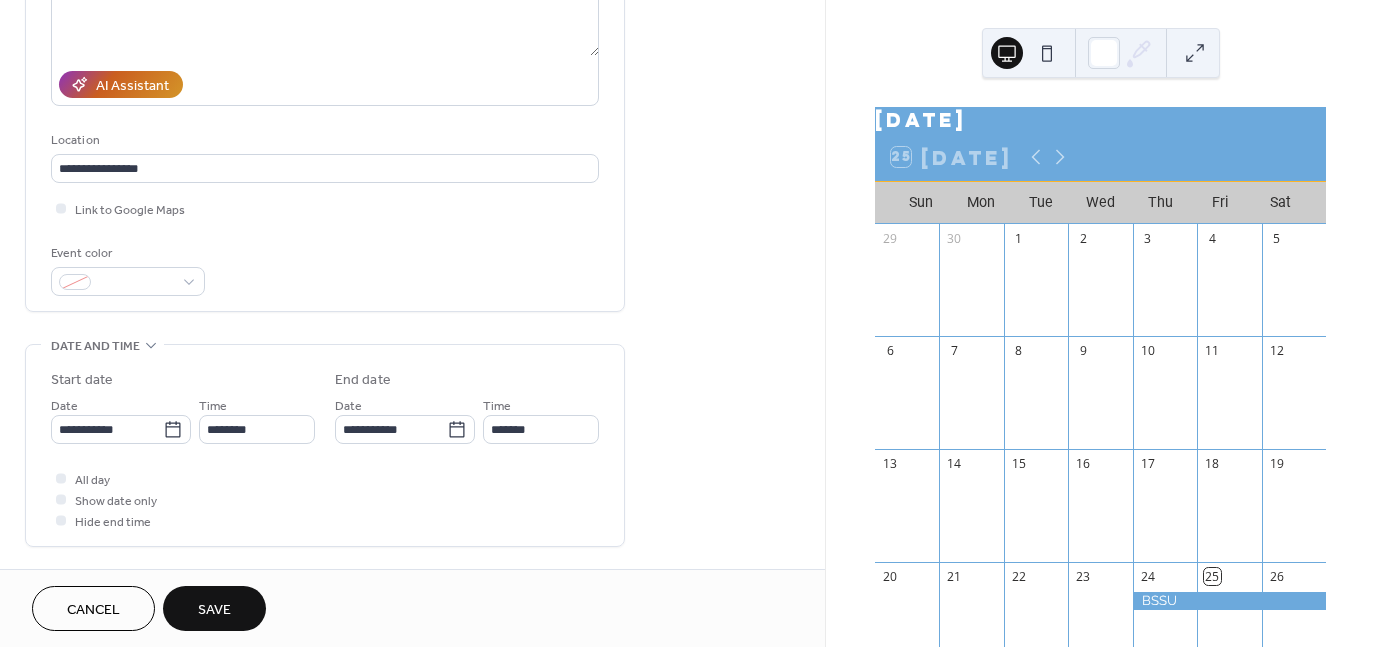 scroll, scrollTop: 400, scrollLeft: 0, axis: vertical 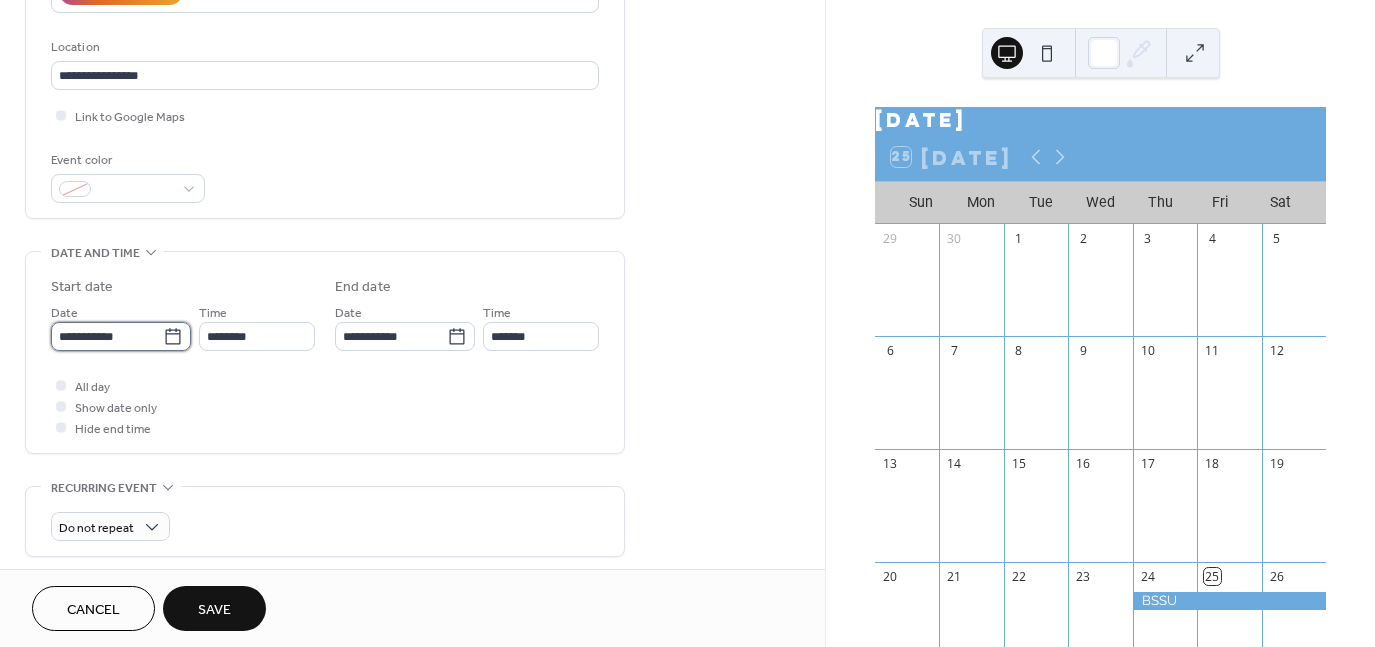 click on "**********" at bounding box center [107, 336] 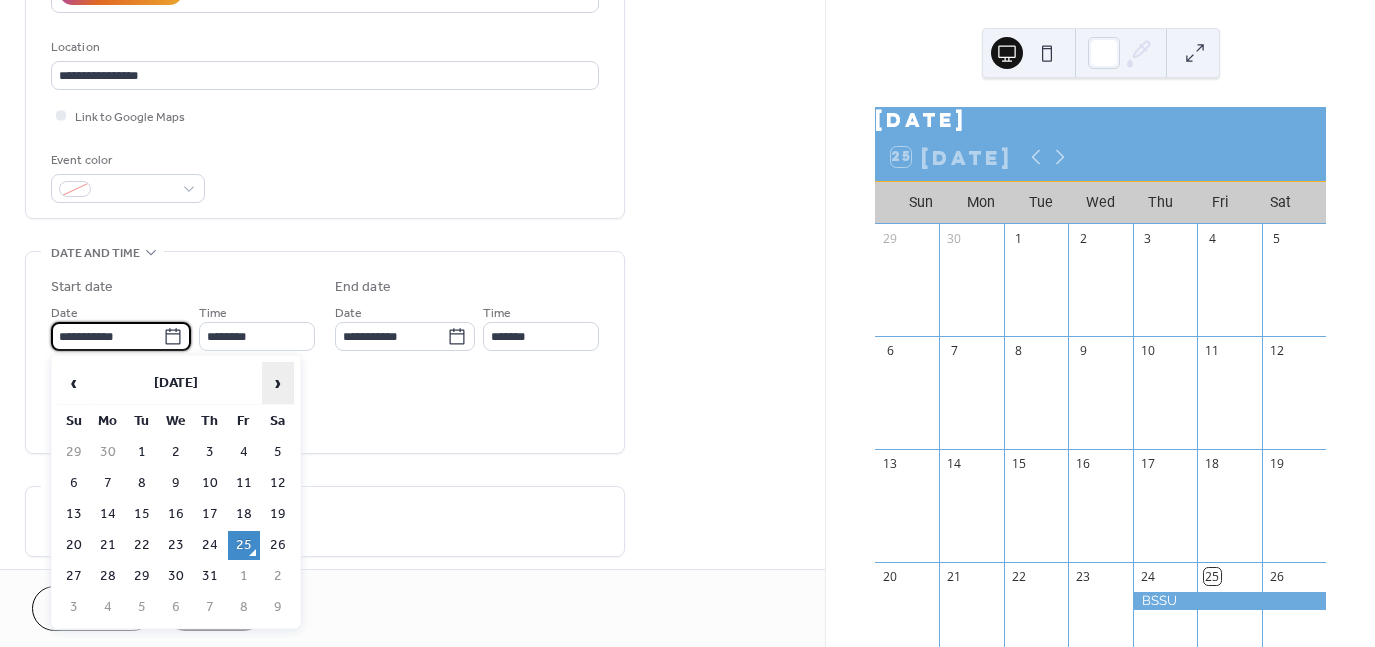 click on "›" at bounding box center [278, 383] 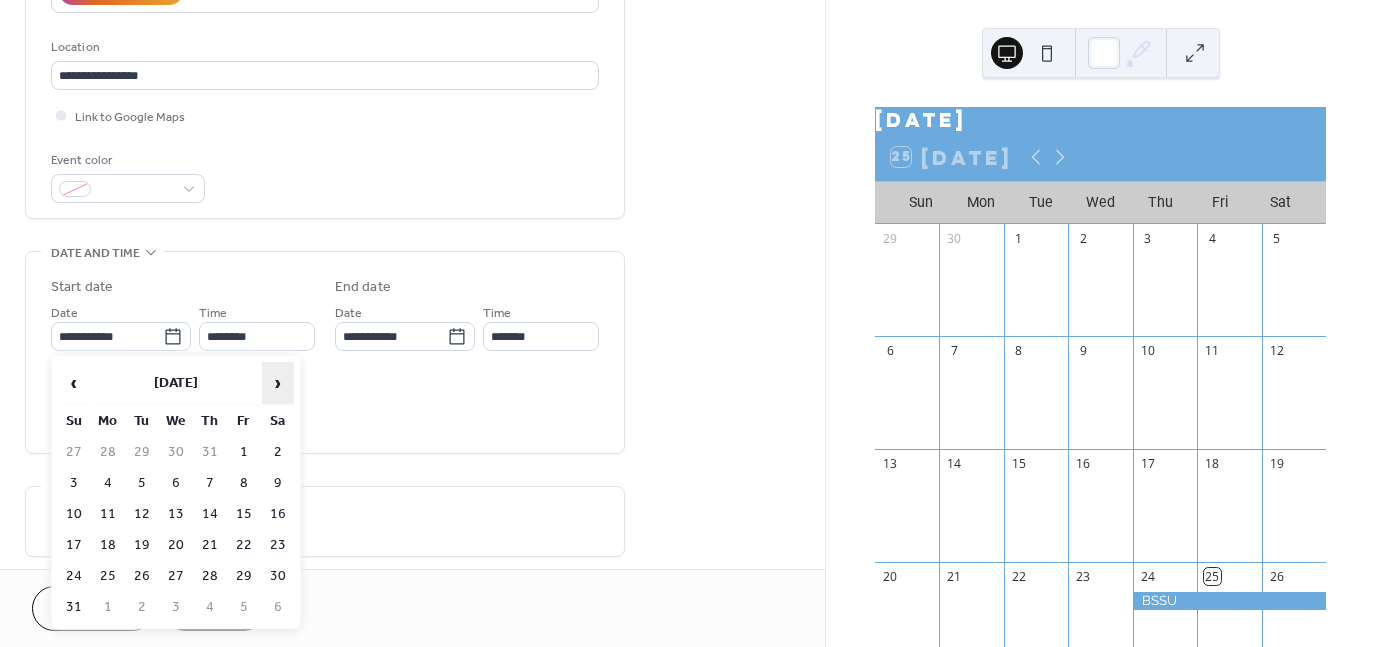 click on "›" at bounding box center (278, 383) 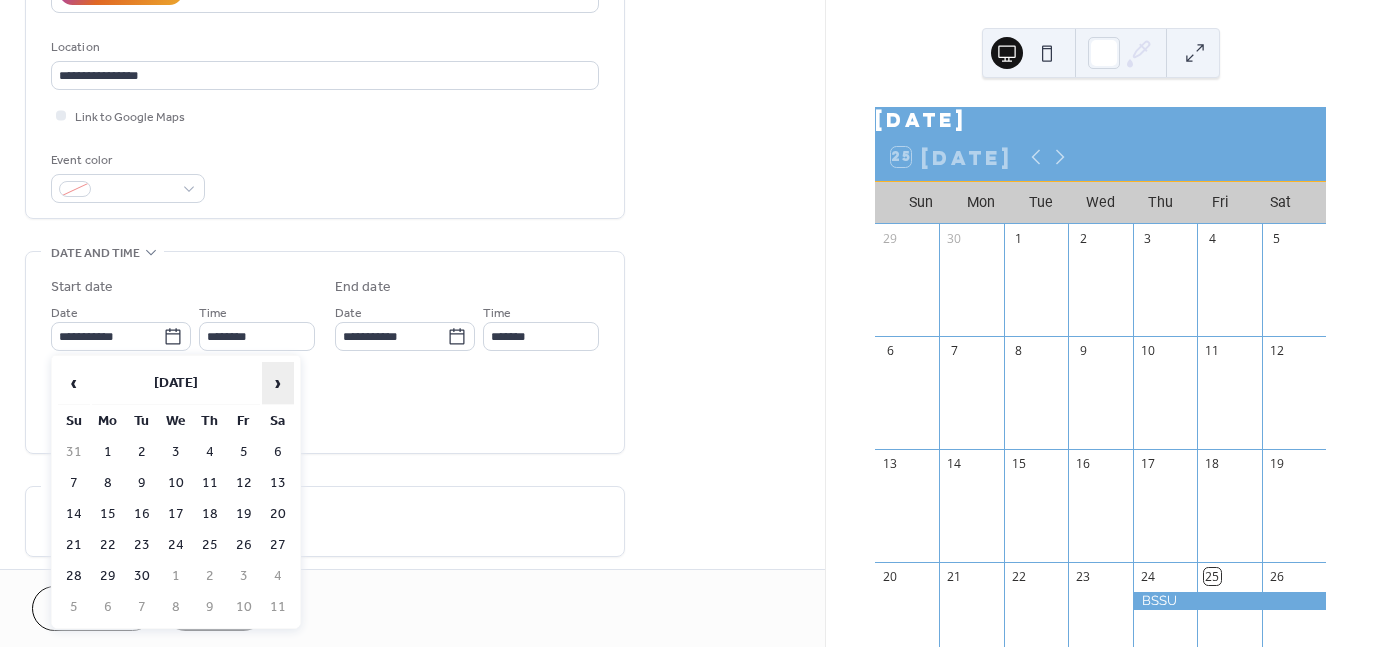 click on "›" at bounding box center (278, 383) 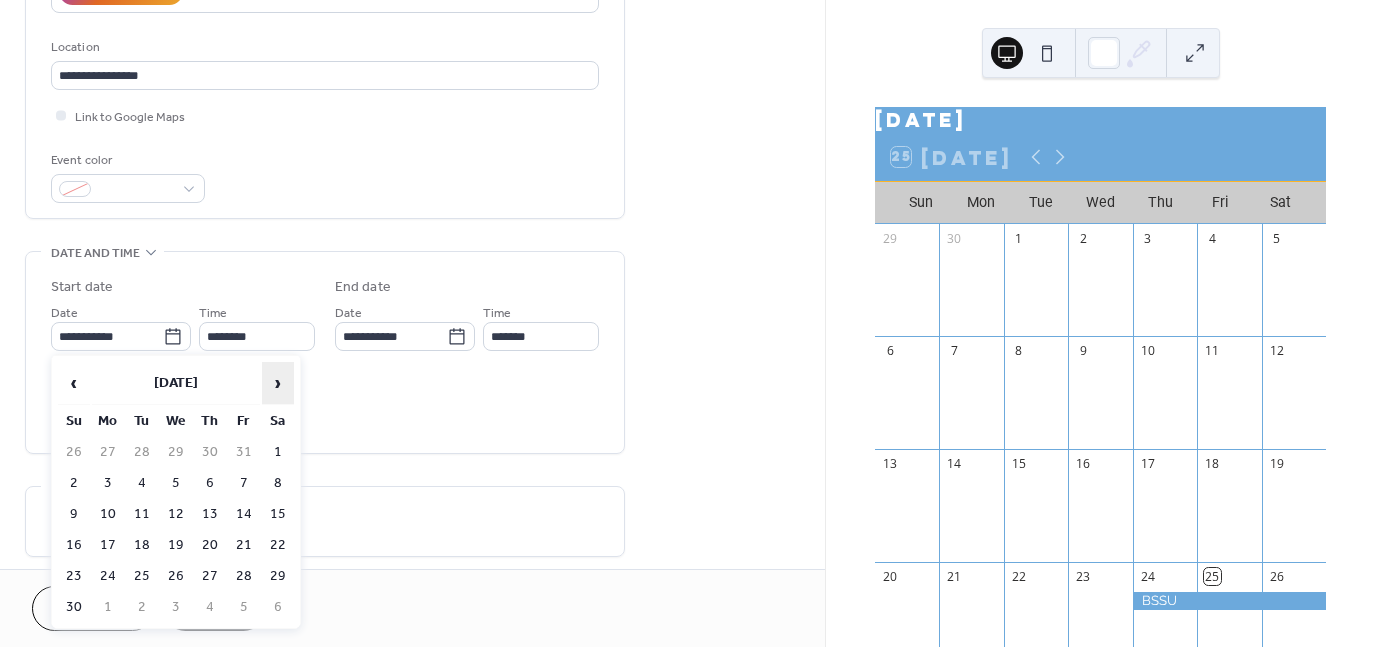 click on "›" at bounding box center [278, 383] 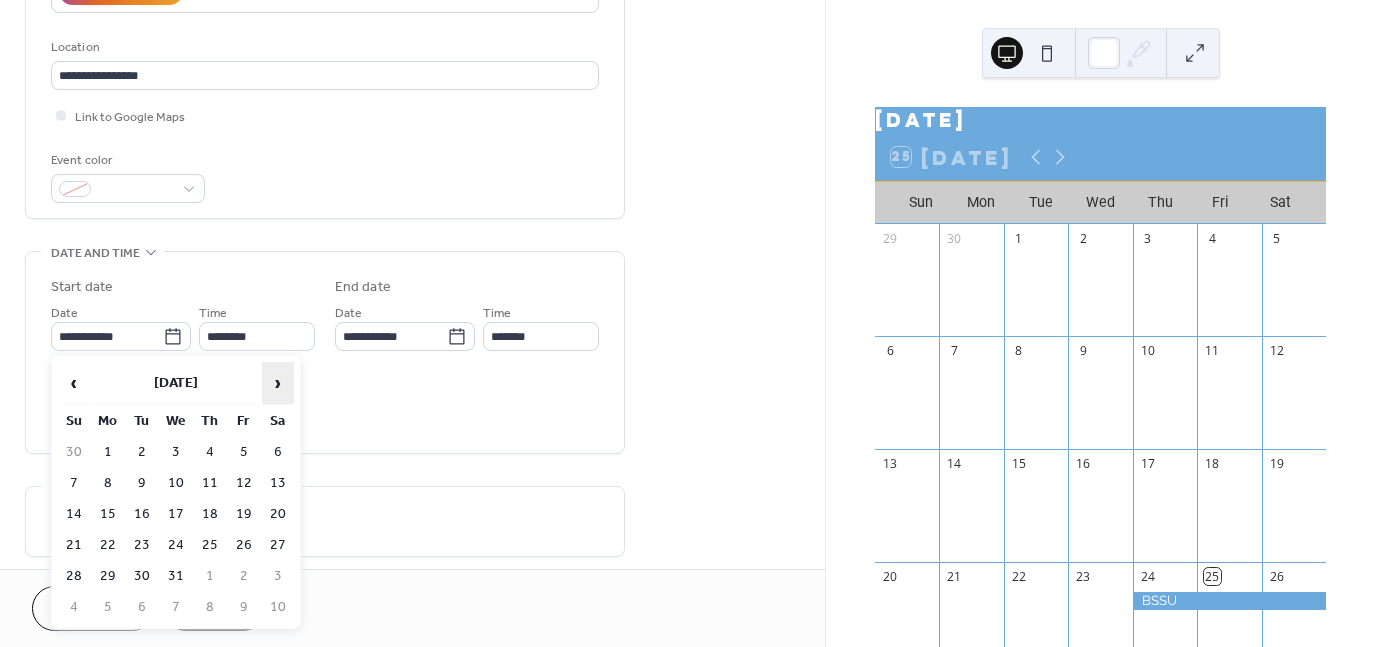 click on "›" at bounding box center [278, 383] 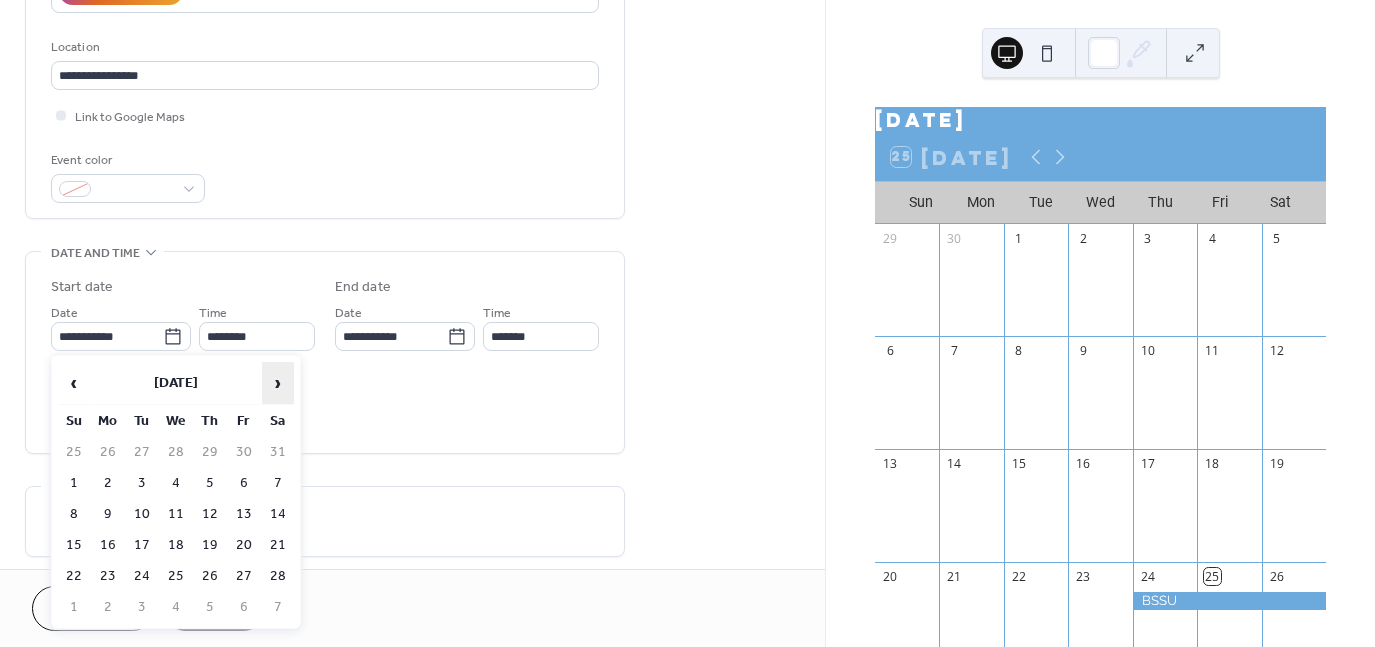 click on "›" at bounding box center (278, 383) 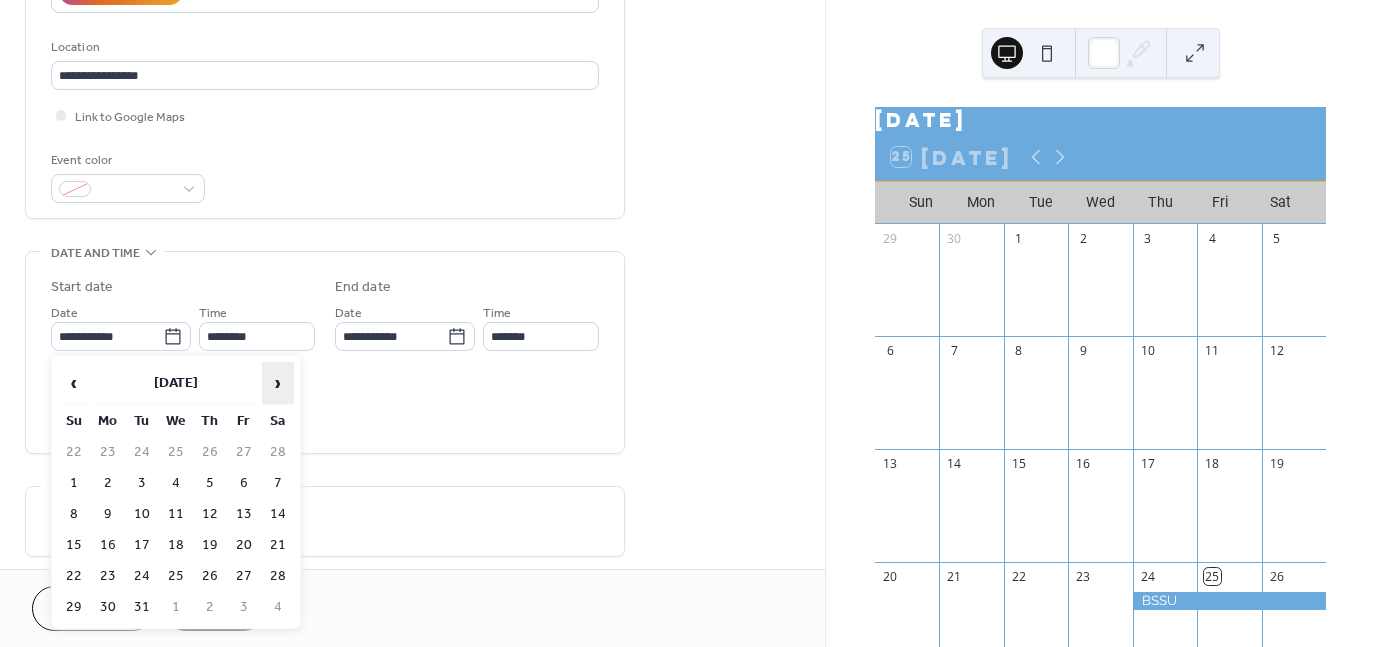click on "›" at bounding box center (278, 383) 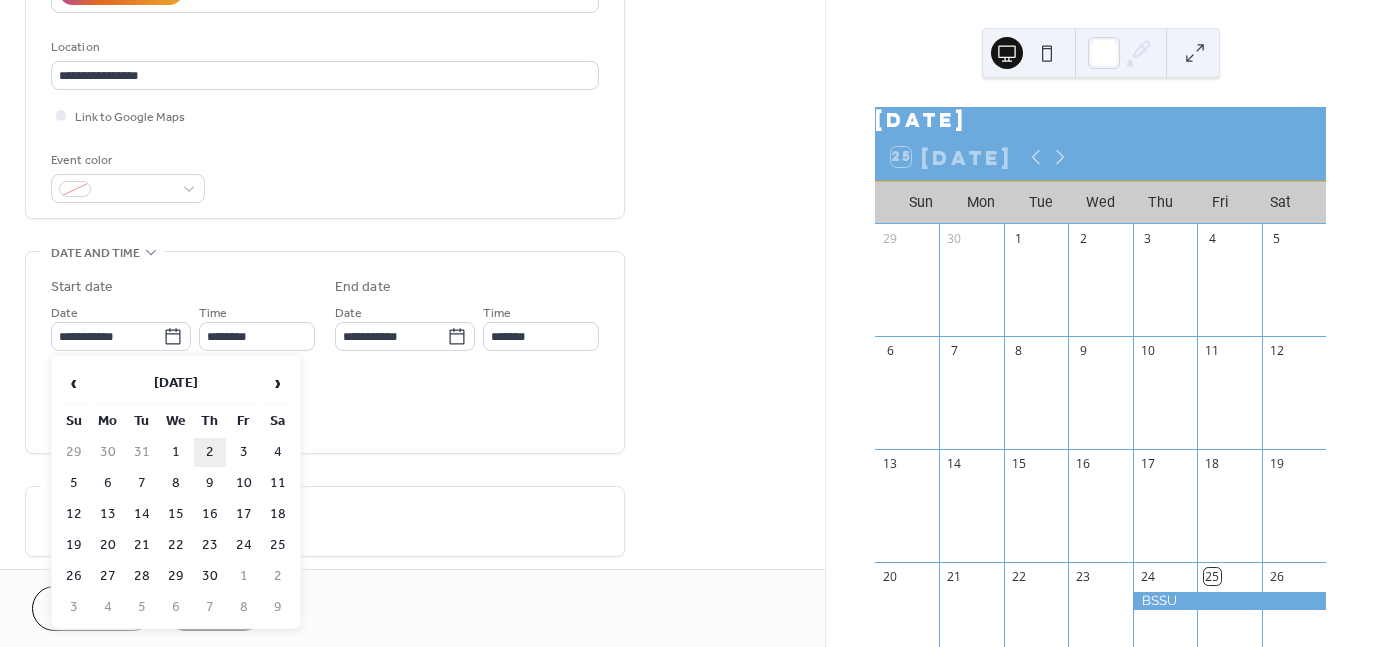 click on "2" at bounding box center (210, 452) 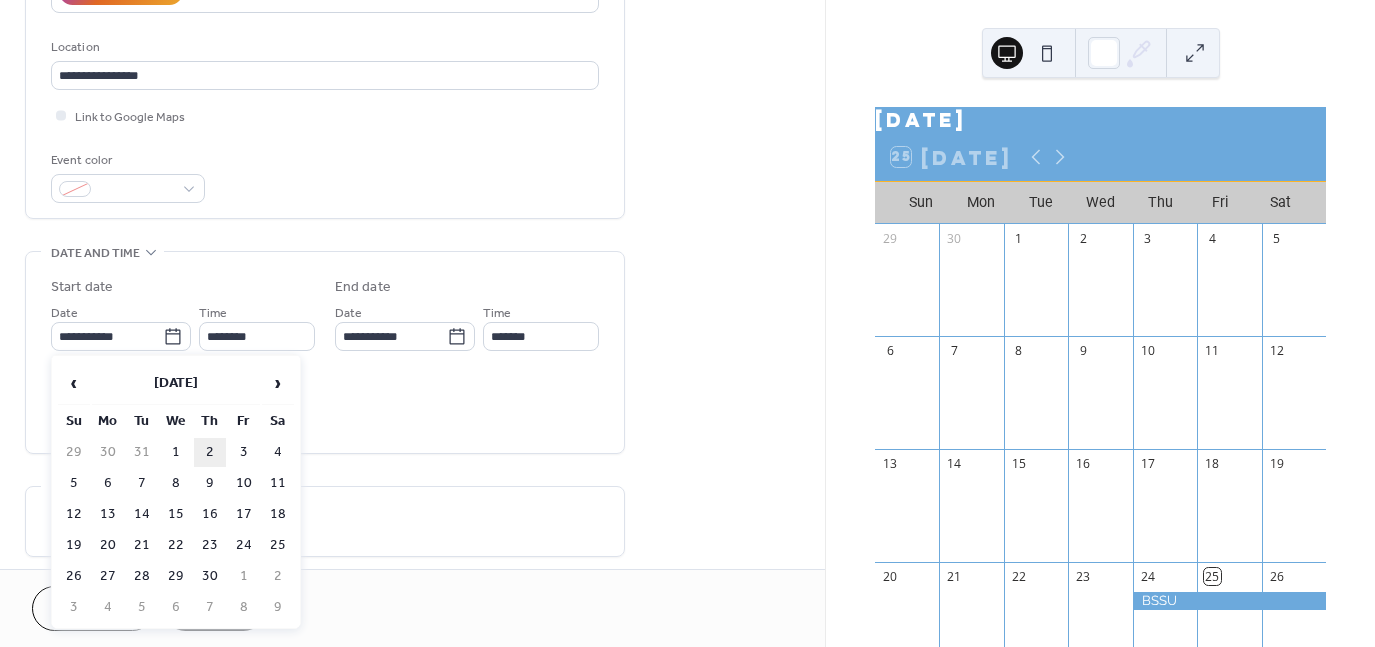 type on "**********" 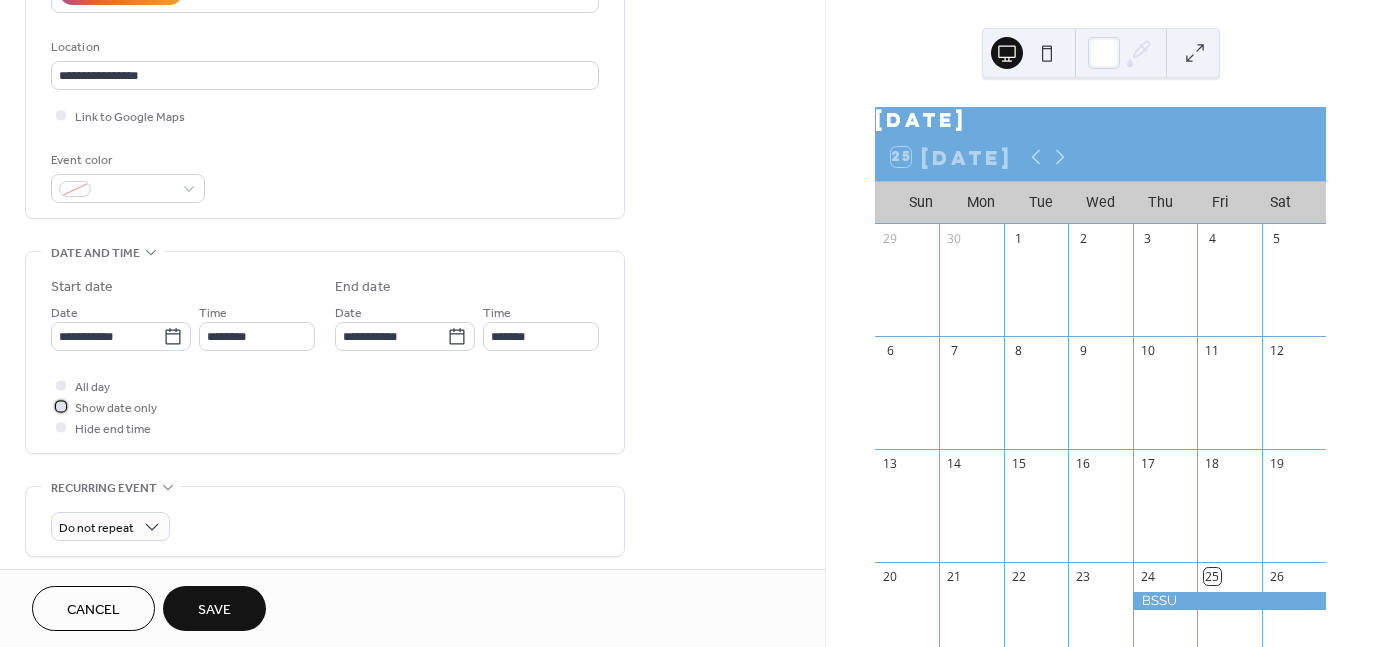 click on "Show date only" at bounding box center (116, 408) 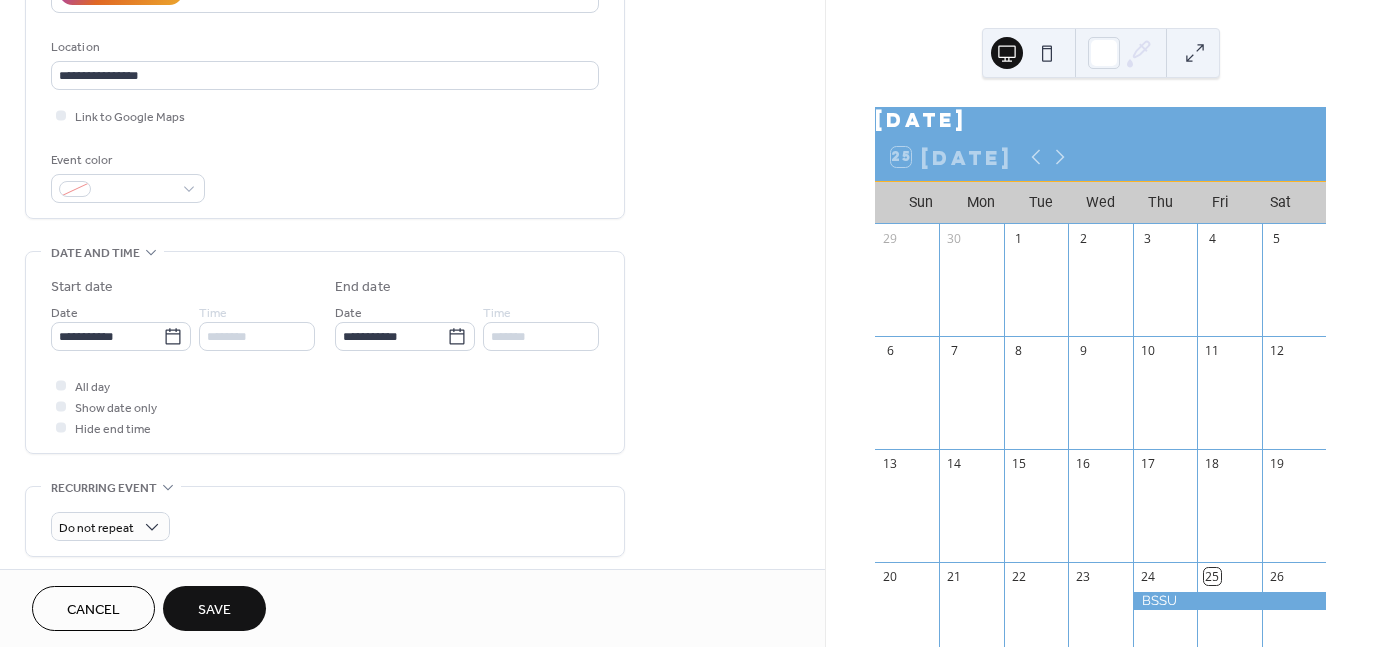 click on "Start date" at bounding box center [183, 287] 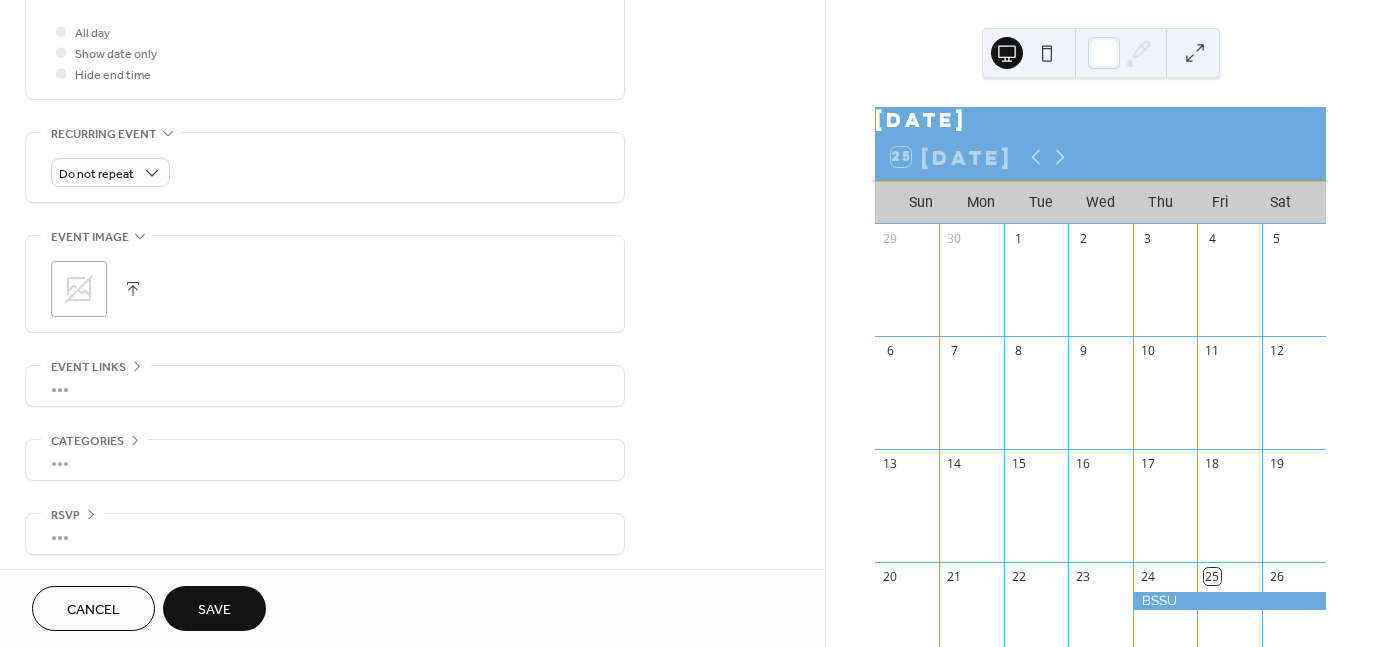 scroll, scrollTop: 757, scrollLeft: 0, axis: vertical 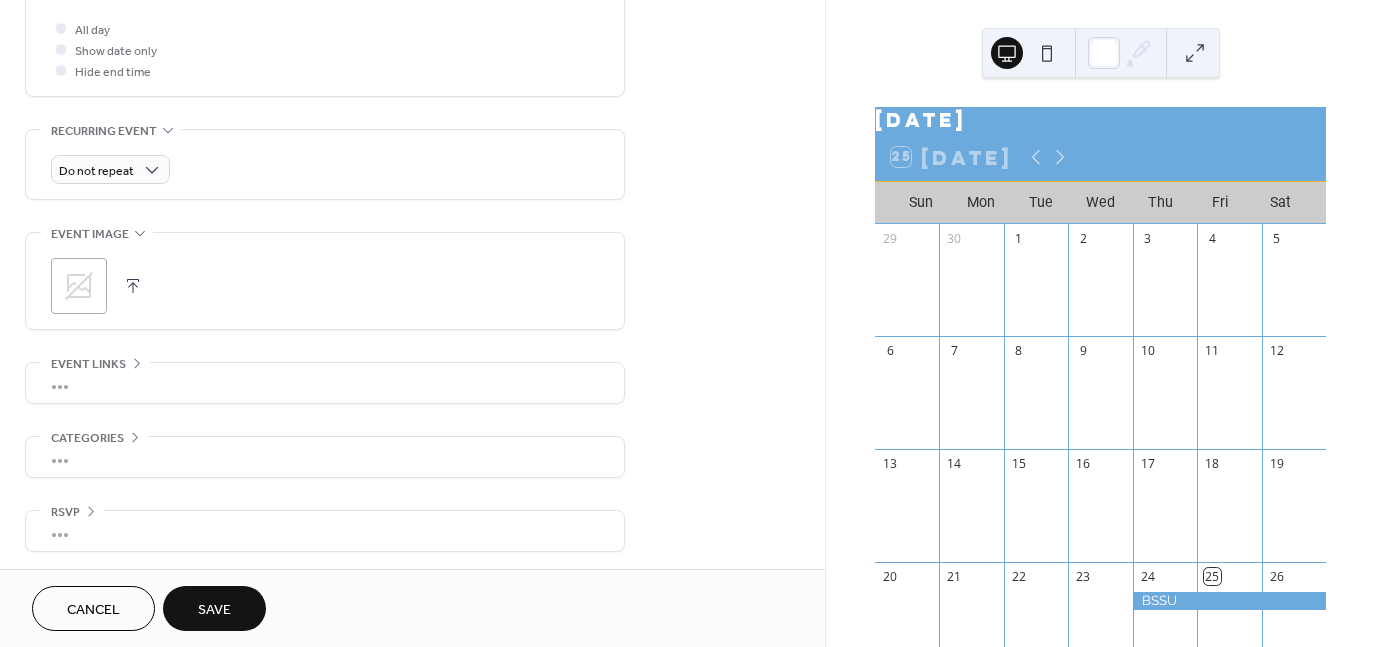 click on "Save" at bounding box center (214, 608) 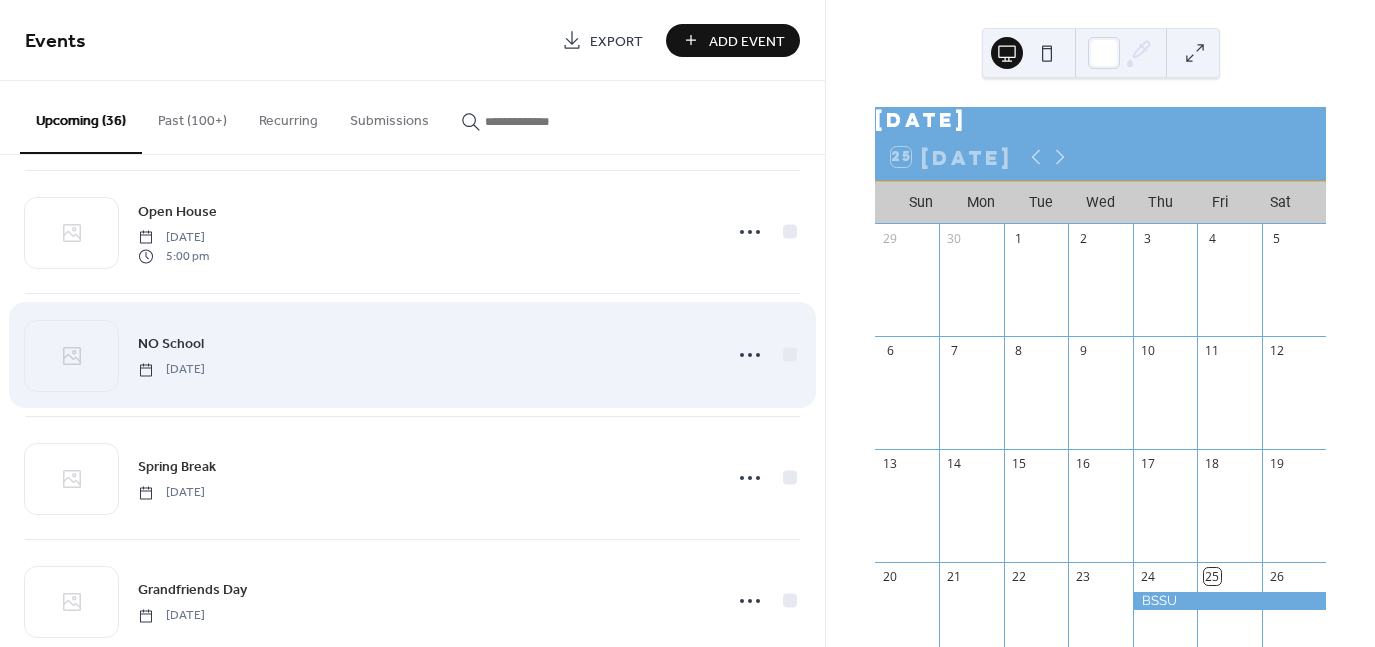 scroll, scrollTop: 3987, scrollLeft: 0, axis: vertical 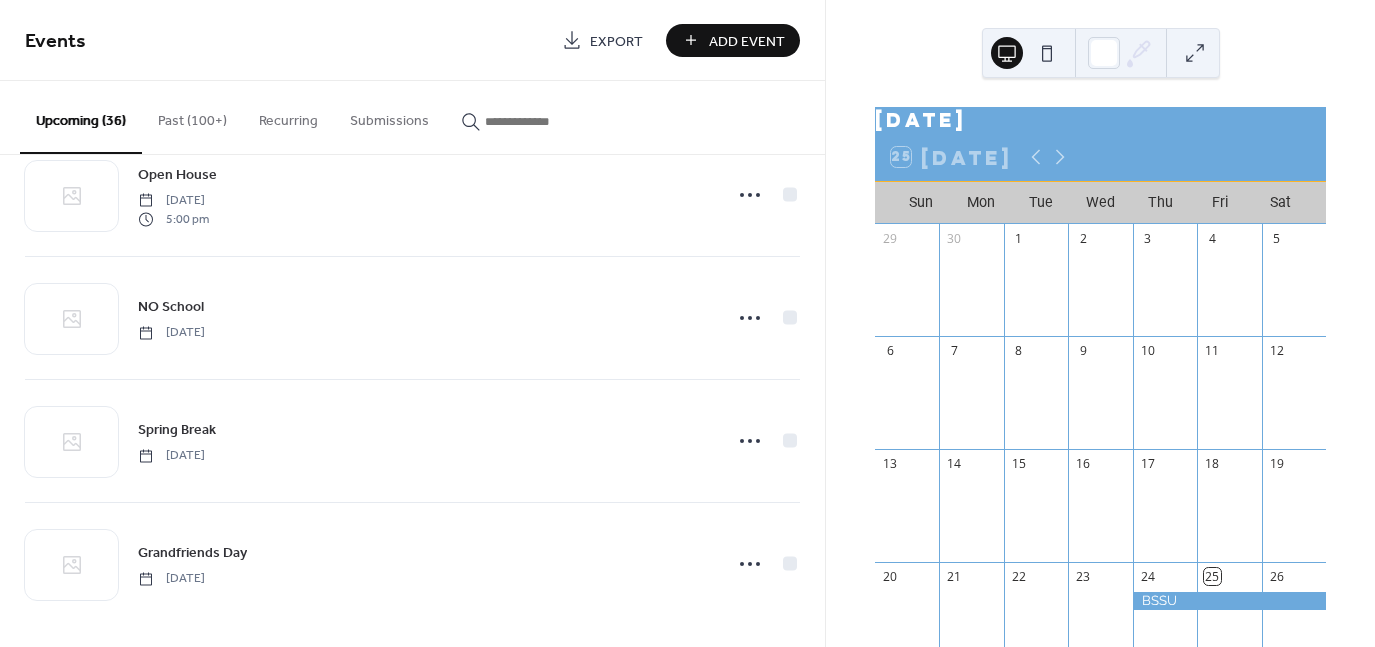 click on "Add Event" at bounding box center (733, 40) 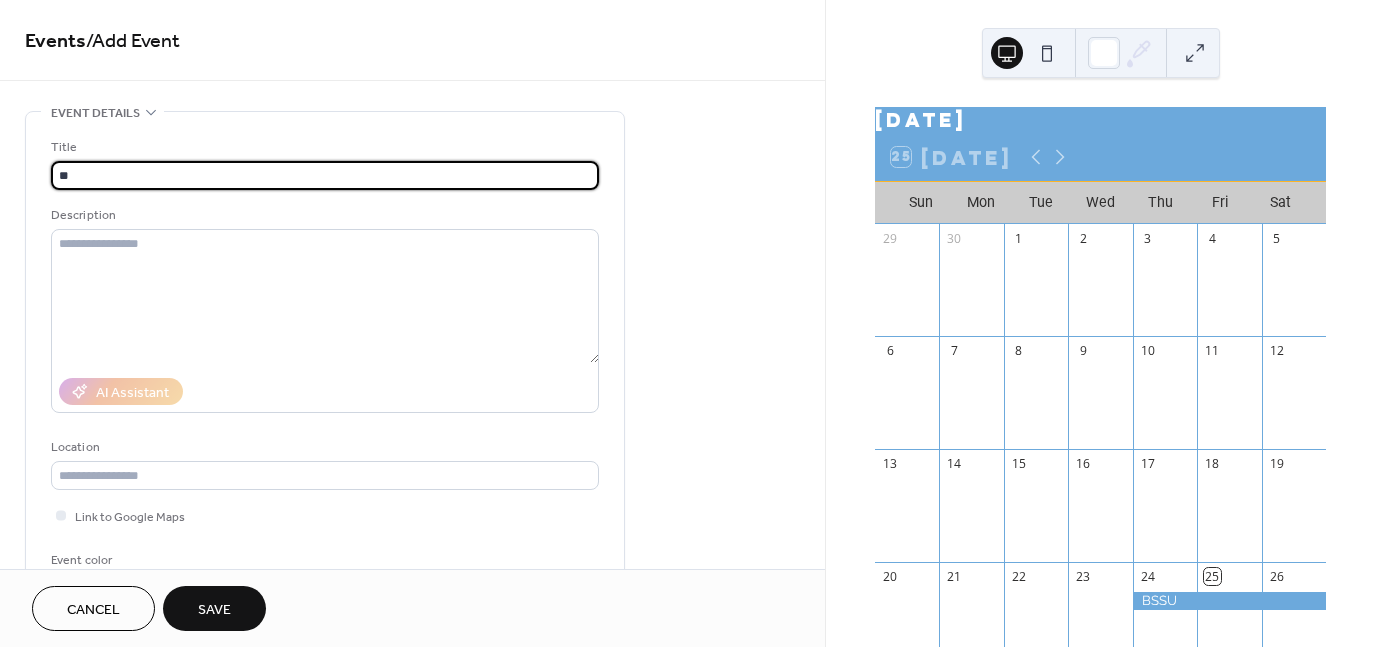 type on "*********" 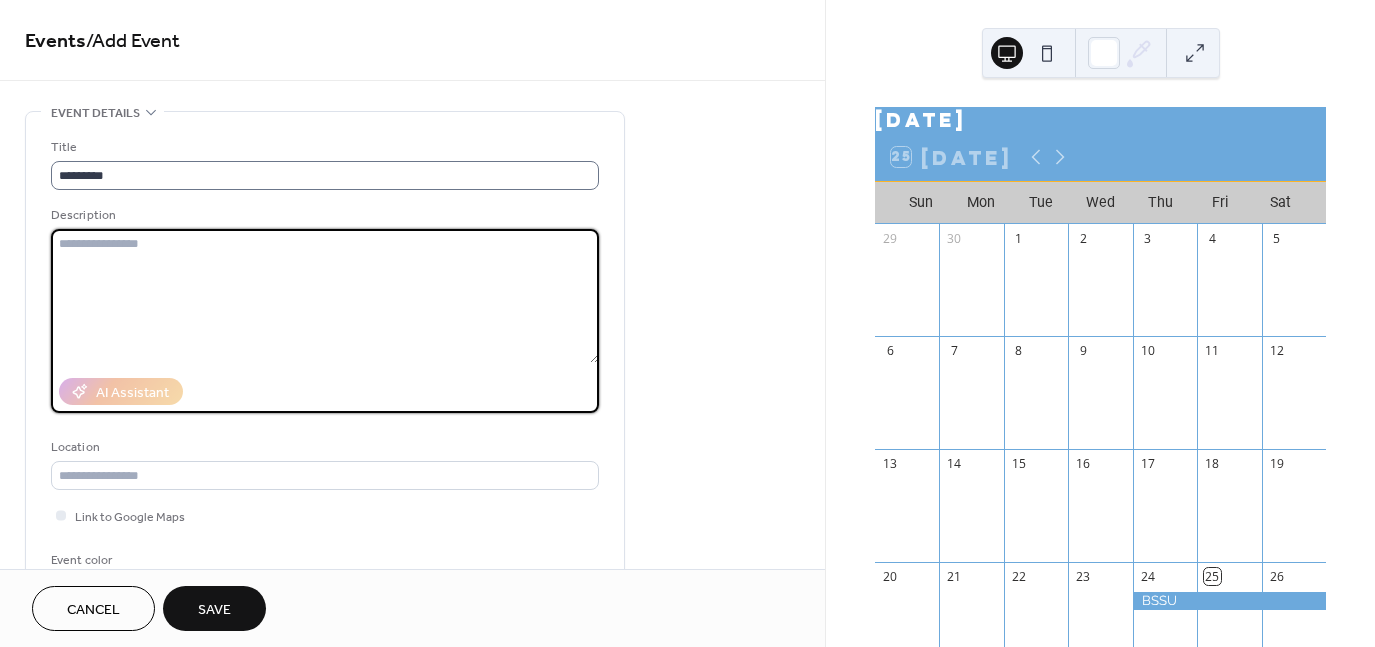 paste on "**********" 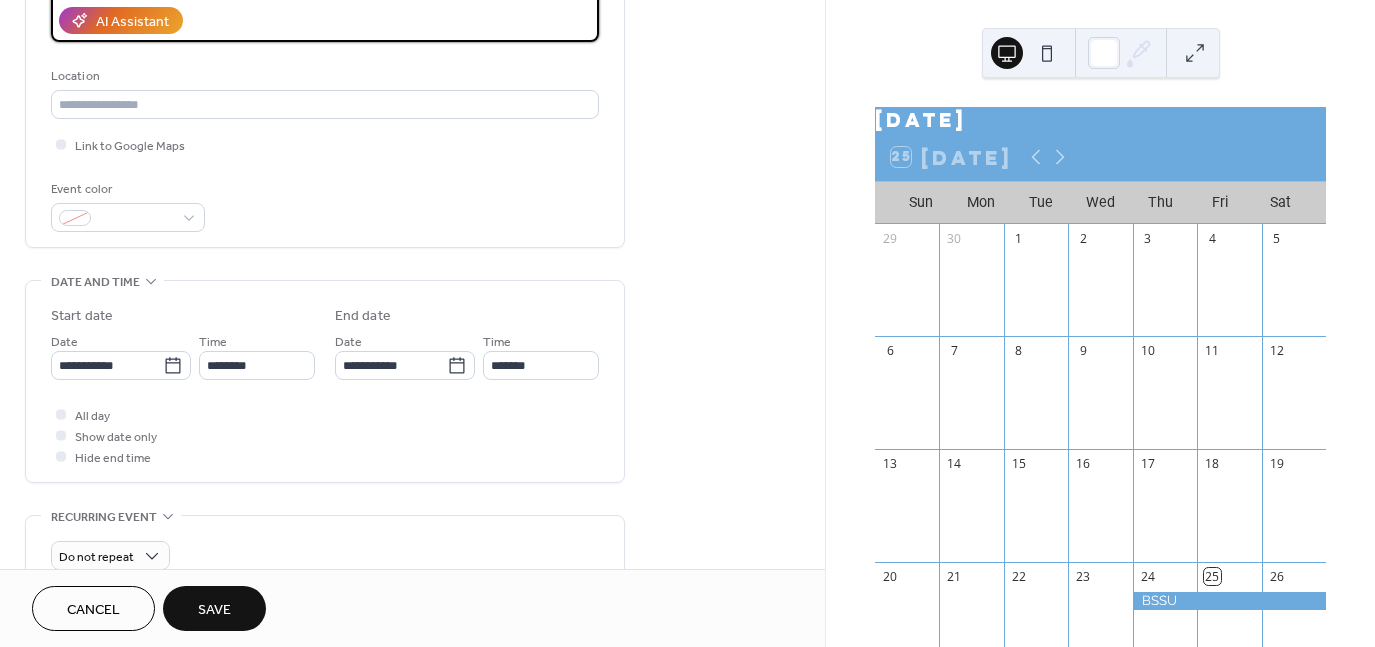 scroll, scrollTop: 600, scrollLeft: 0, axis: vertical 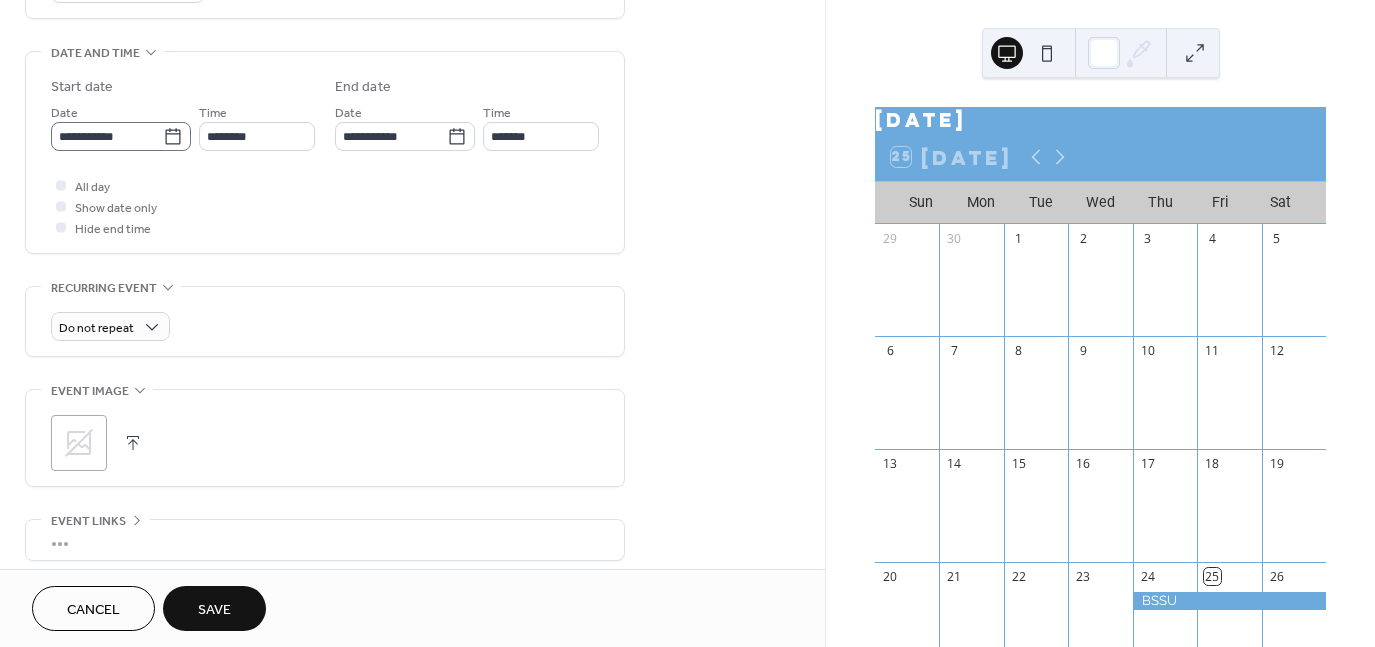 type on "**********" 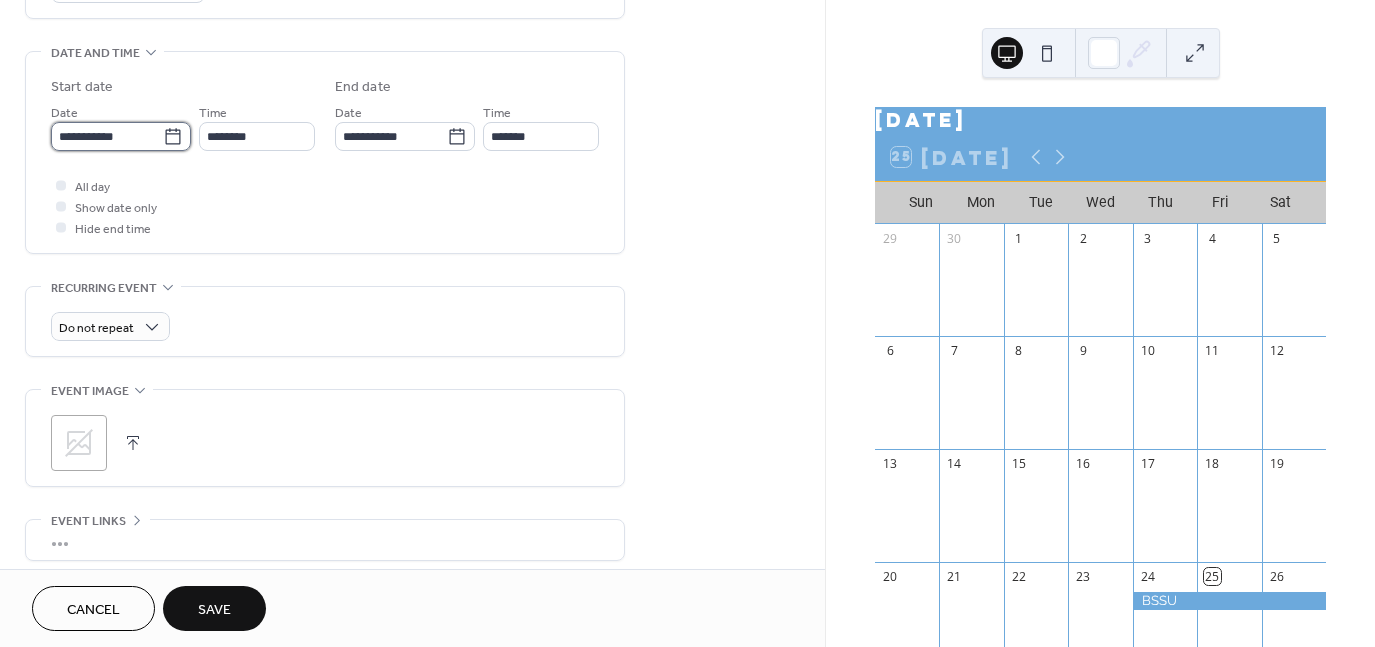click on "**********" at bounding box center [107, 136] 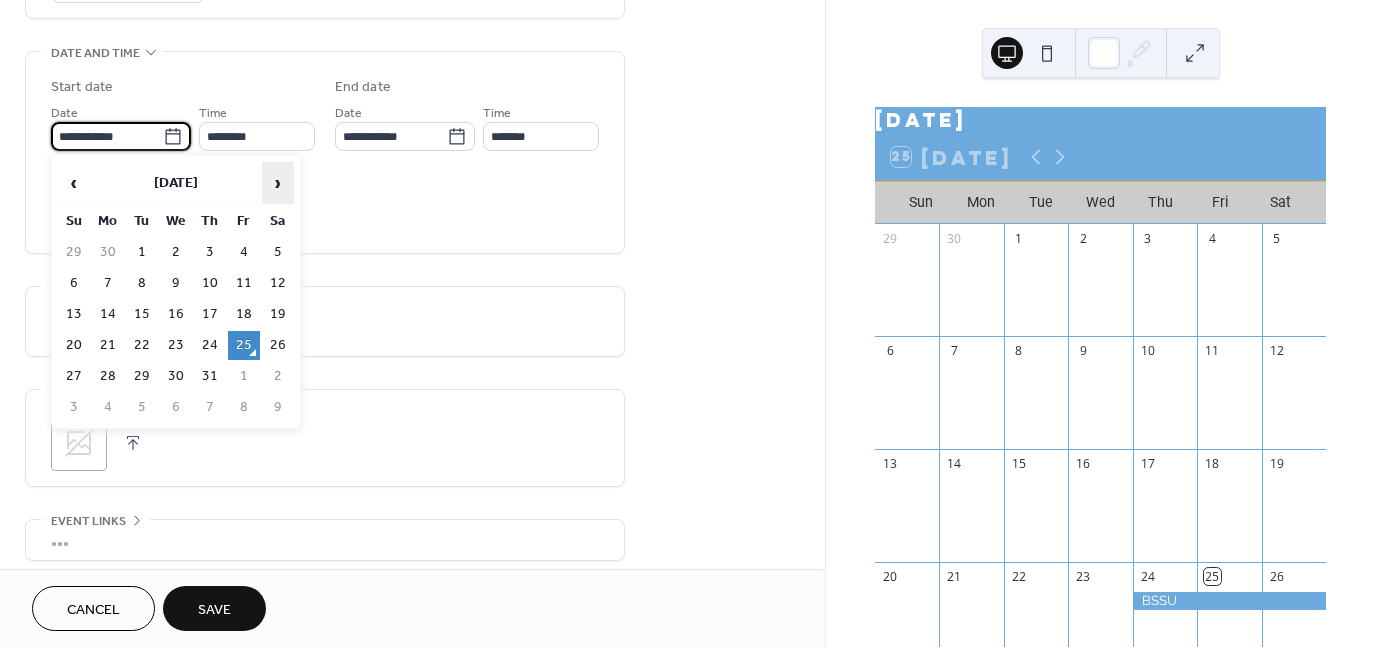 click on "›" at bounding box center [278, 183] 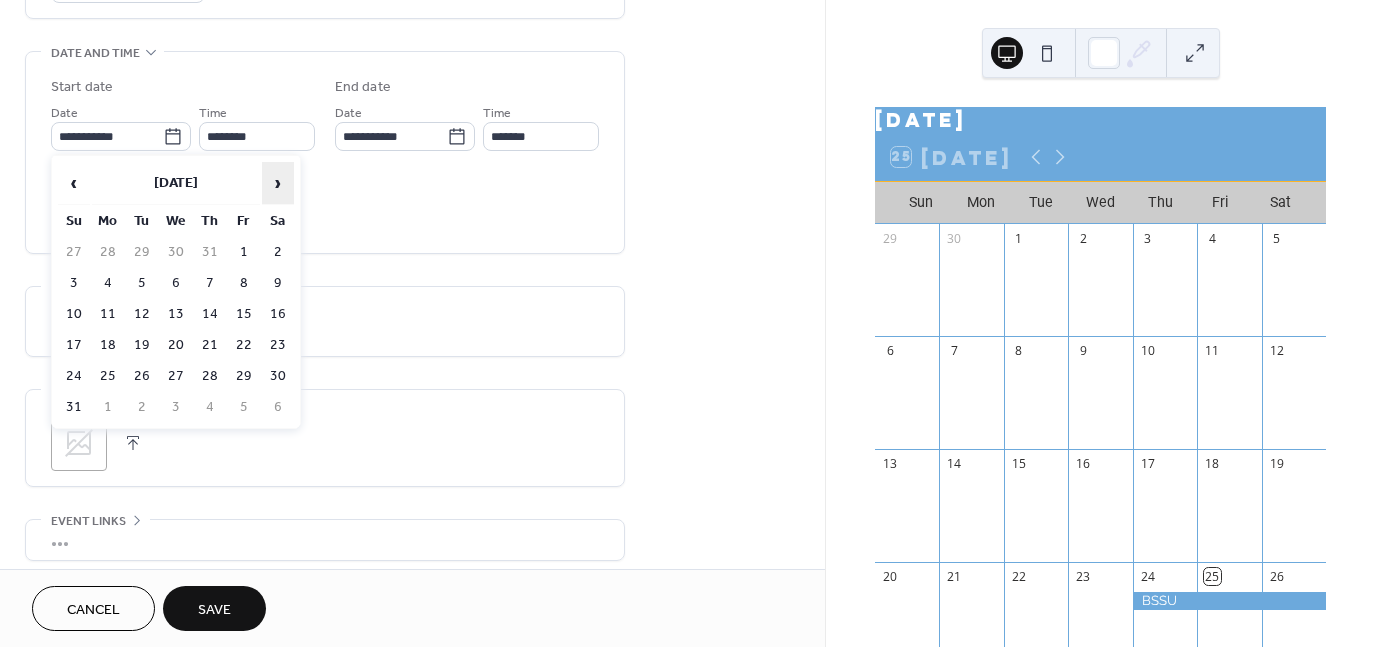 click on "›" at bounding box center (278, 183) 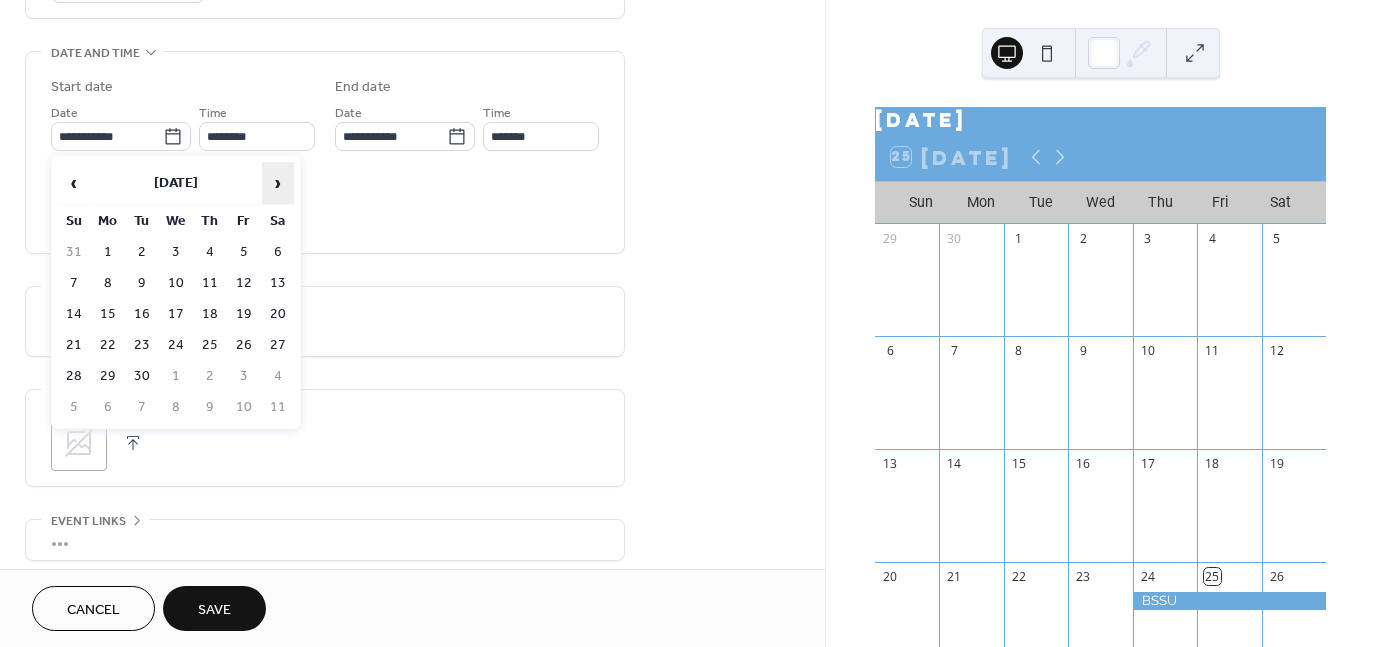 click on "›" at bounding box center [278, 183] 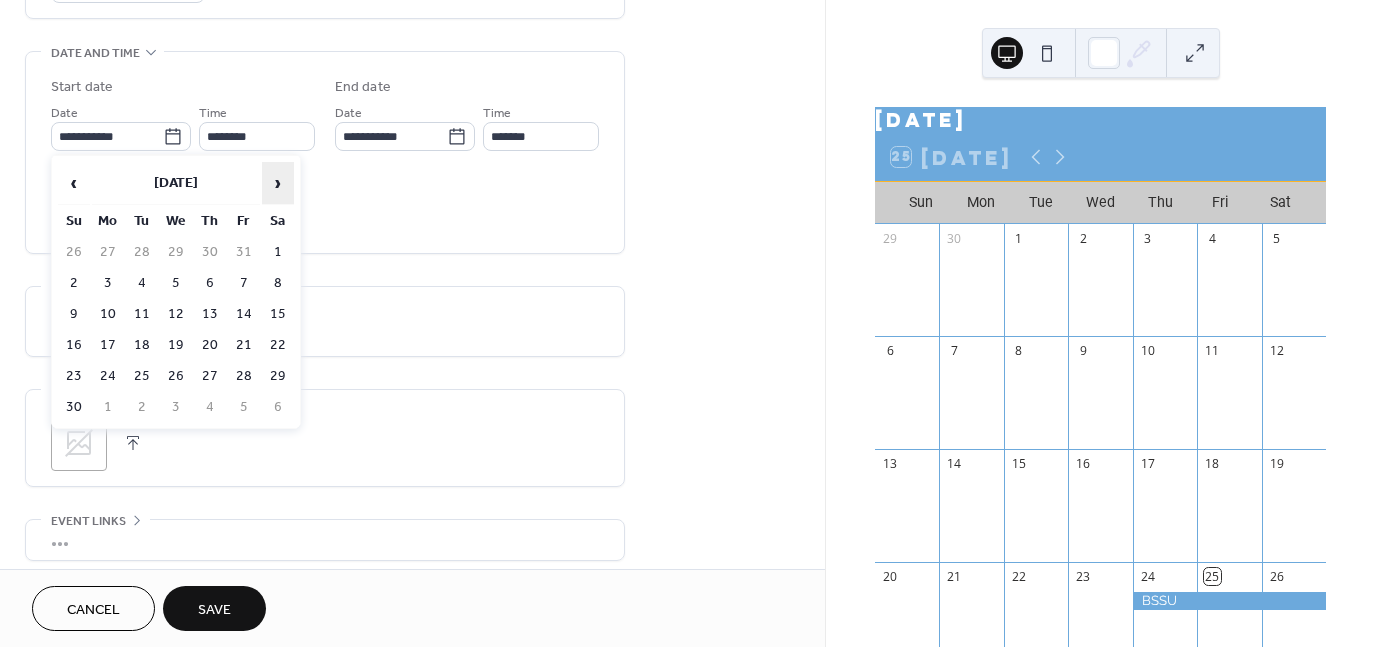 click on "›" at bounding box center [278, 183] 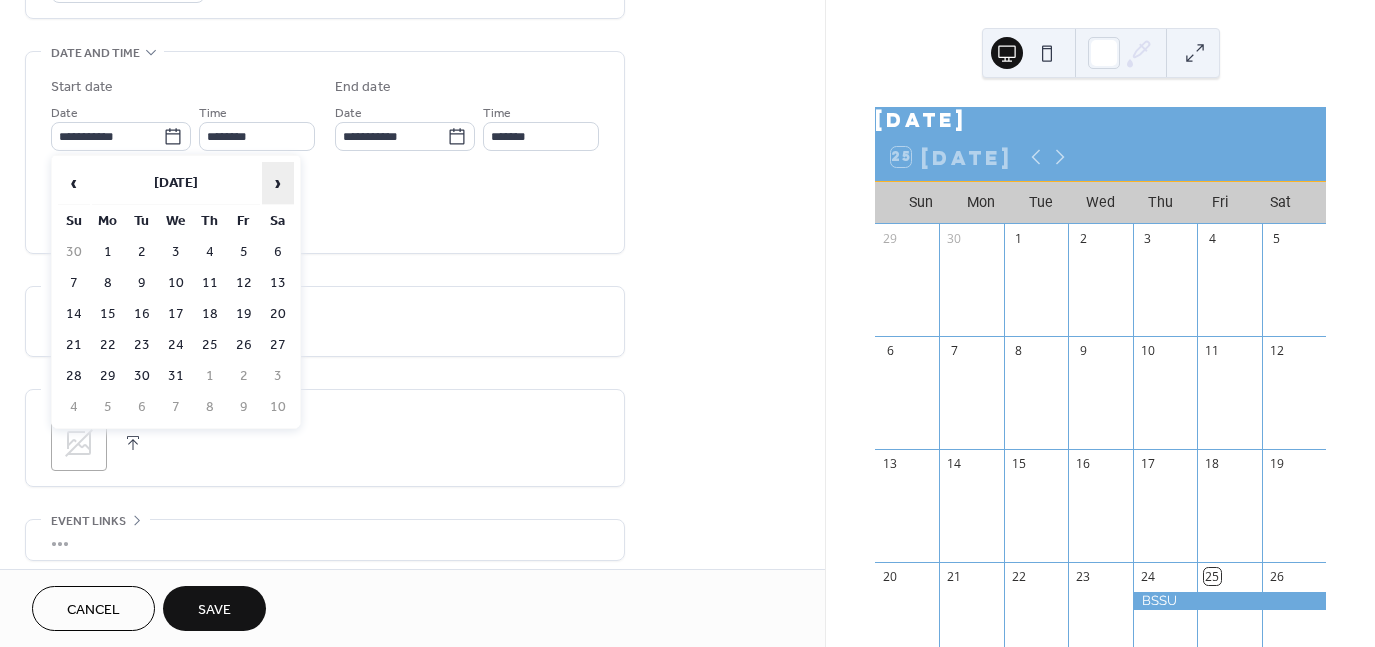 click on "›" at bounding box center (278, 183) 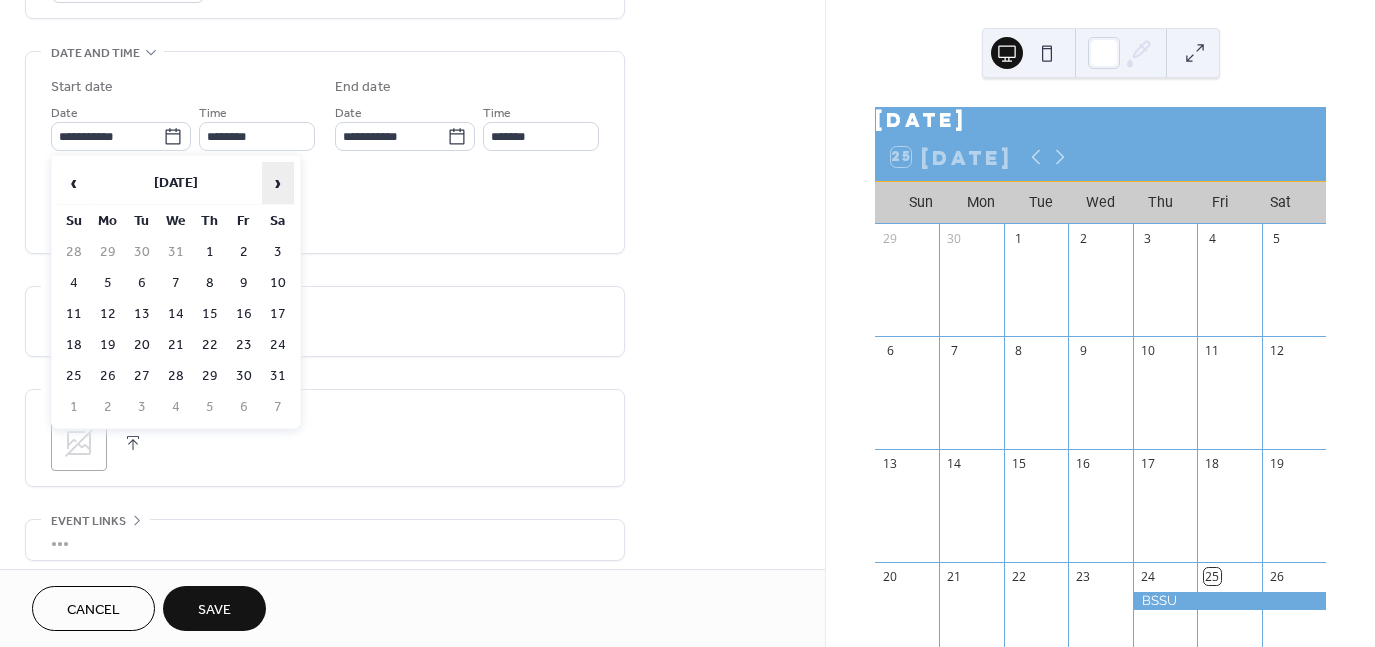 click on "›" at bounding box center [278, 183] 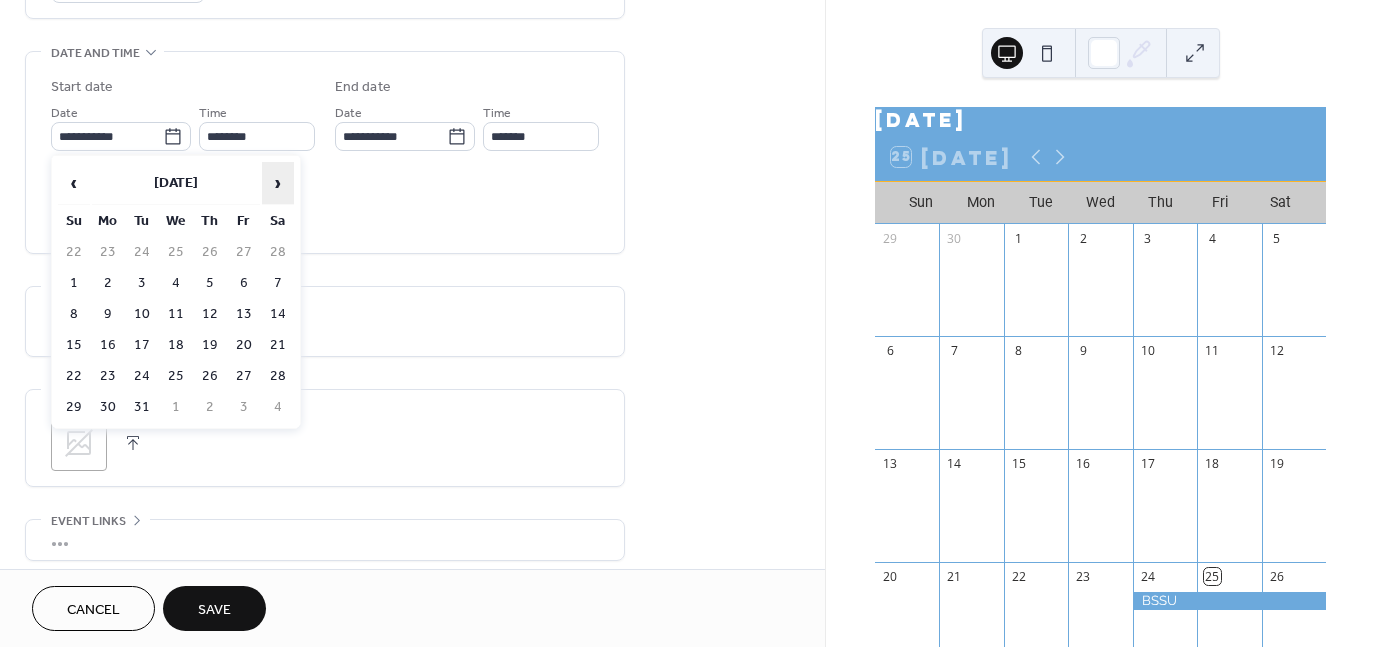 click on "›" at bounding box center (278, 183) 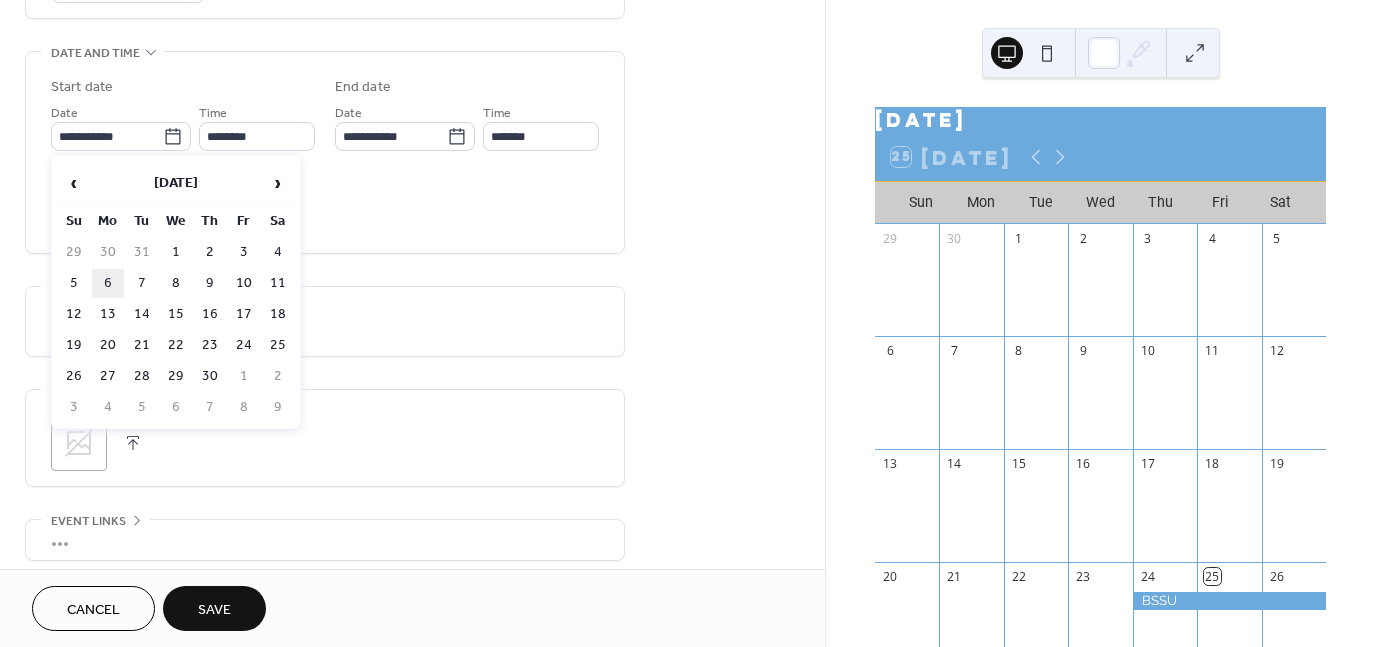 click on "6" at bounding box center (108, 283) 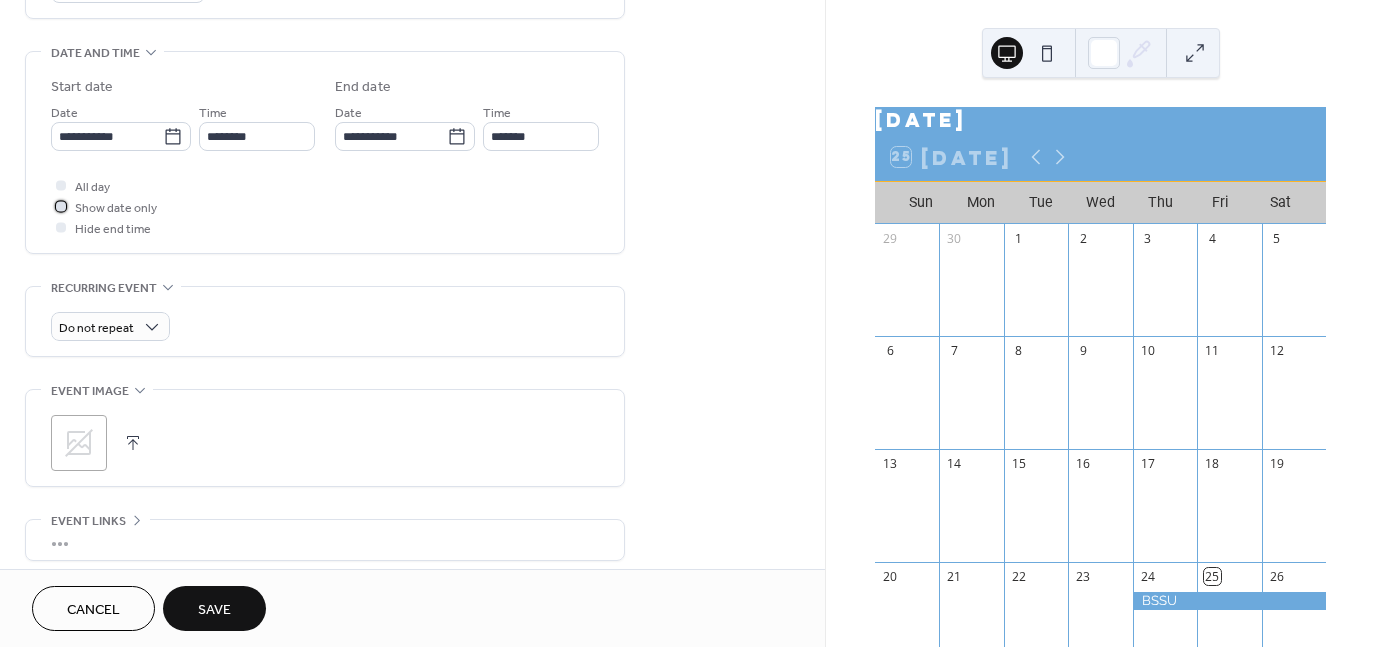 click on "Show date only" at bounding box center (116, 208) 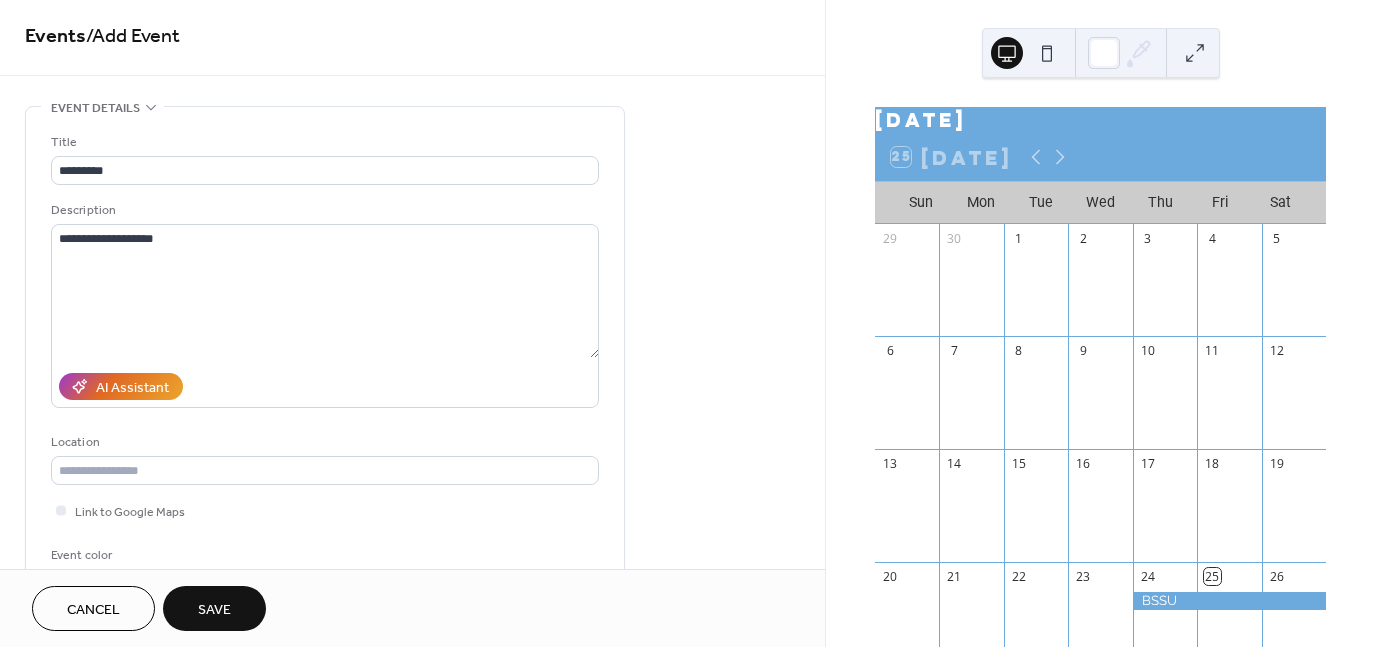 scroll, scrollTop: 0, scrollLeft: 0, axis: both 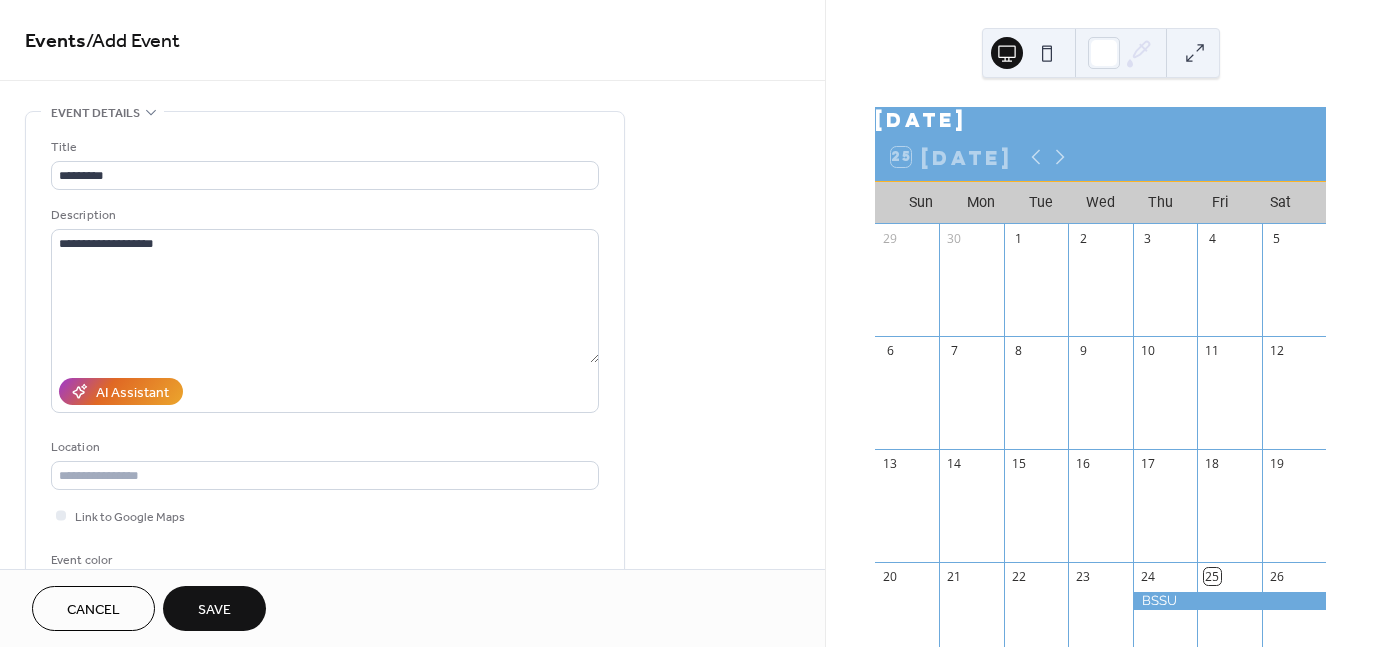 click on "Save" at bounding box center (214, 608) 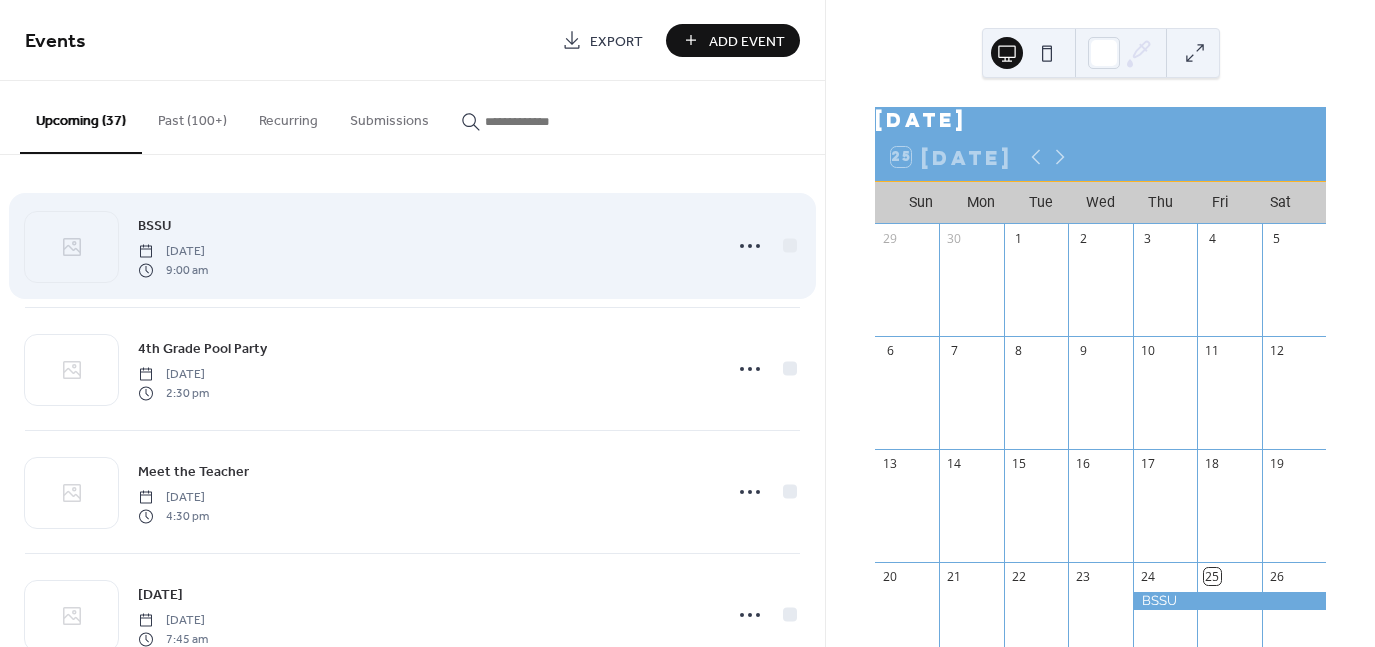click on "BSSU [DATE] 9:00 am" at bounding box center (412, 246) 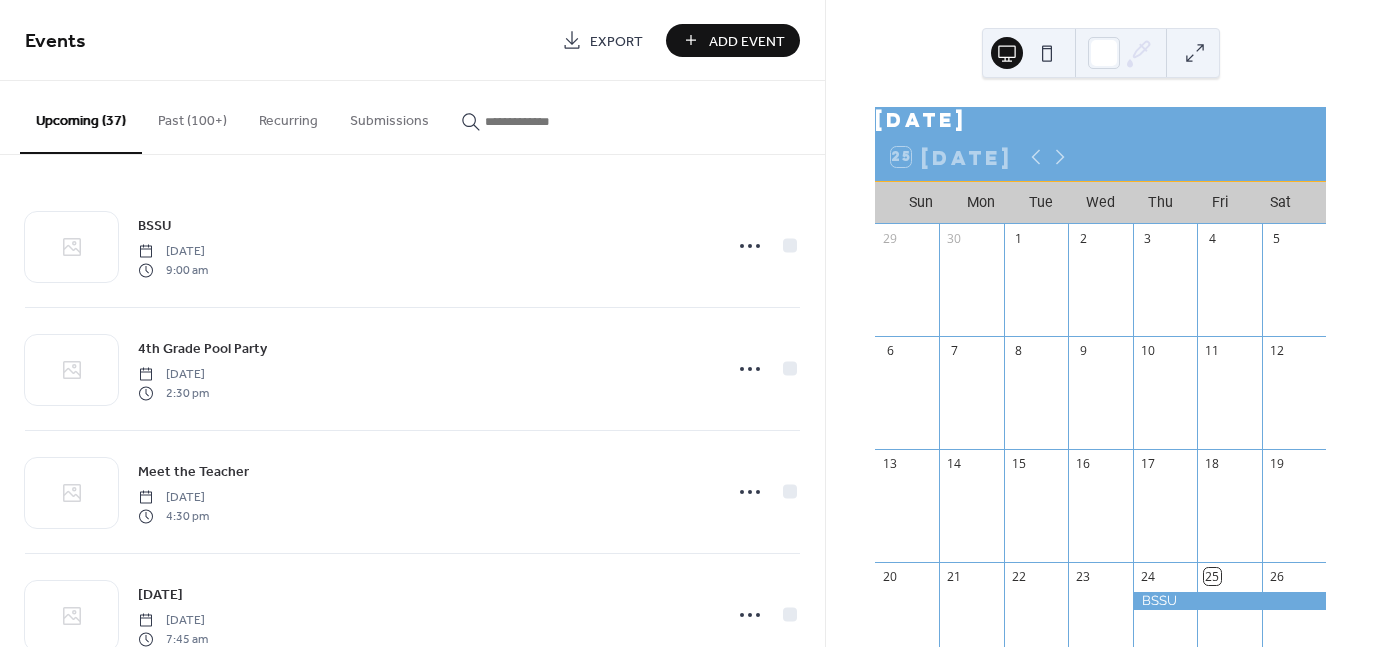click on "Add Event" at bounding box center [747, 41] 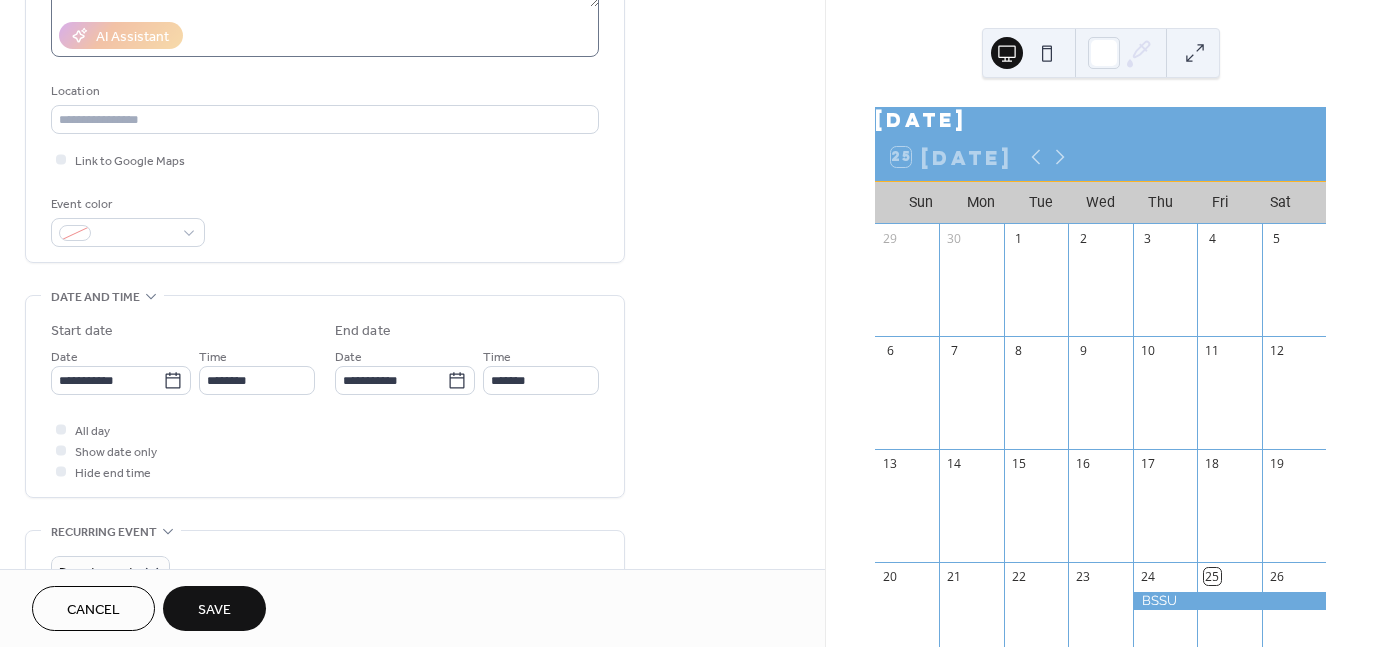 scroll, scrollTop: 400, scrollLeft: 0, axis: vertical 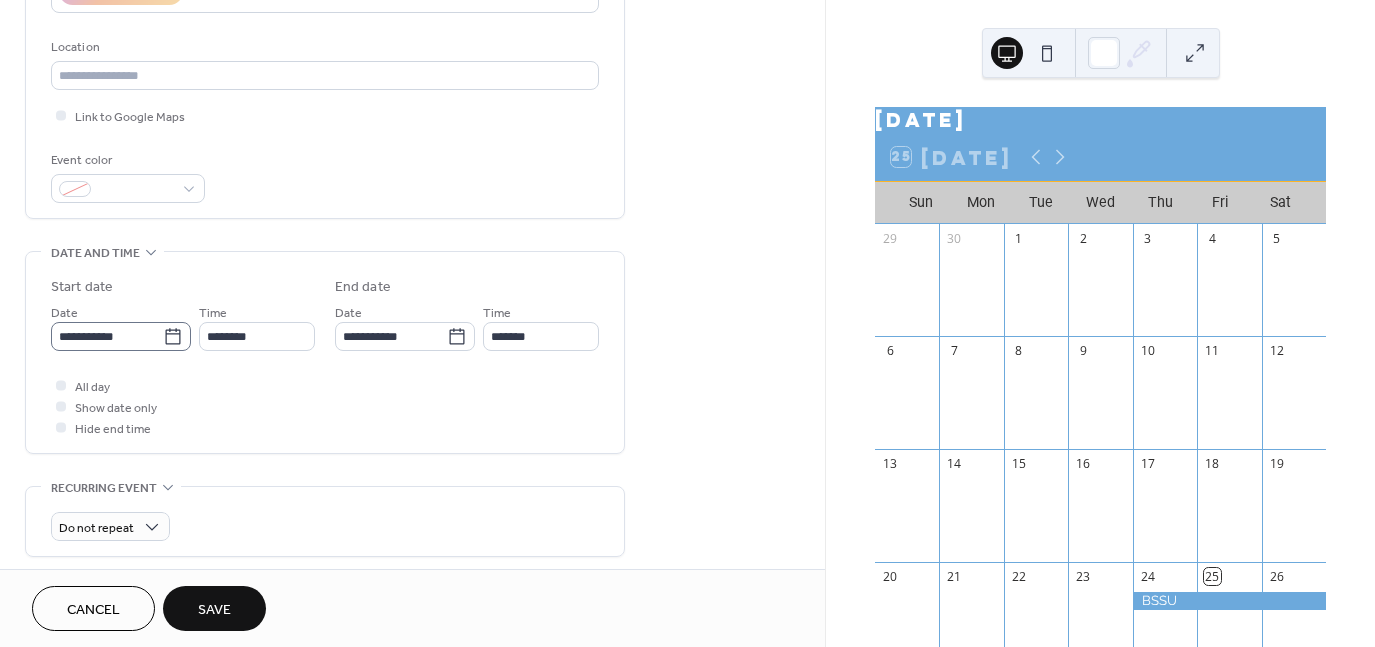 type on "******" 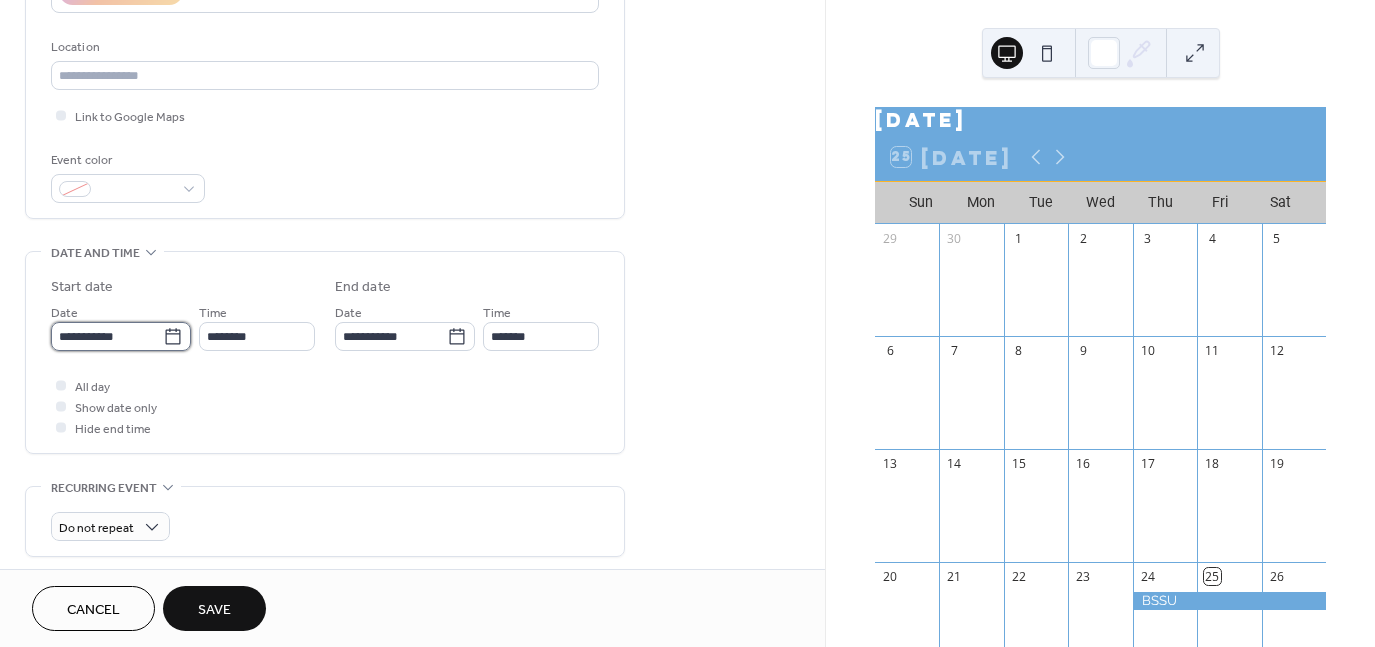 click on "**********" at bounding box center (107, 336) 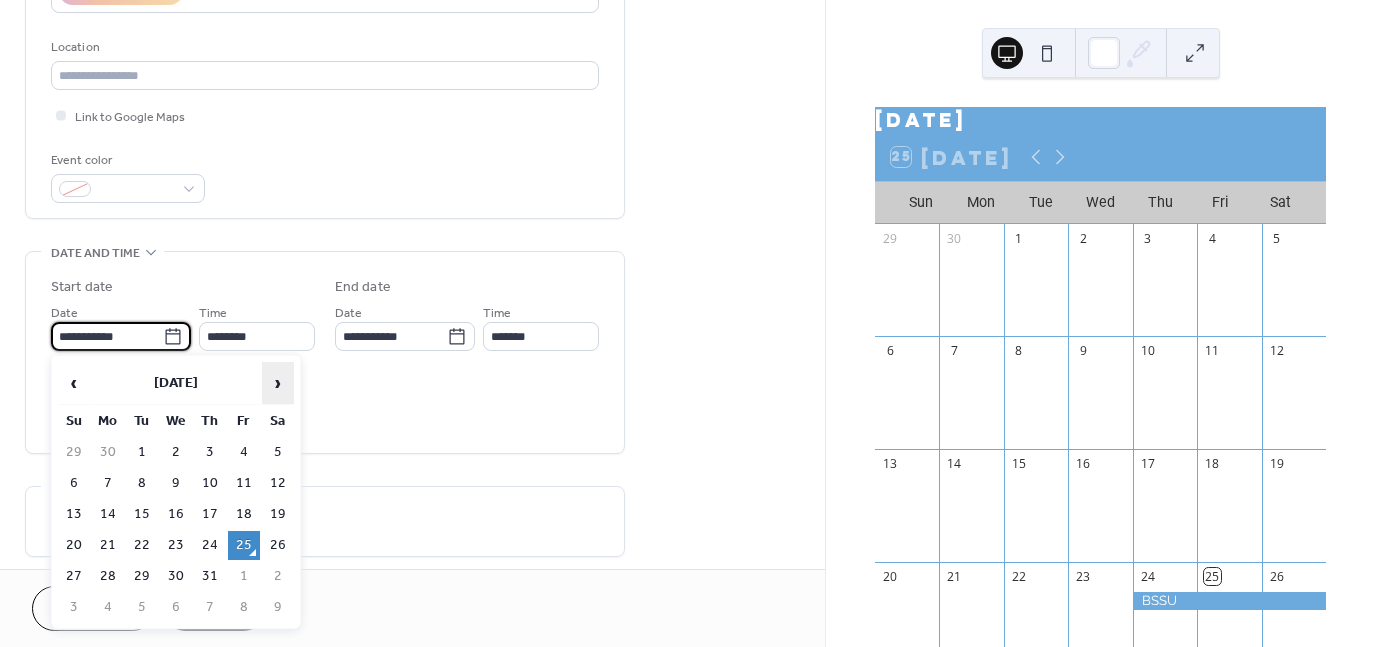 click on "›" at bounding box center (278, 383) 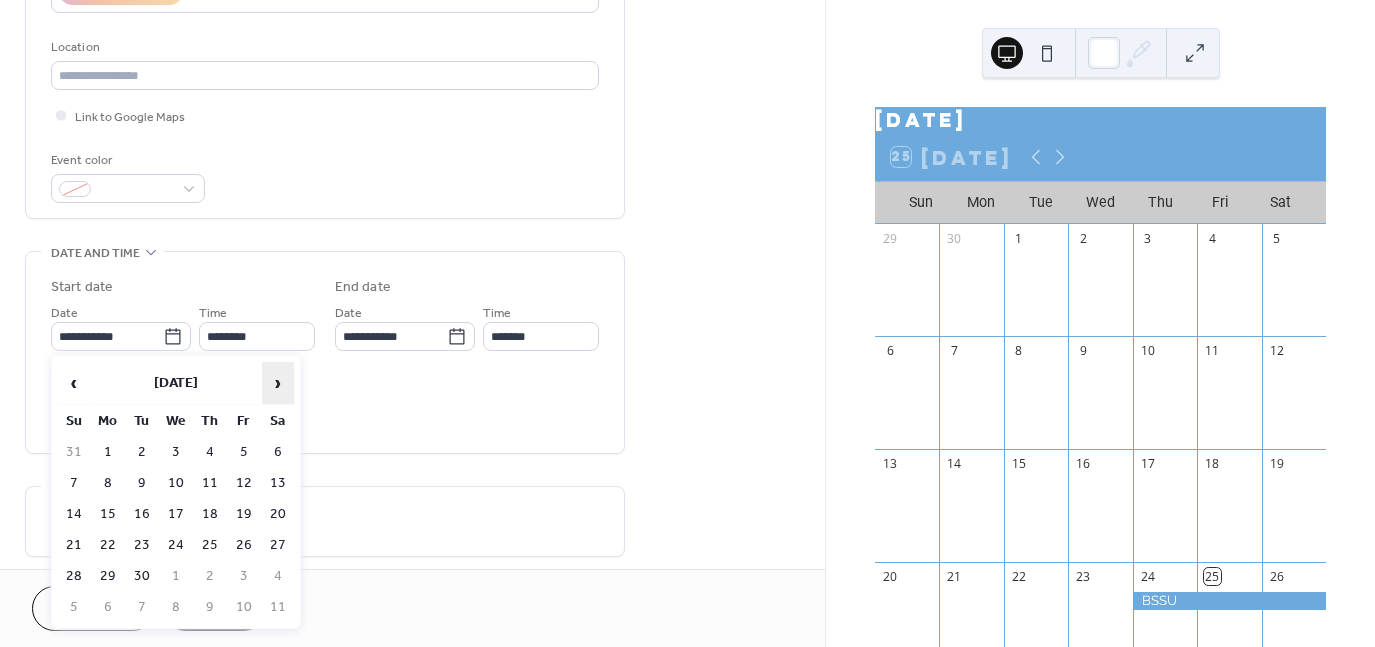 click on "›" at bounding box center (278, 383) 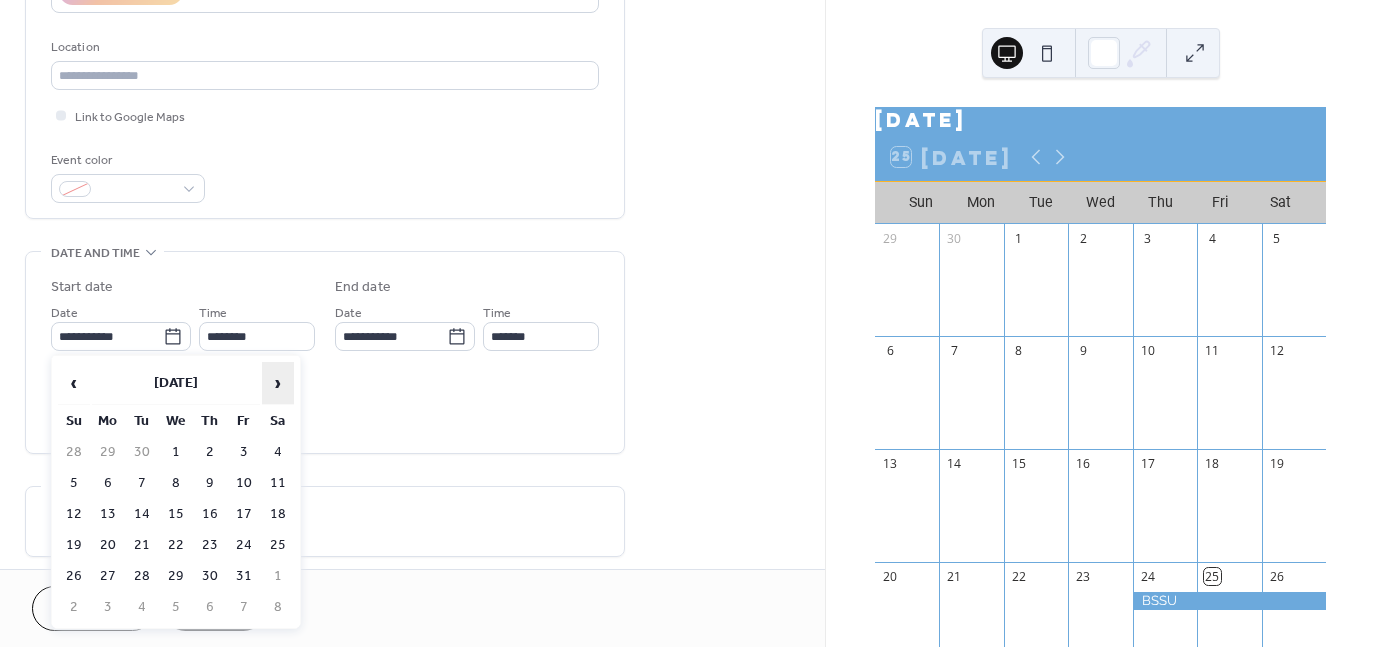 click on "›" at bounding box center (278, 383) 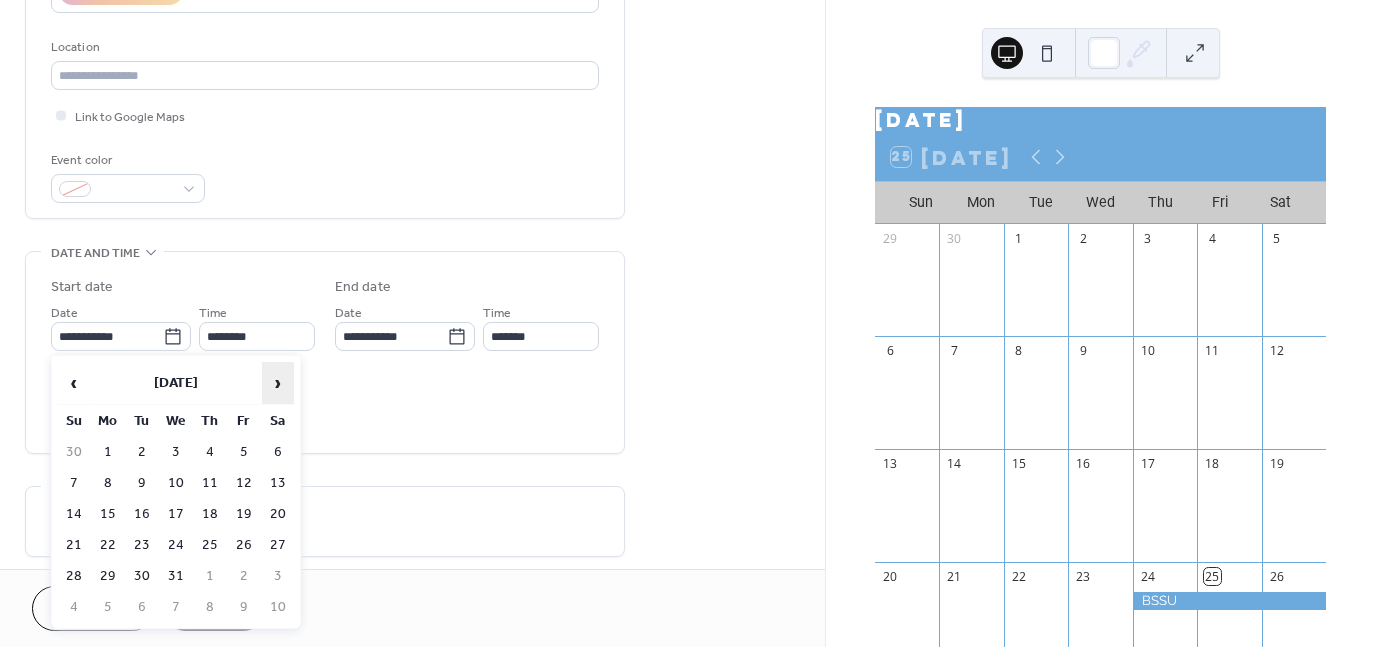 click on "›" at bounding box center (278, 383) 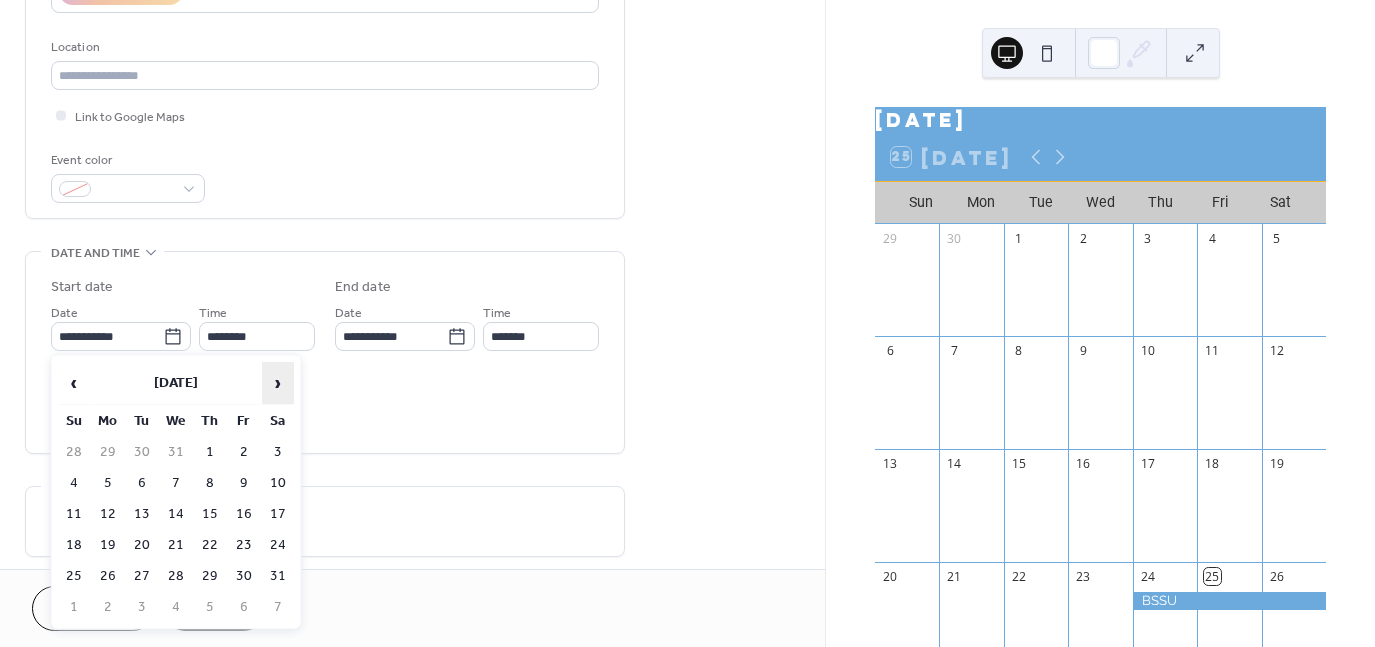 click on "›" at bounding box center [278, 383] 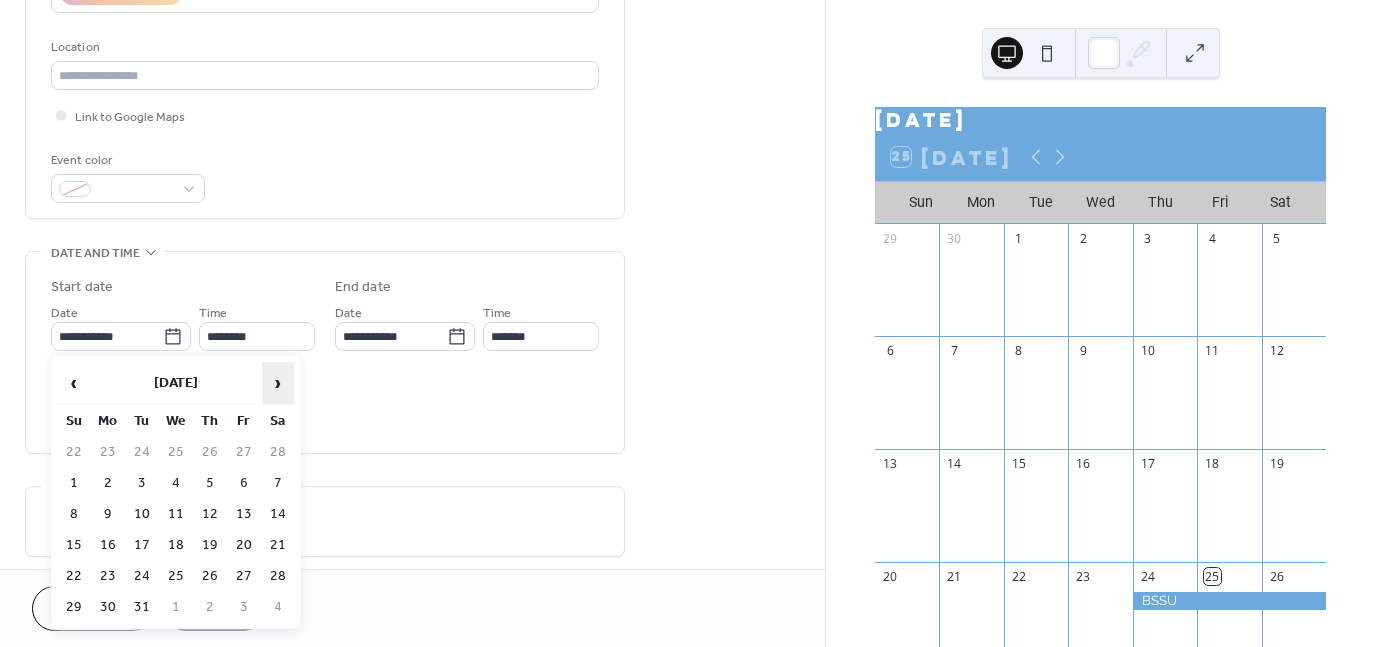 click on "›" at bounding box center (278, 383) 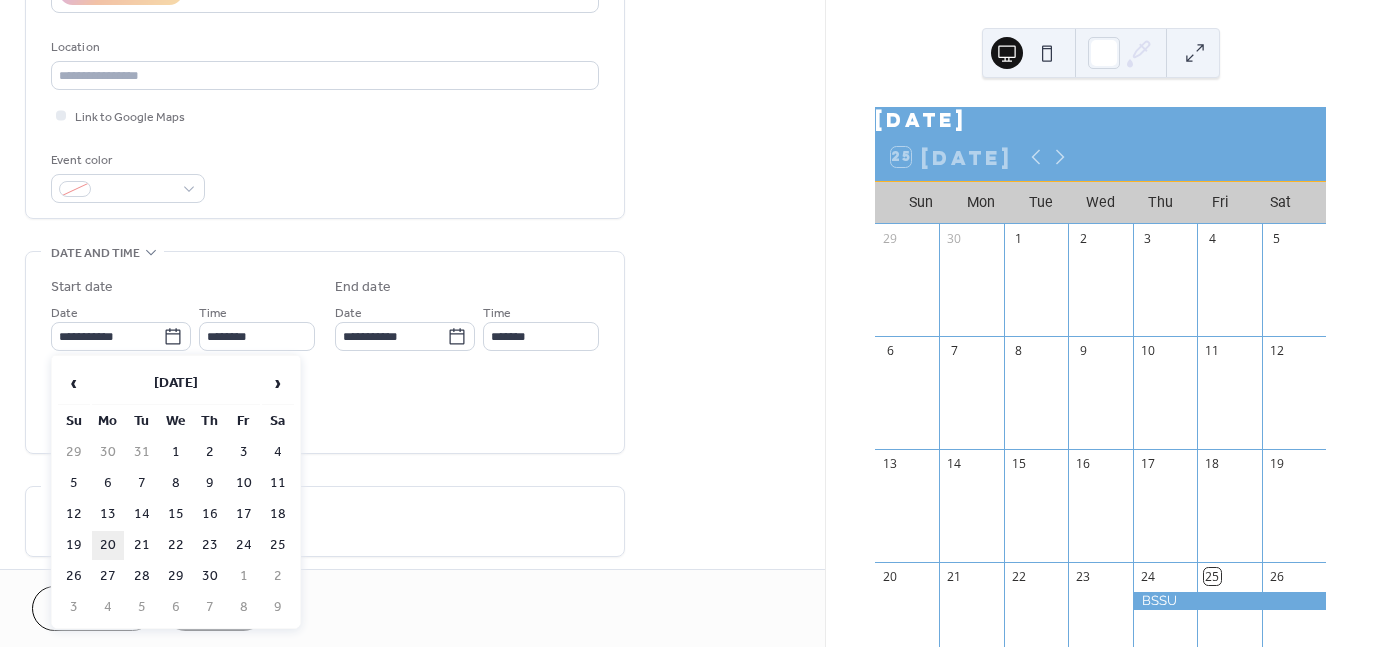 click on "20" at bounding box center (108, 545) 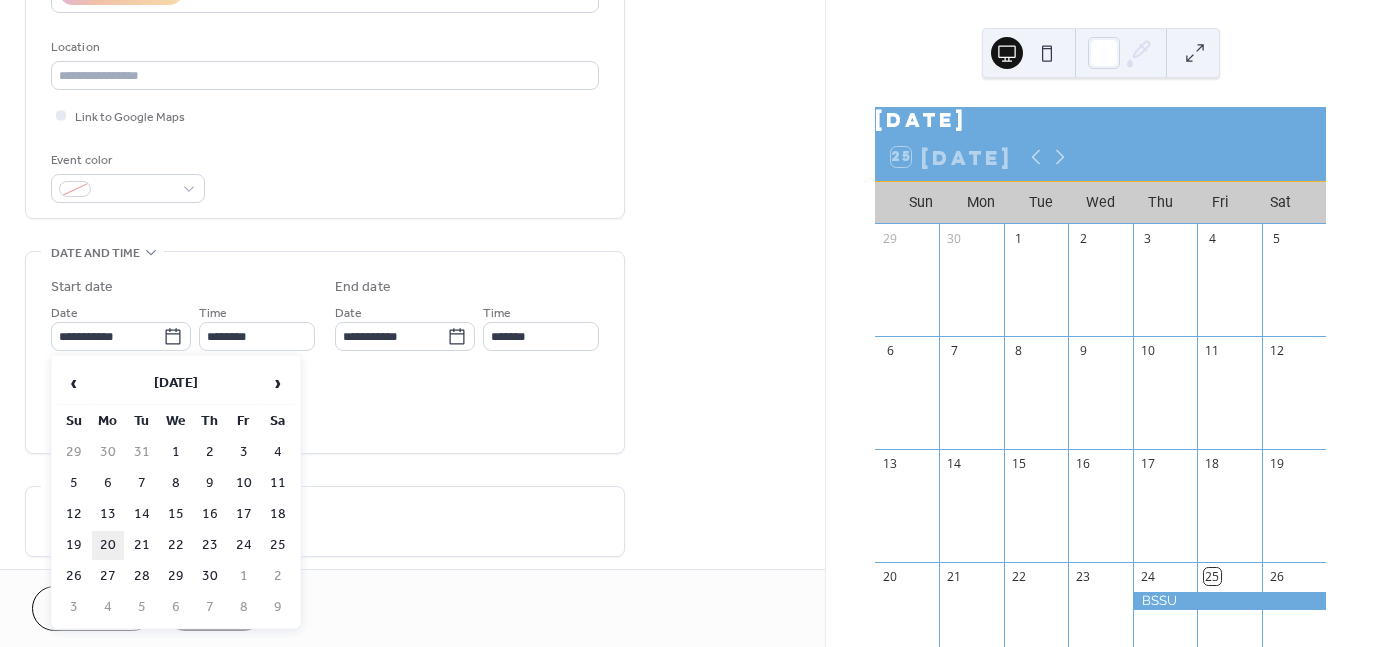 type on "**********" 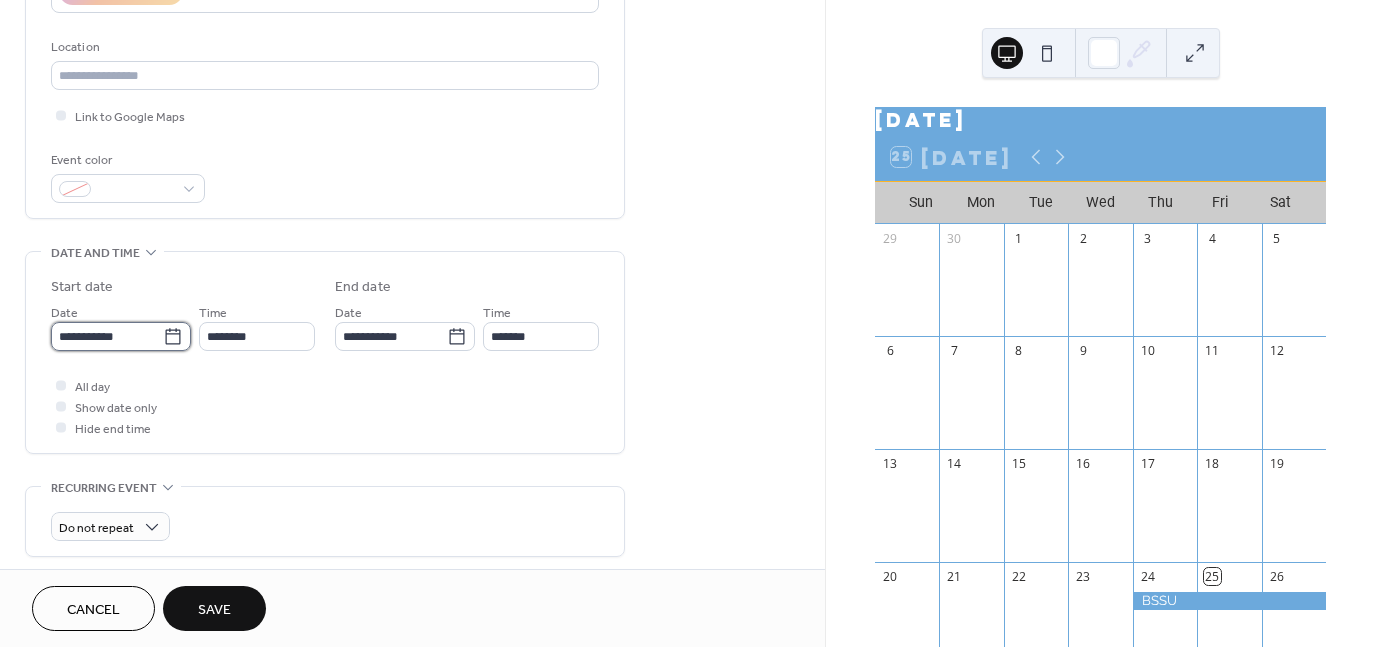 click on "**********" at bounding box center (107, 336) 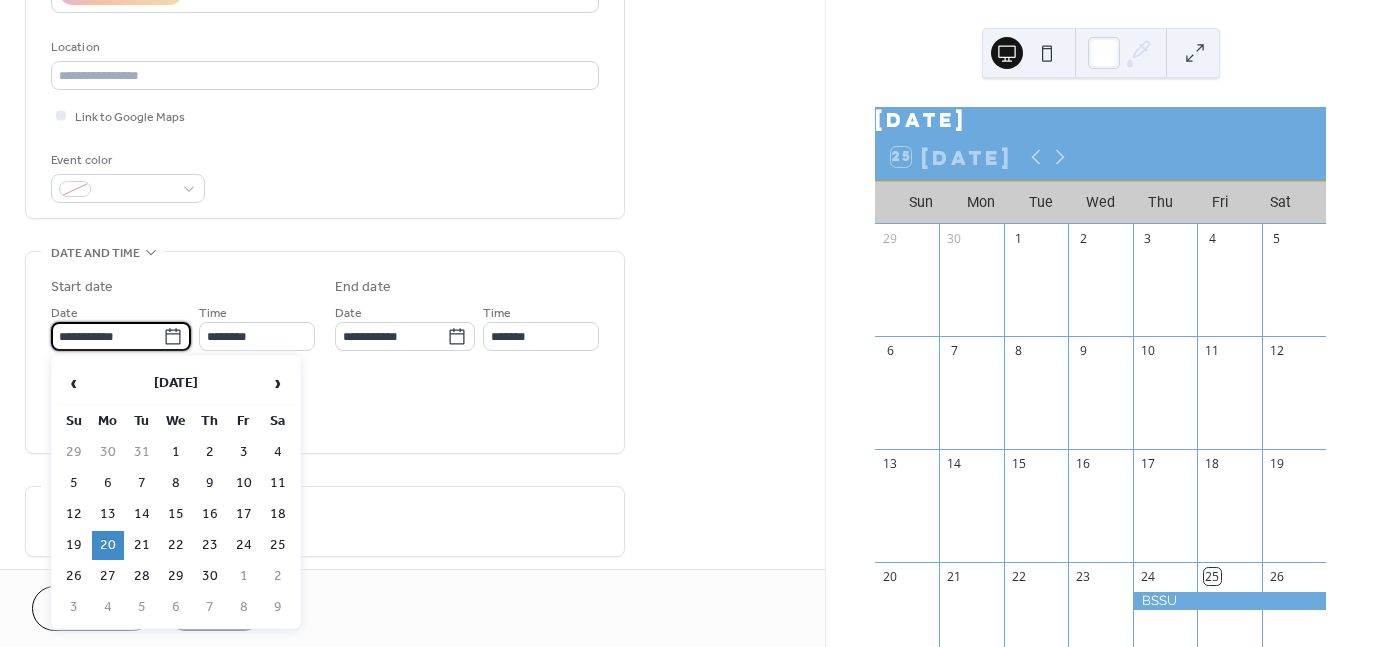 click on "Tu" at bounding box center (142, 421) 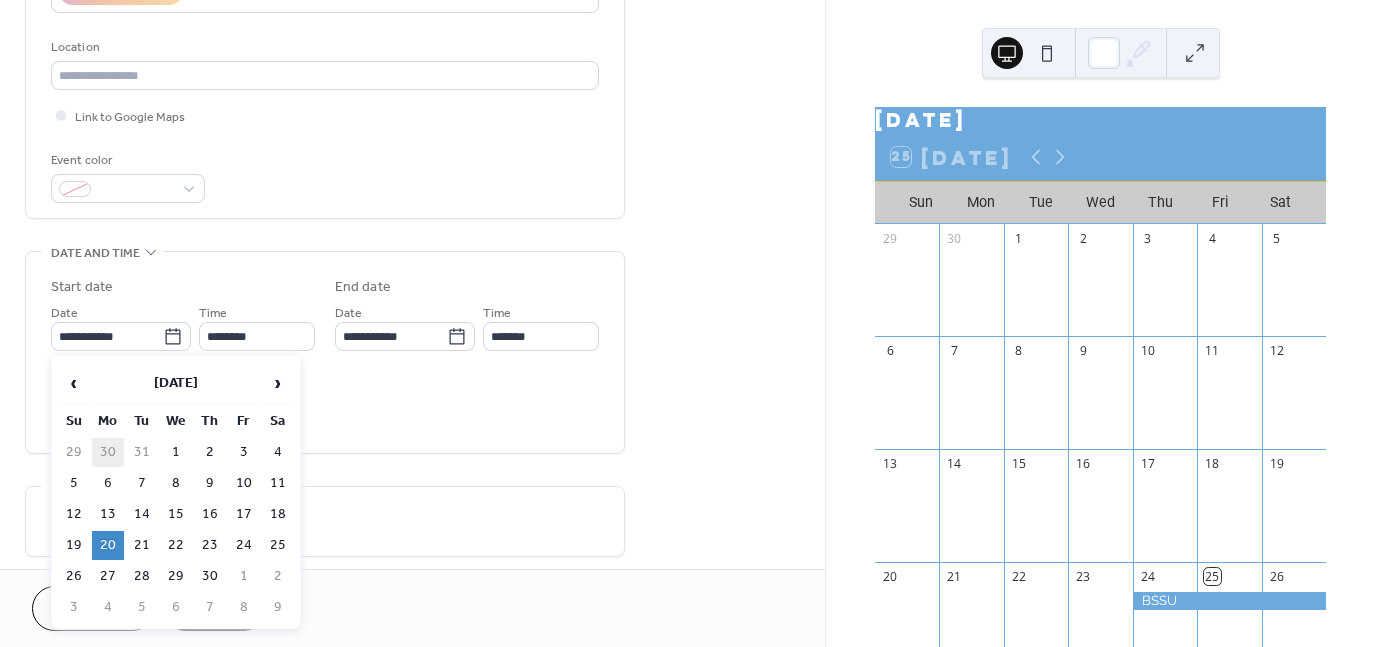 click on "30" at bounding box center (108, 452) 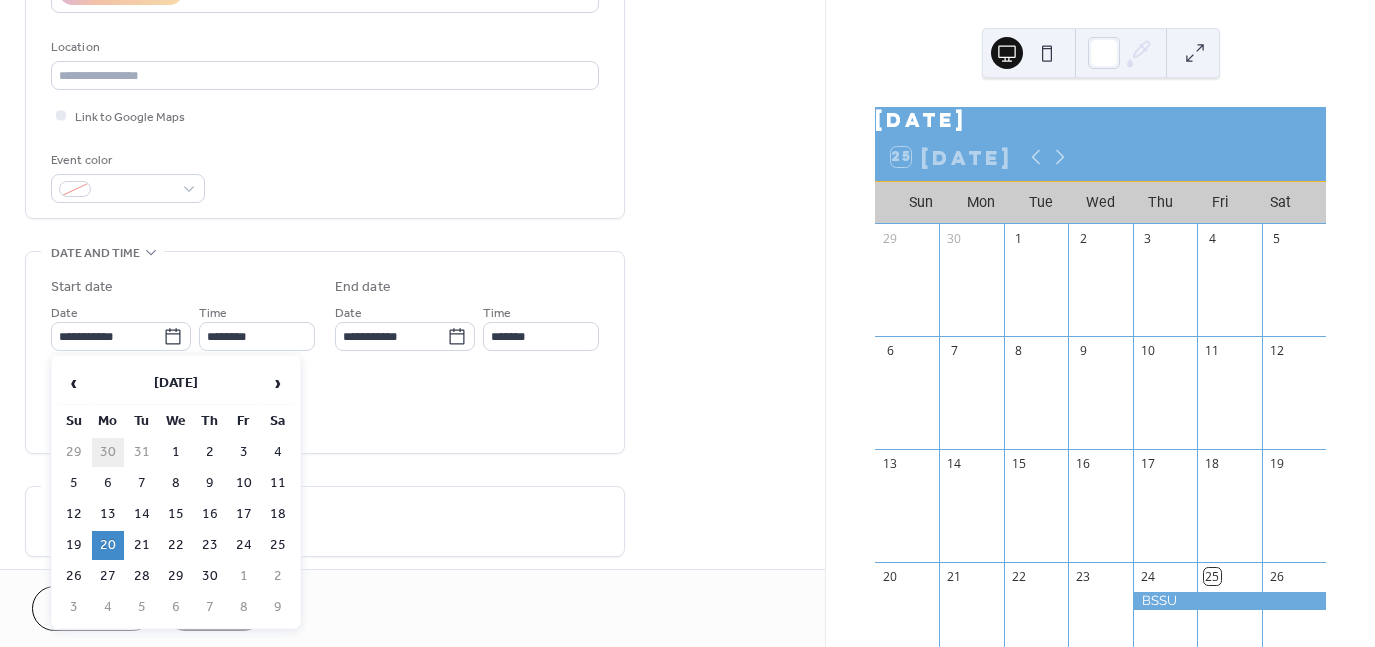 type on "**********" 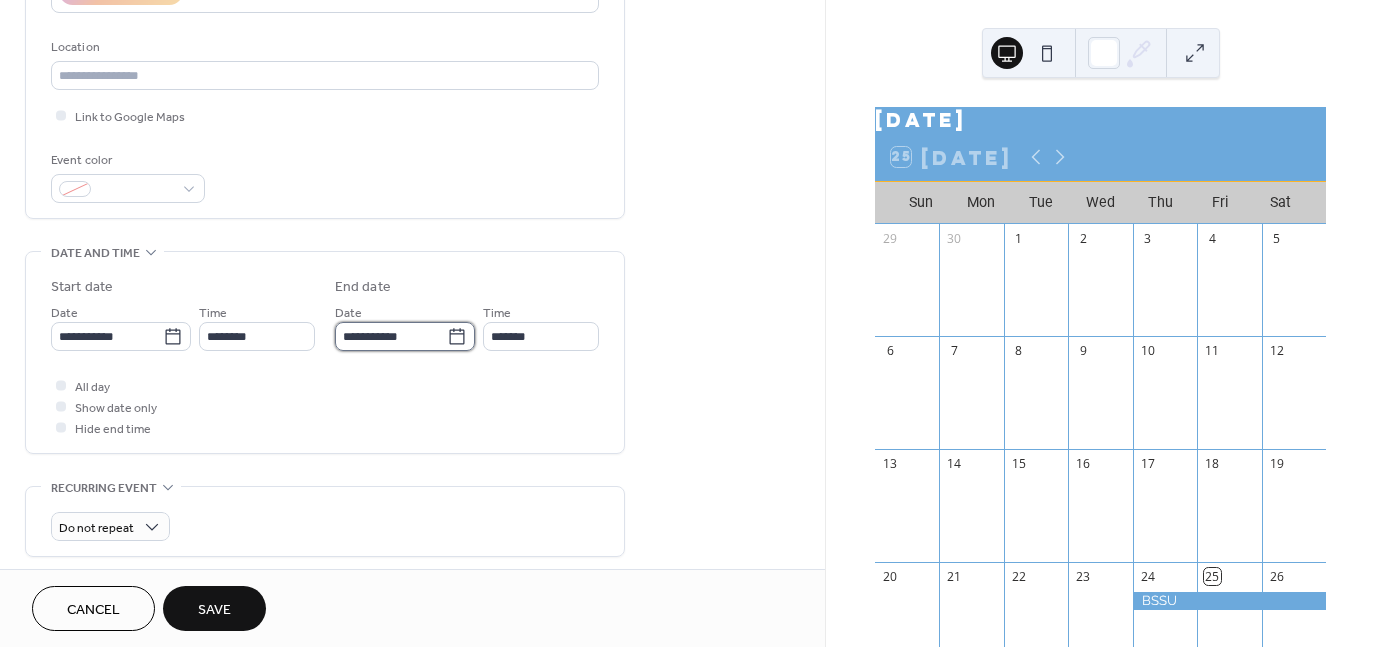click on "**********" at bounding box center [391, 336] 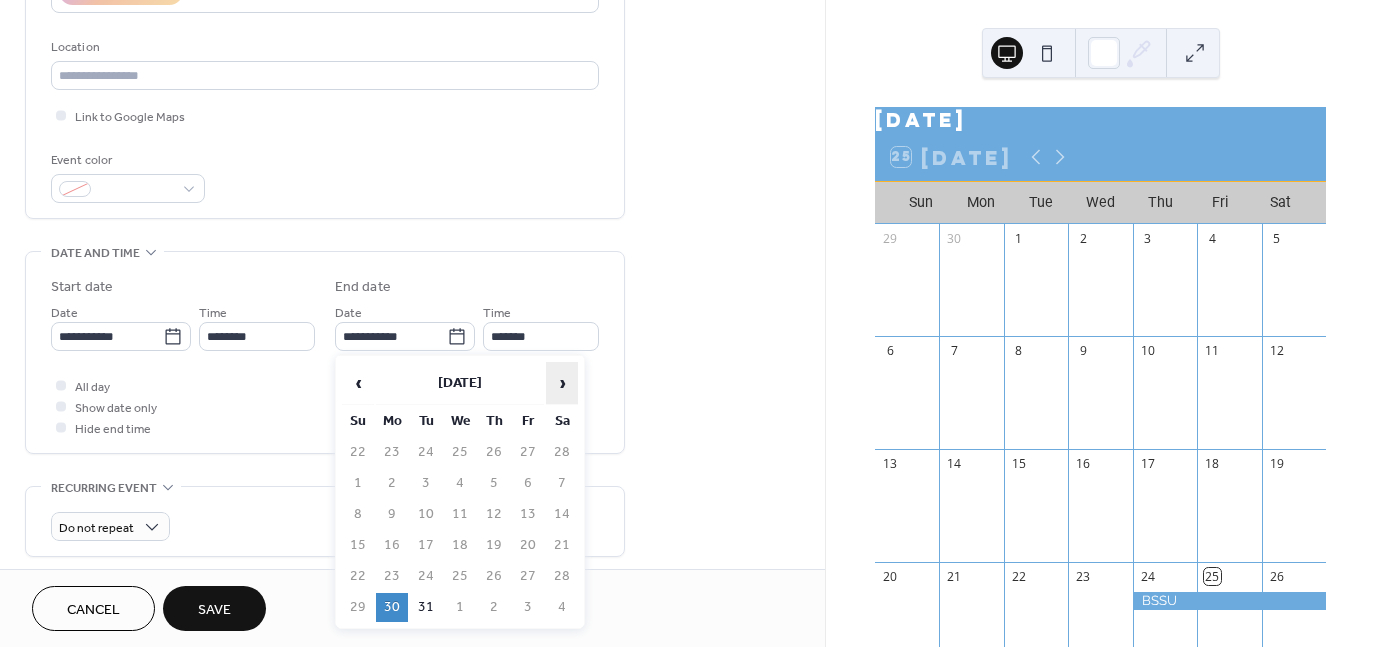 click on "›" at bounding box center [562, 383] 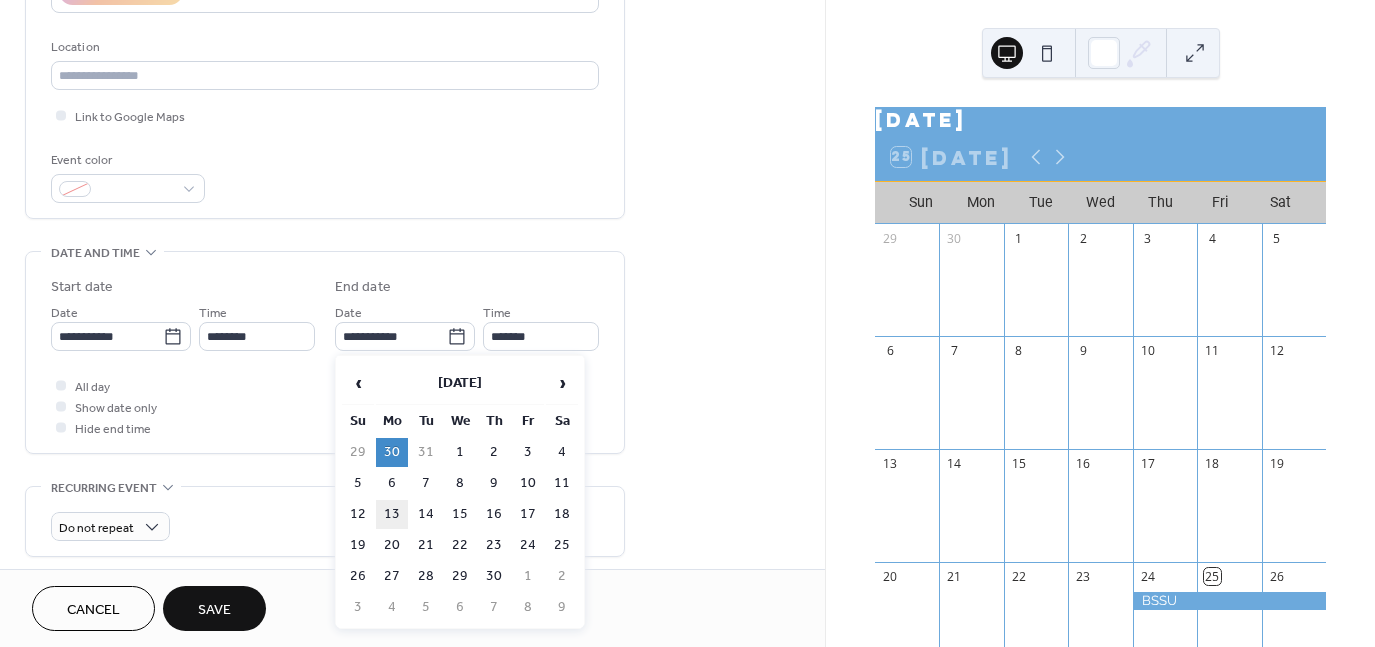 click on "13" at bounding box center [392, 514] 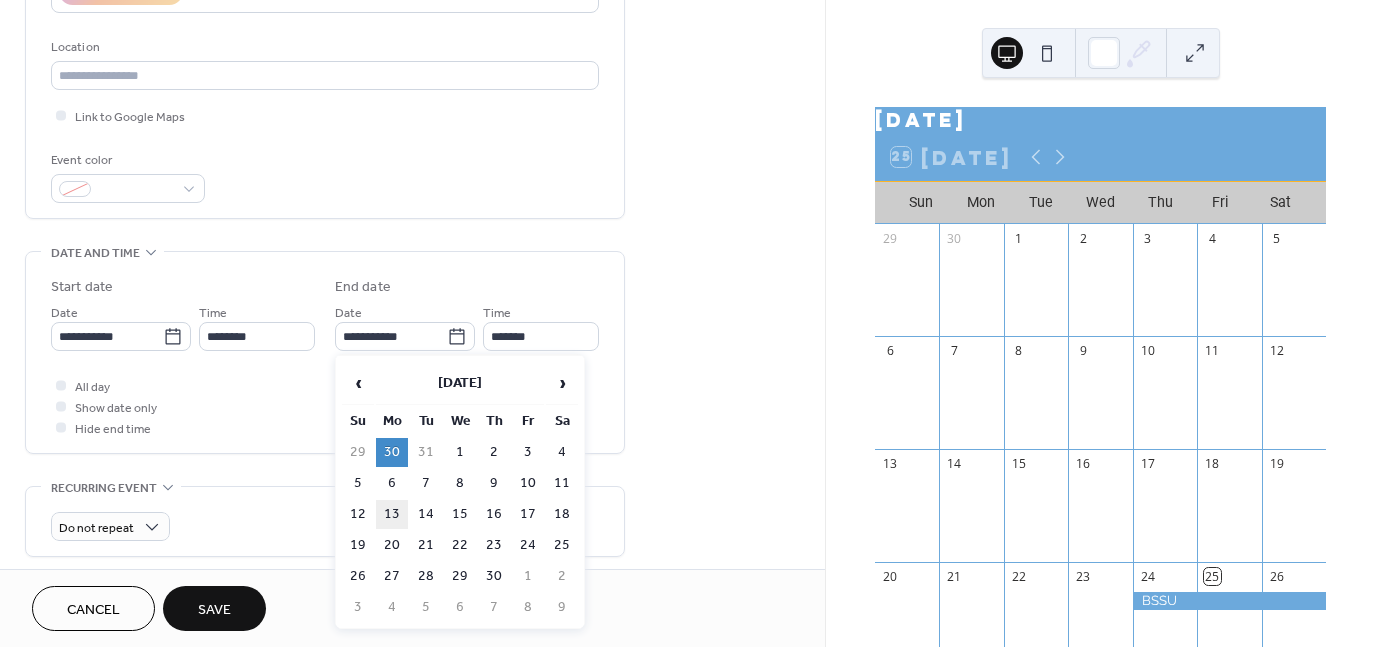 type on "**********" 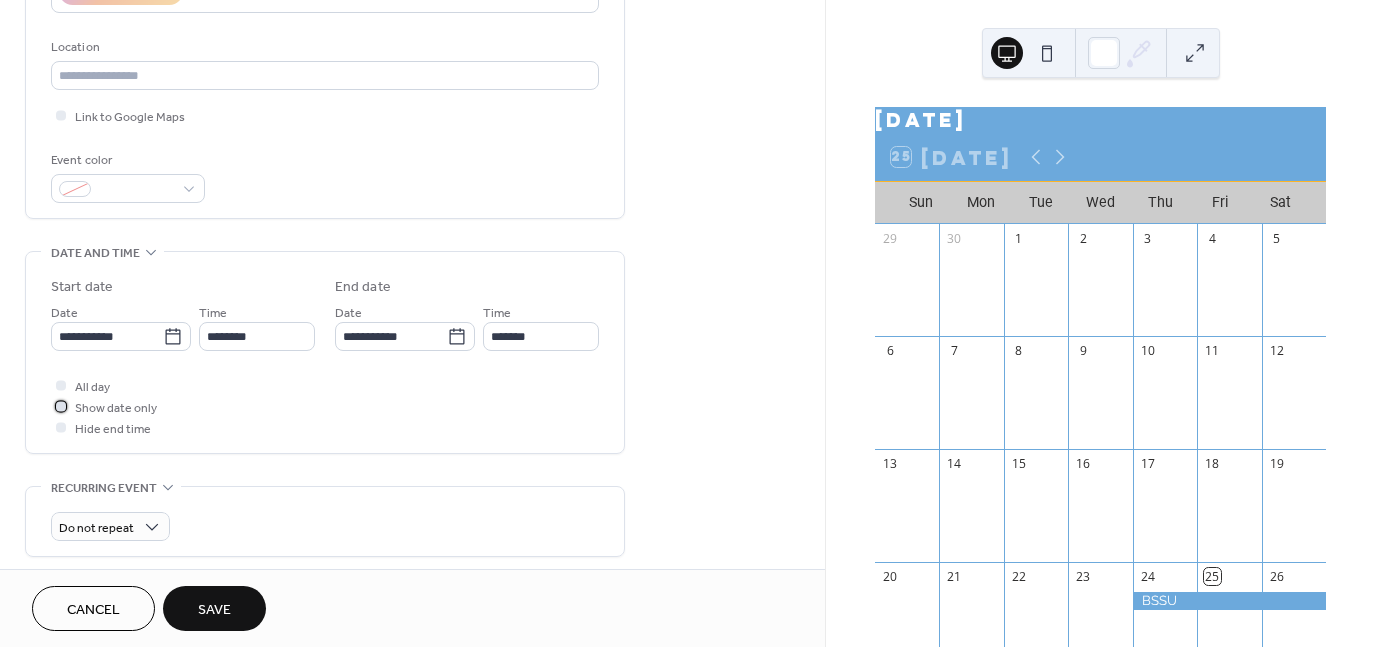 click on "Show date only" at bounding box center [116, 408] 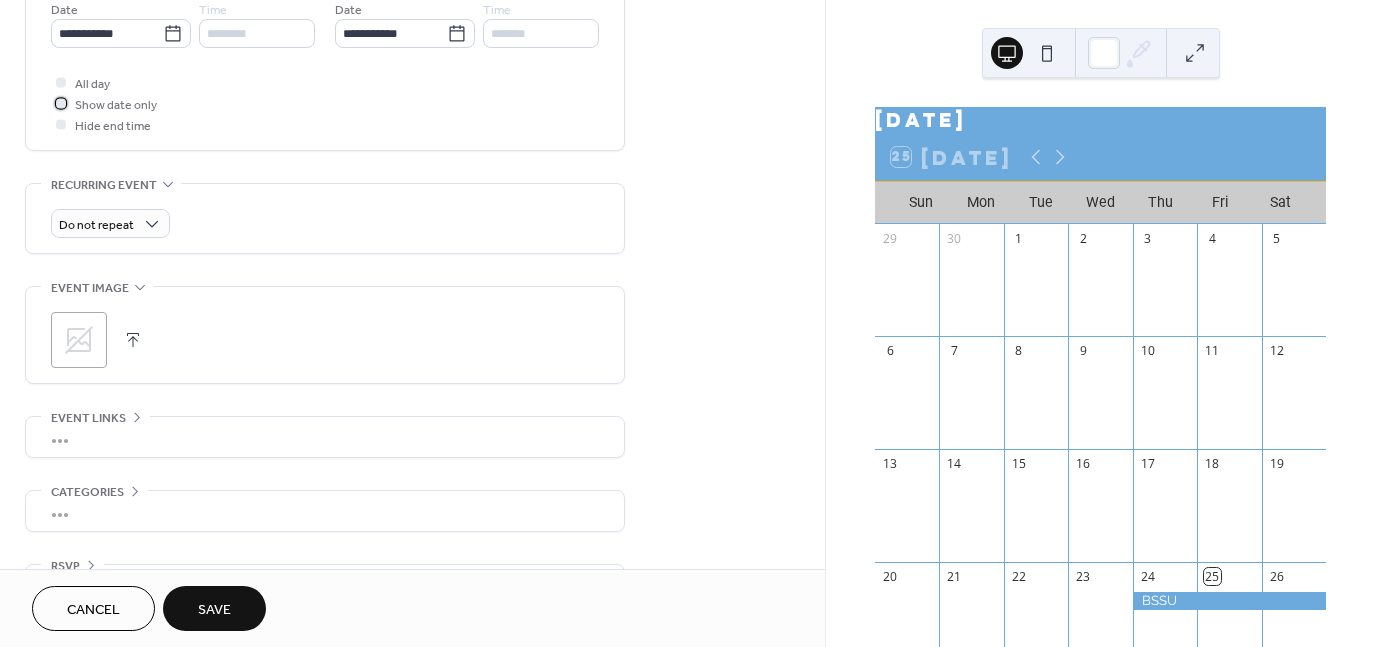 scroll, scrollTop: 757, scrollLeft: 0, axis: vertical 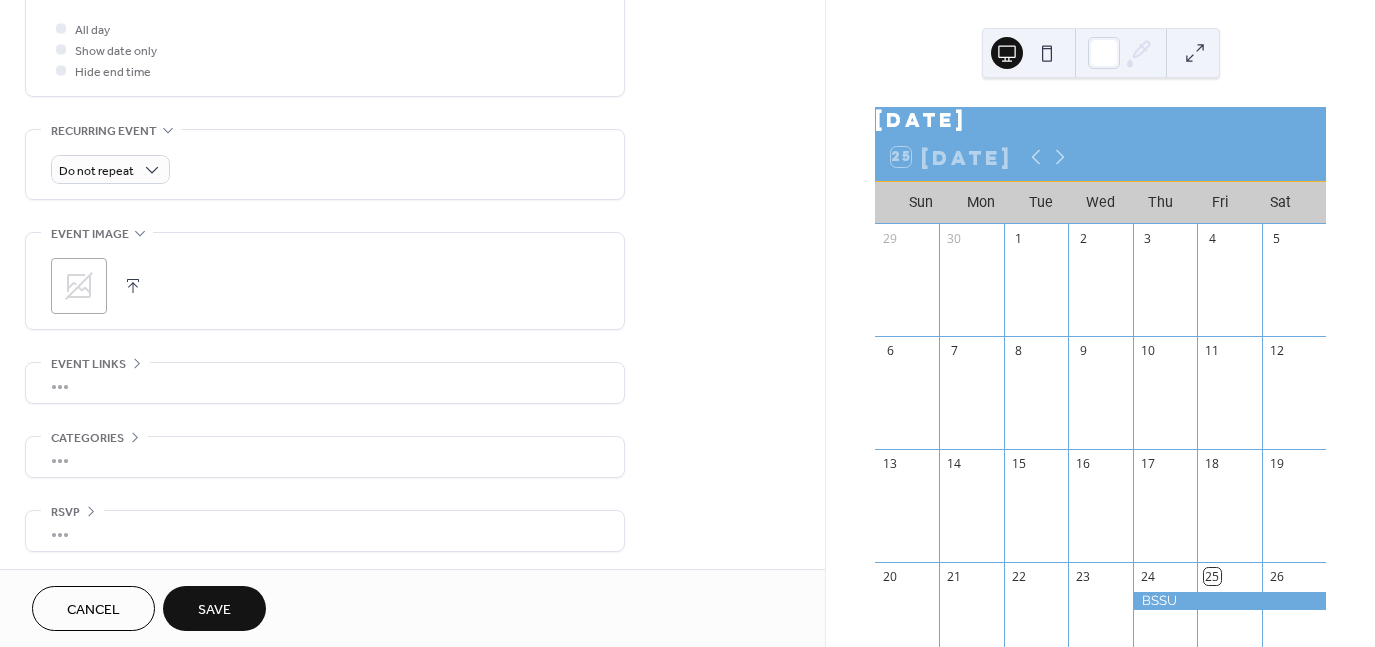 click on "Save" at bounding box center [214, 610] 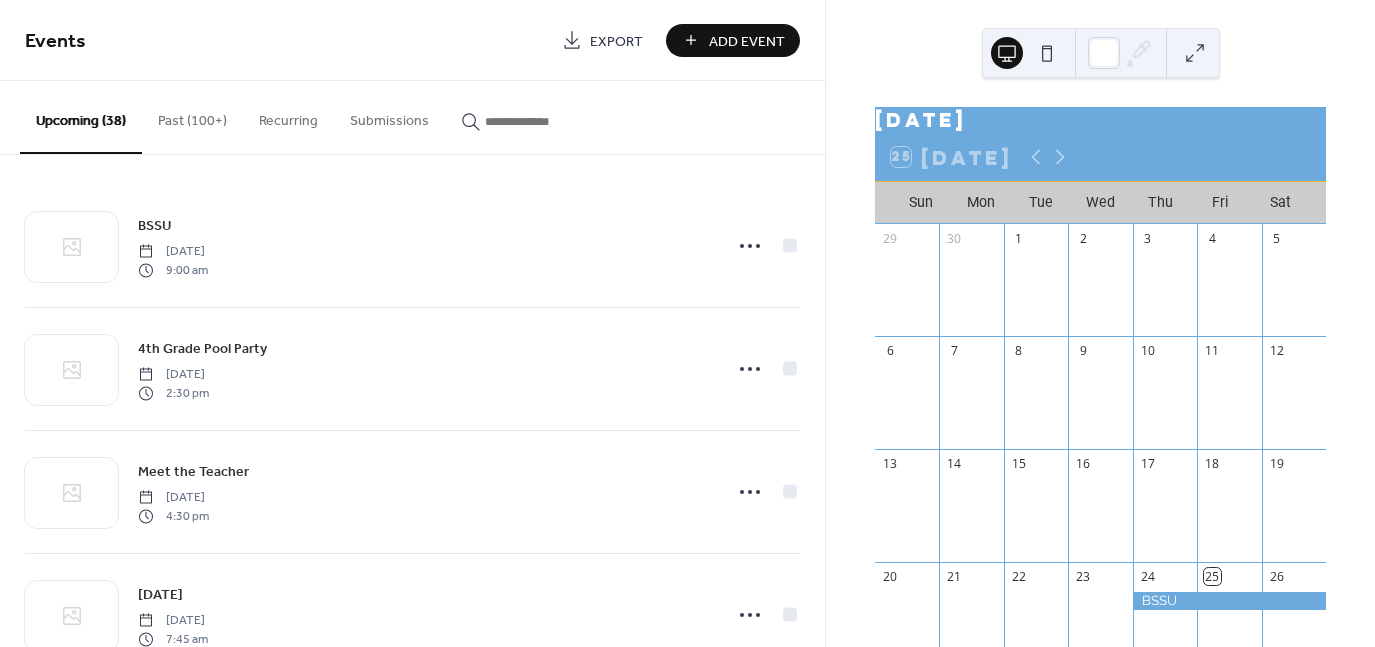 click on "Add Event" at bounding box center (733, 40) 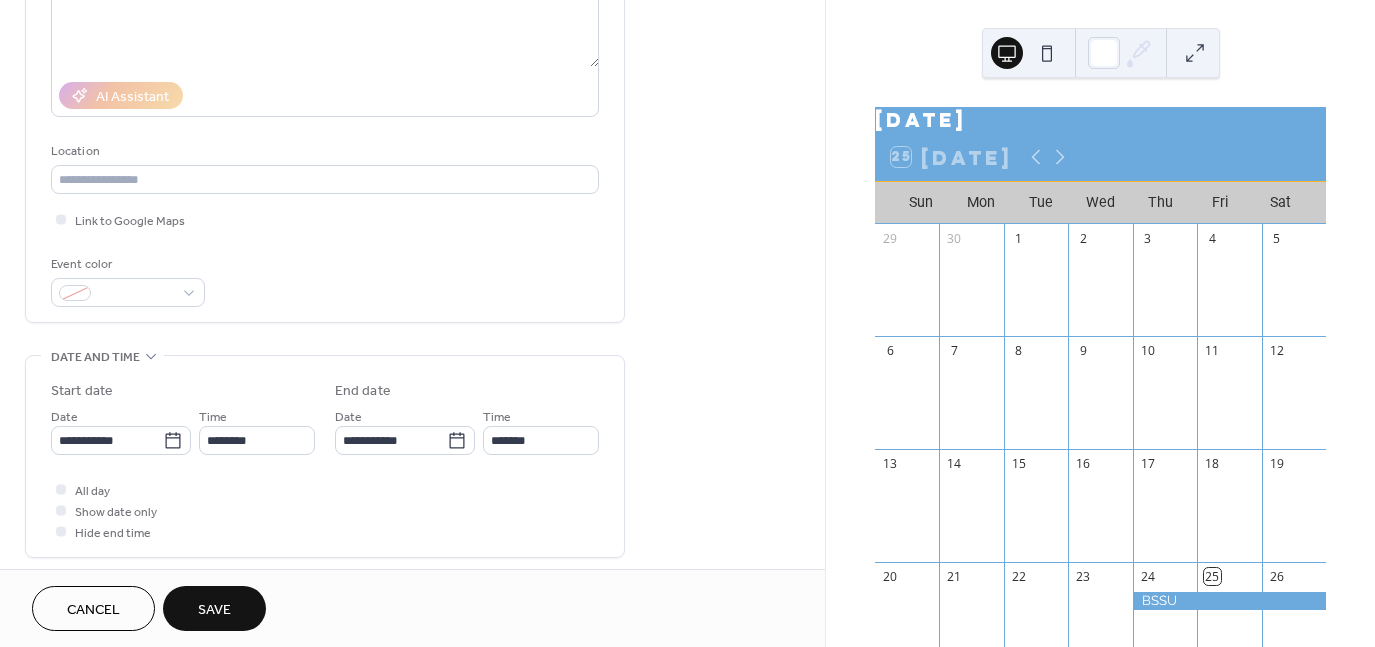 scroll, scrollTop: 300, scrollLeft: 0, axis: vertical 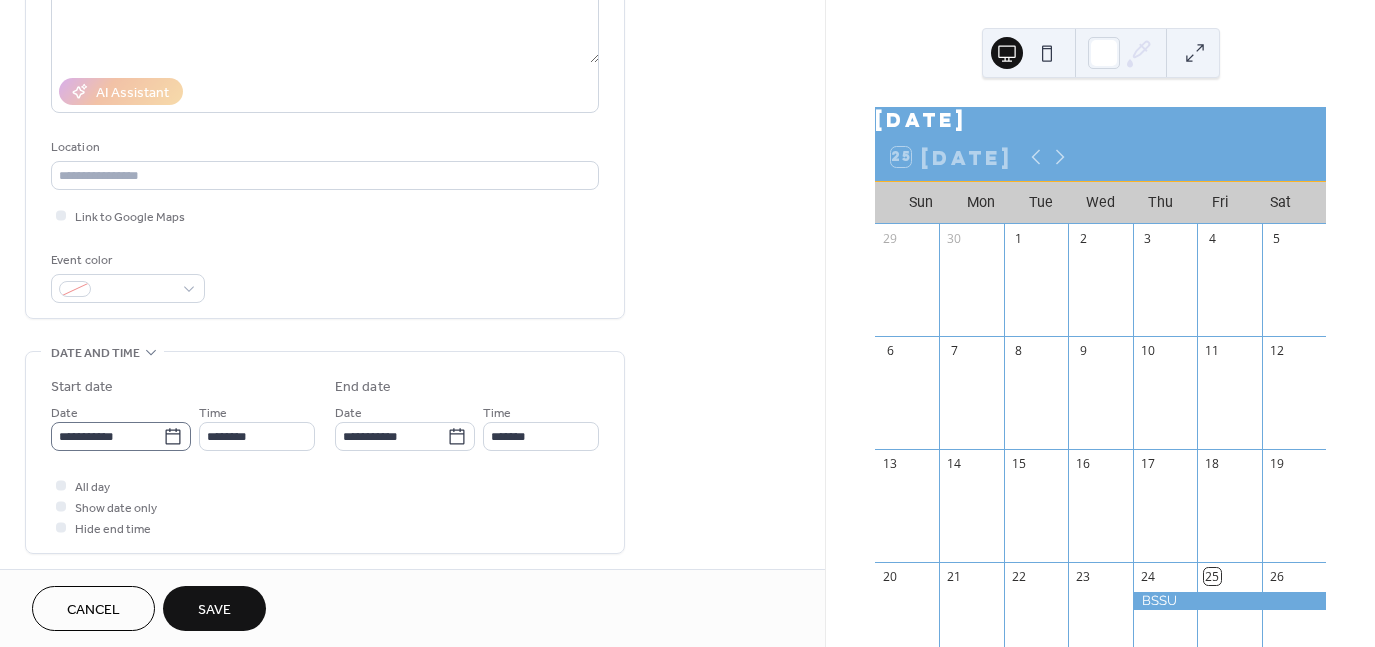 type on "*********" 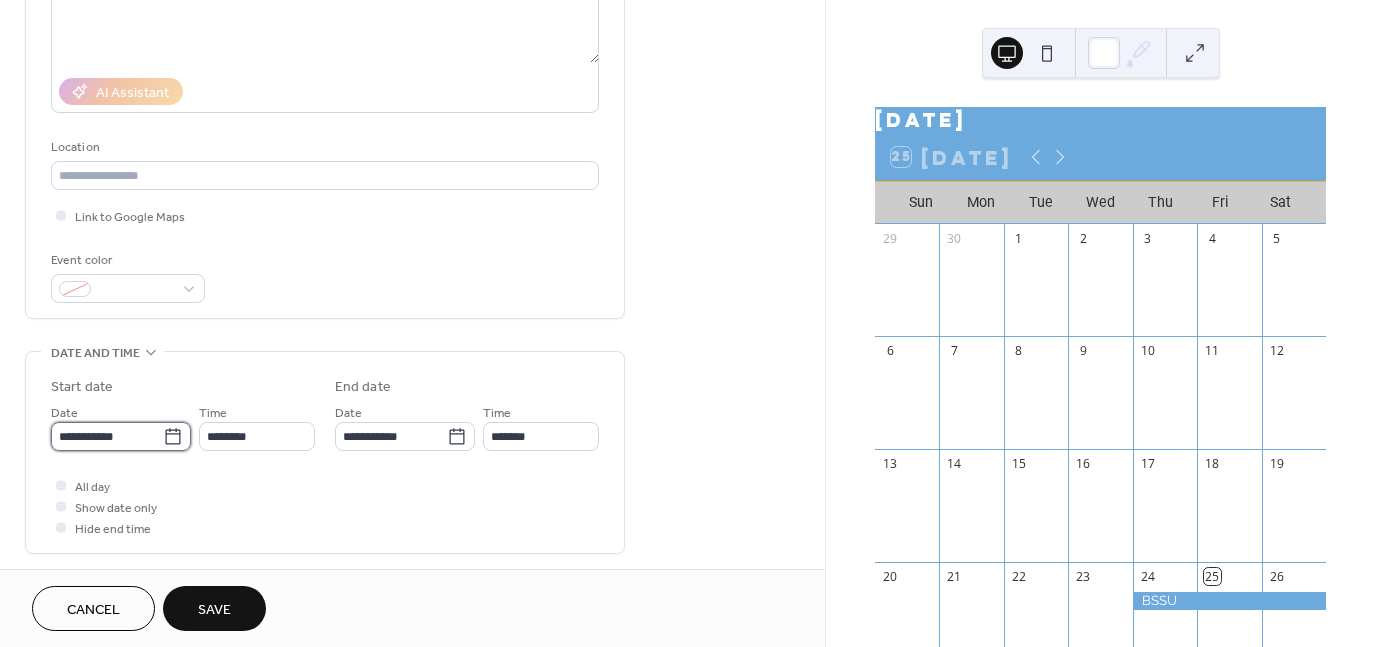 click on "**********" at bounding box center (107, 436) 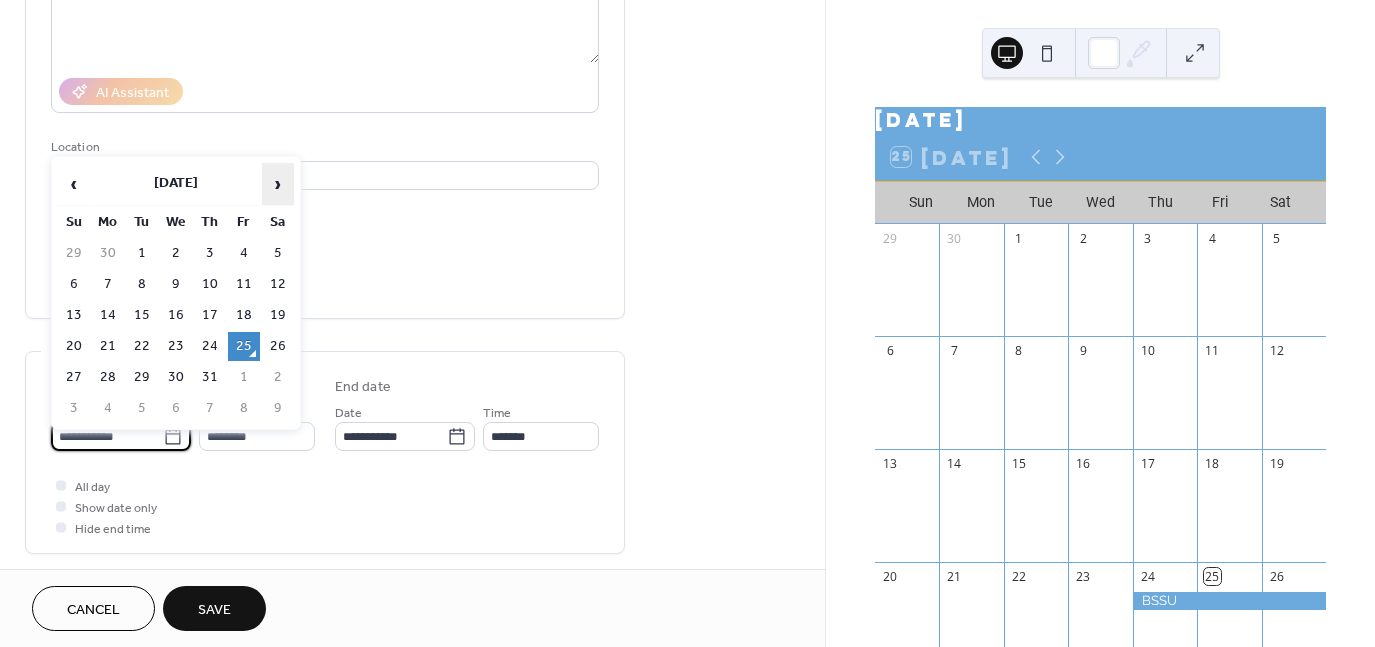 click on "›" at bounding box center (278, 184) 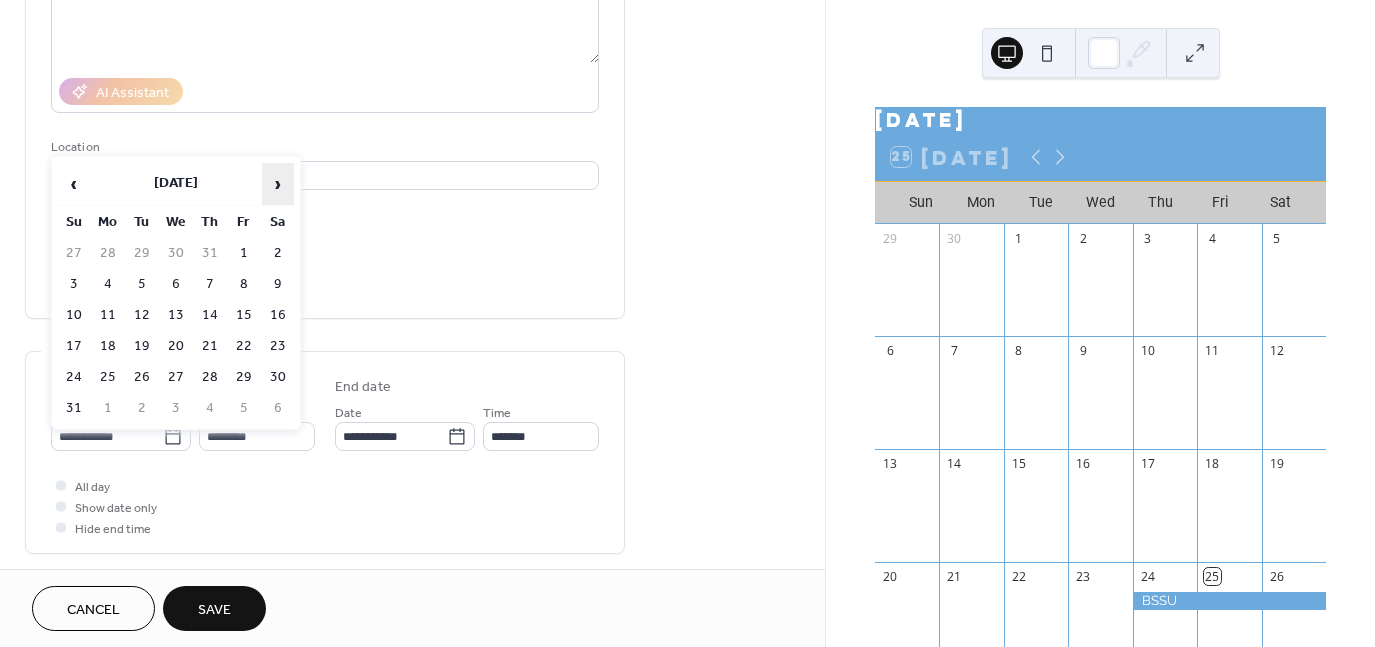 click on "›" at bounding box center [278, 184] 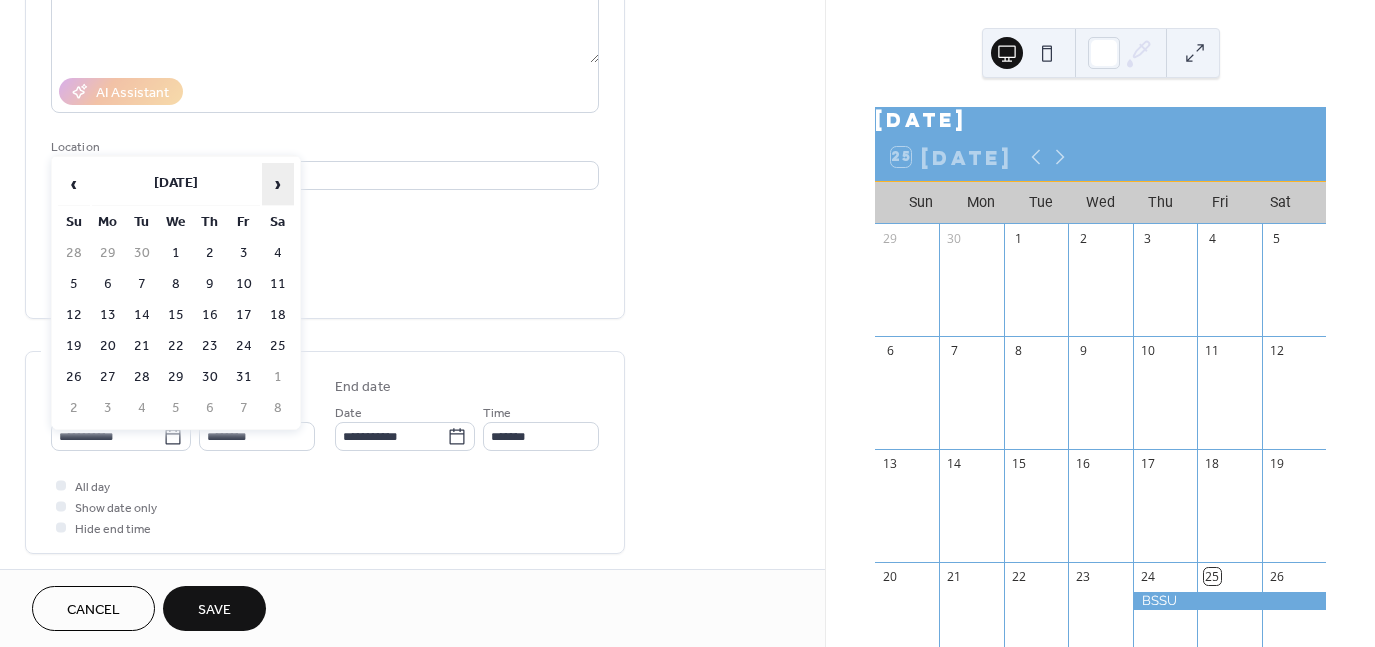 click on "›" at bounding box center (278, 184) 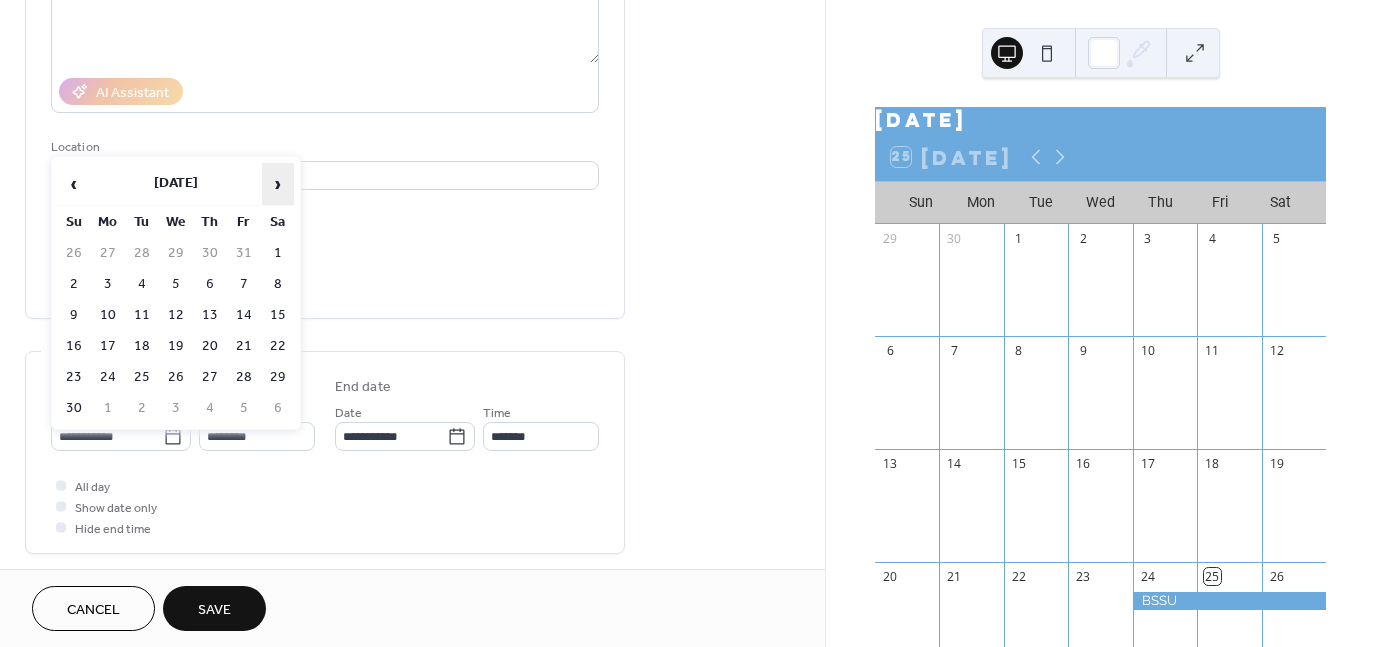 click on "›" at bounding box center (278, 184) 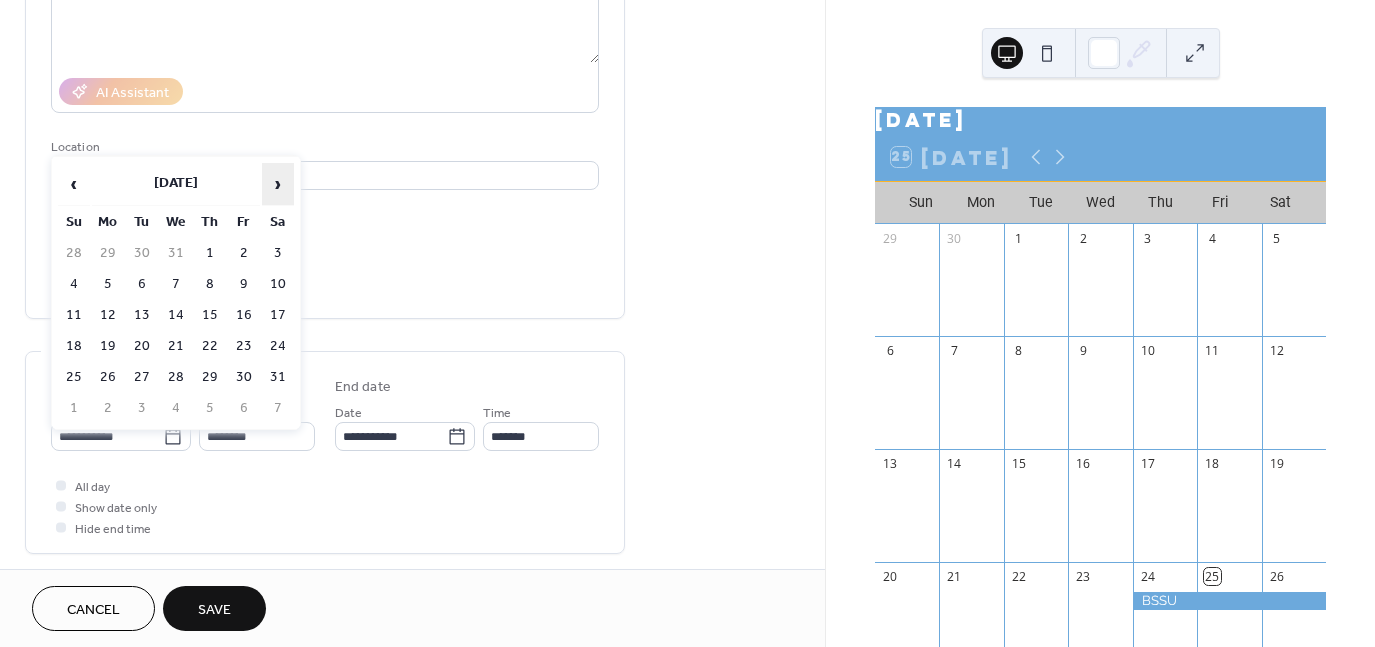 click on "›" at bounding box center (278, 184) 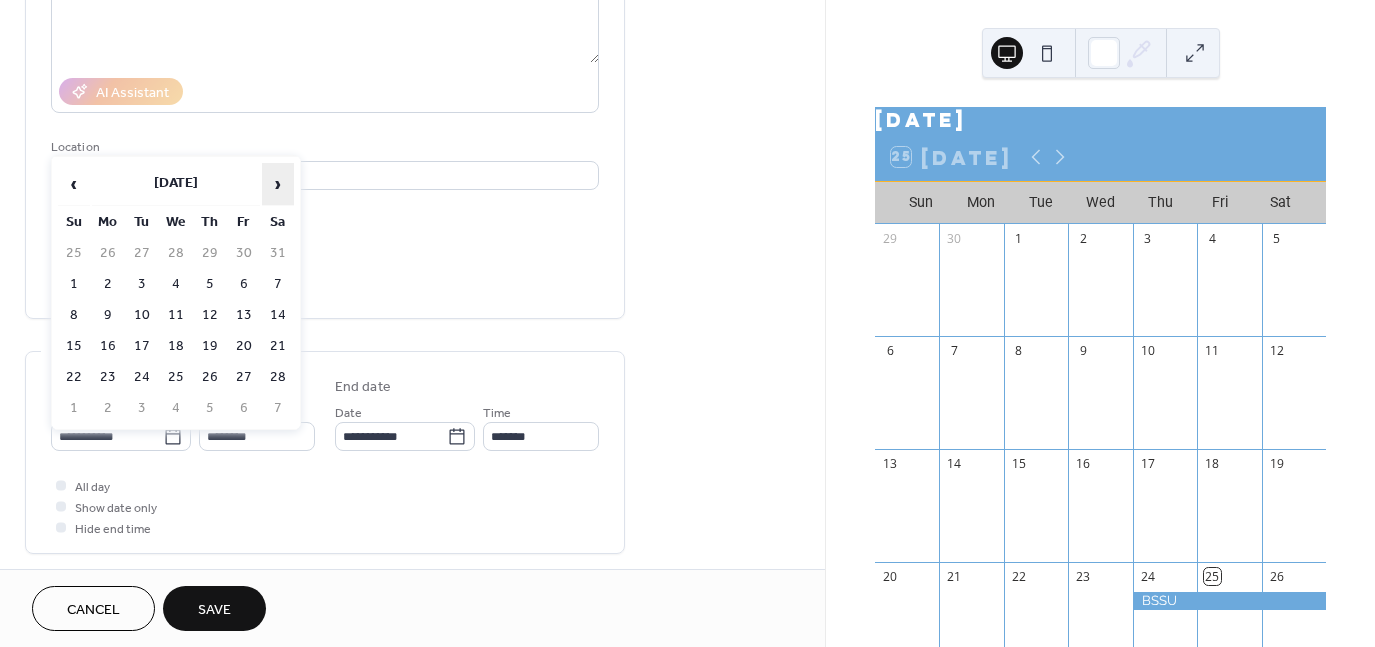 click on "›" at bounding box center (278, 184) 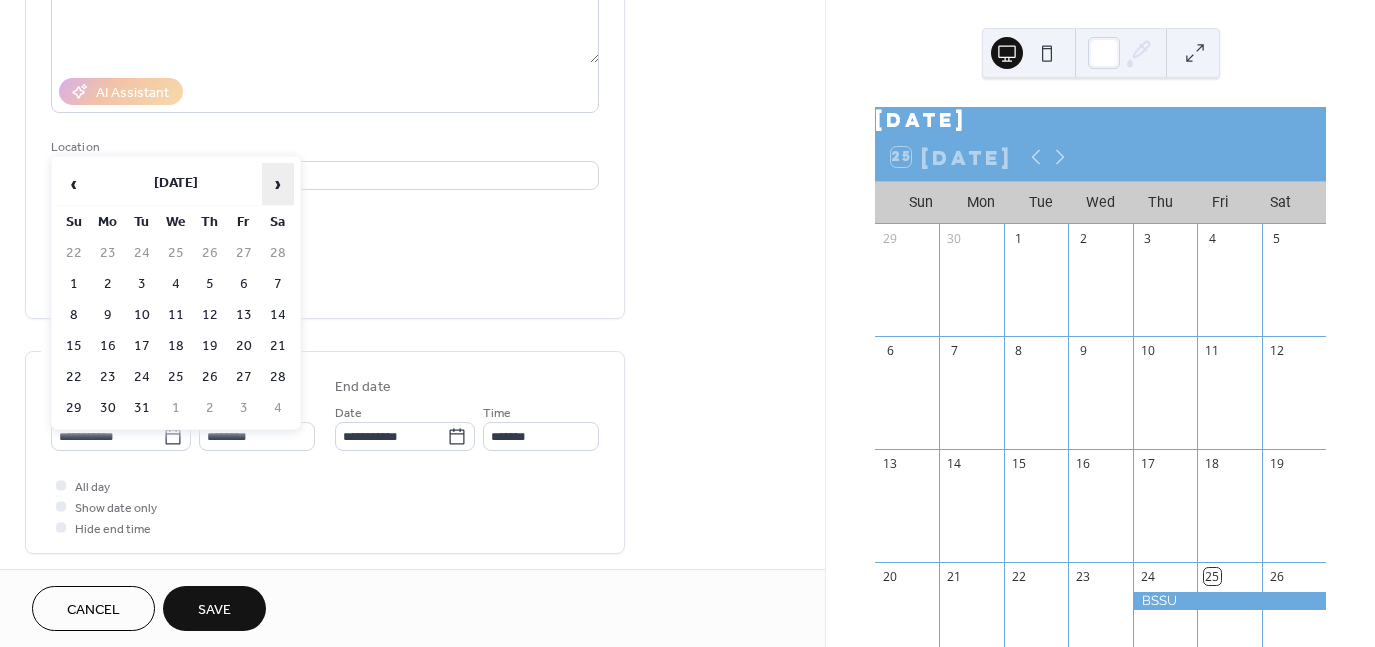 click on "›" at bounding box center [278, 184] 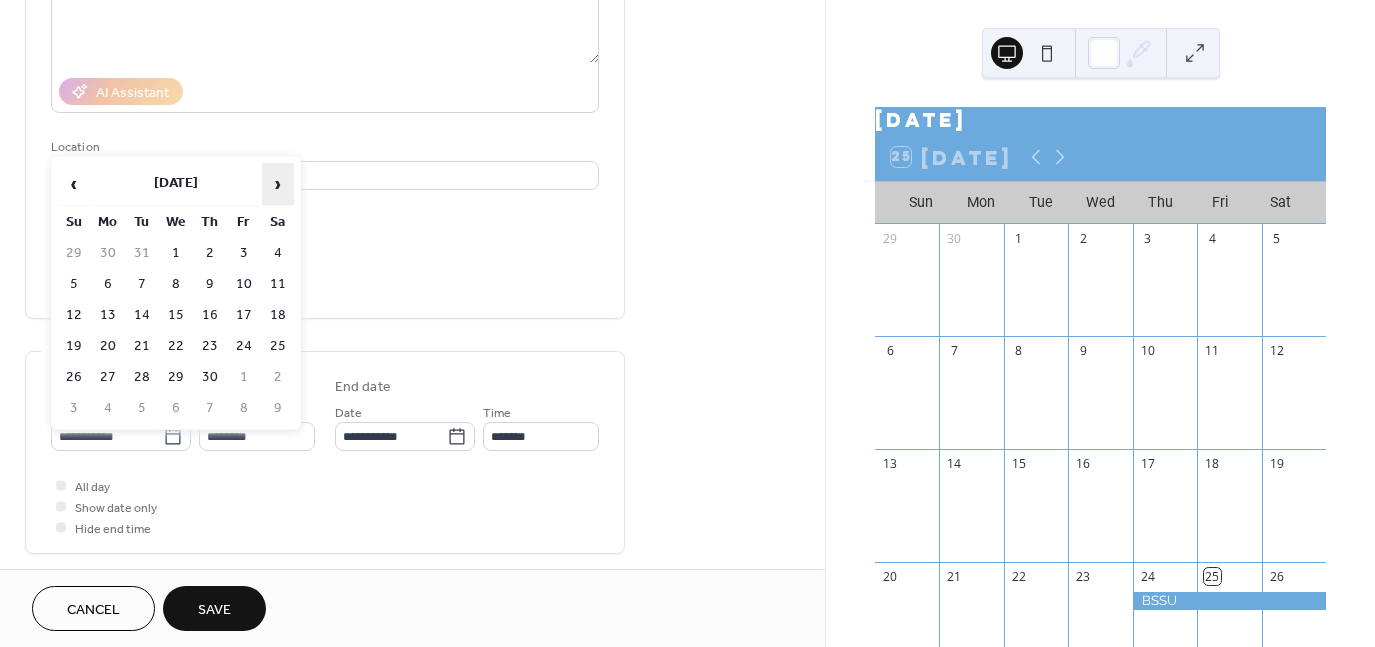 click on "›" at bounding box center [278, 184] 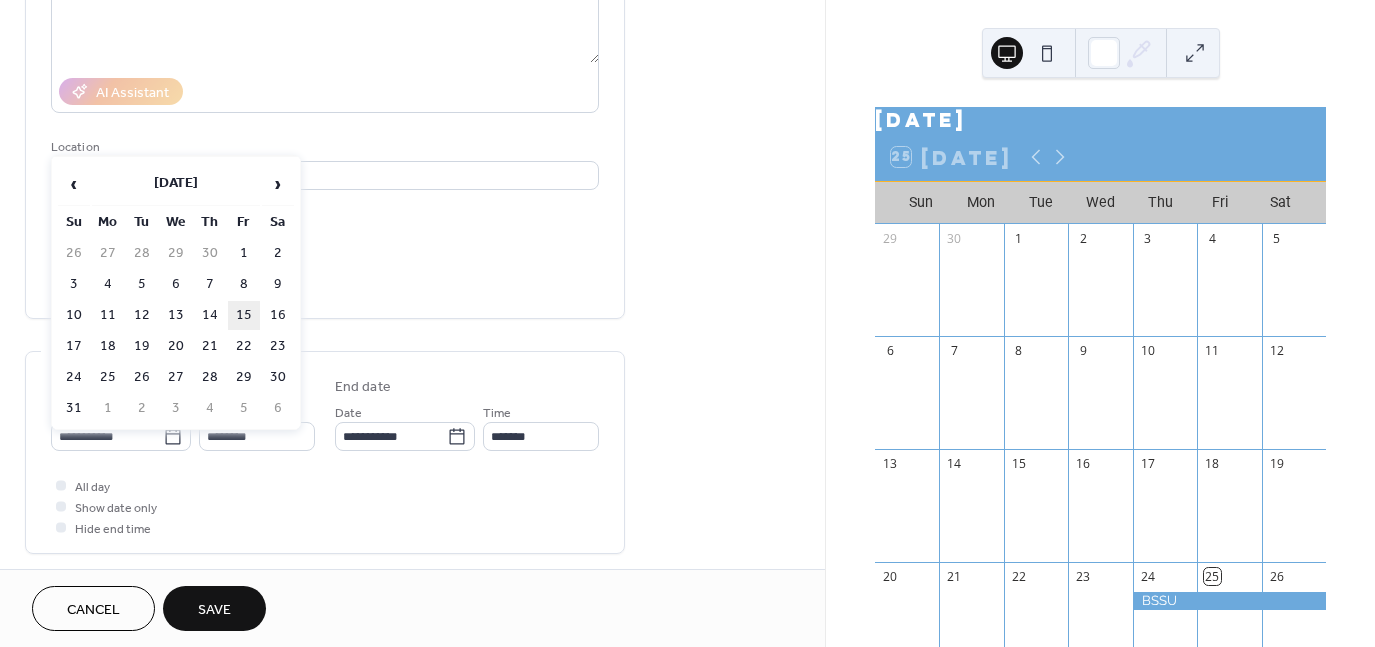 click on "15" at bounding box center [244, 315] 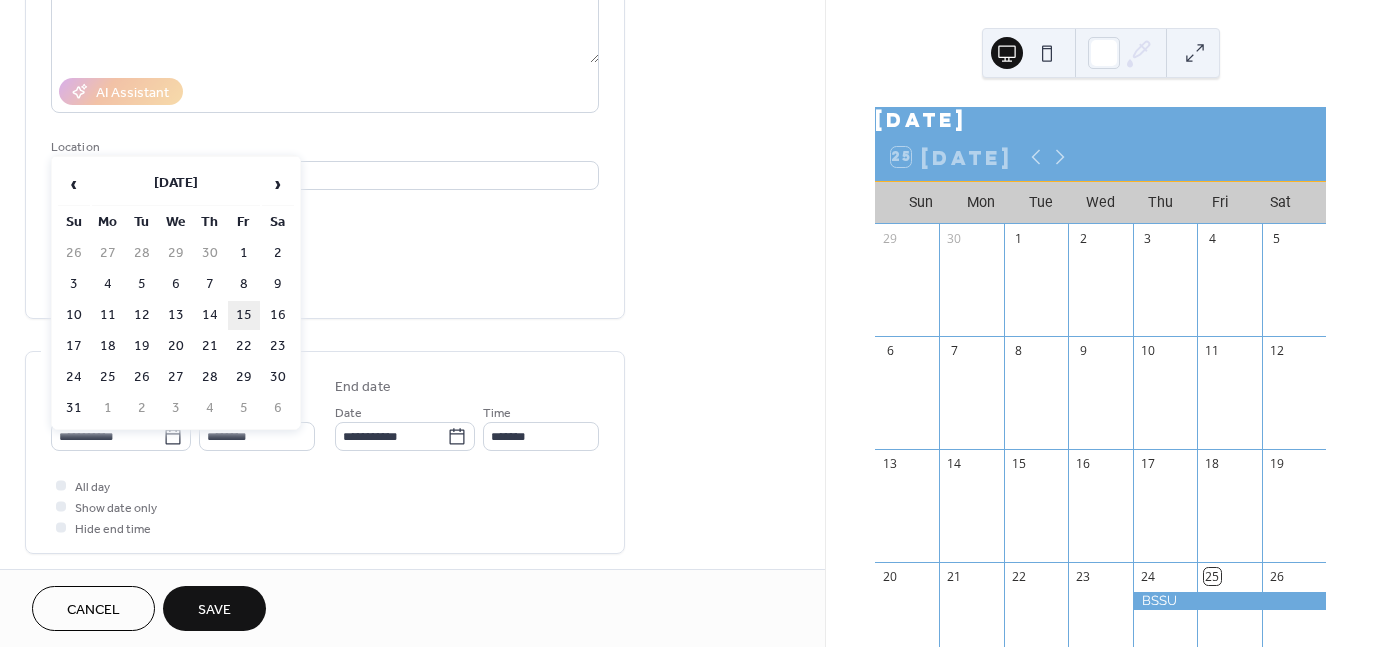 type on "**********" 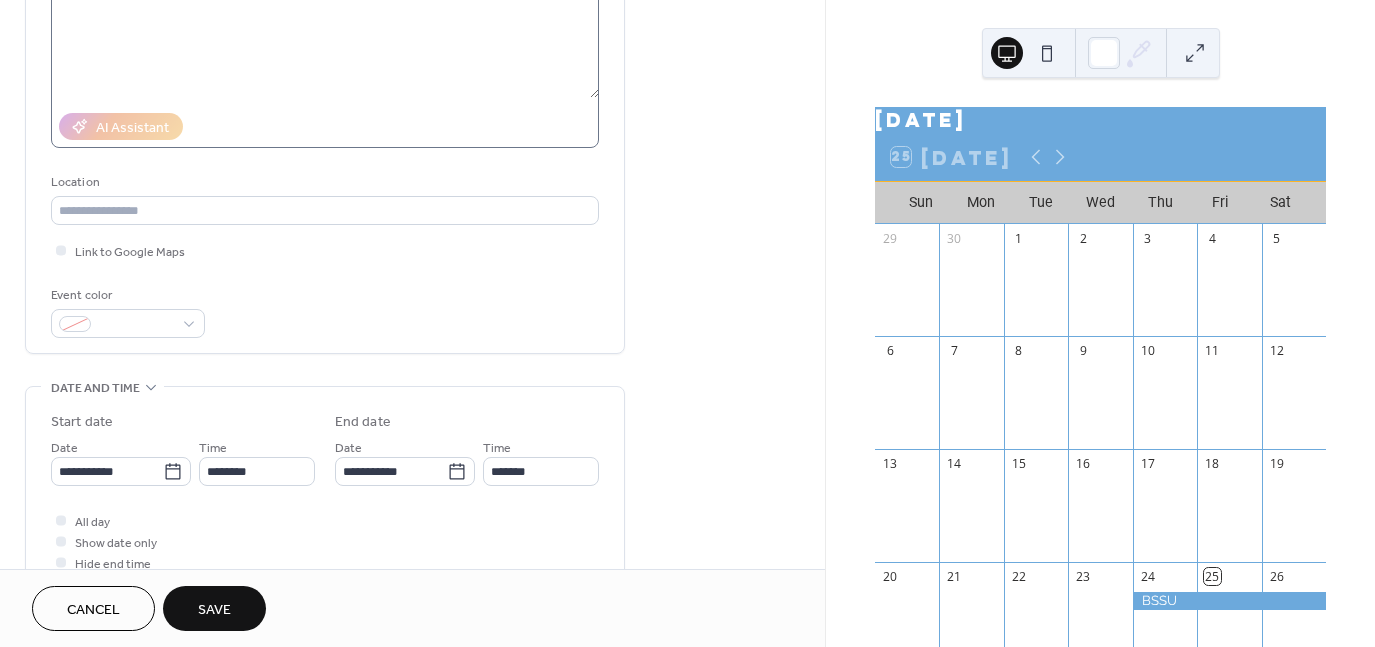 scroll, scrollTop: 300, scrollLeft: 0, axis: vertical 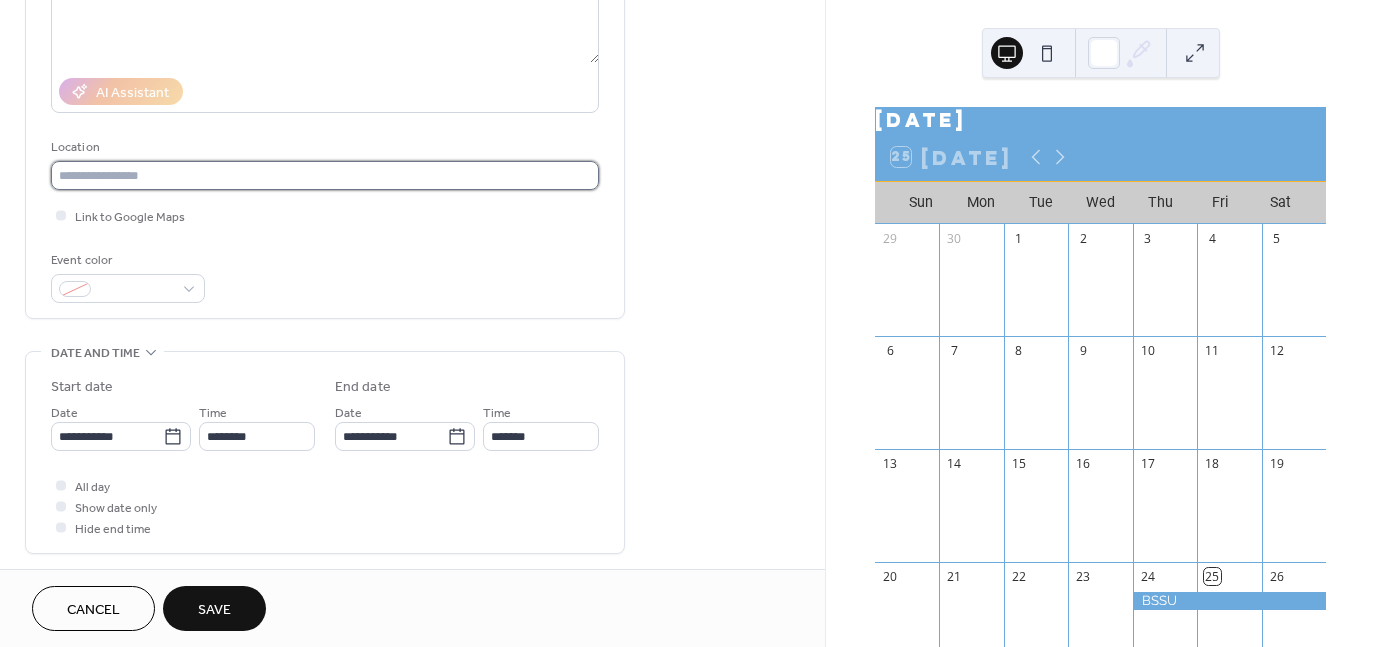 click at bounding box center [325, 175] 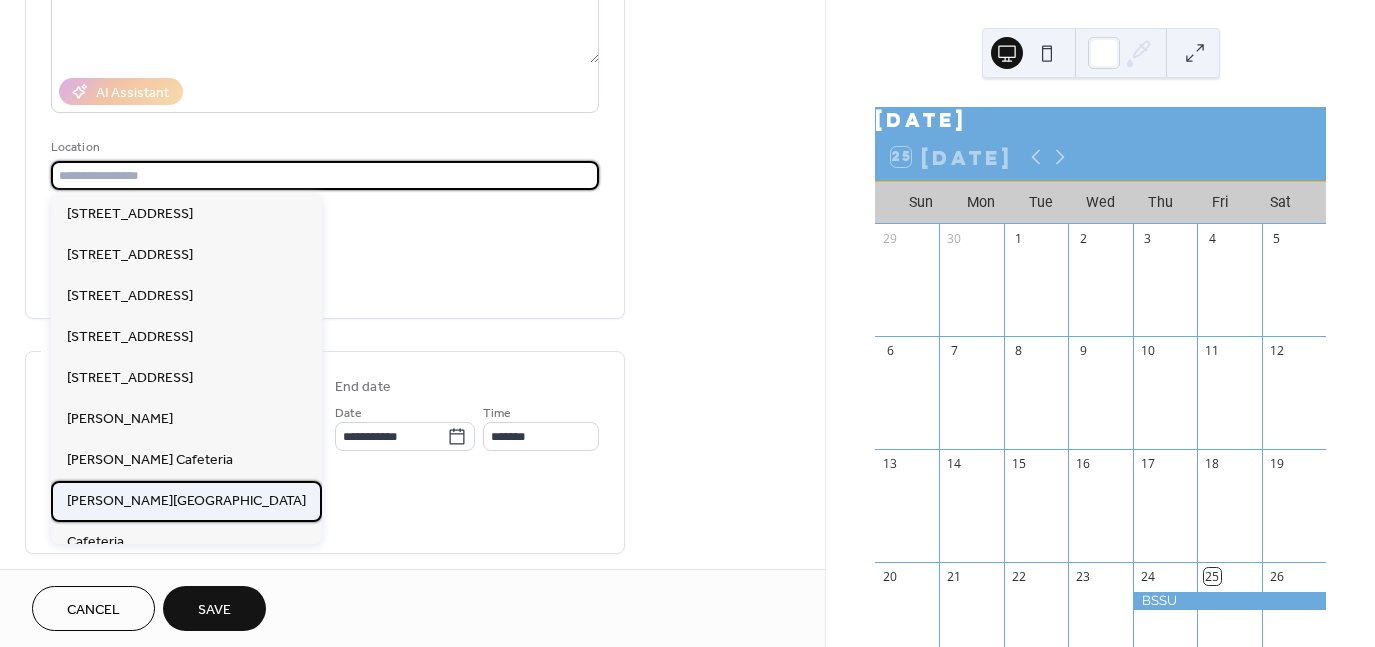 click on "[PERSON_NAME][GEOGRAPHIC_DATA]" at bounding box center (186, 500) 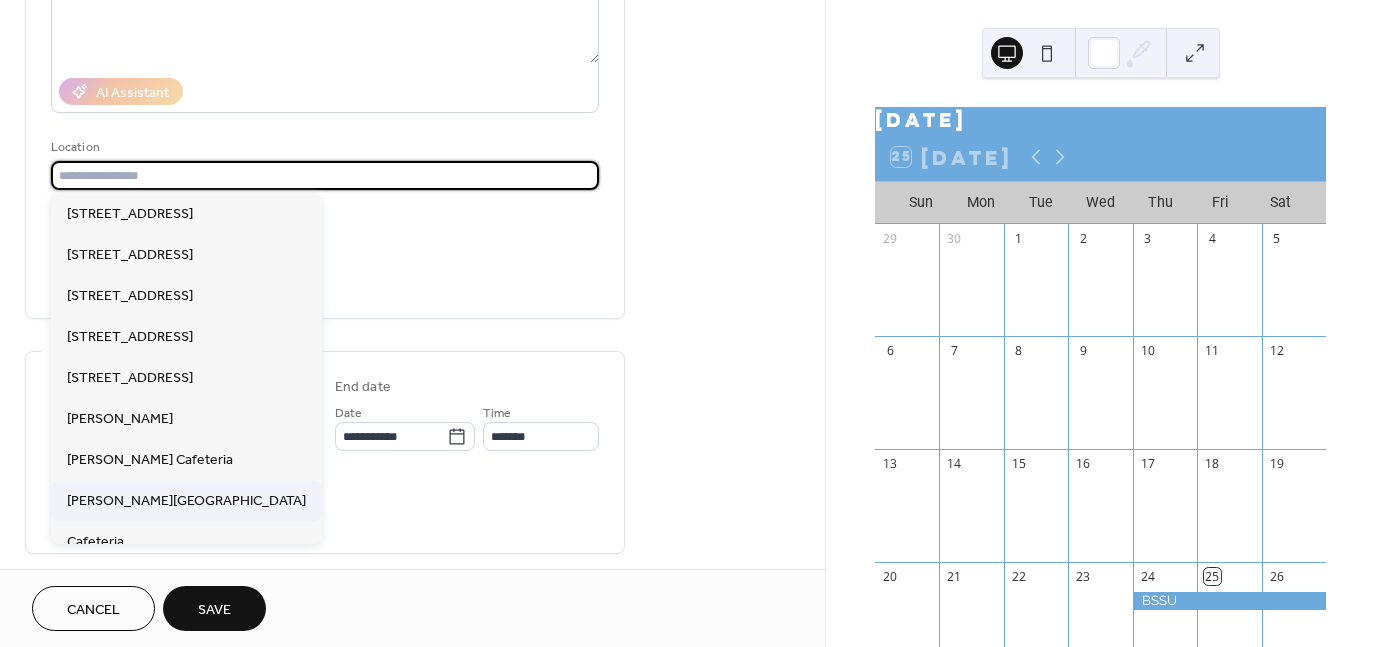 type on "**********" 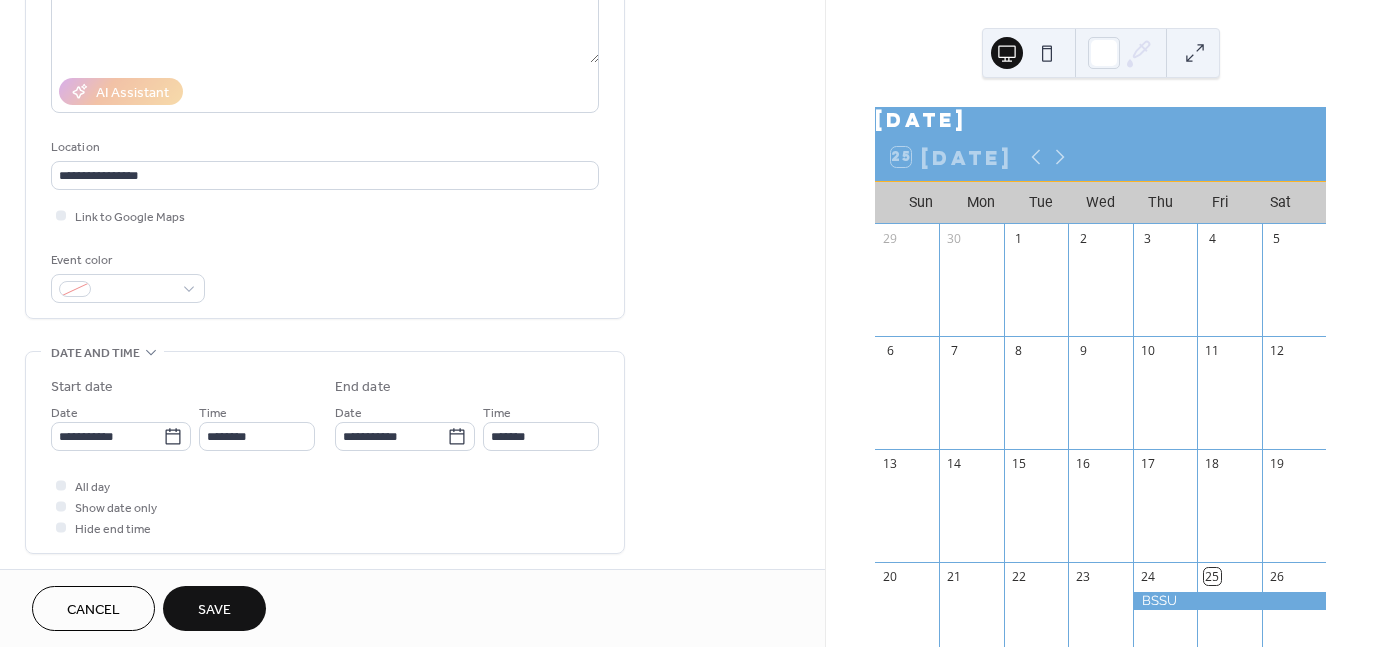 scroll, scrollTop: 1, scrollLeft: 0, axis: vertical 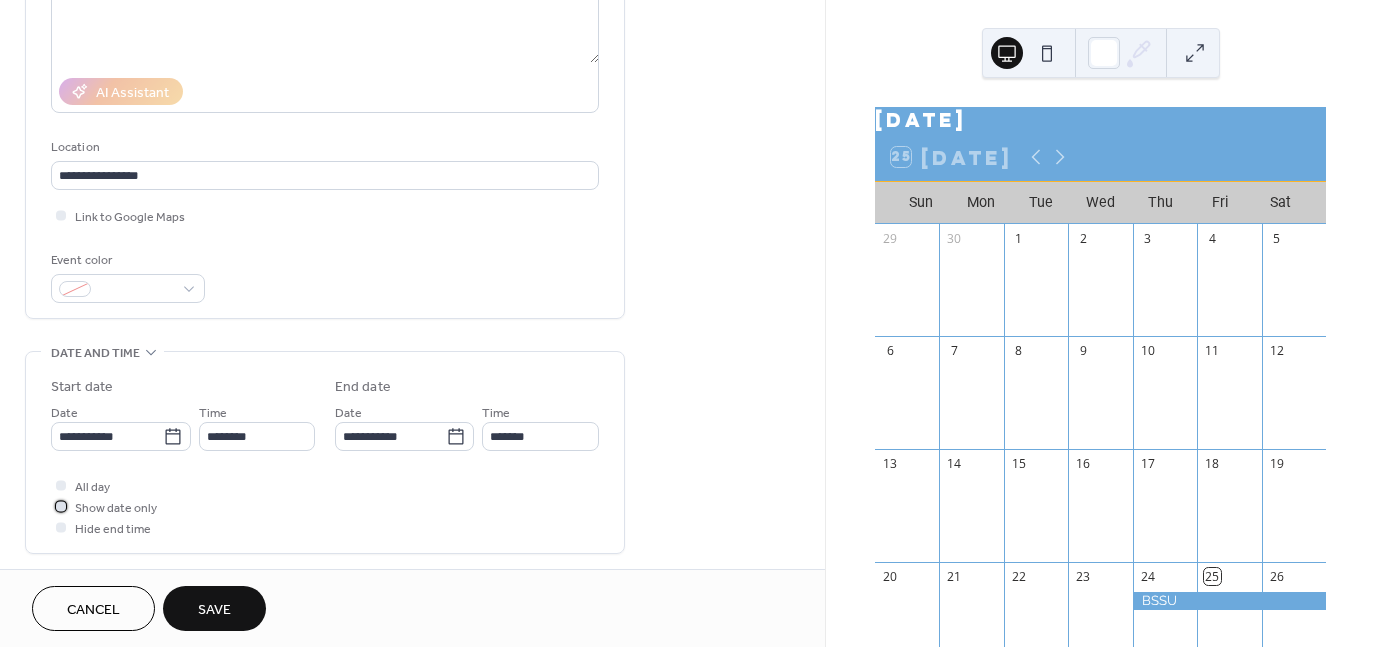 click on "Show date only" at bounding box center [116, 508] 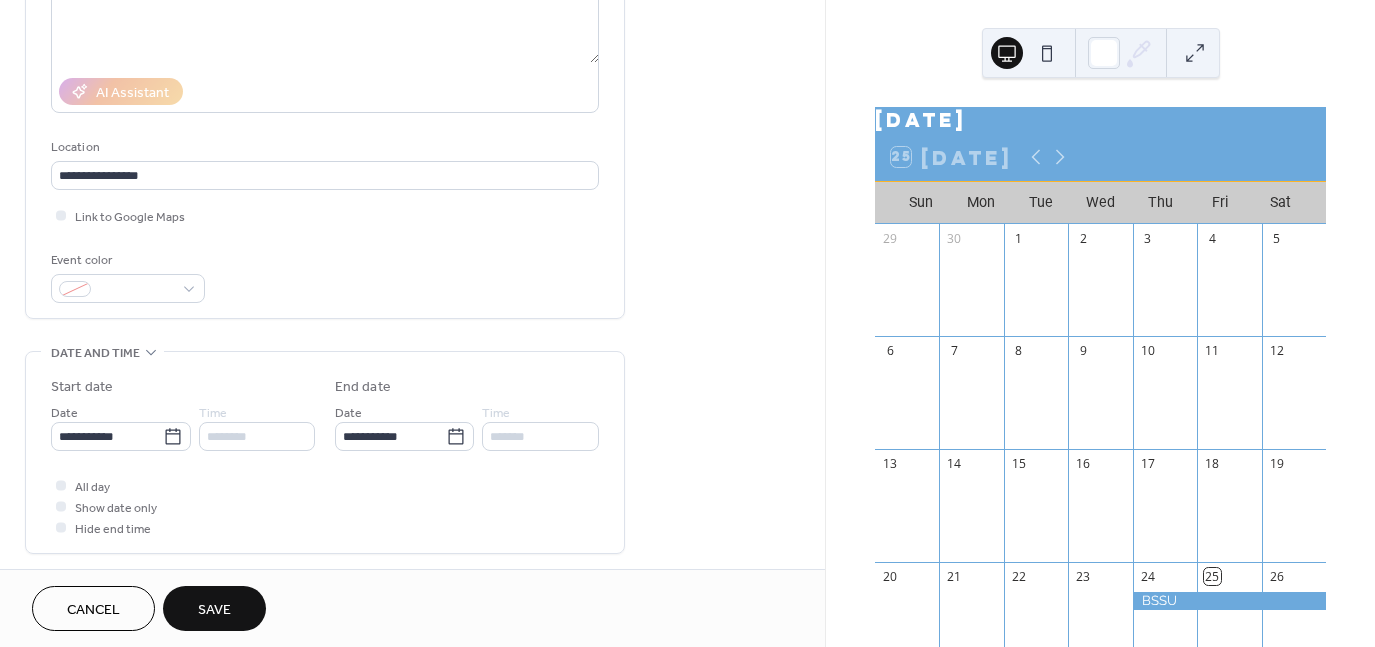click on "Save" at bounding box center [214, 610] 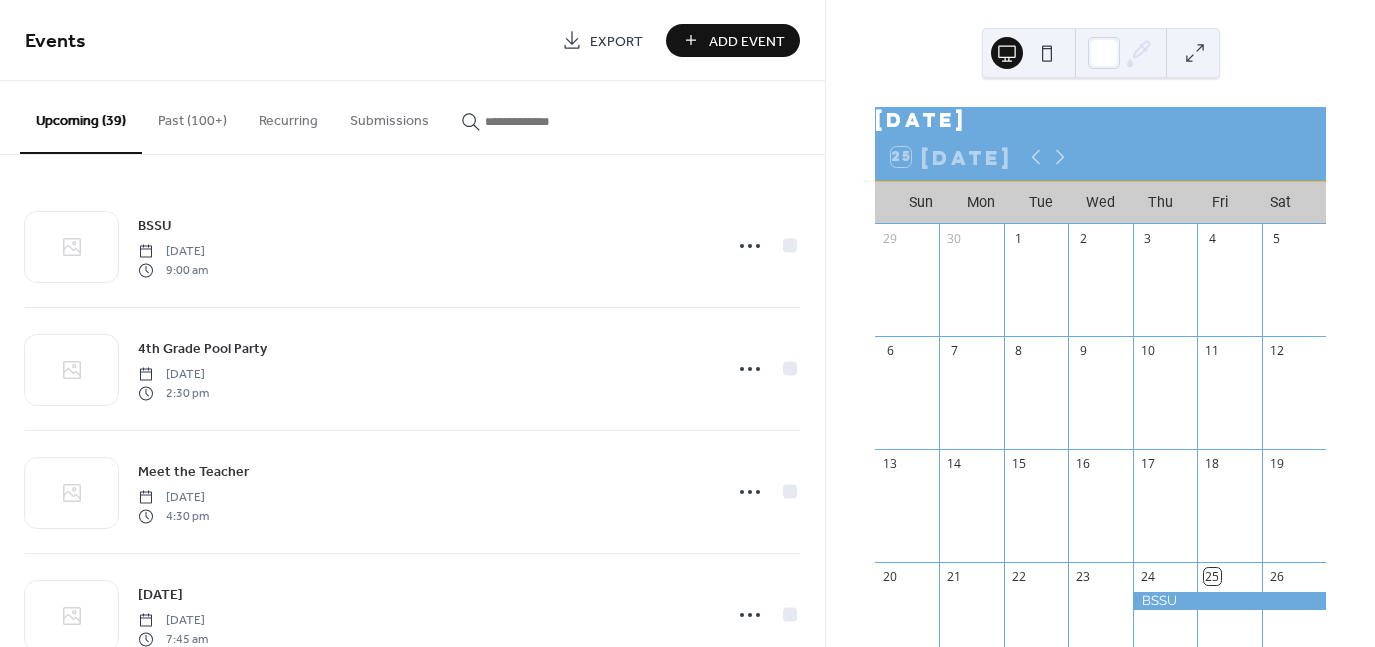 drag, startPoint x: 622, startPoint y: 101, endPoint x: 658, endPoint y: 77, distance: 43.266617 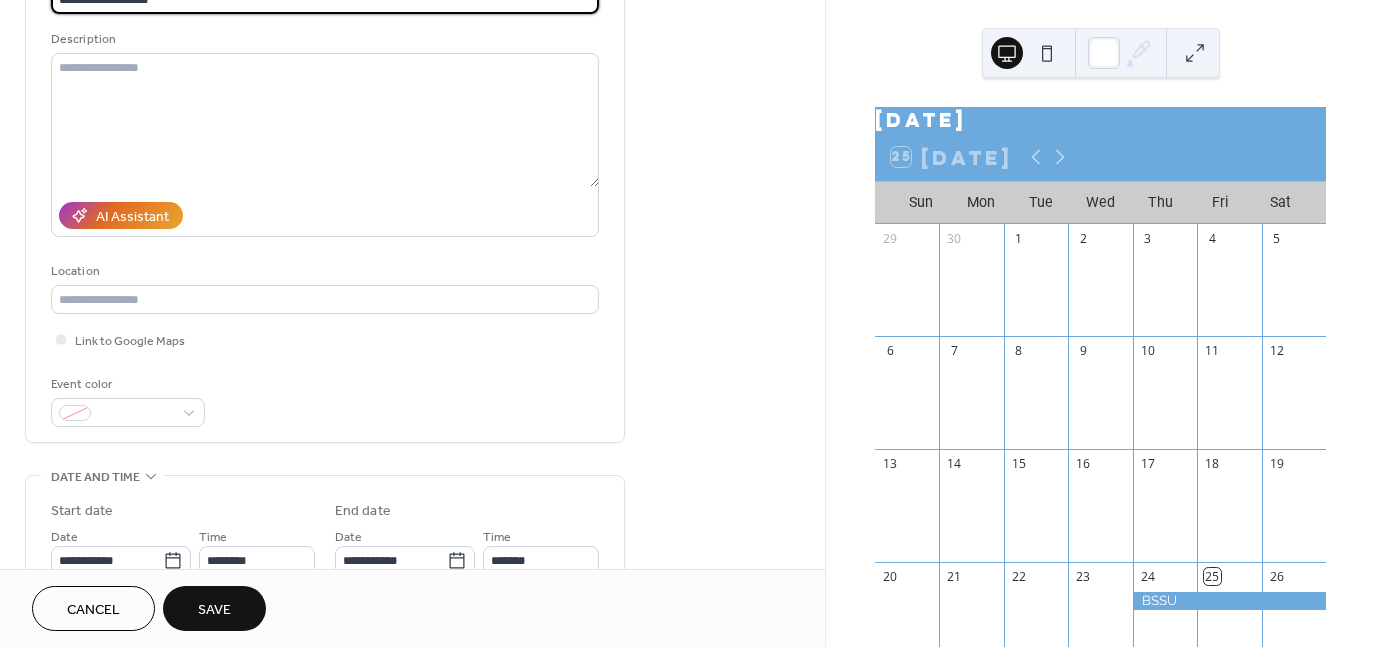 scroll, scrollTop: 200, scrollLeft: 0, axis: vertical 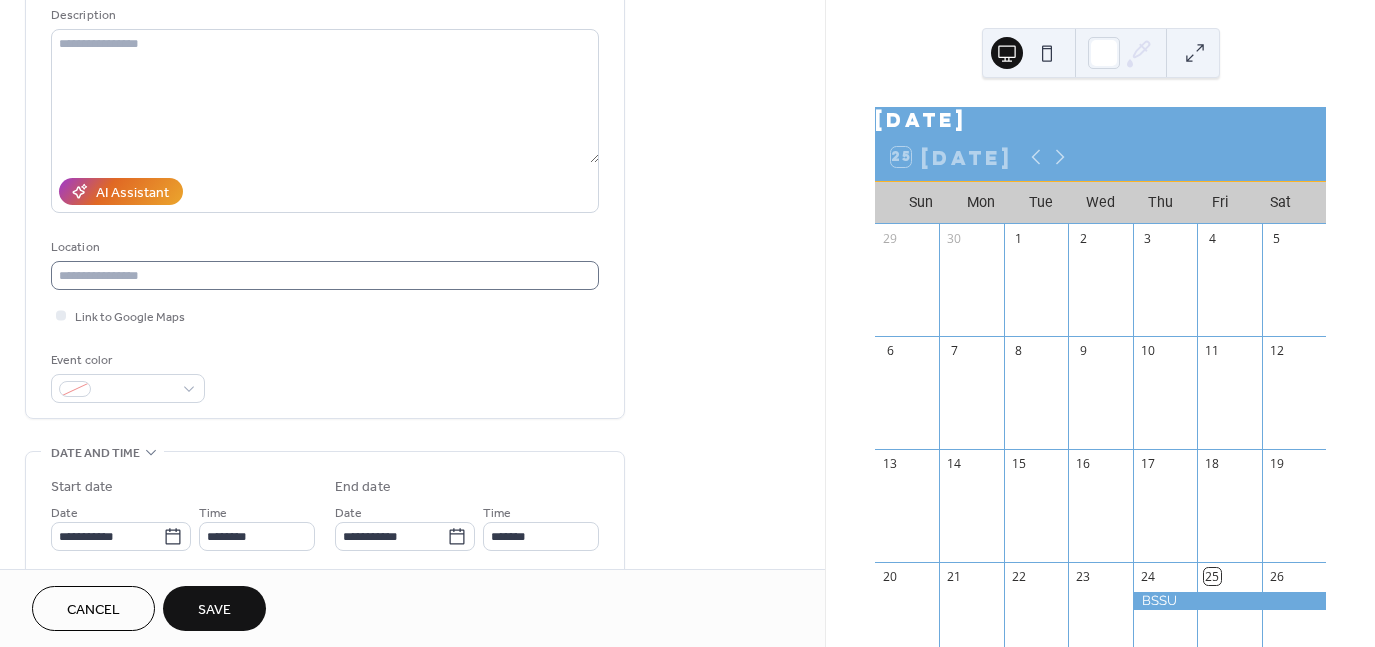 type on "**********" 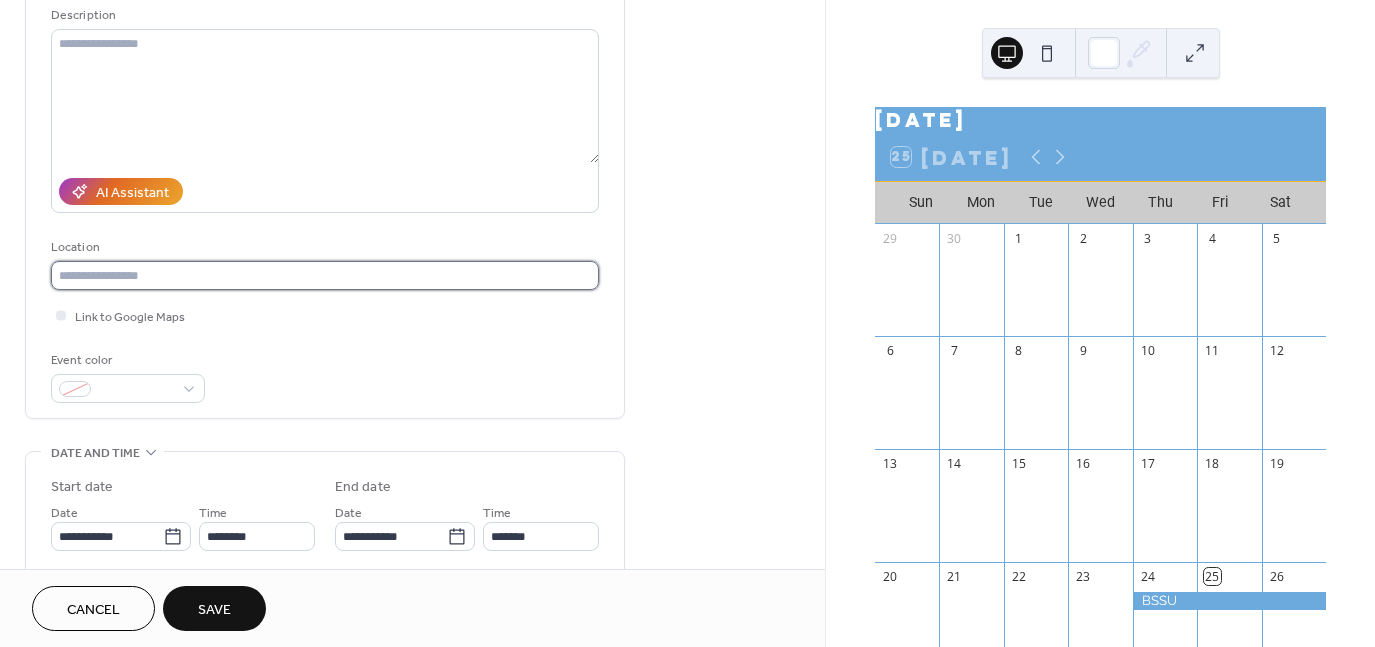 click at bounding box center (325, 275) 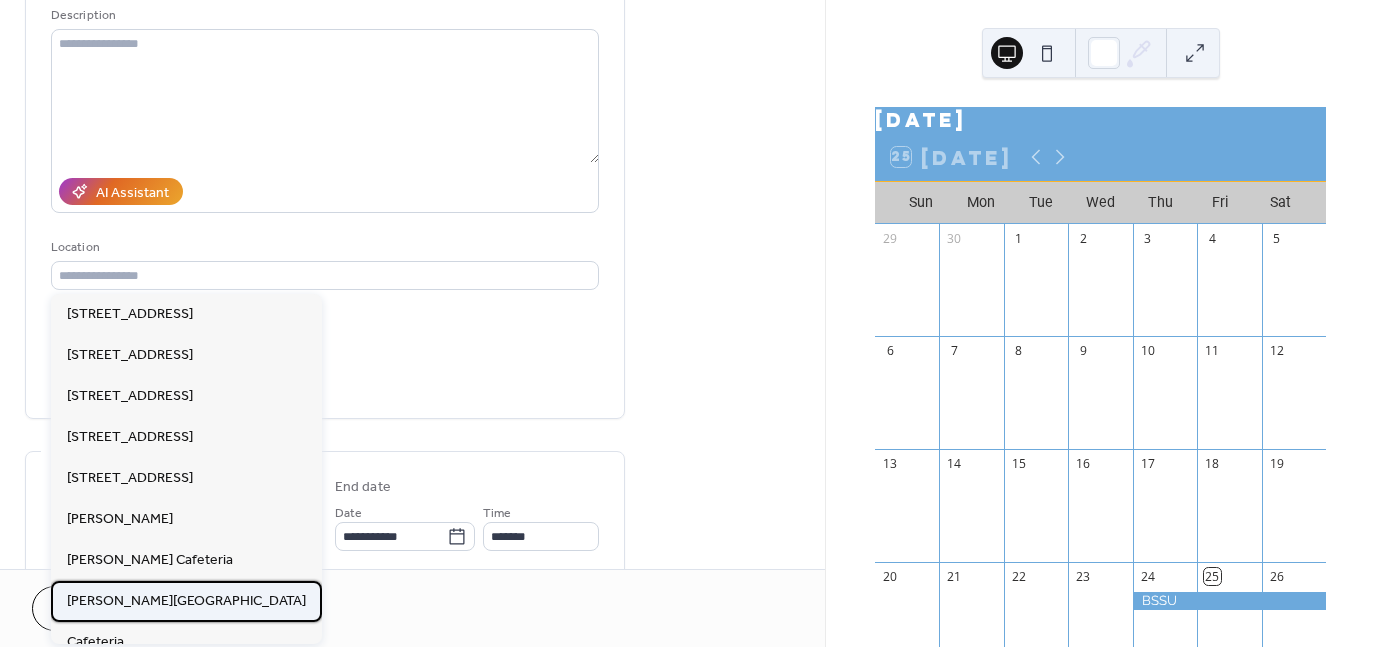 click on "[PERSON_NAME][GEOGRAPHIC_DATA]" at bounding box center (186, 600) 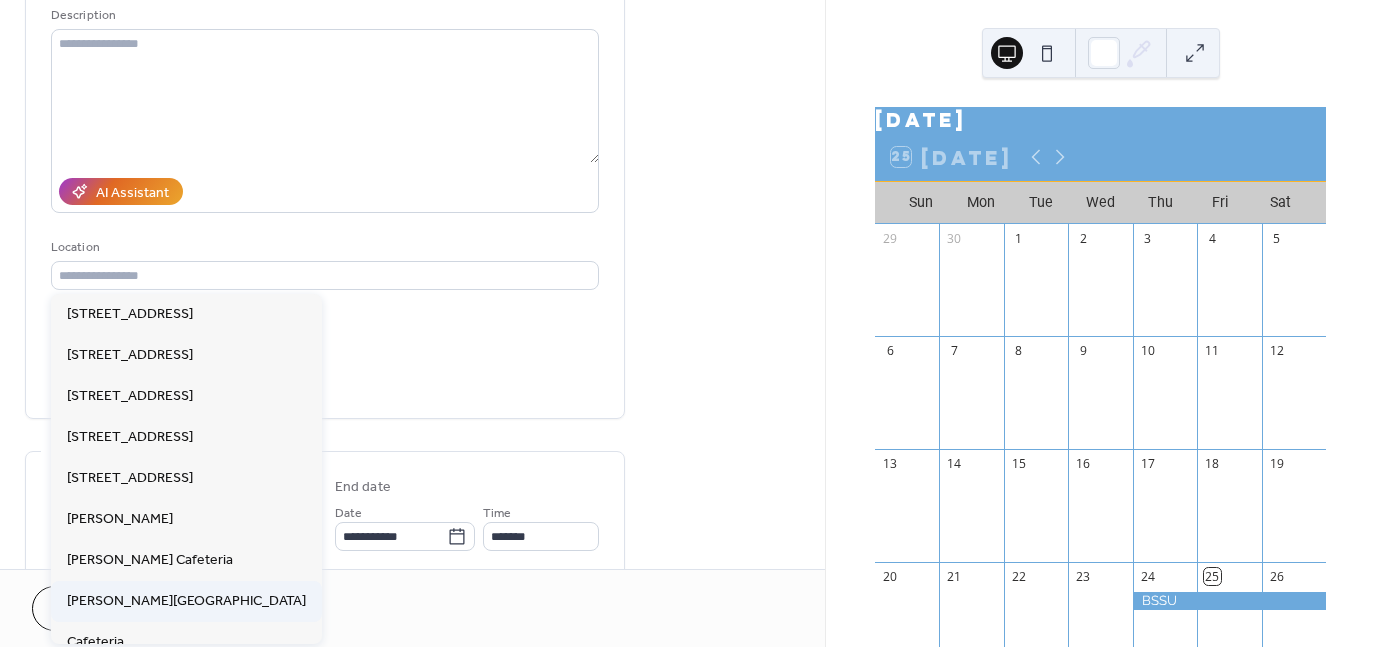 type on "**********" 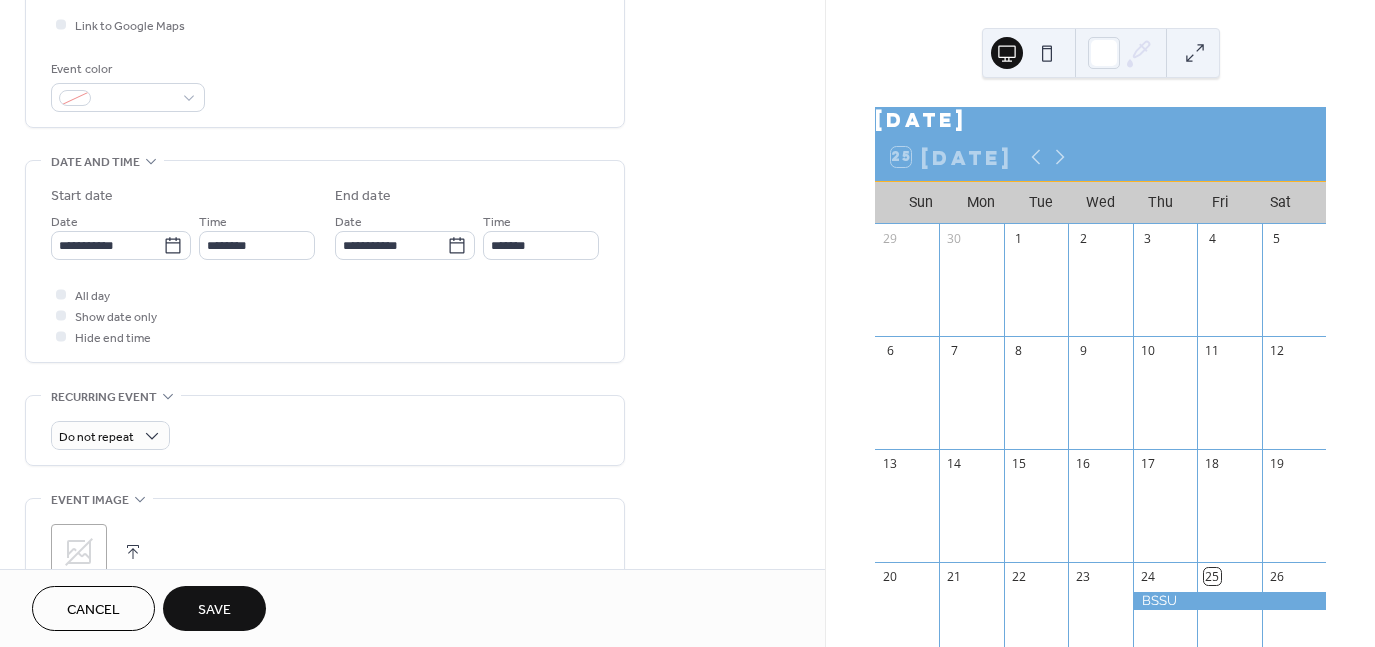 scroll, scrollTop: 500, scrollLeft: 0, axis: vertical 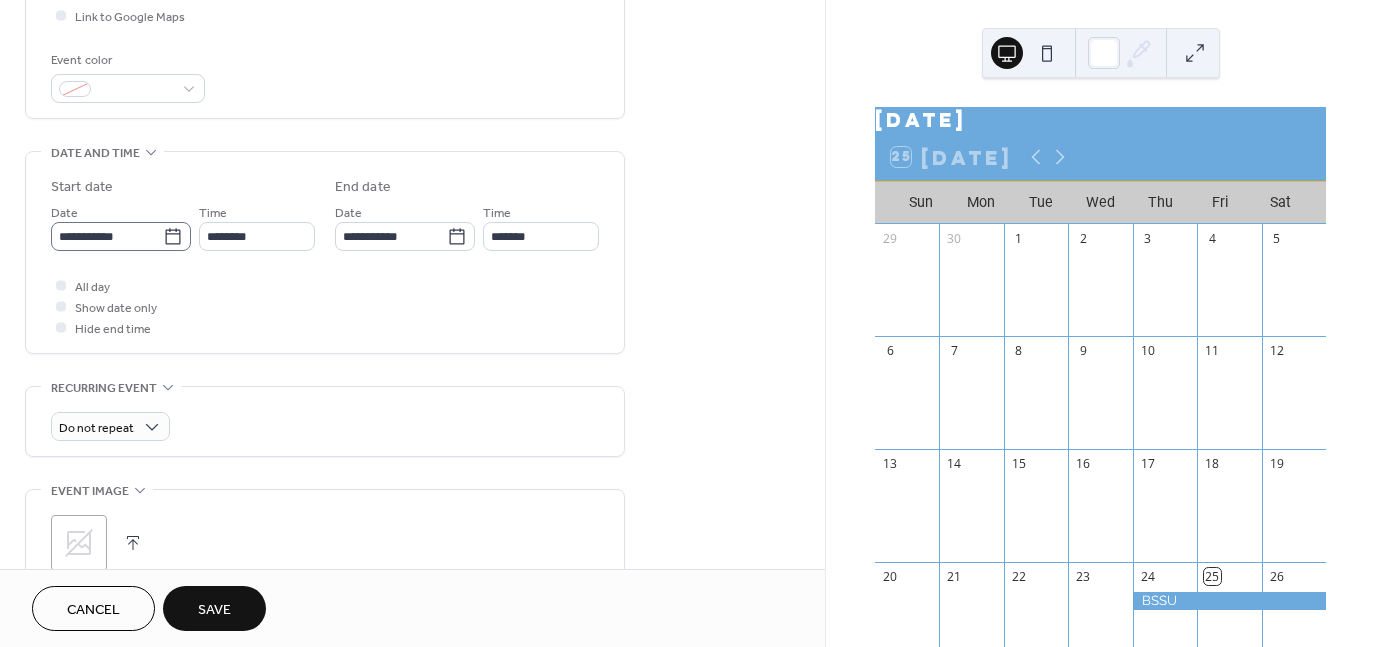 click 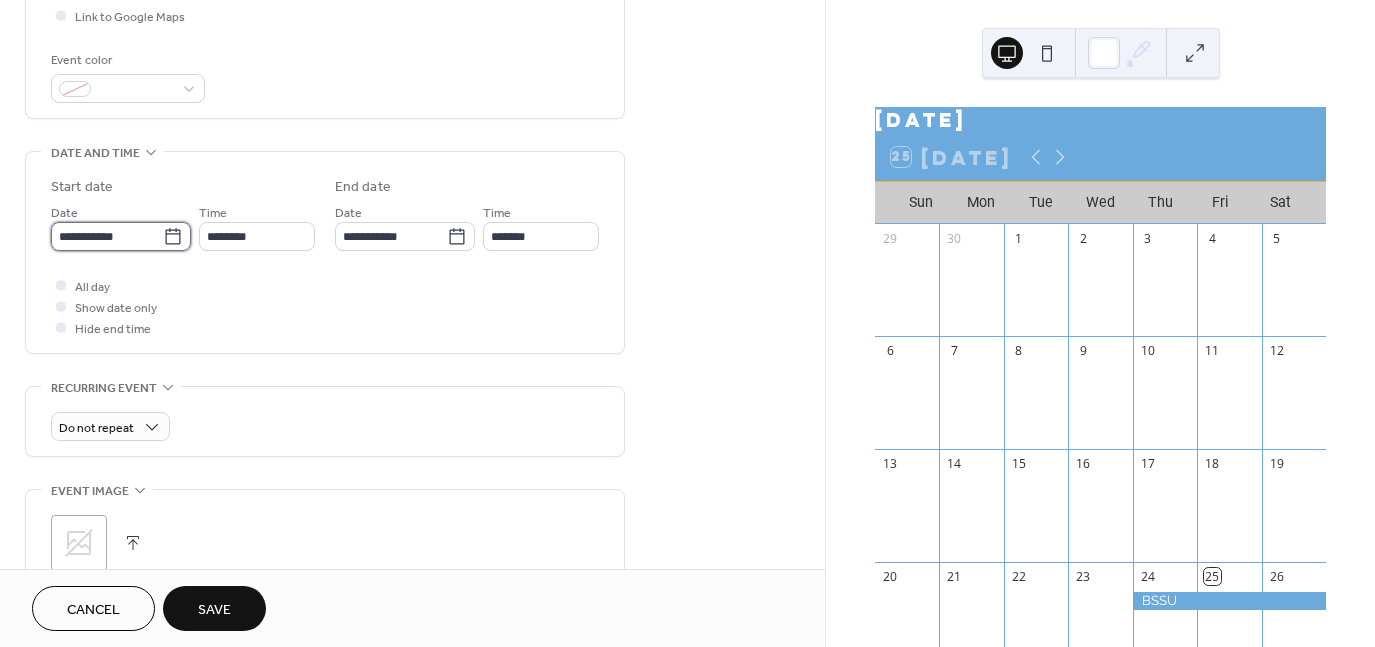 click on "**********" at bounding box center [107, 236] 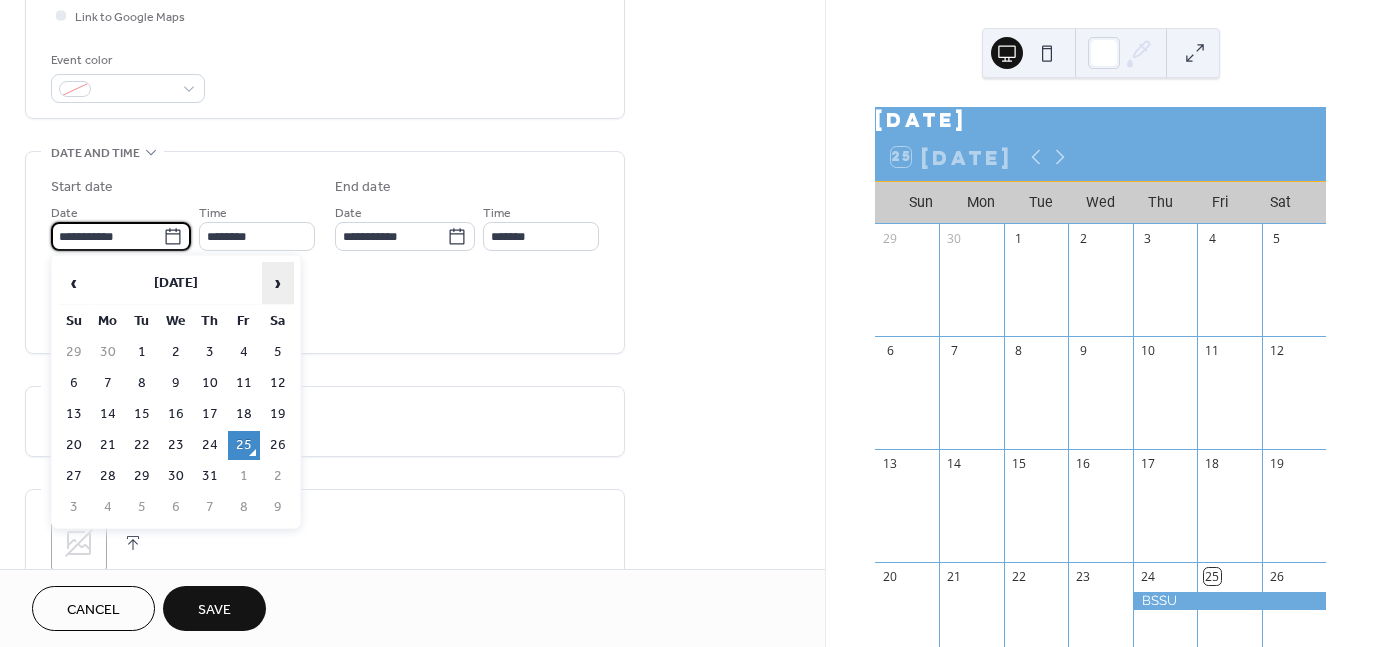 click on "›" at bounding box center [278, 283] 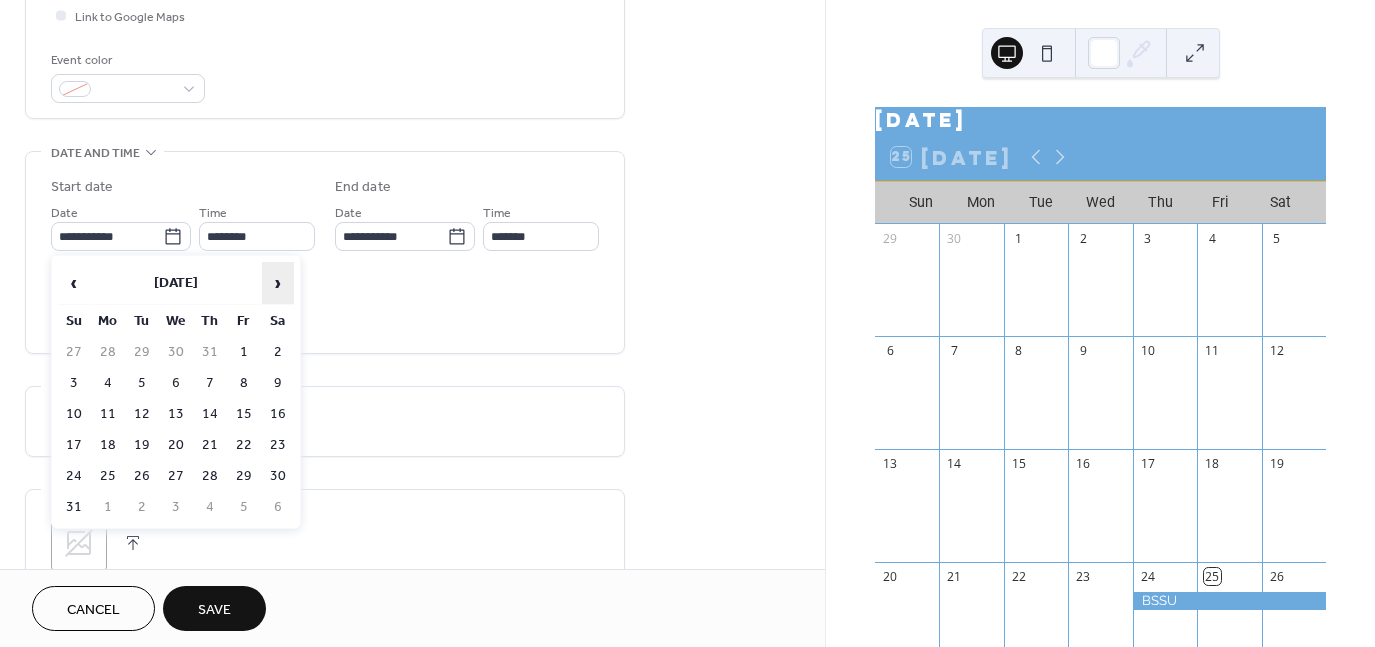 click on "›" at bounding box center [278, 283] 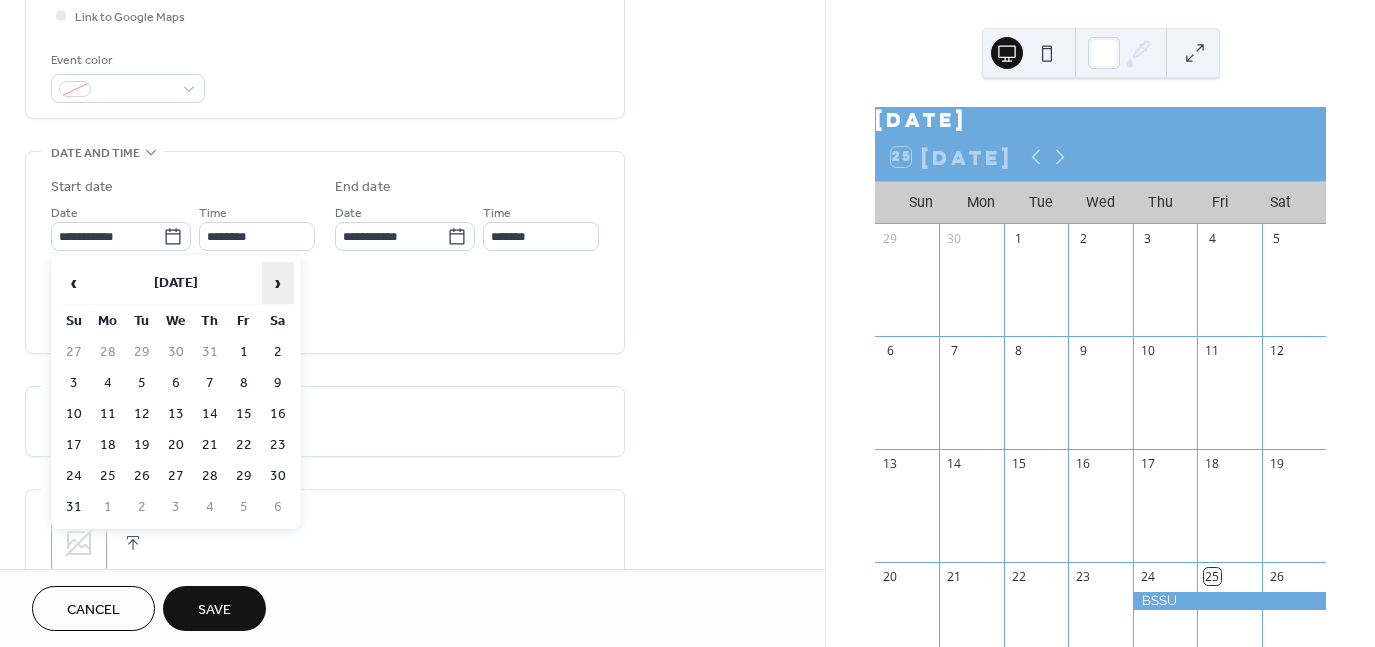 click on "›" at bounding box center [278, 283] 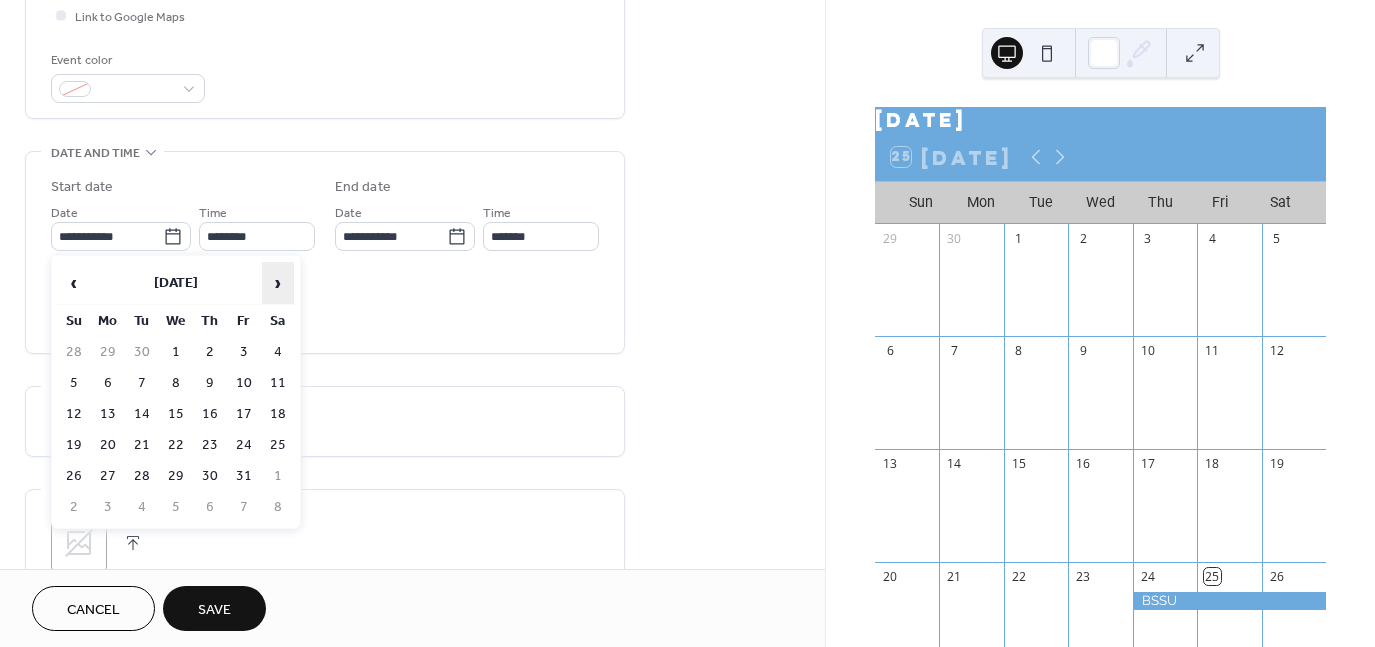 click on "›" at bounding box center [278, 283] 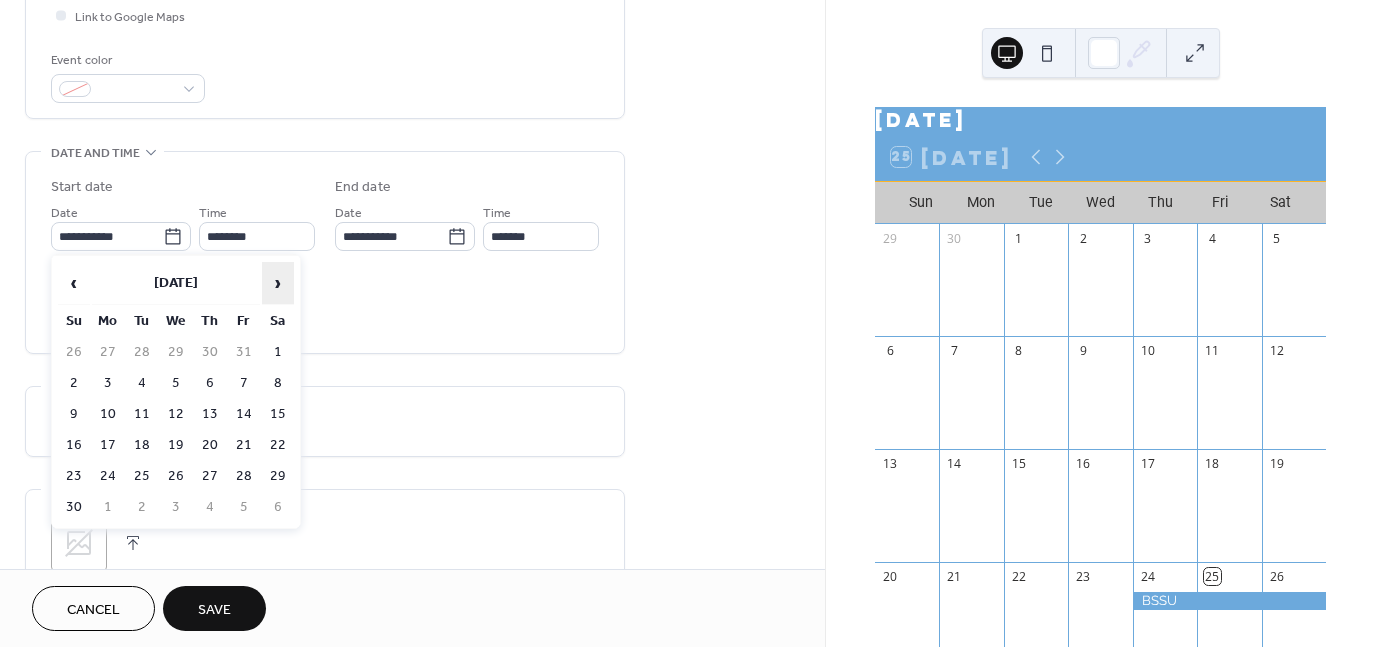 click on "›" at bounding box center [278, 283] 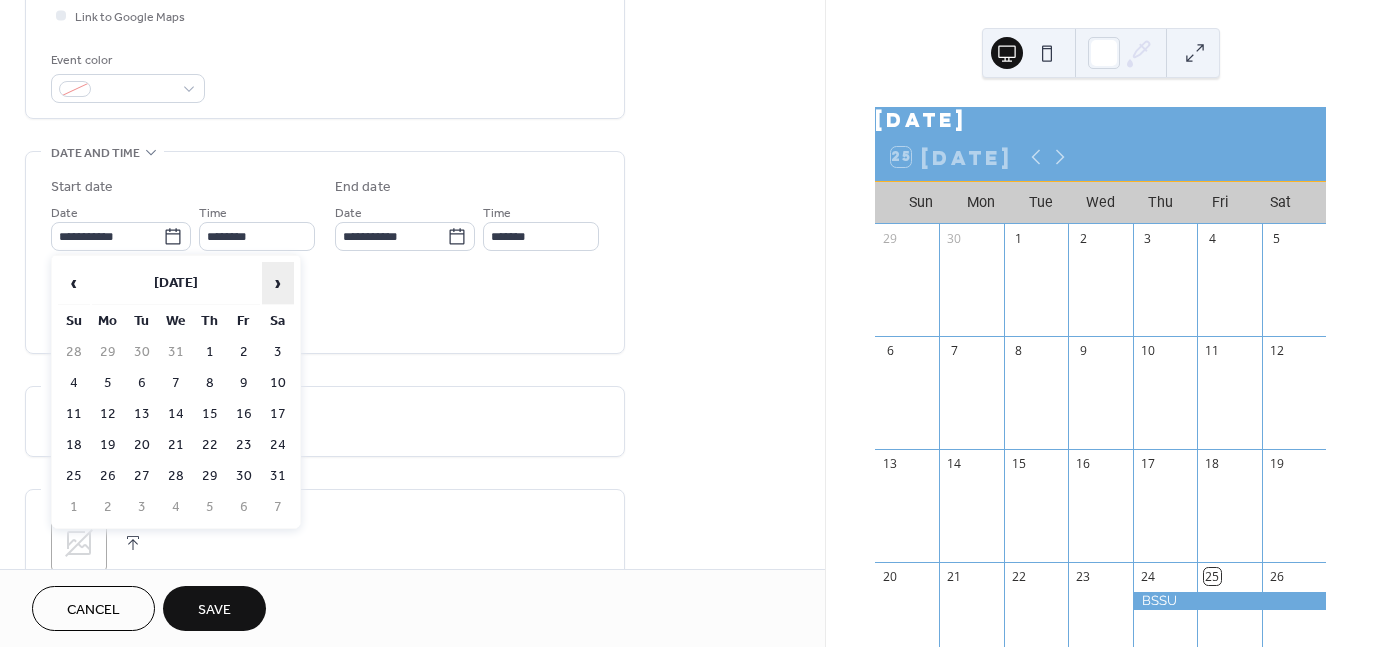 click on "›" at bounding box center [278, 283] 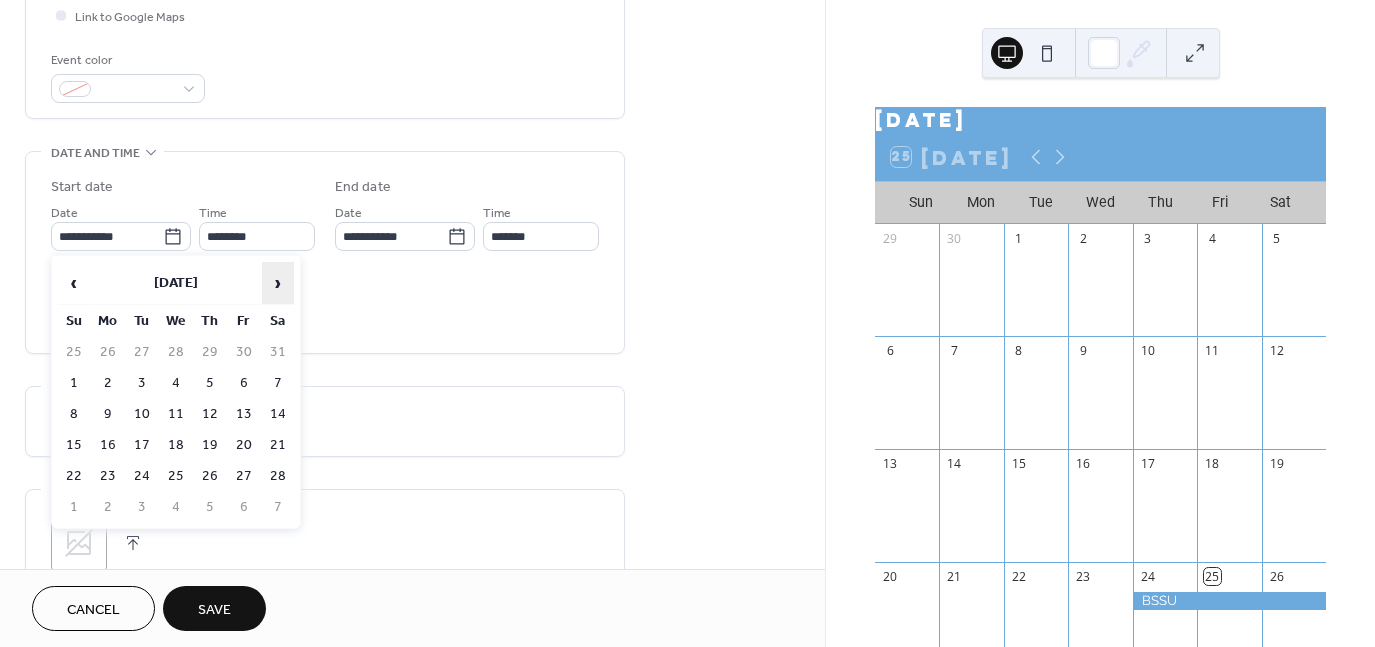 click on "›" at bounding box center (278, 283) 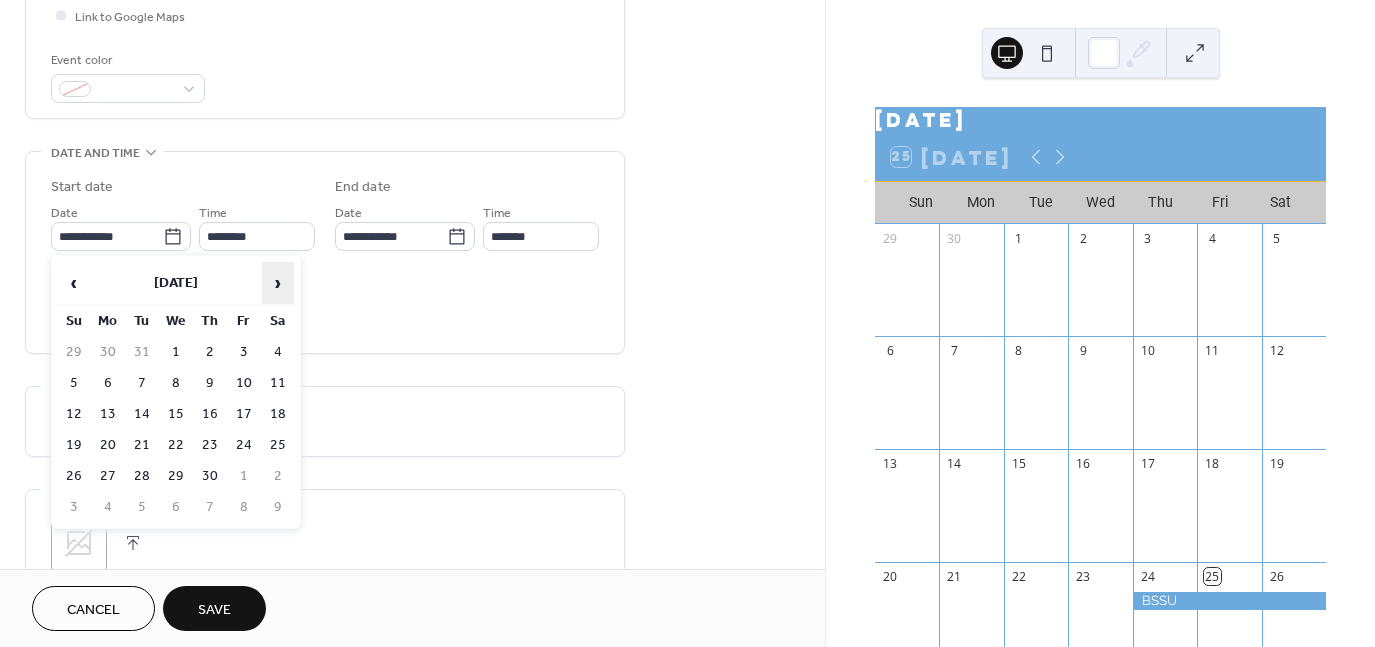 click on "›" at bounding box center [278, 283] 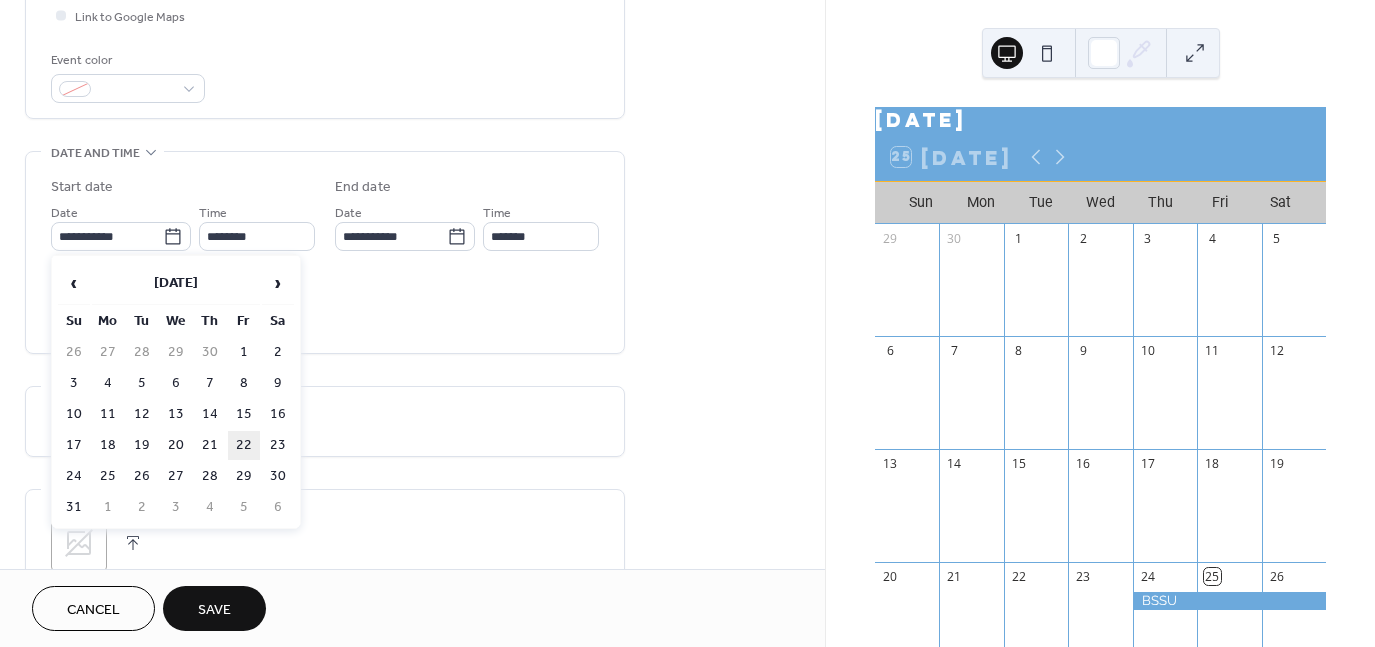 click on "22" at bounding box center (244, 445) 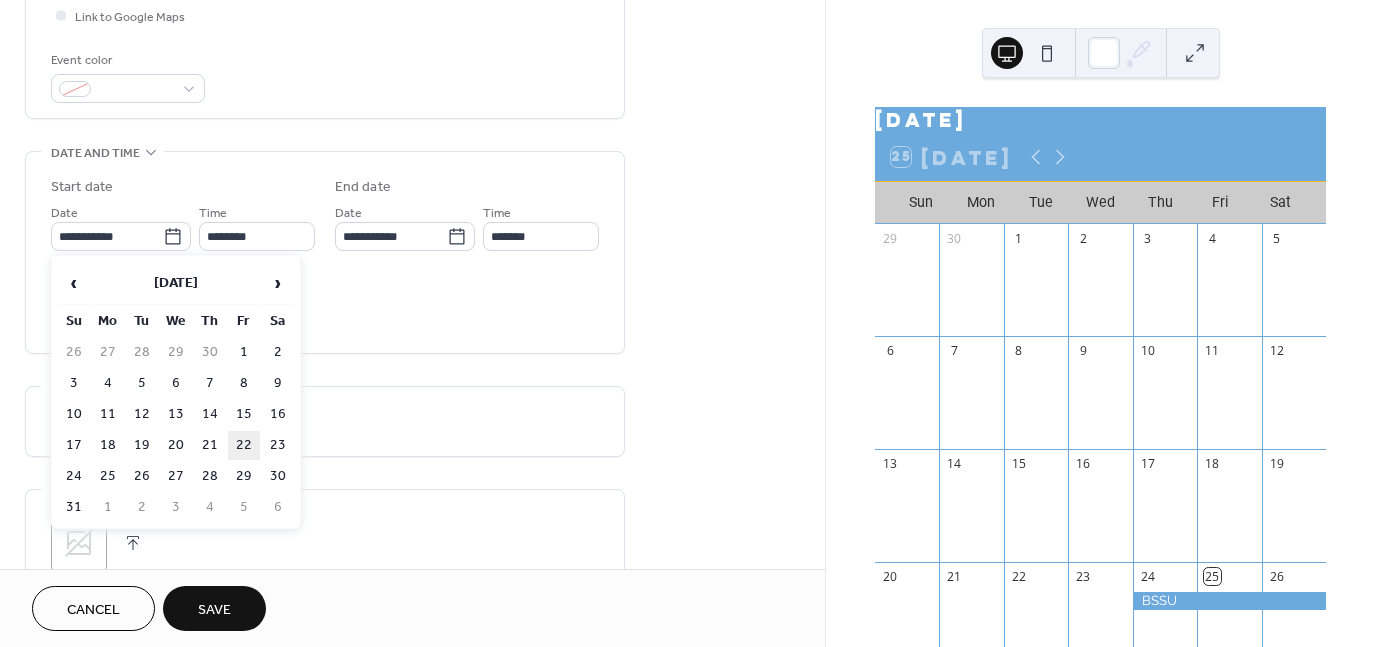 type on "**********" 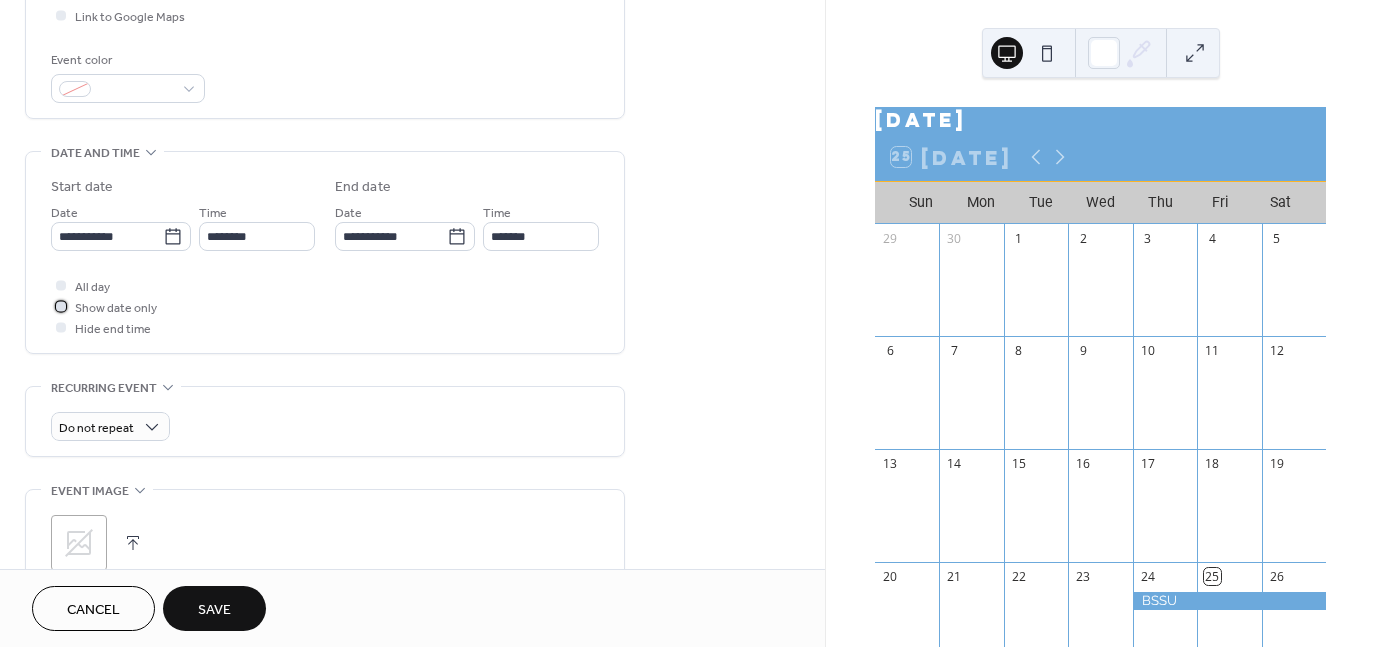 click on "Show date only" at bounding box center [116, 308] 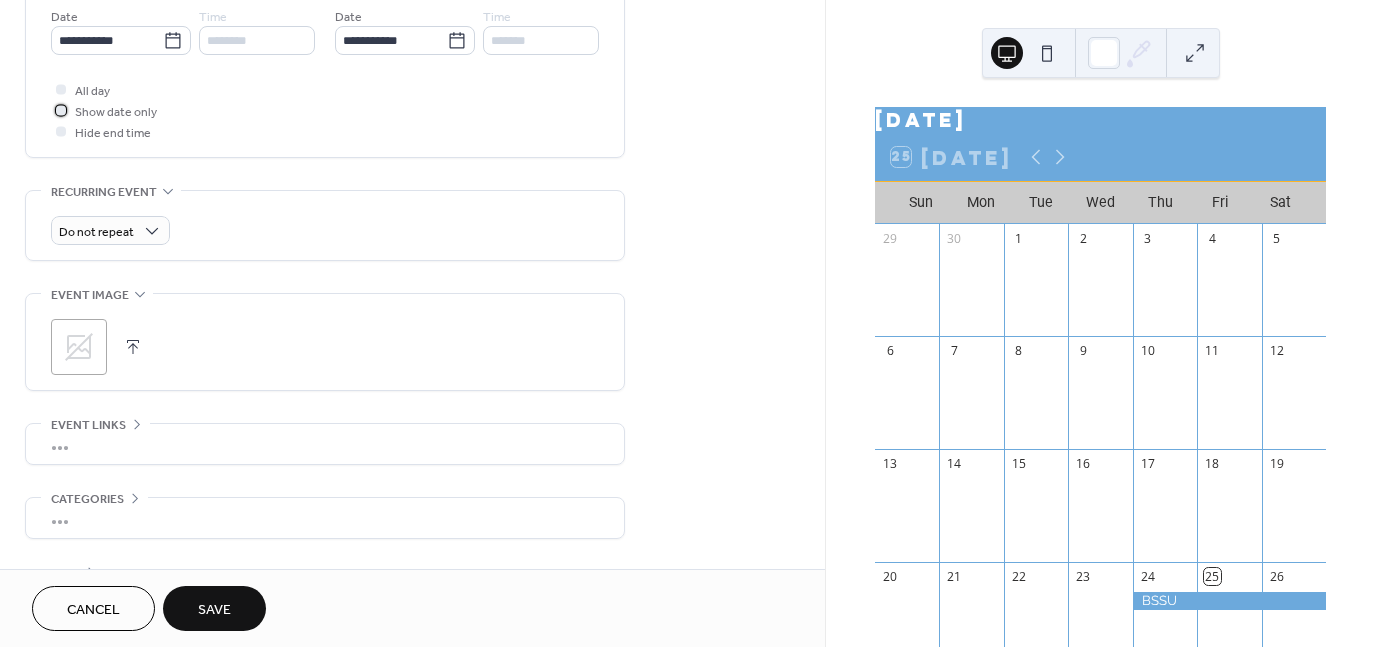 scroll, scrollTop: 757, scrollLeft: 0, axis: vertical 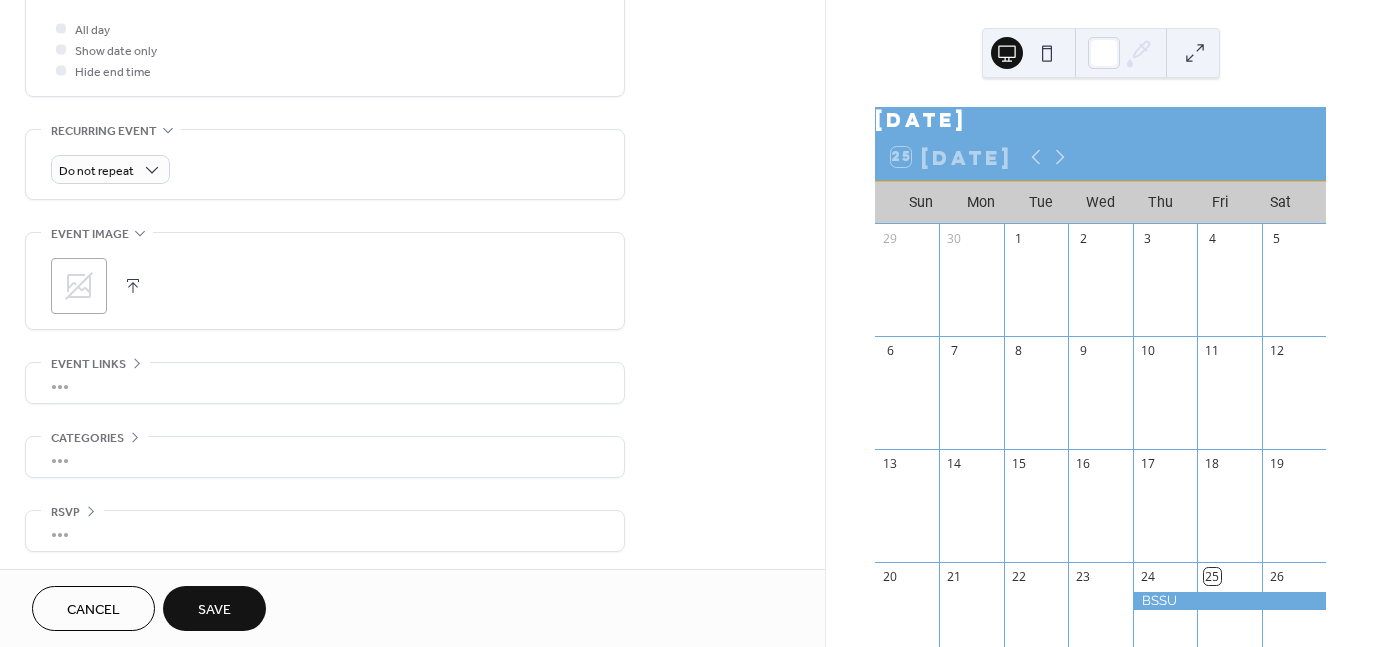 click on "Save" at bounding box center (214, 610) 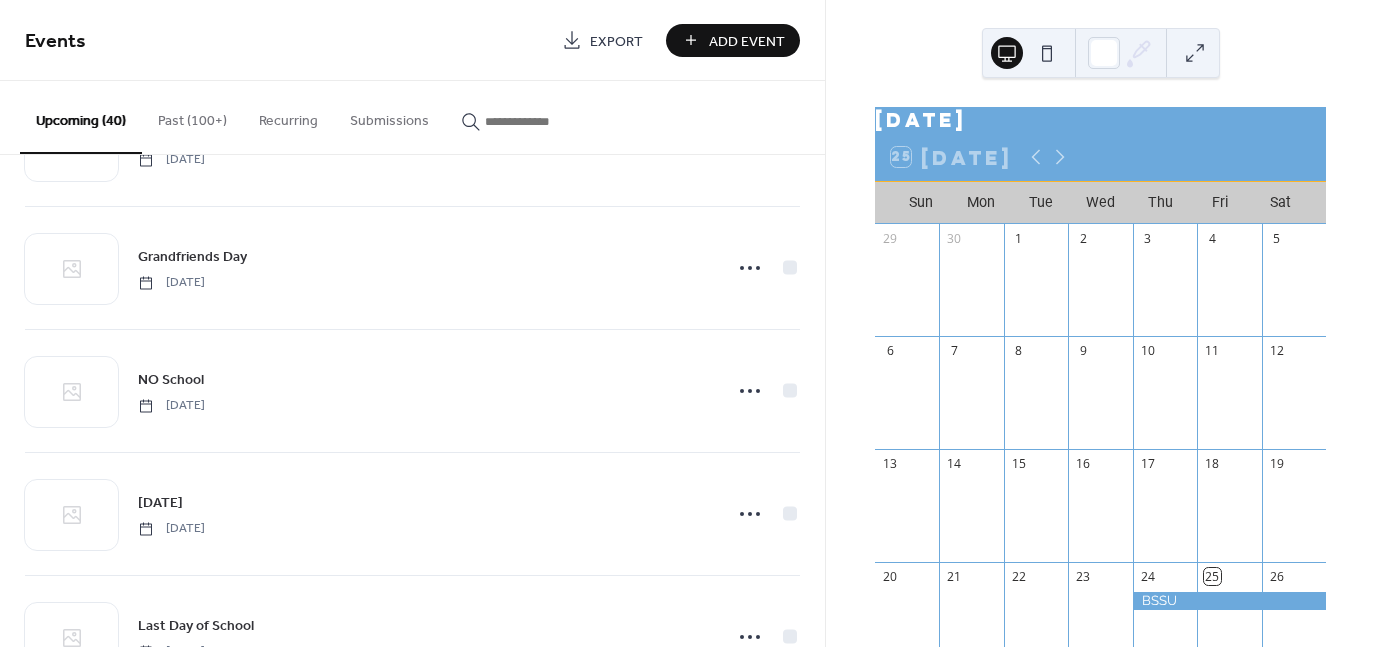 scroll, scrollTop: 4478, scrollLeft: 0, axis: vertical 